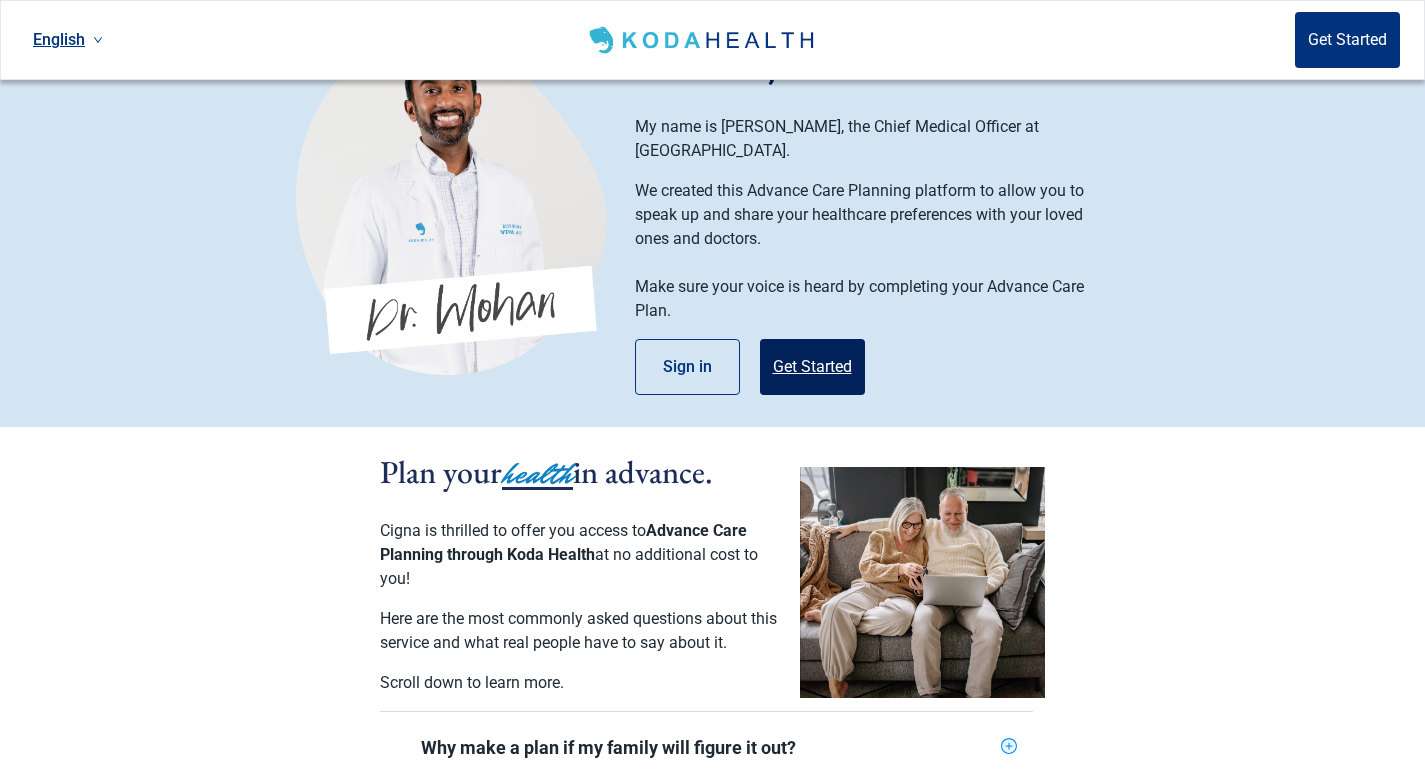 scroll, scrollTop: 0, scrollLeft: 0, axis: both 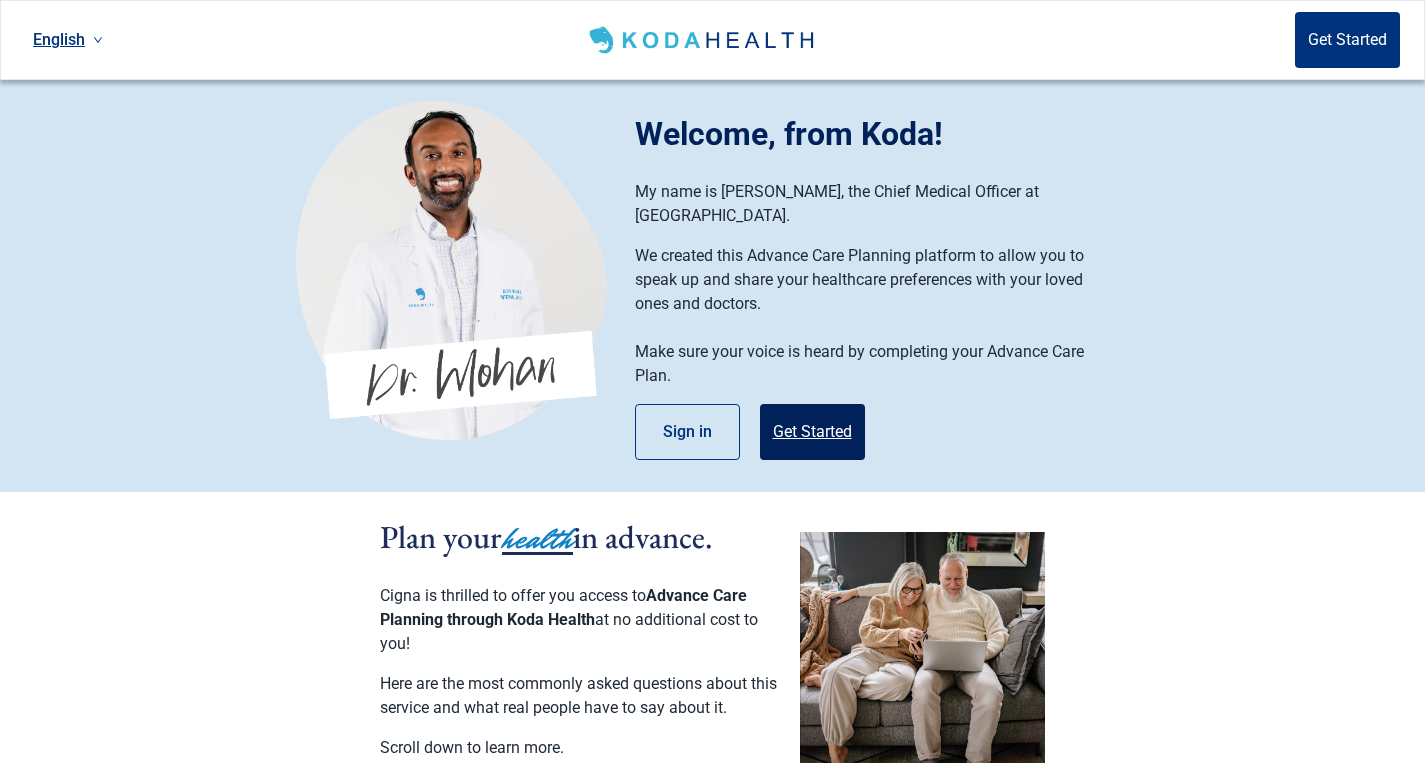 click on "Get Started" at bounding box center (812, 432) 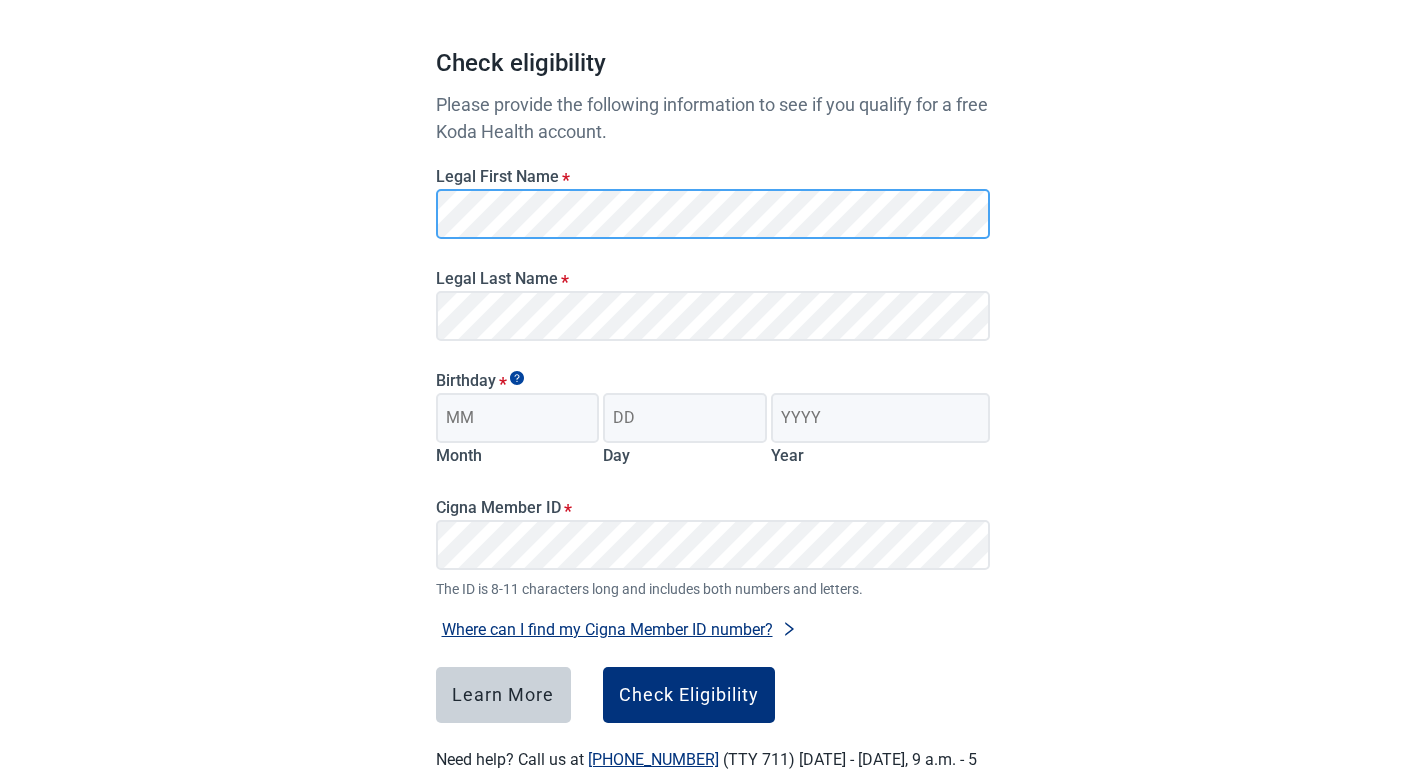 scroll, scrollTop: 200, scrollLeft: 0, axis: vertical 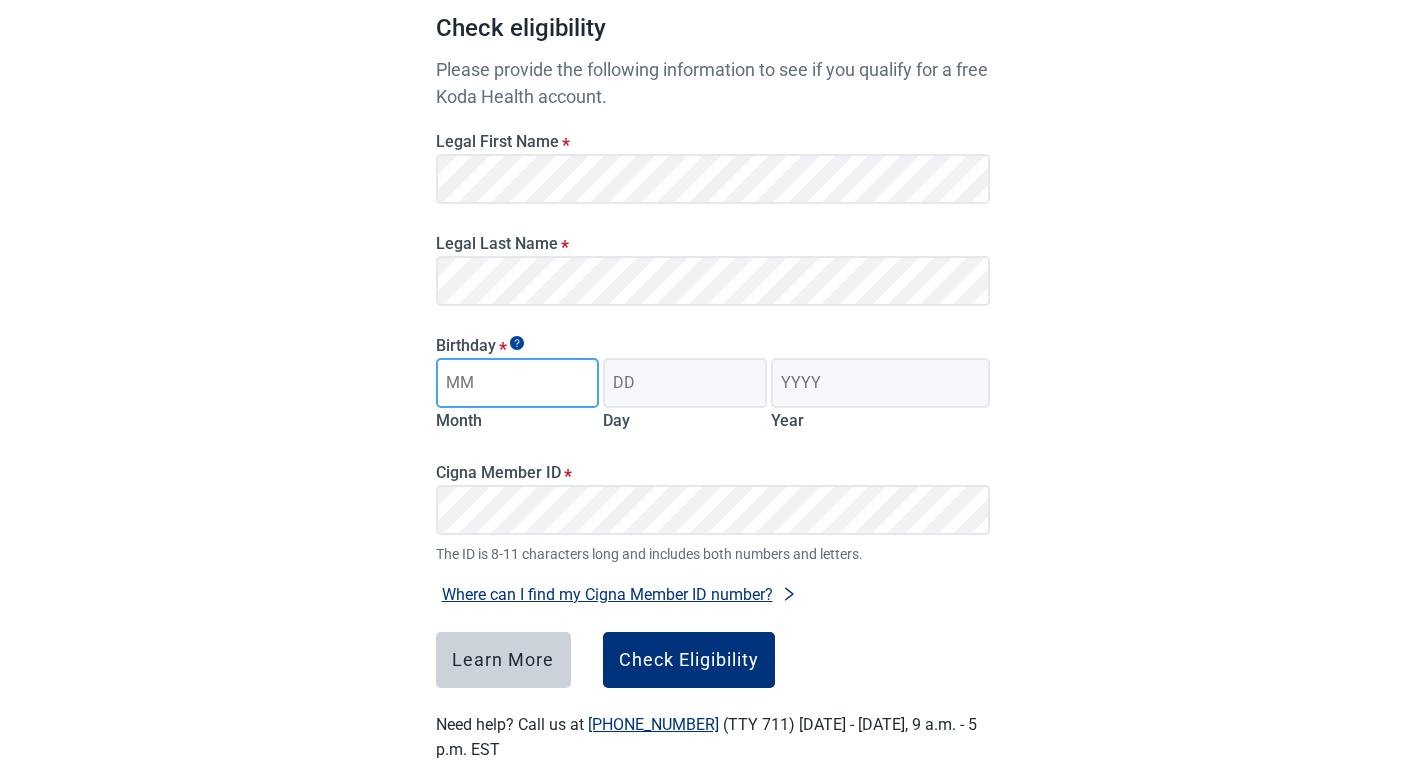click on "Month" at bounding box center (518, 383) 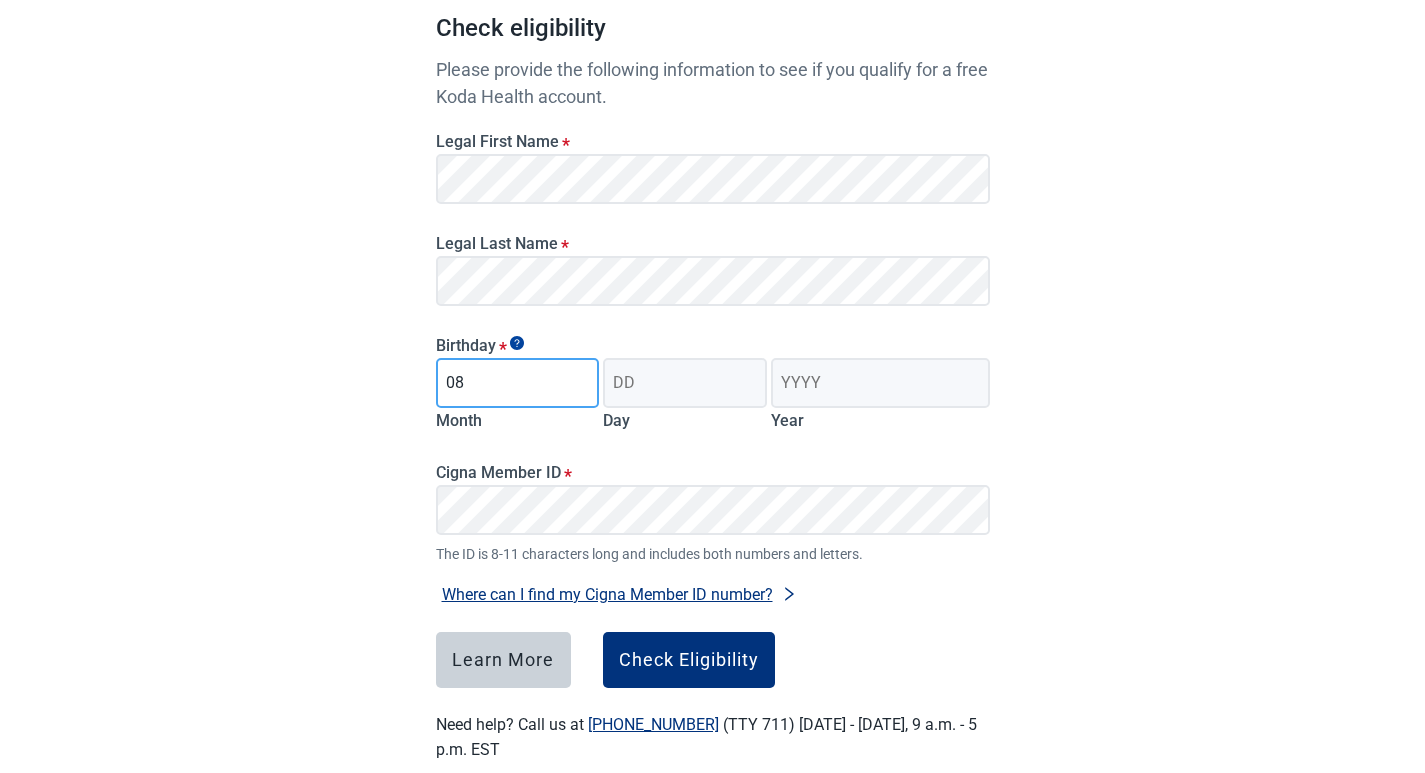 type on "08" 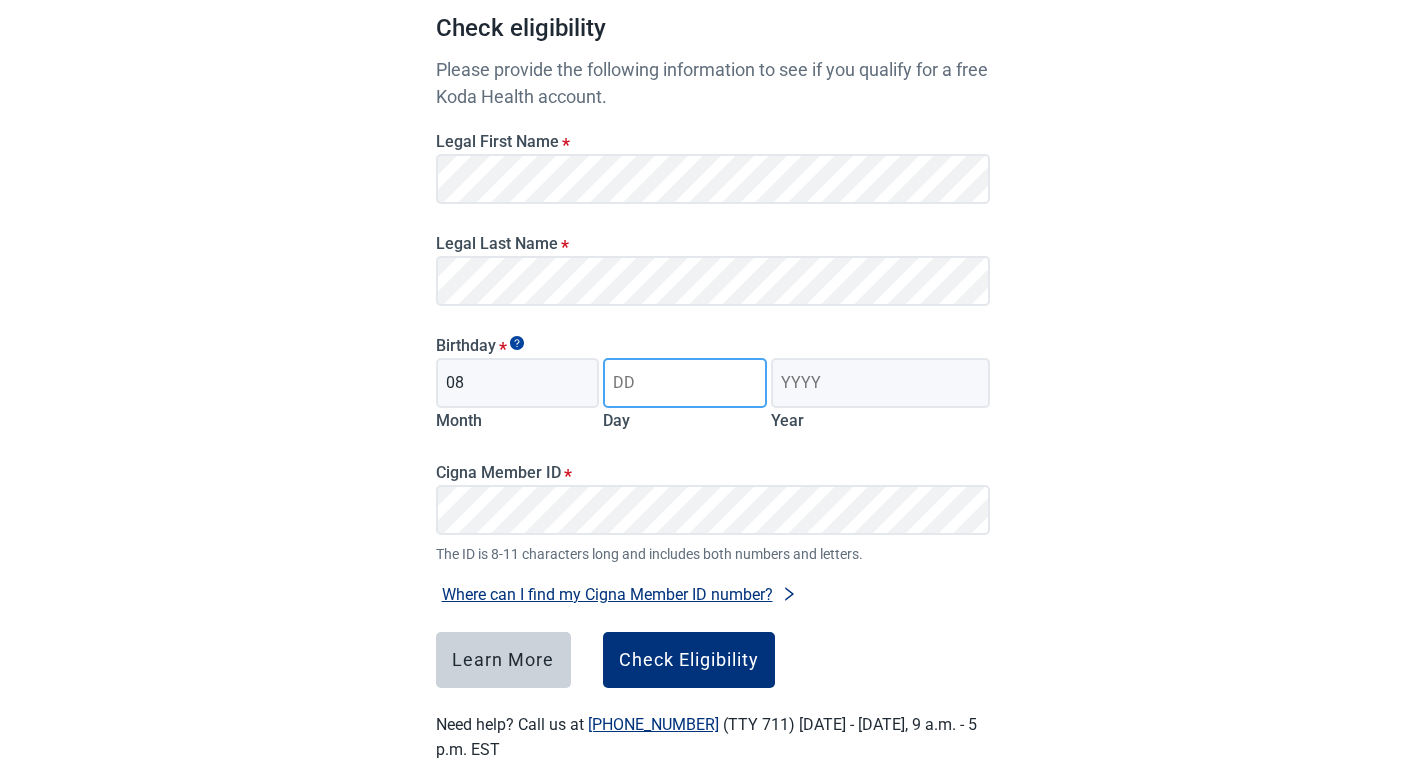 click on "Day" at bounding box center (685, 383) 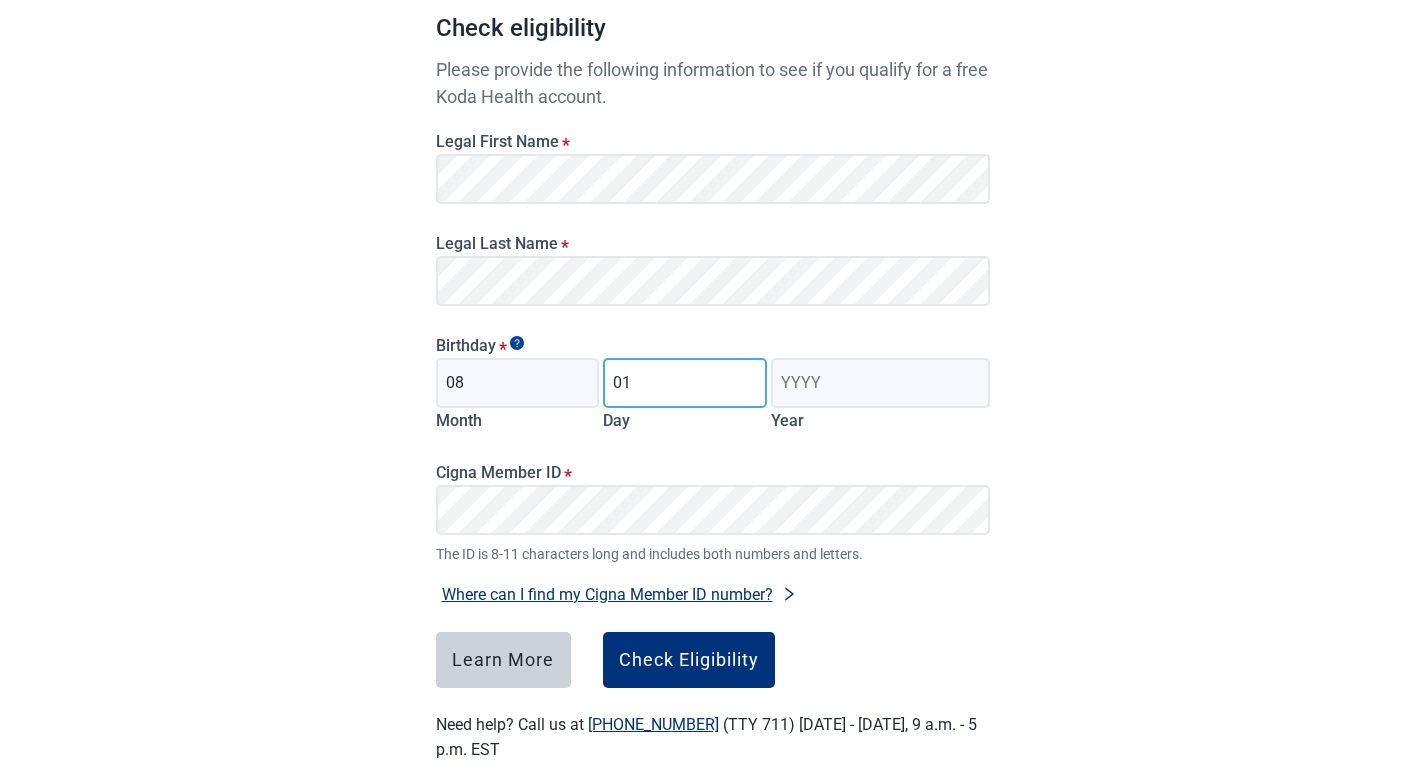 type on "01" 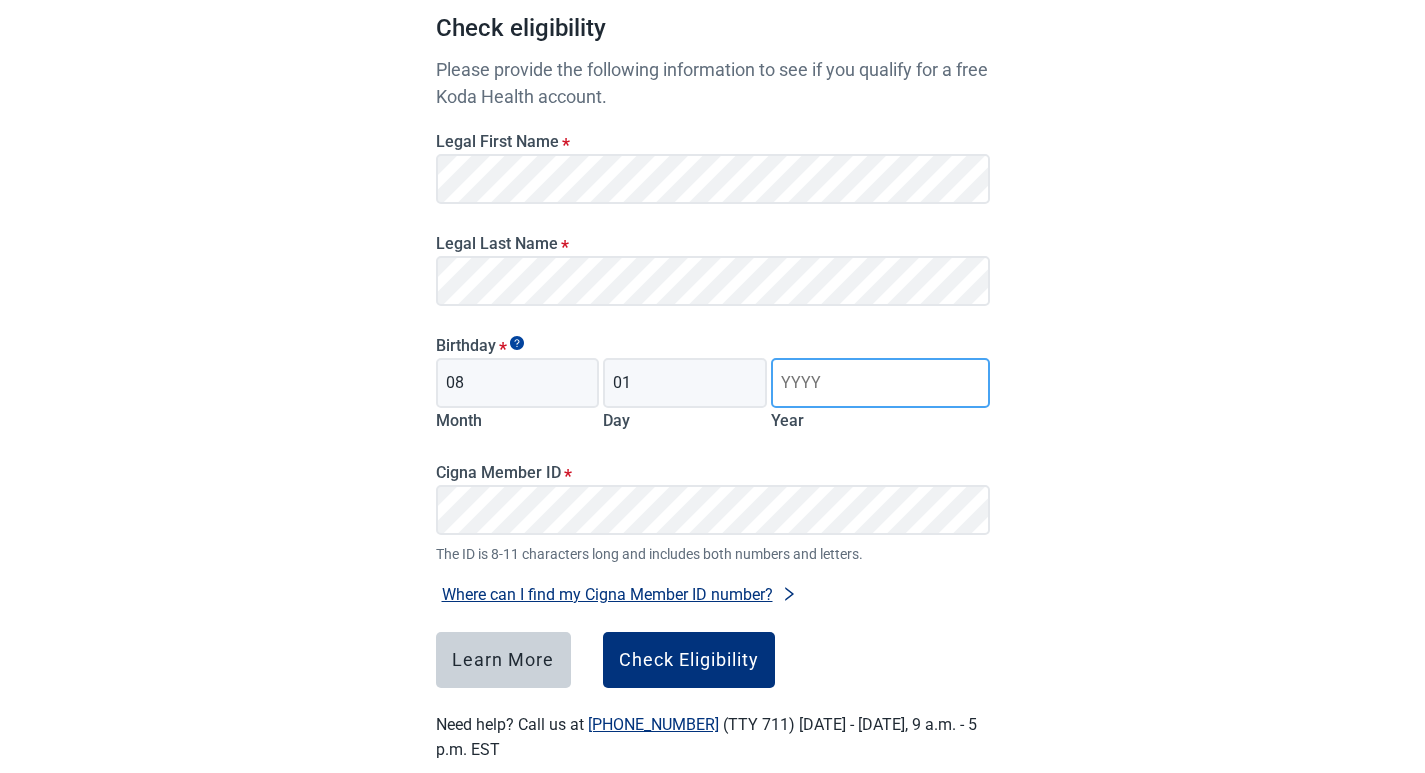 click on "Year" at bounding box center (880, 383) 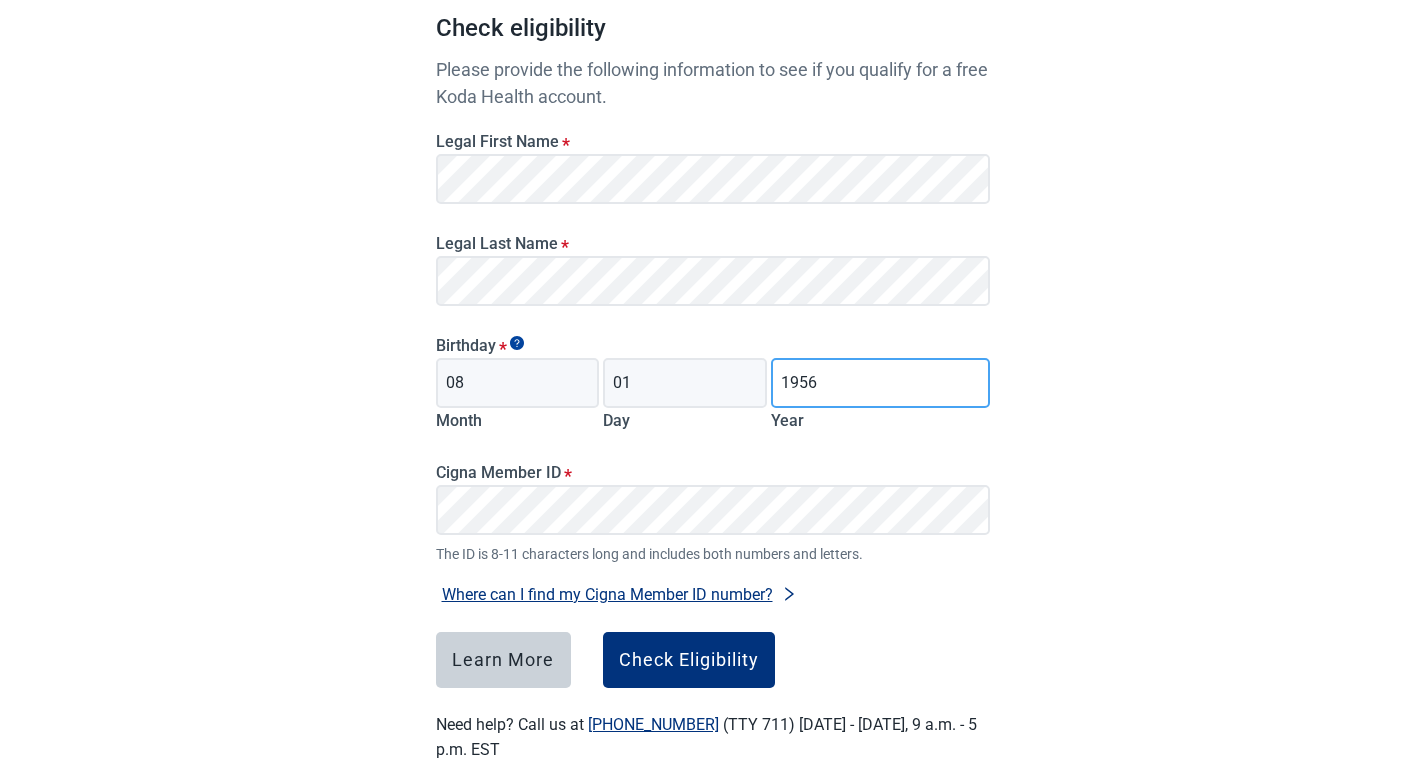 scroll, scrollTop: 237, scrollLeft: 0, axis: vertical 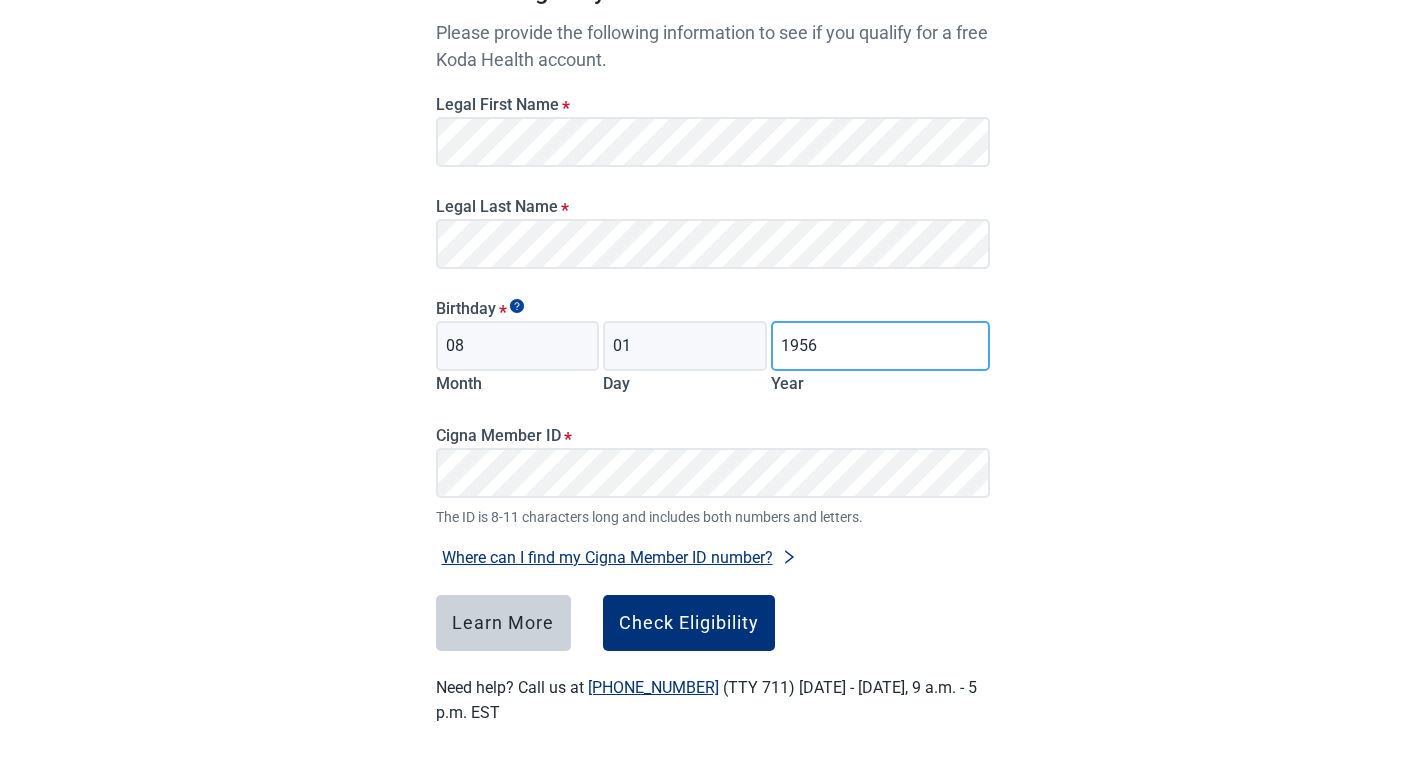 type on "1956" 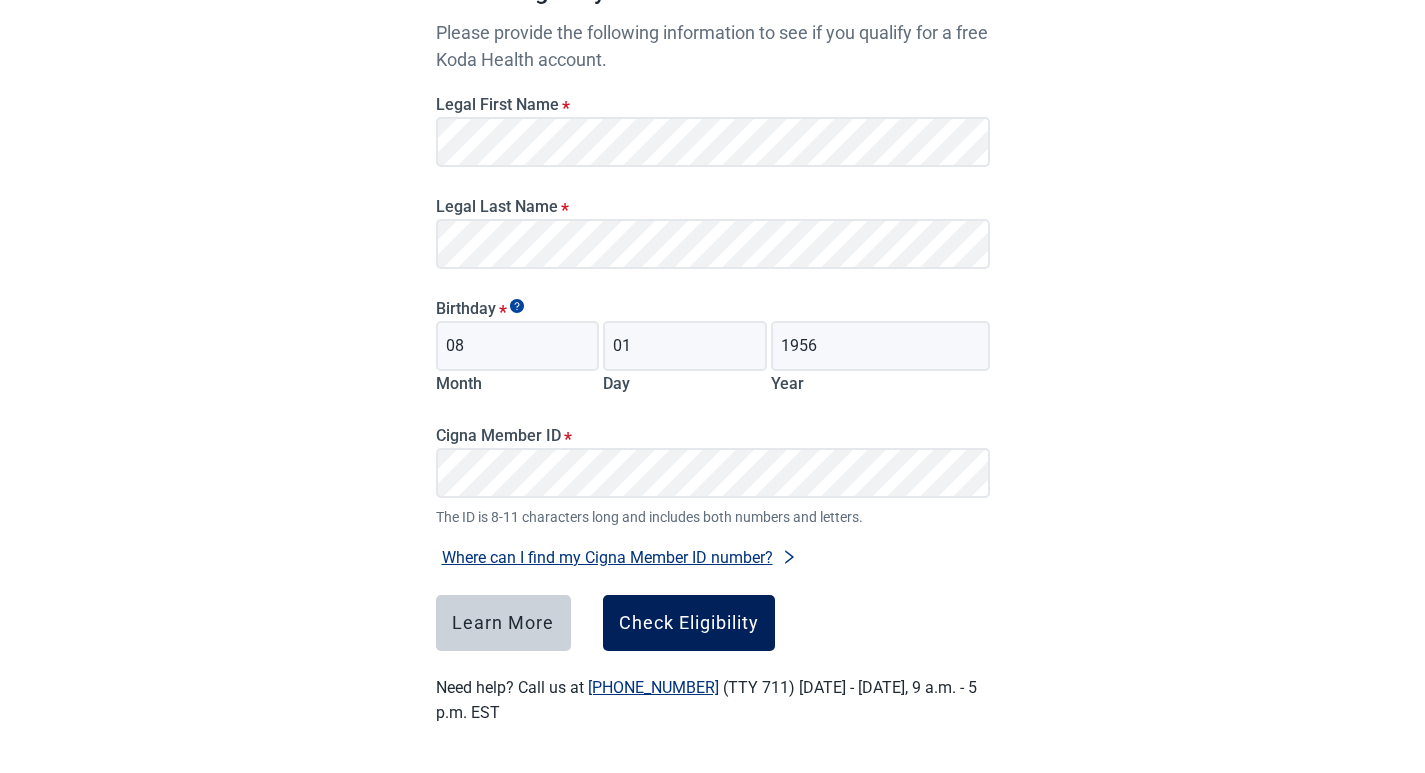 click on "Check Eligibility" at bounding box center [689, 623] 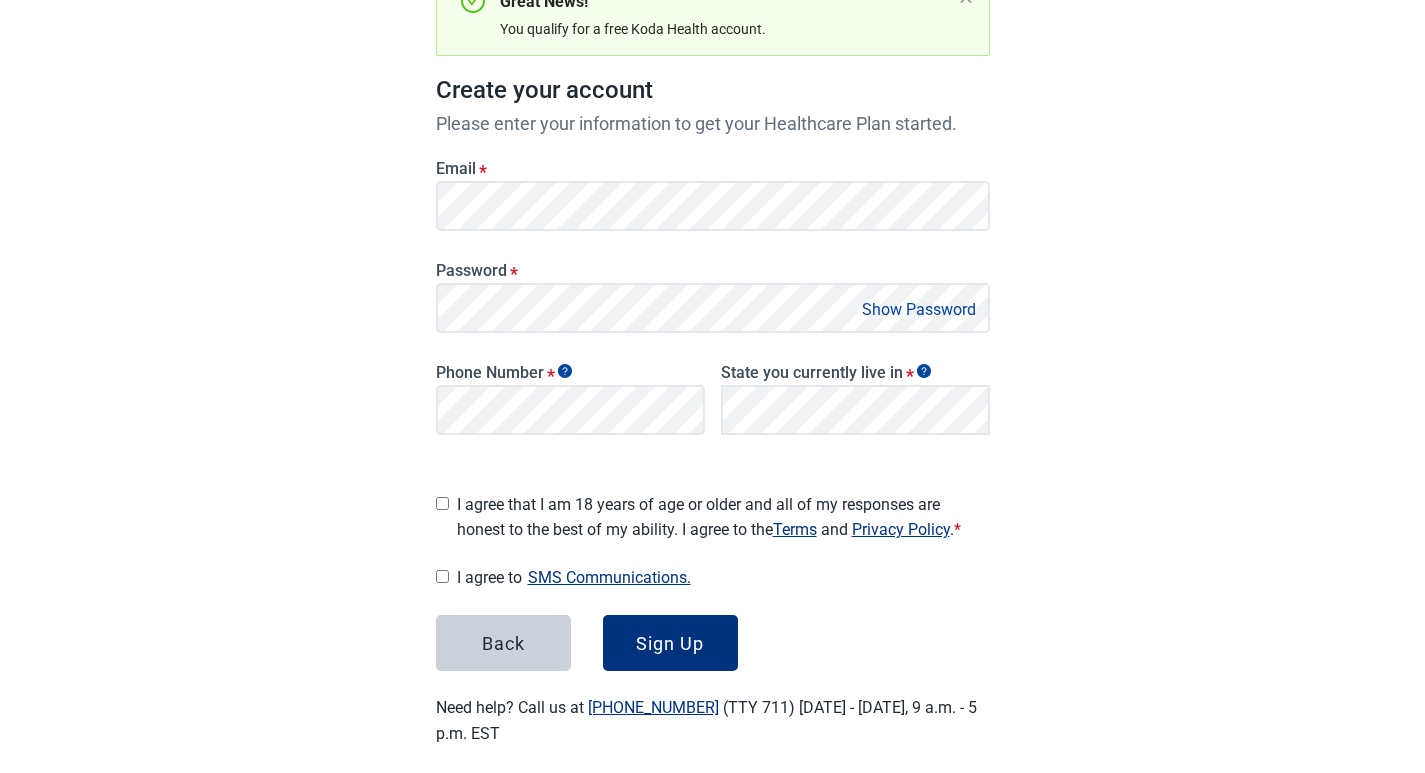 click on "I agree that I am 18 years of age or older and all of my responses are honest to the best of my ability. I agree to the  Terms   and   Privacy Policy . *" at bounding box center [713, 513] 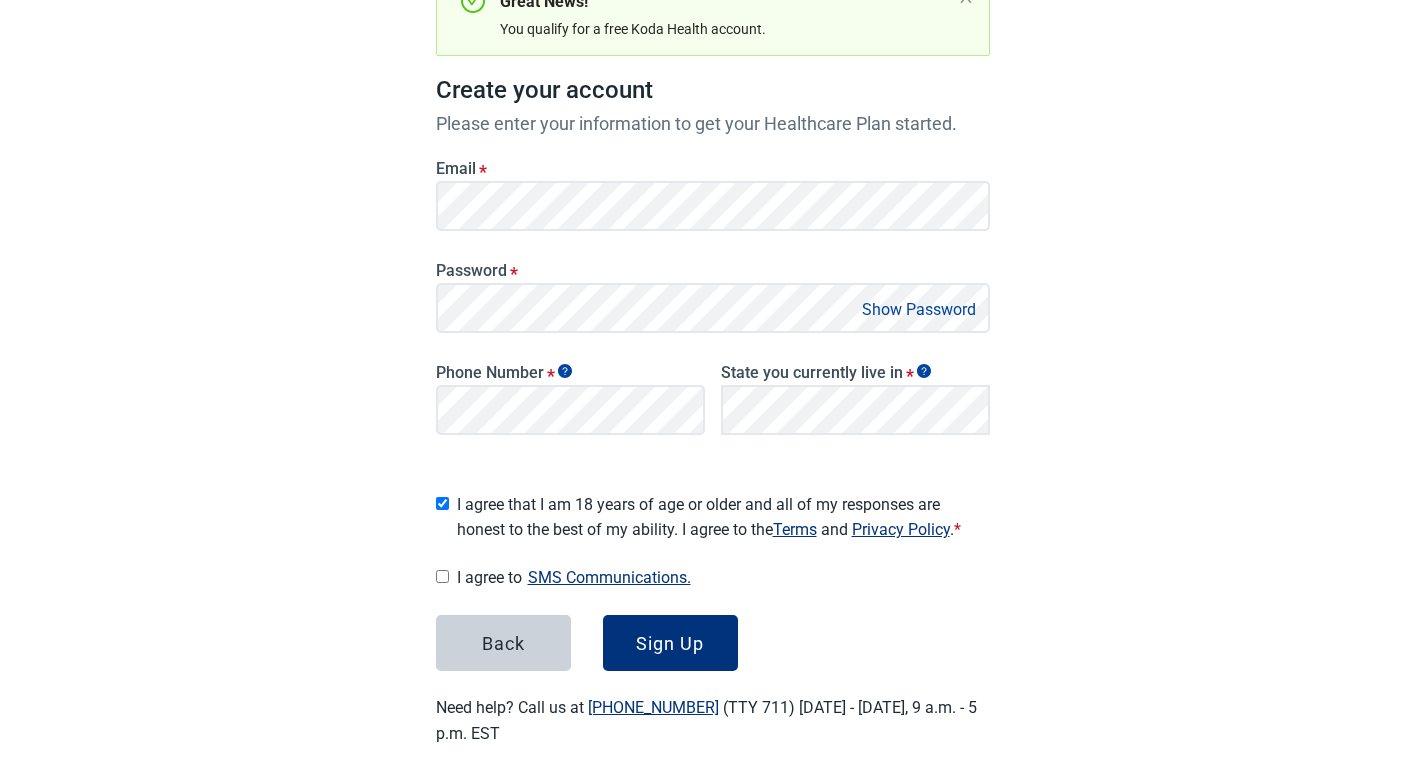 checkbox on "true" 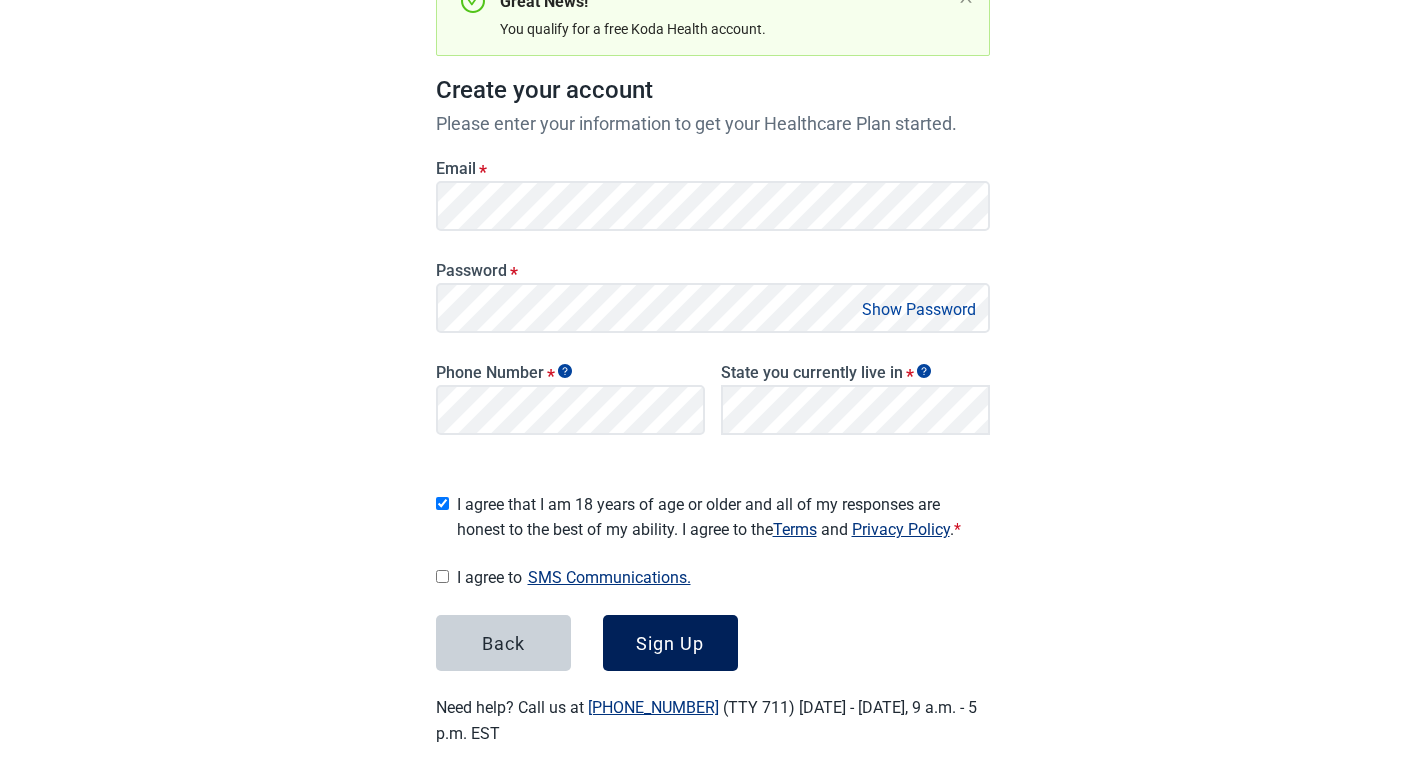 click on "Sign Up" at bounding box center (670, 643) 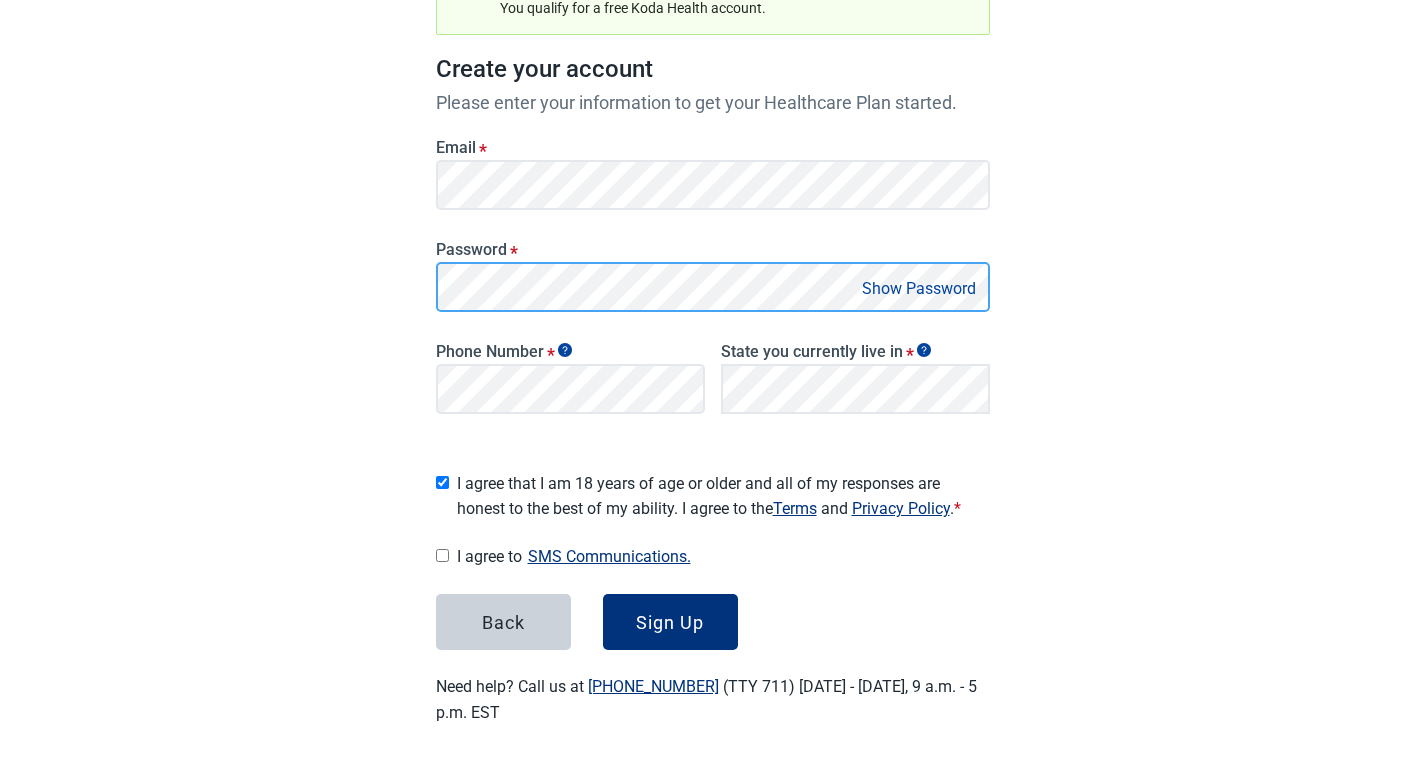 scroll, scrollTop: 251, scrollLeft: 0, axis: vertical 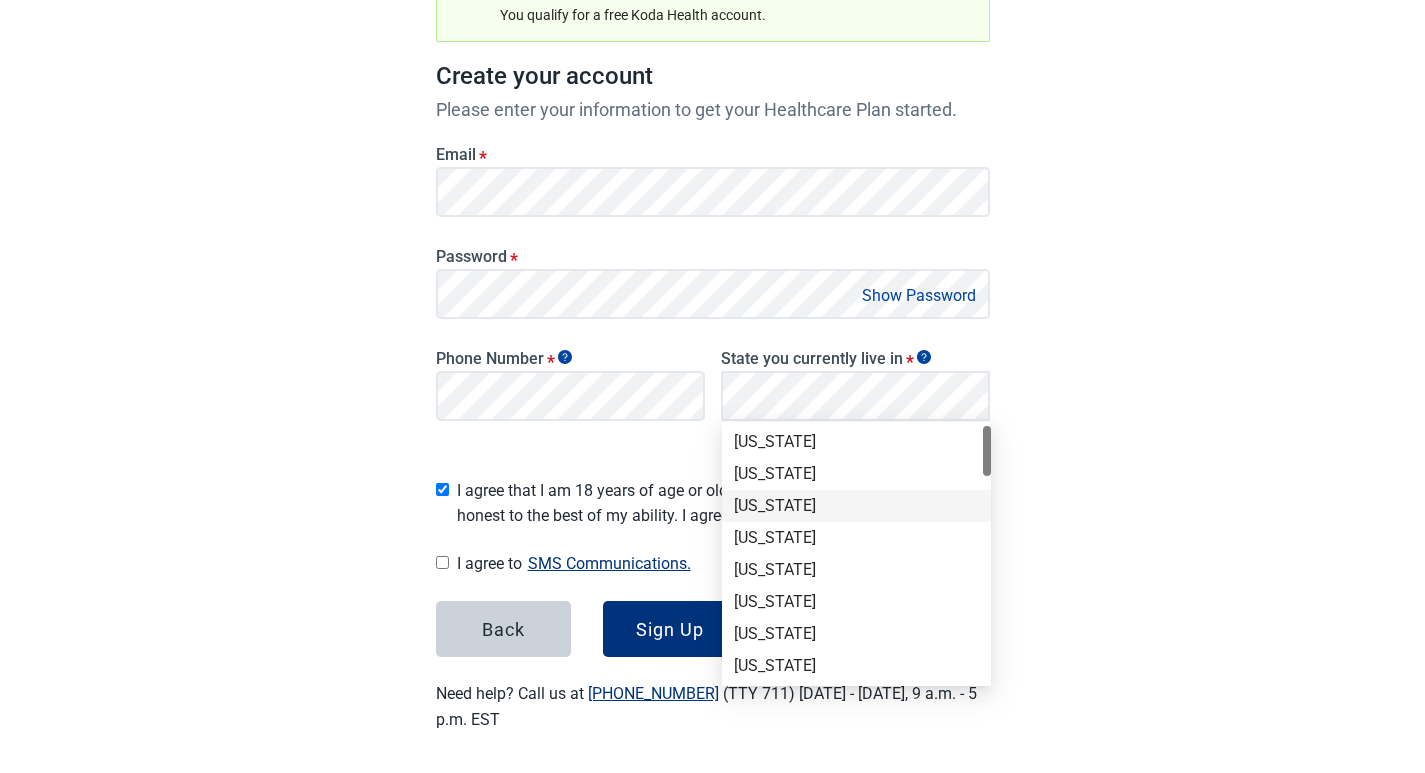 click on "[US_STATE]" at bounding box center (856, 506) 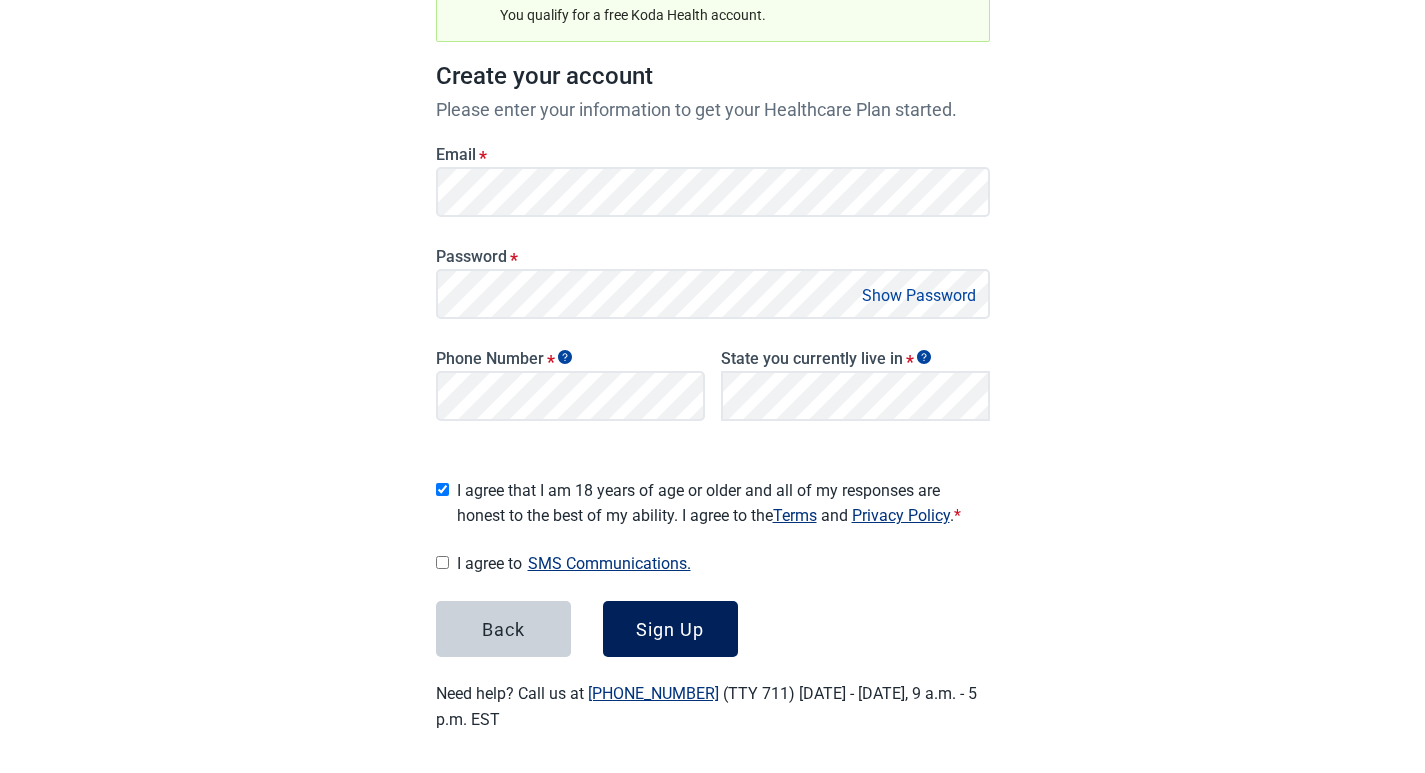 click on "Sign Up" at bounding box center (670, 629) 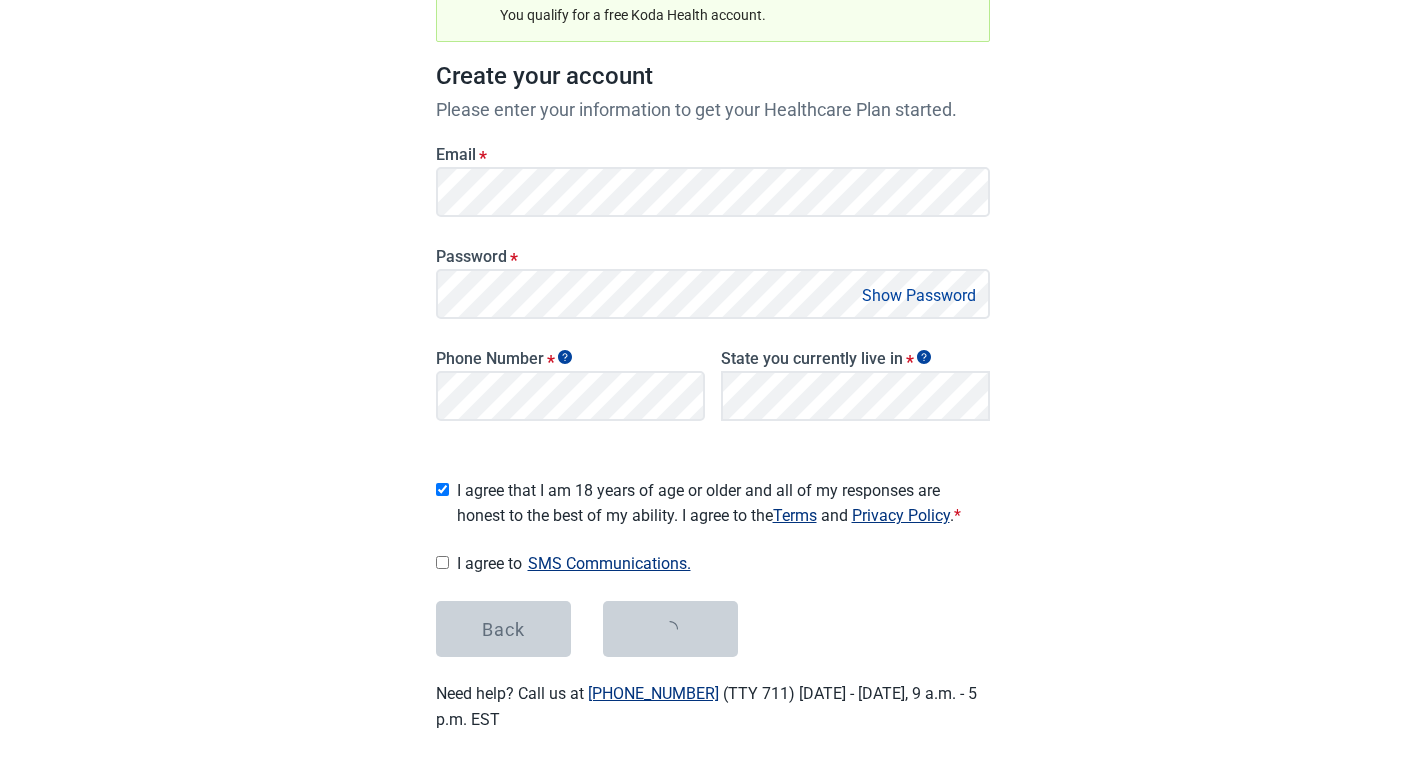 scroll, scrollTop: 0, scrollLeft: 0, axis: both 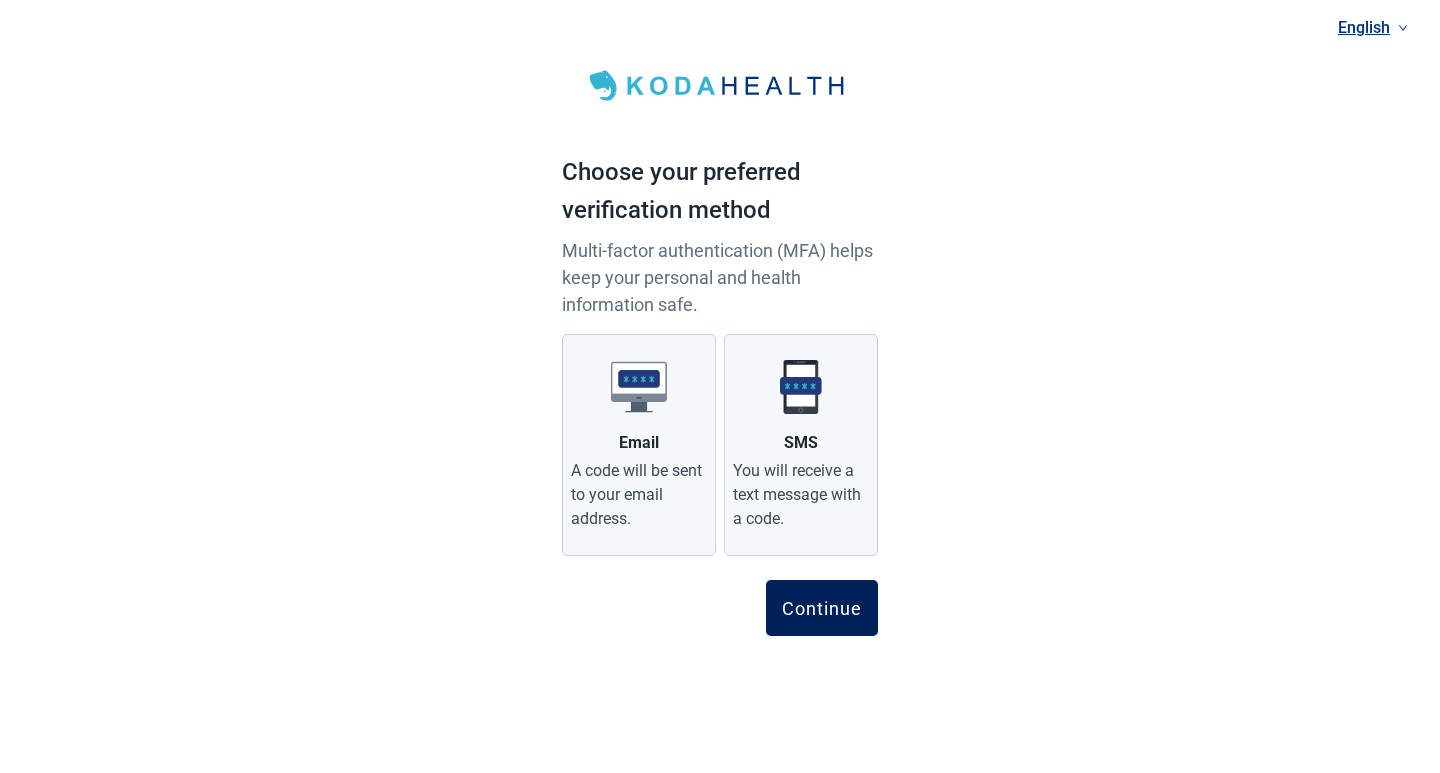 click on "Continue" at bounding box center [822, 608] 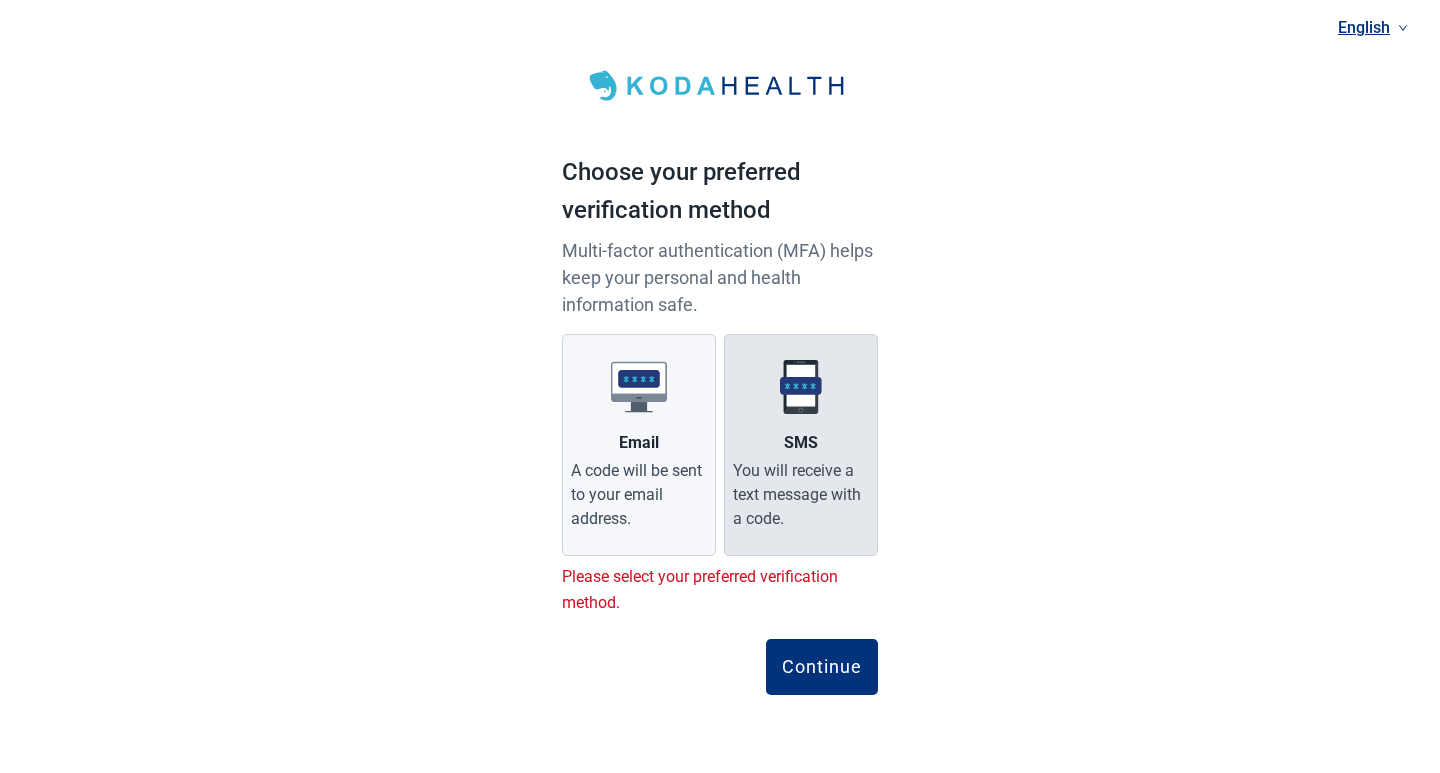 click at bounding box center (801, 387) 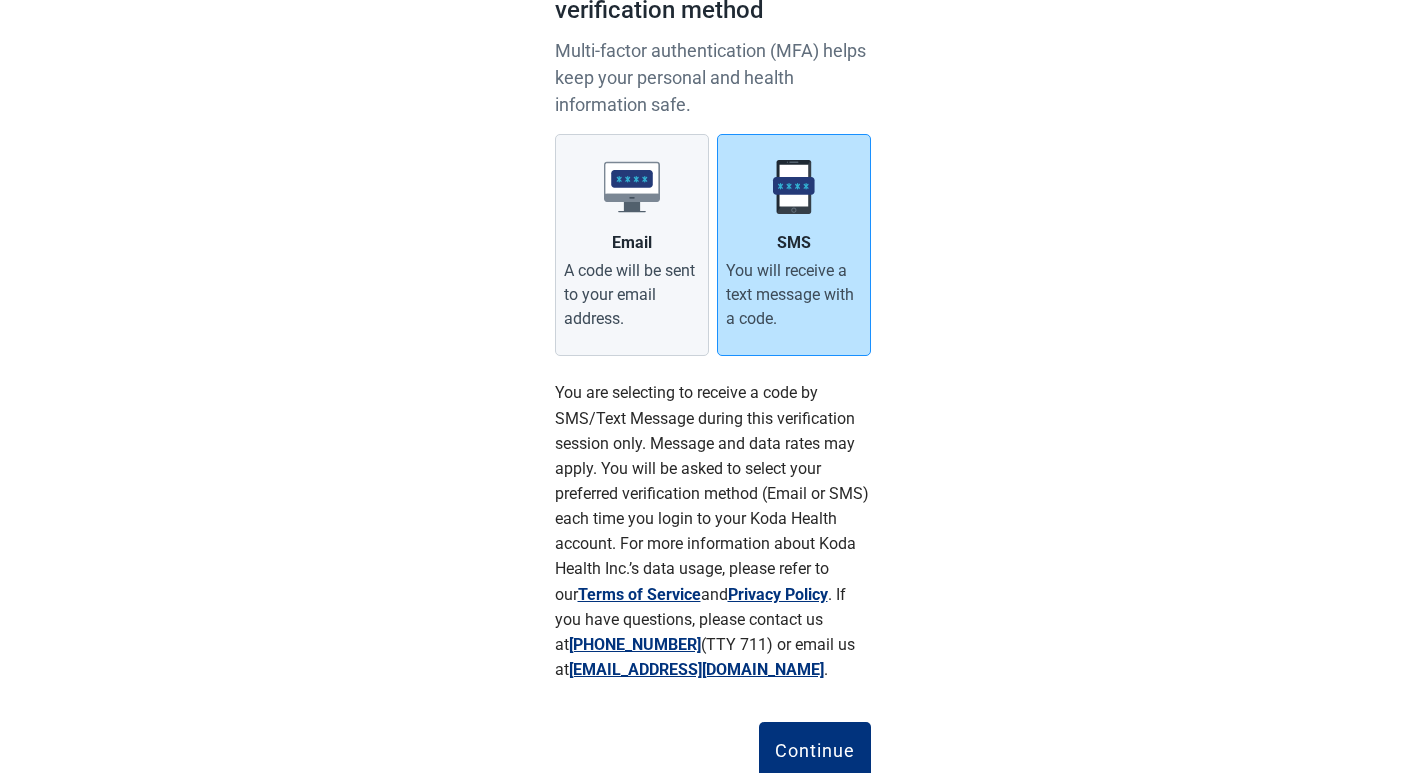 scroll, scrollTop: 269, scrollLeft: 0, axis: vertical 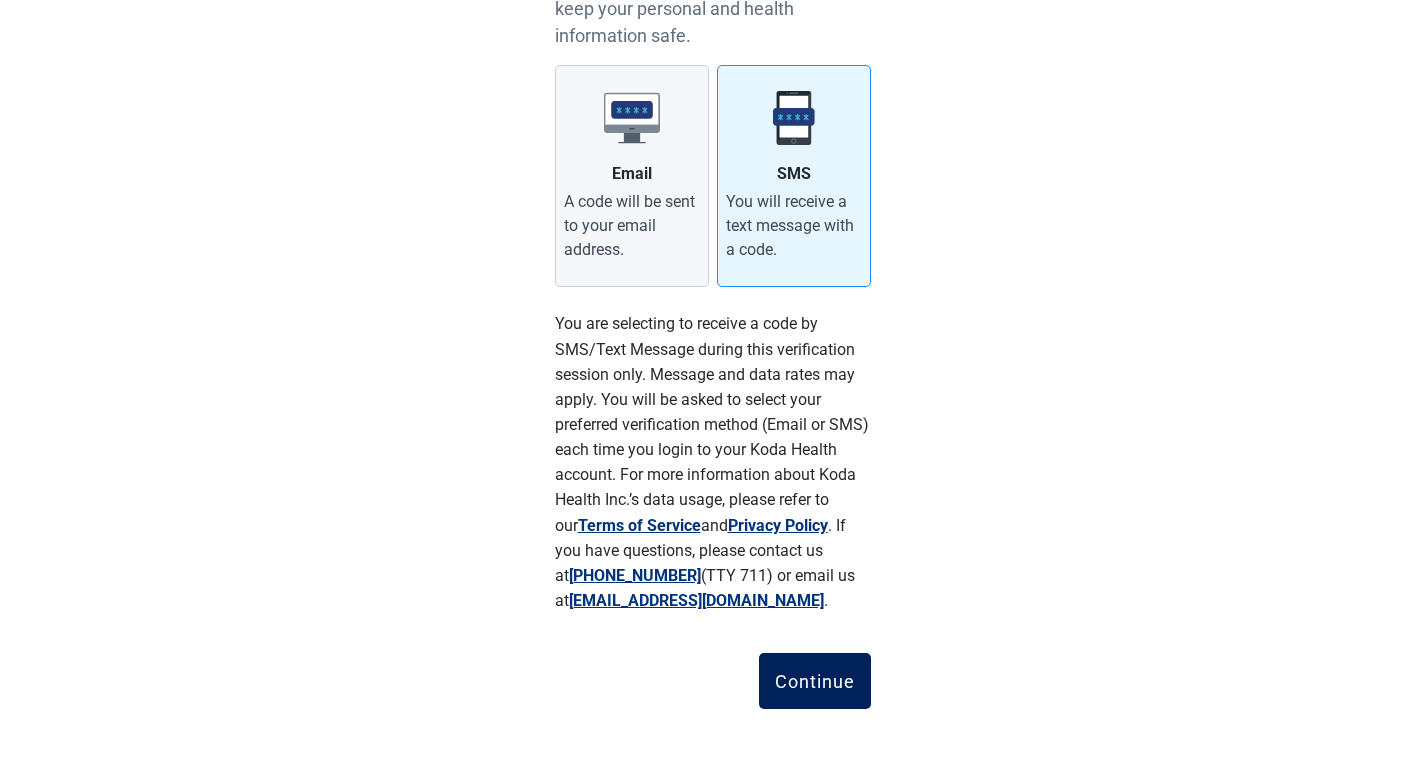 click on "Continue" at bounding box center (815, 681) 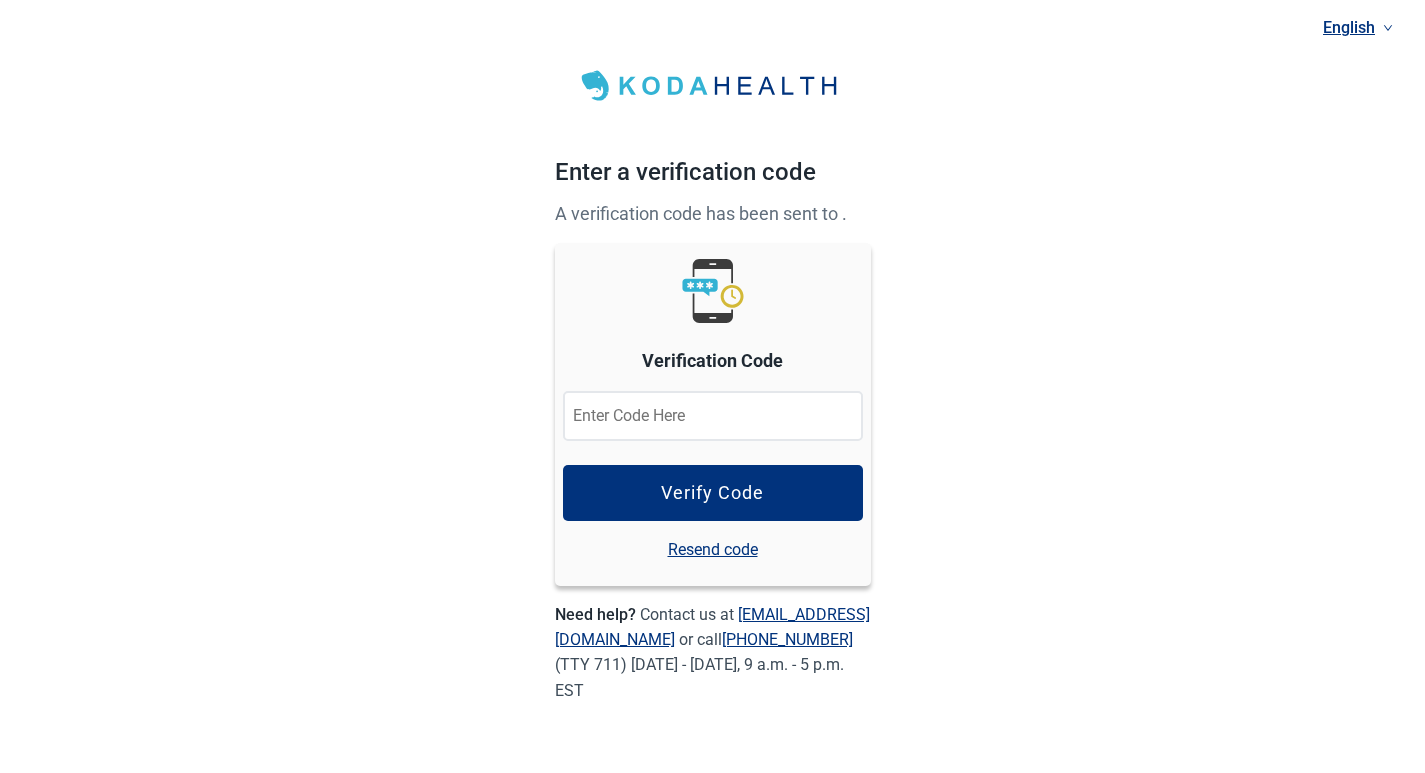 scroll, scrollTop: 0, scrollLeft: 0, axis: both 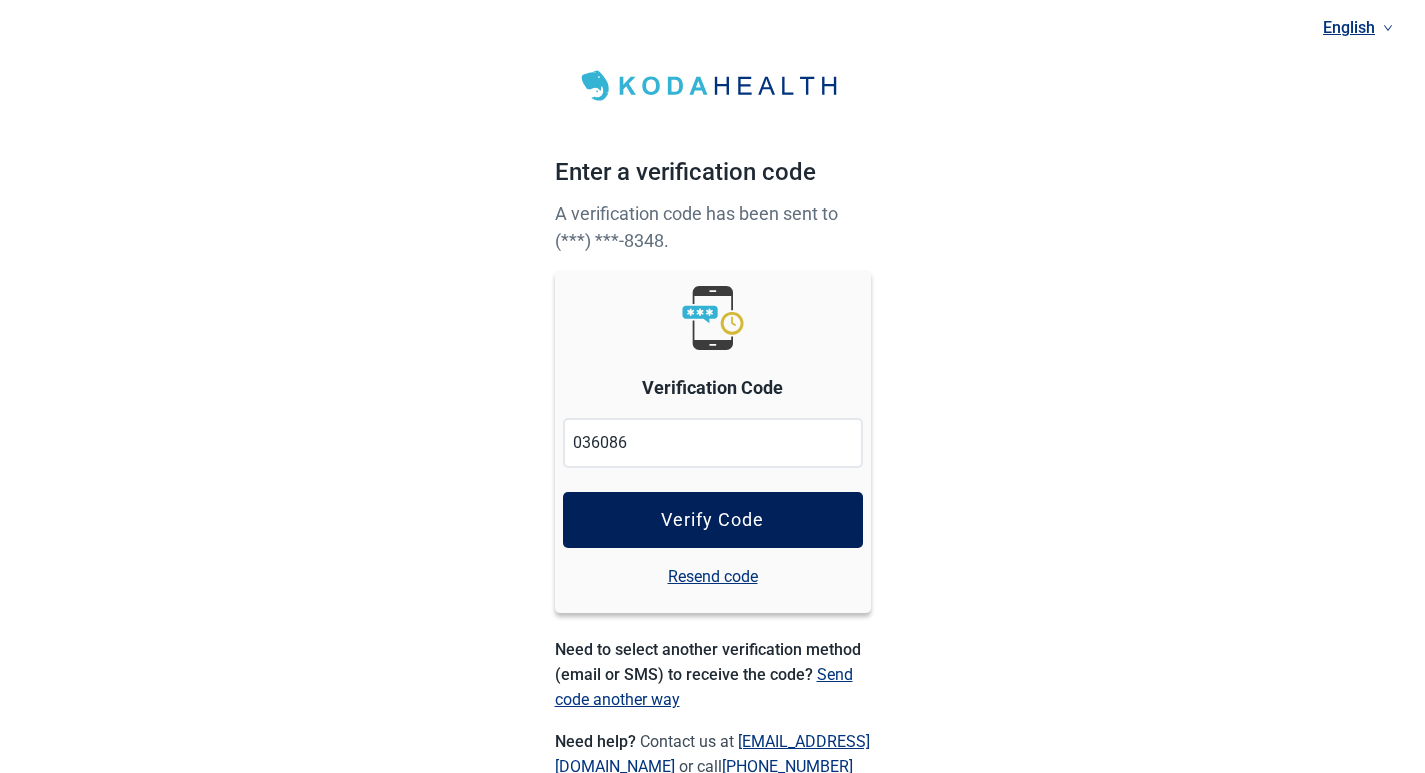 type on "036086" 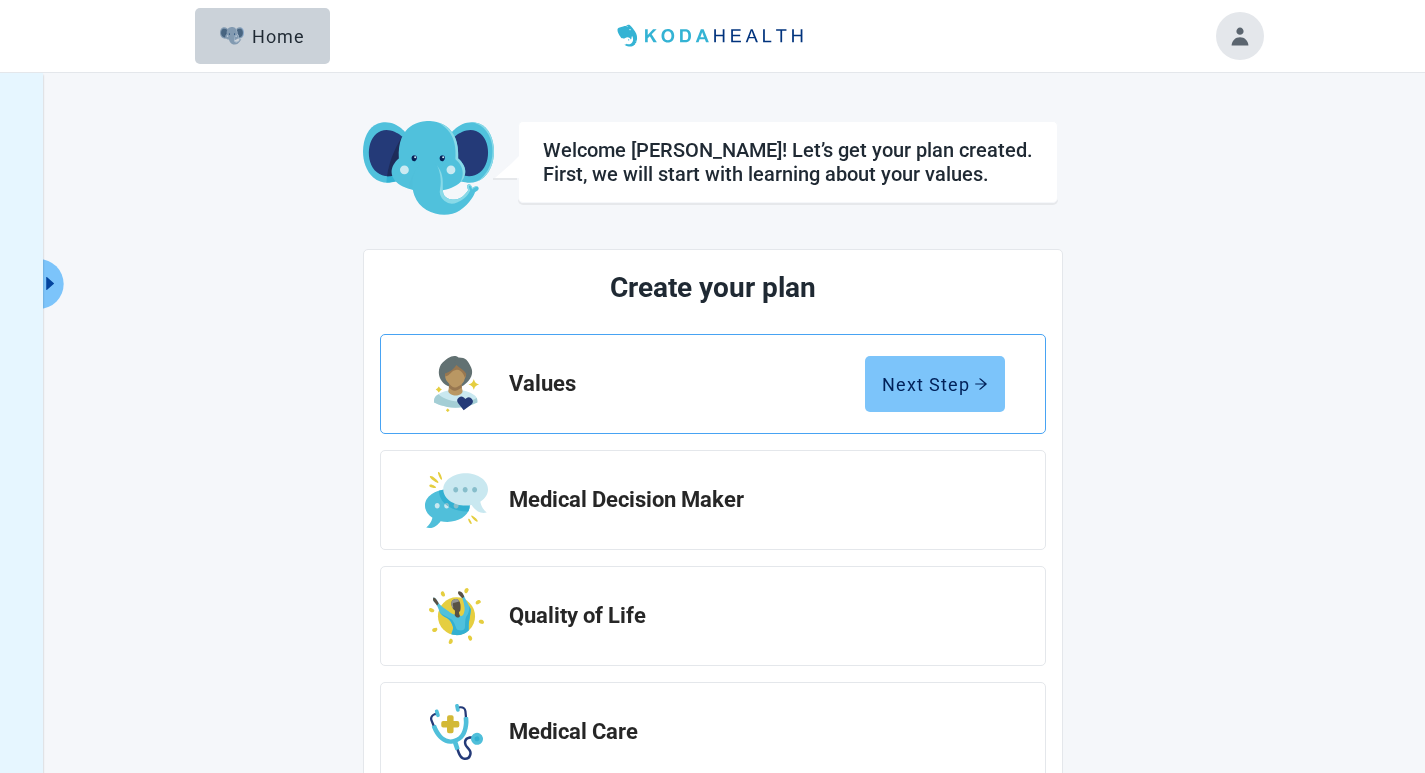 click on "Next Step" at bounding box center [935, 384] 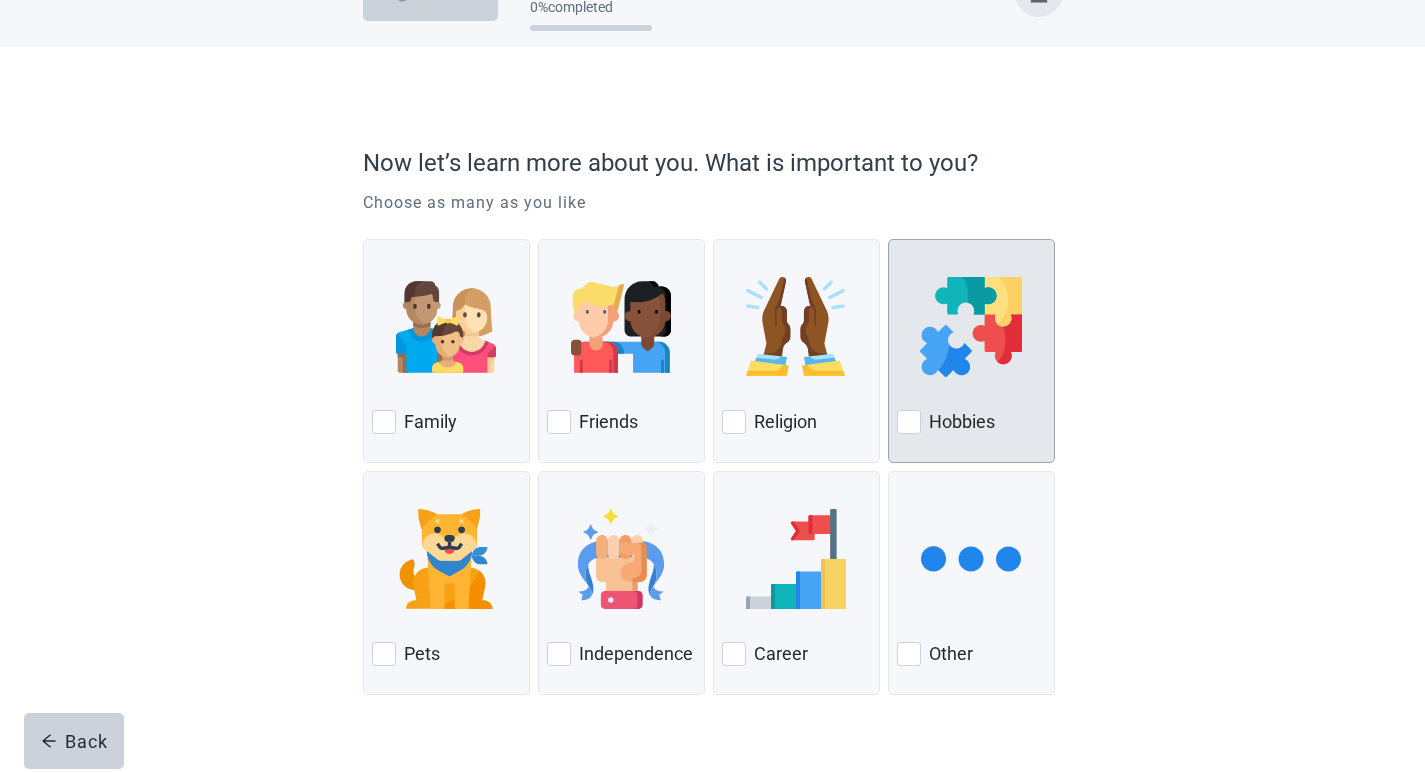scroll, scrollTop: 87, scrollLeft: 0, axis: vertical 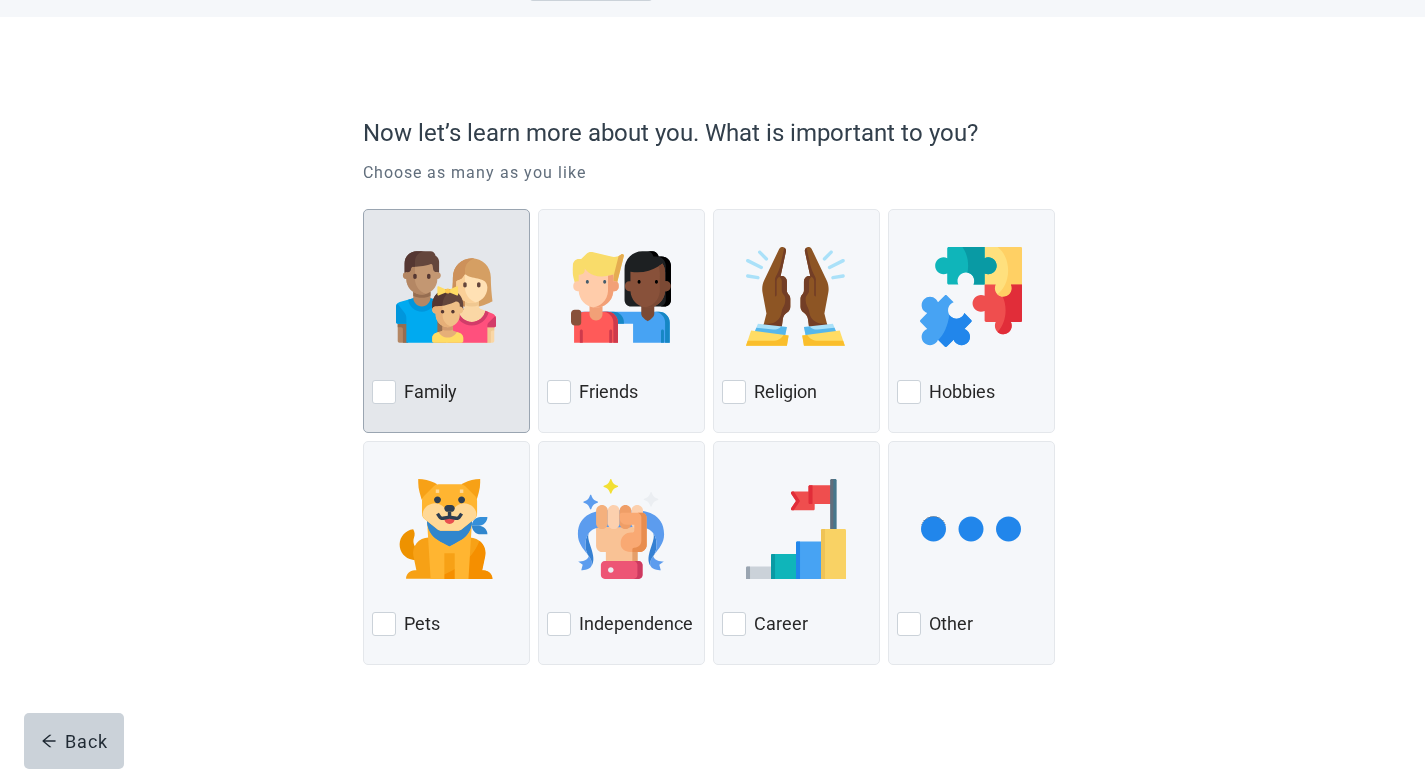 click at bounding box center (384, 392) 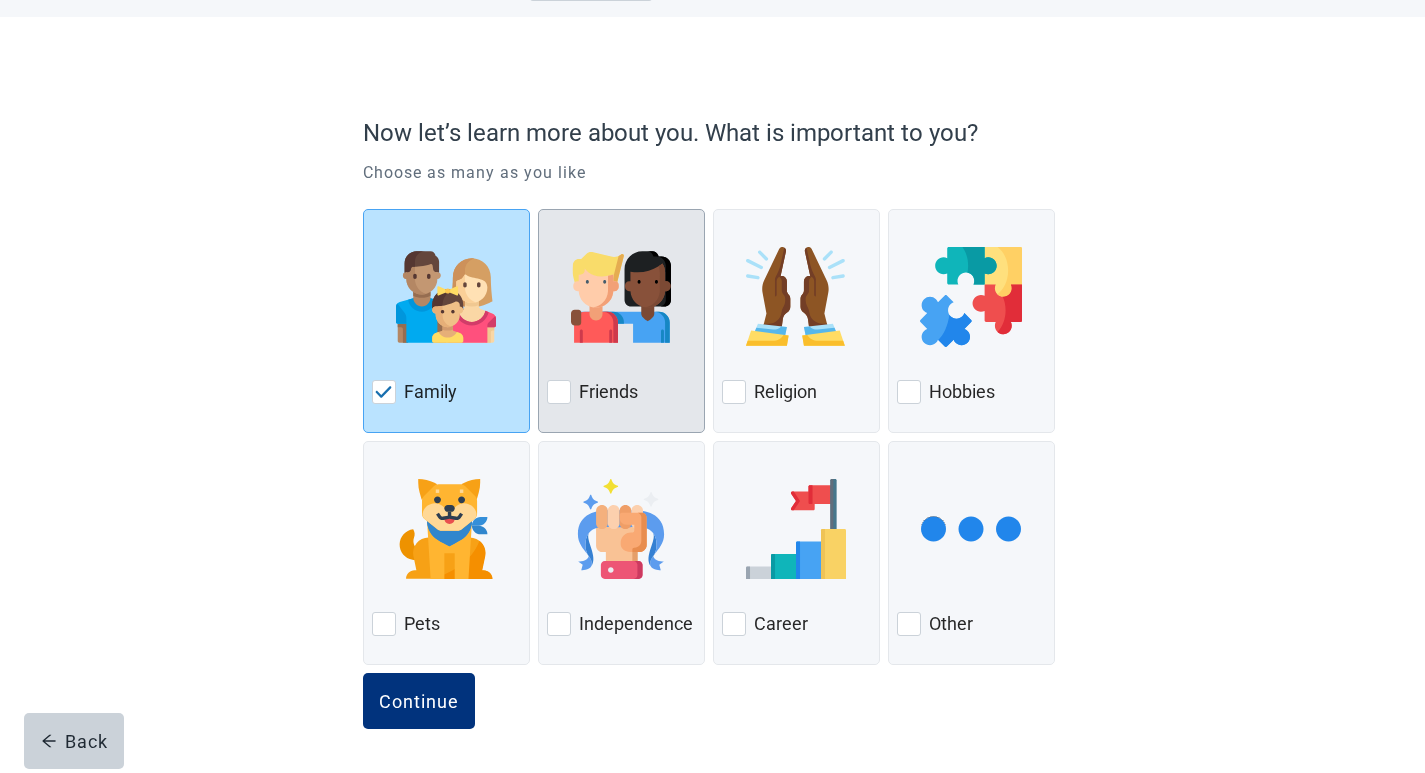 click at bounding box center (559, 392) 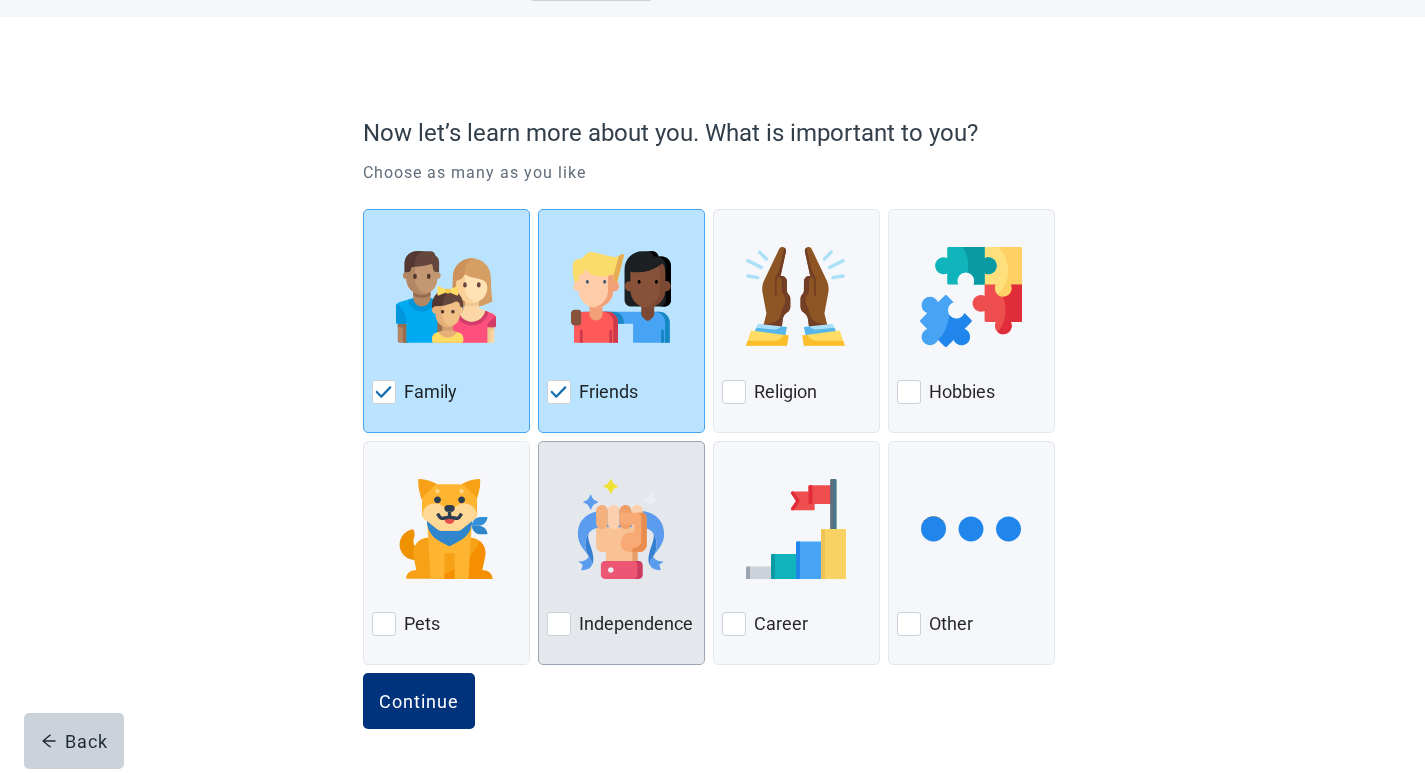 click at bounding box center [559, 624] 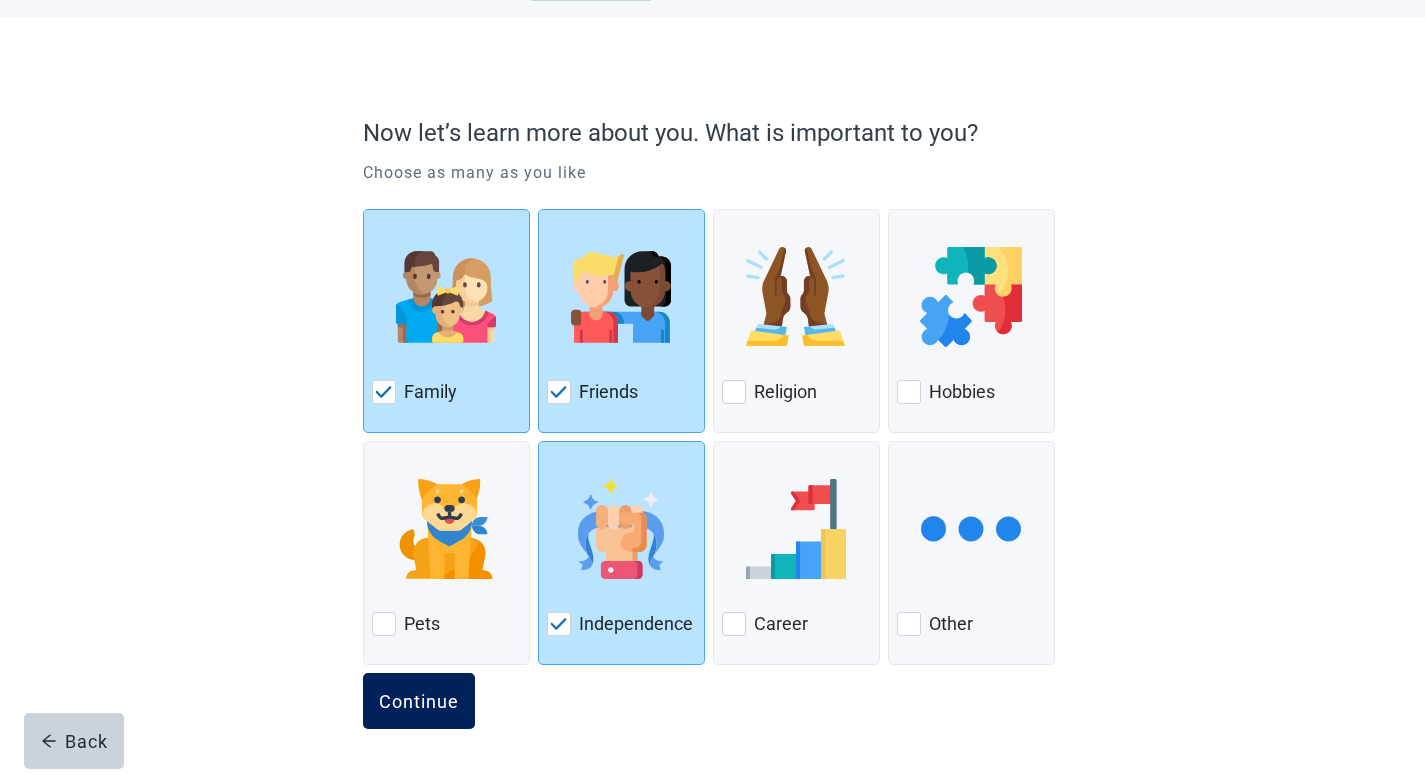 click on "Continue" at bounding box center [419, 701] 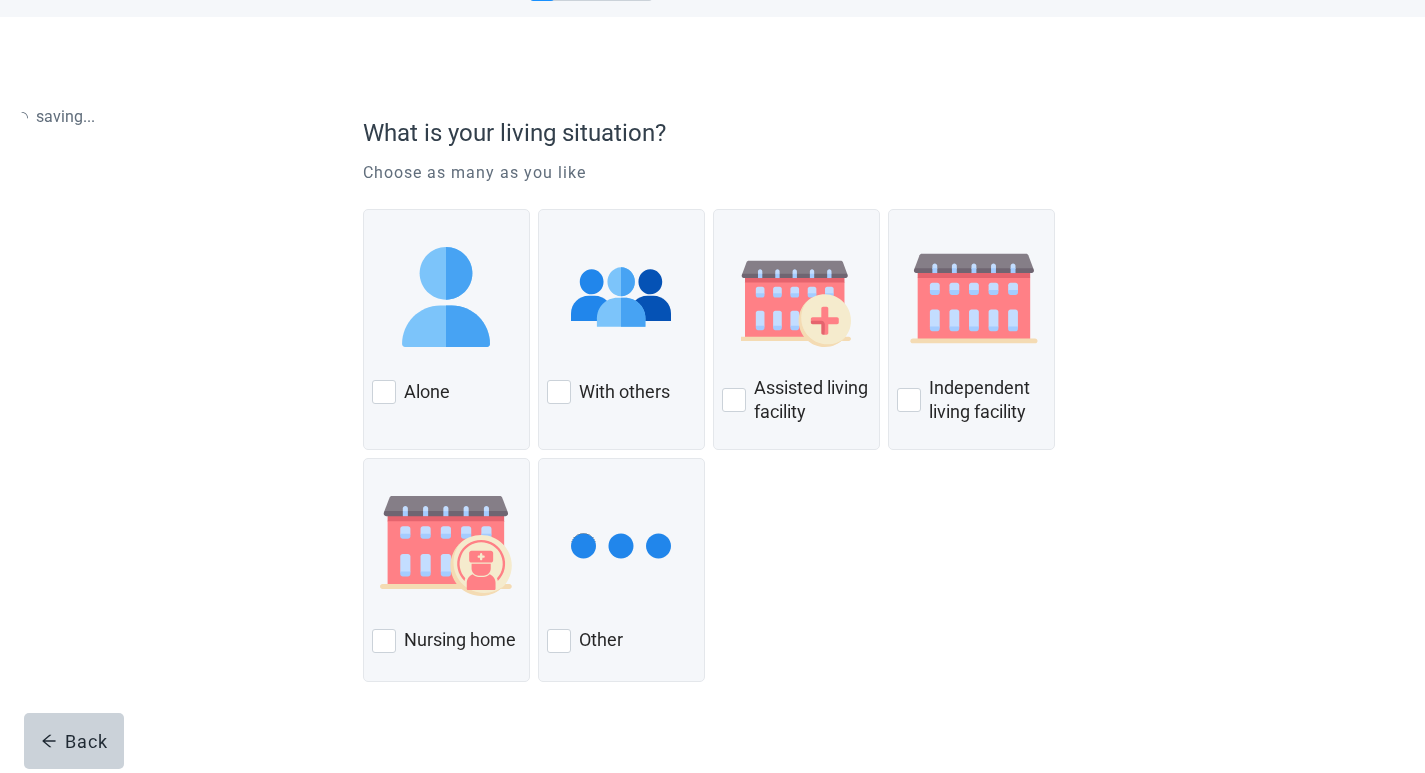 scroll, scrollTop: 0, scrollLeft: 0, axis: both 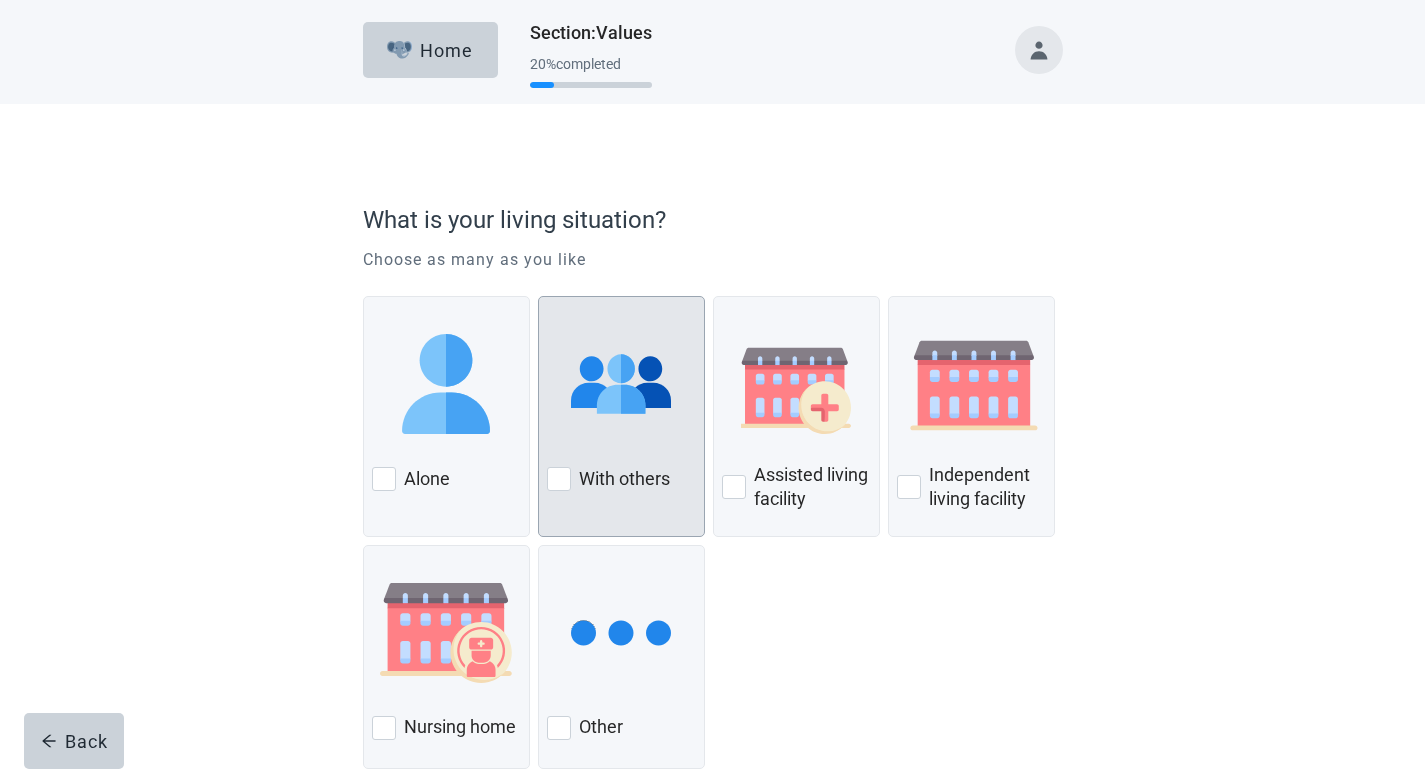 click at bounding box center (559, 479) 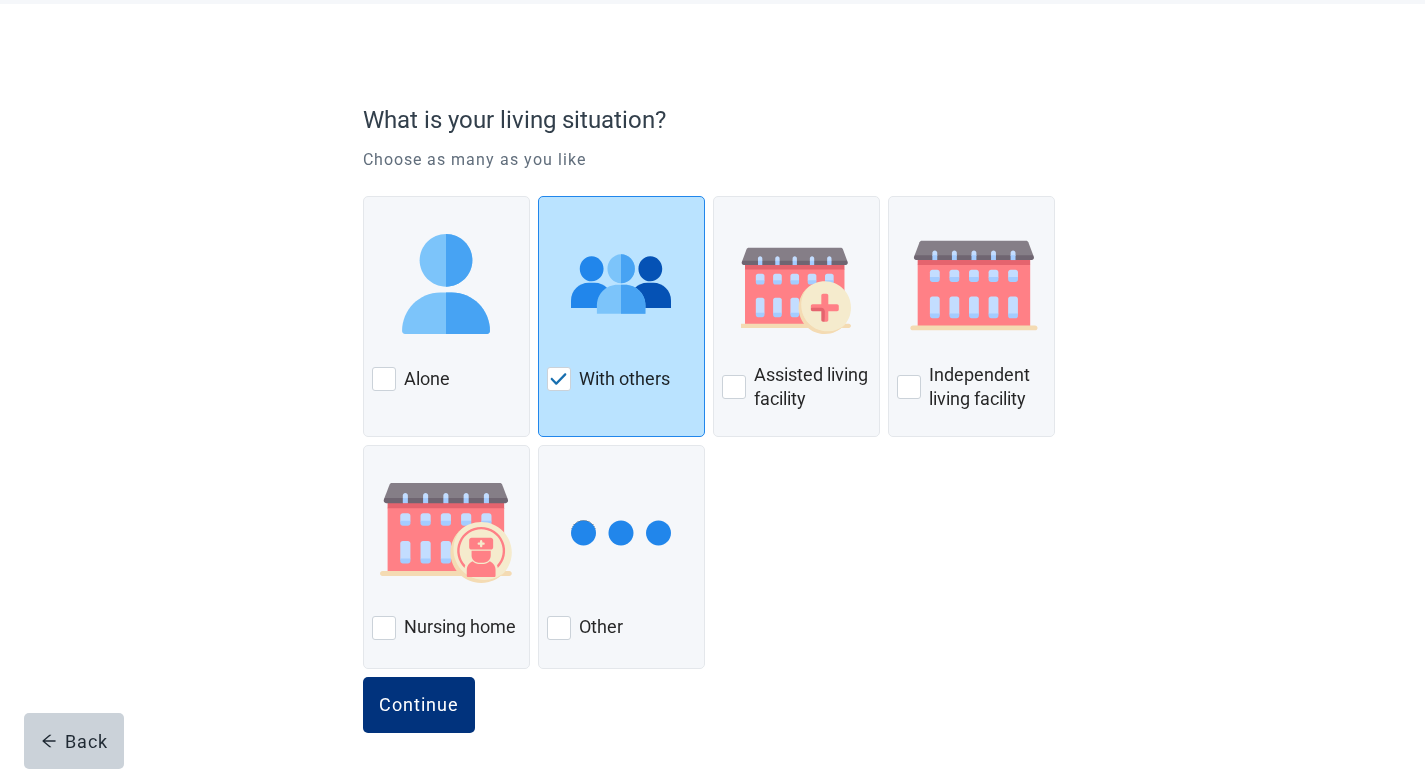 scroll, scrollTop: 104, scrollLeft: 0, axis: vertical 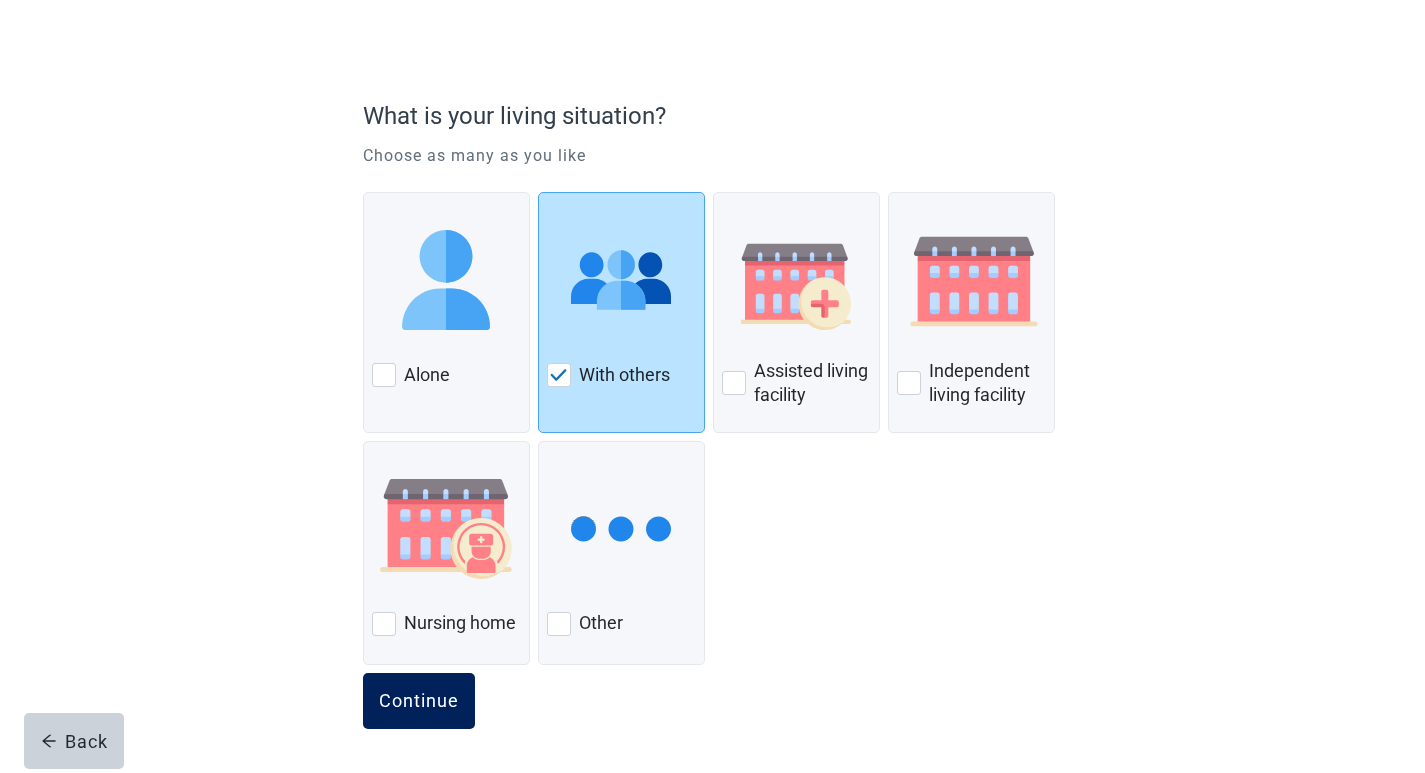 click on "Continue" at bounding box center (419, 701) 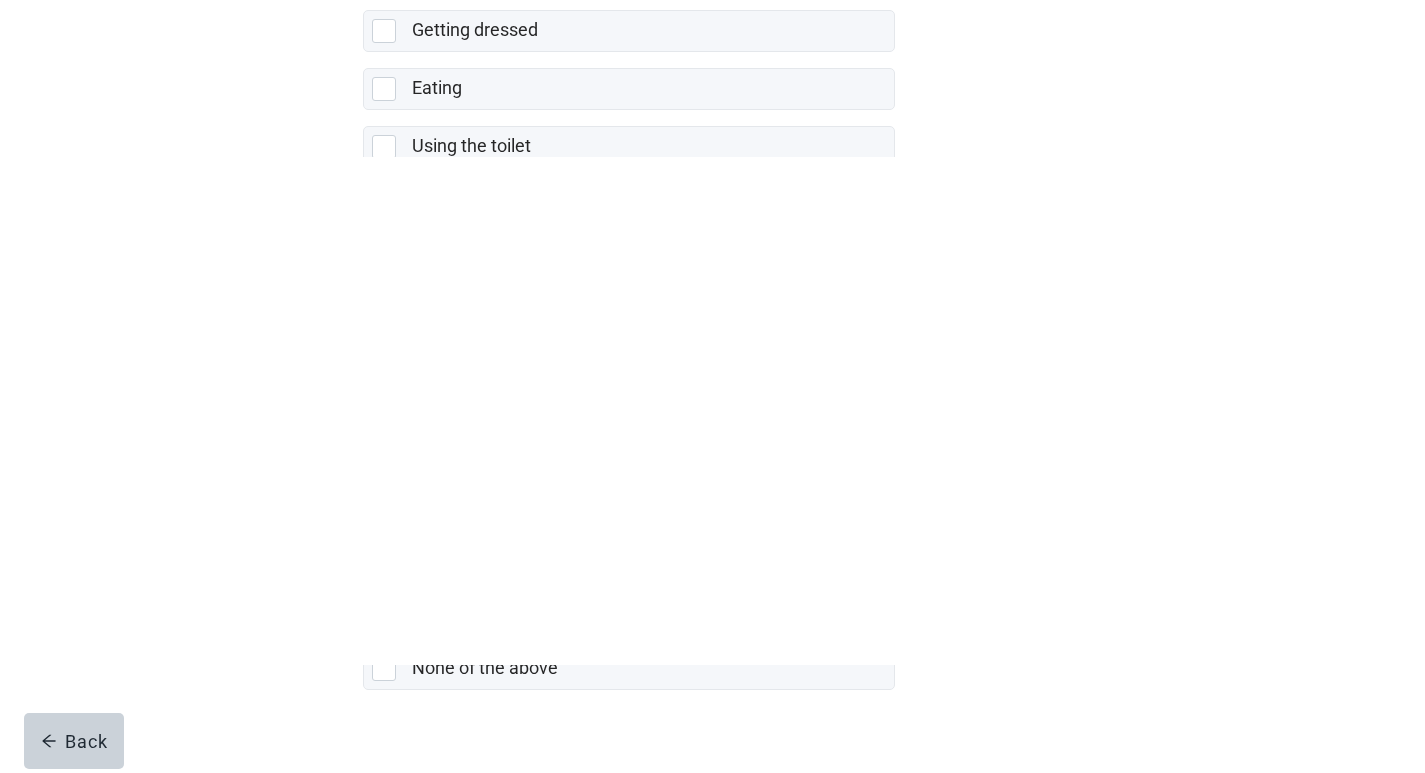 scroll, scrollTop: 333, scrollLeft: 0, axis: vertical 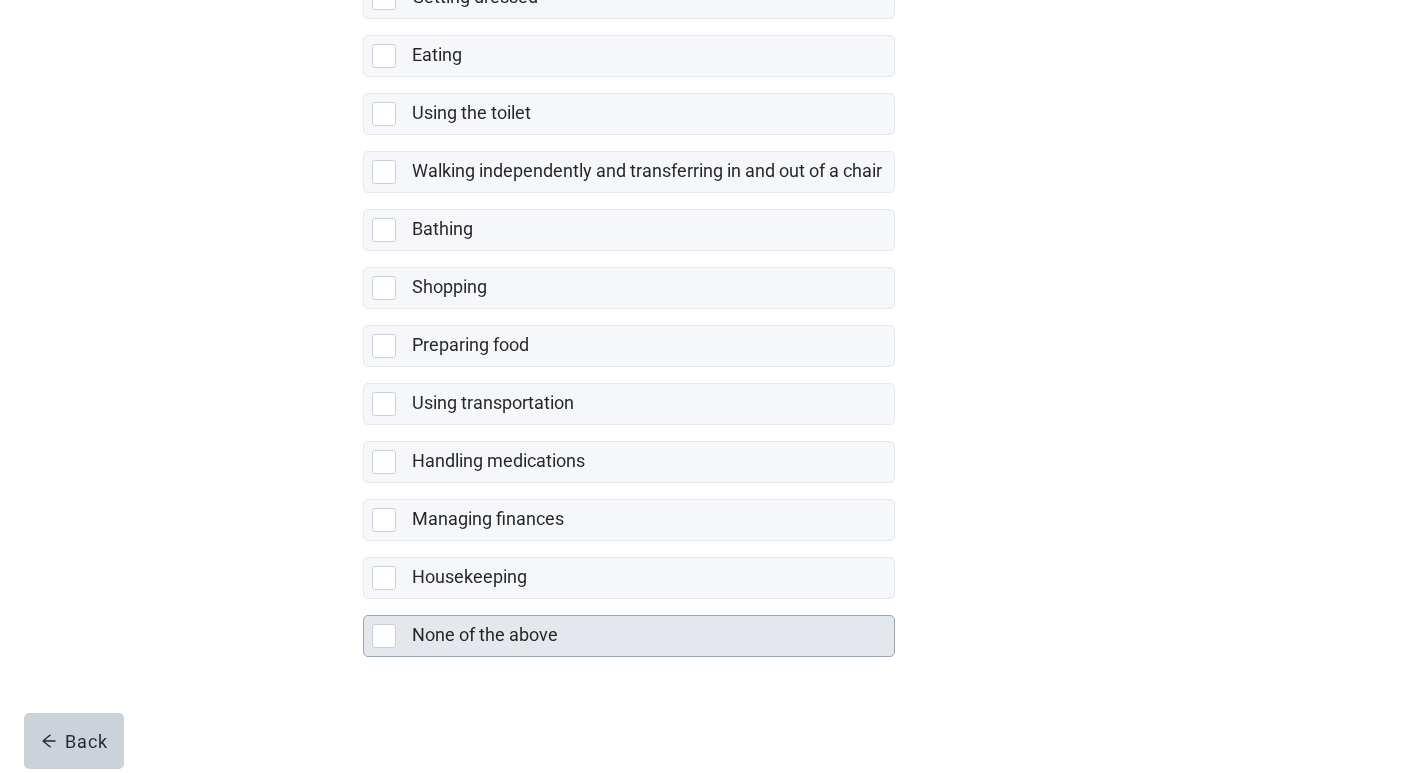 click at bounding box center [384, 636] 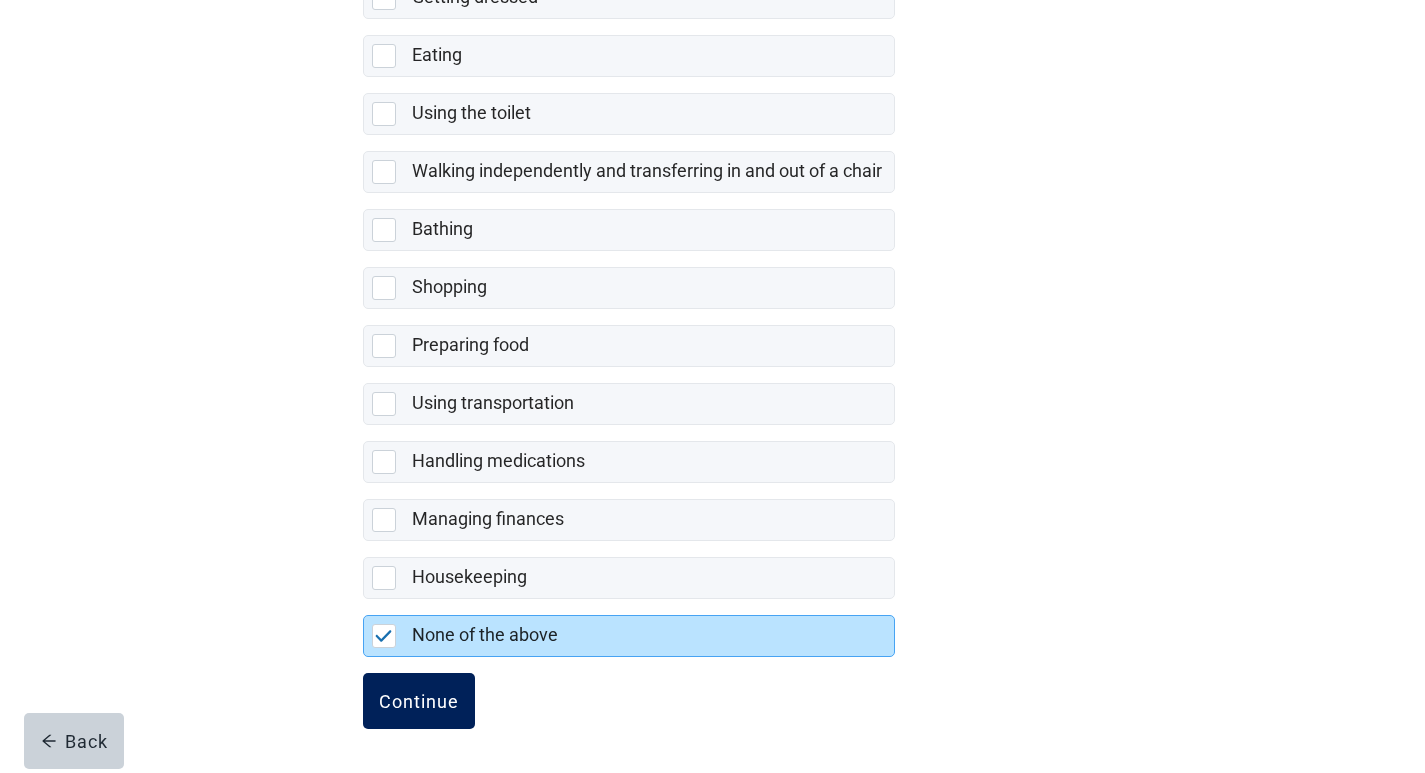 click on "Continue" at bounding box center [419, 701] 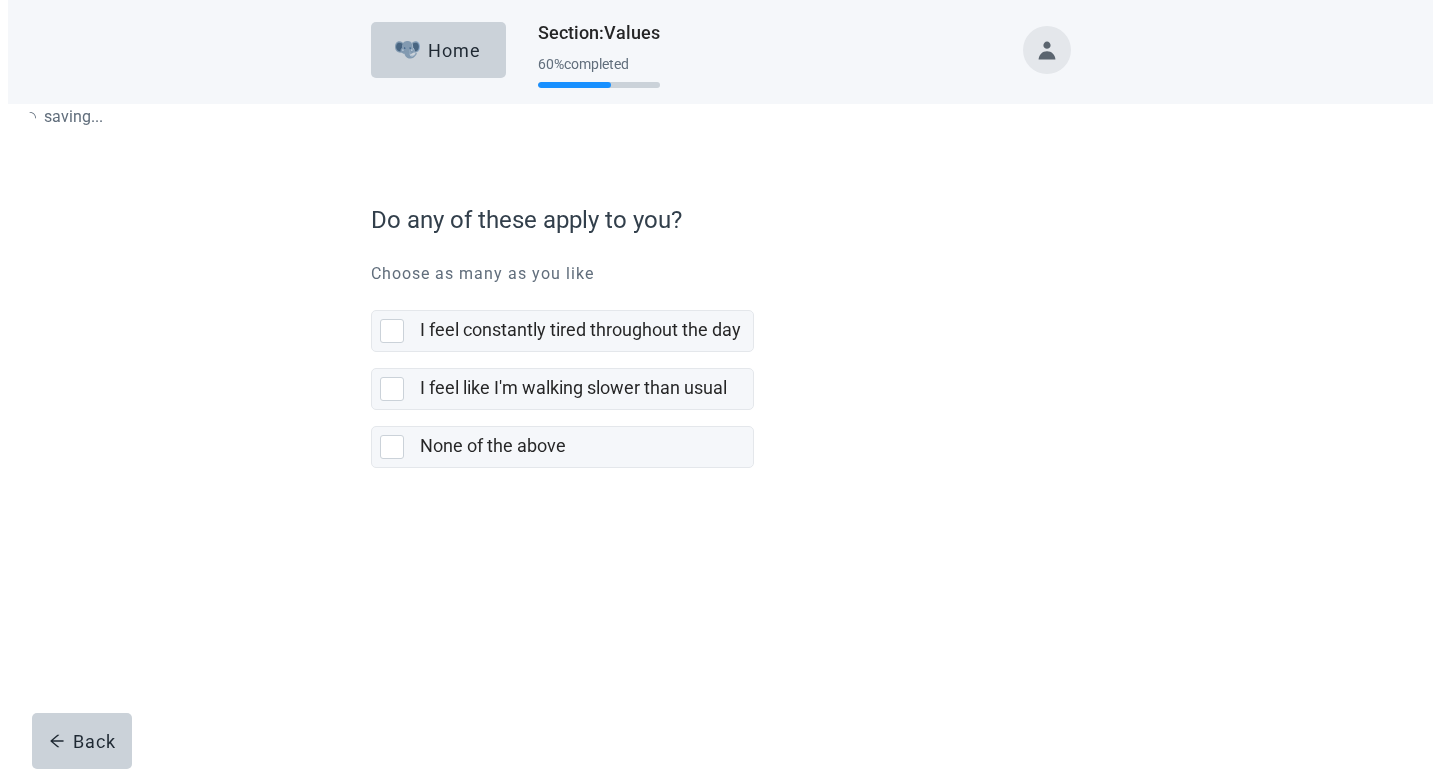 scroll, scrollTop: 0, scrollLeft: 0, axis: both 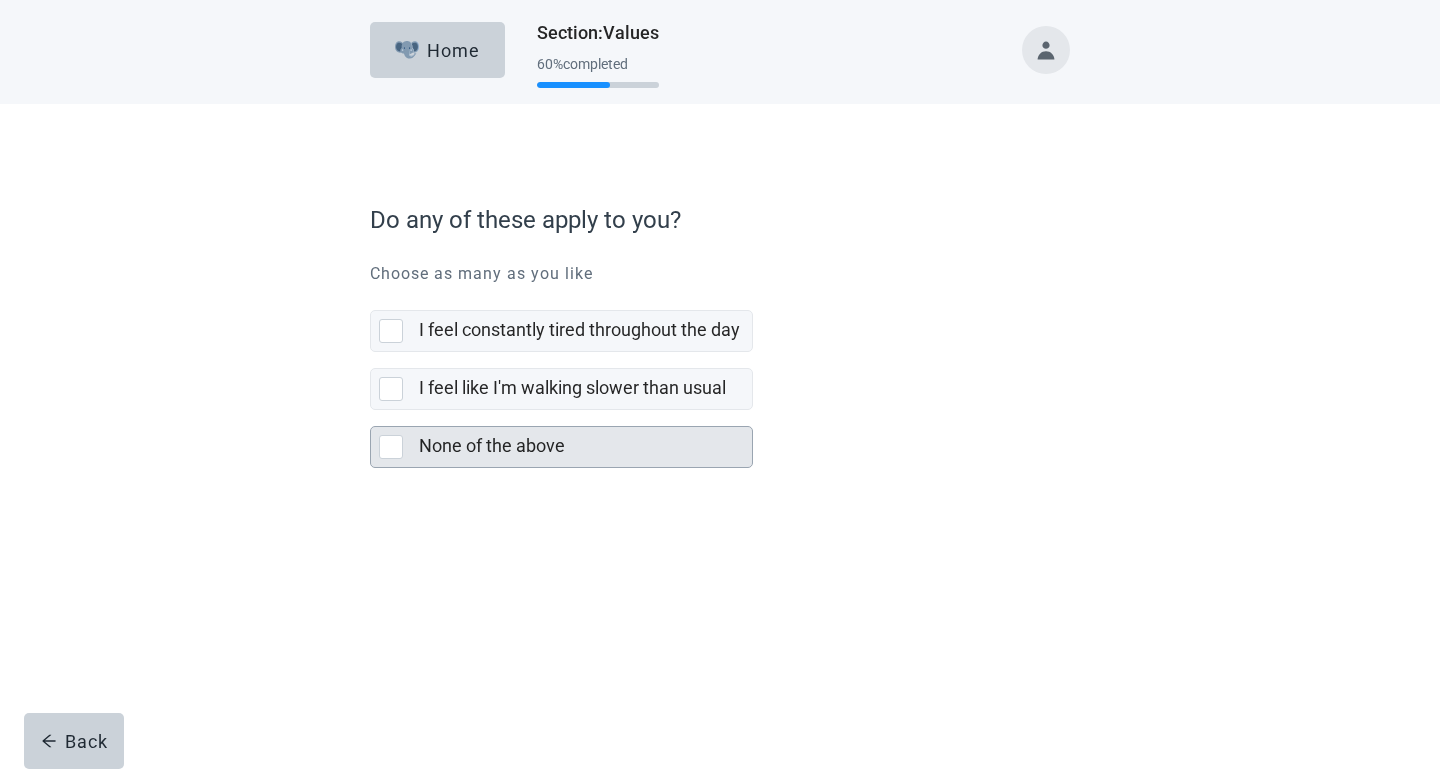 click at bounding box center [391, 447] 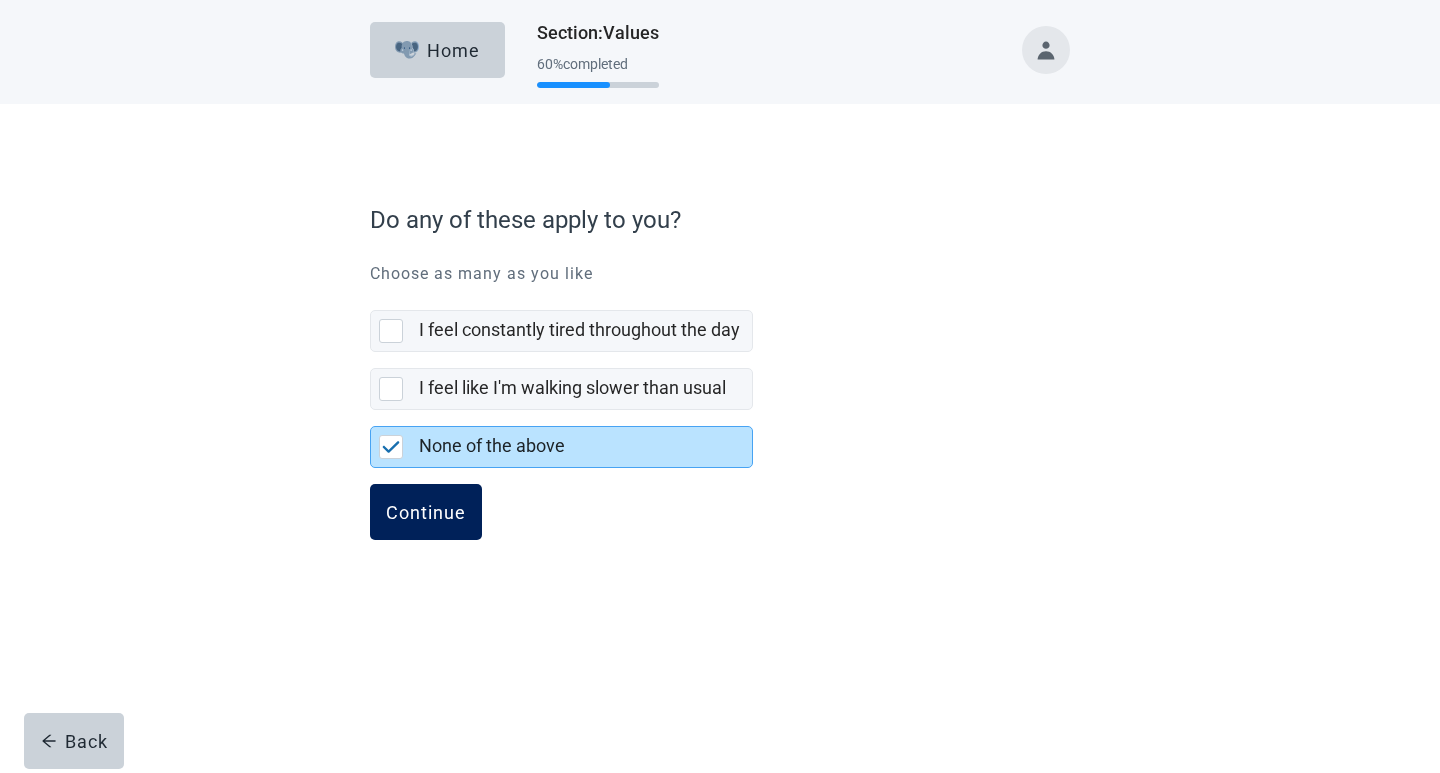 click on "Continue" at bounding box center [426, 512] 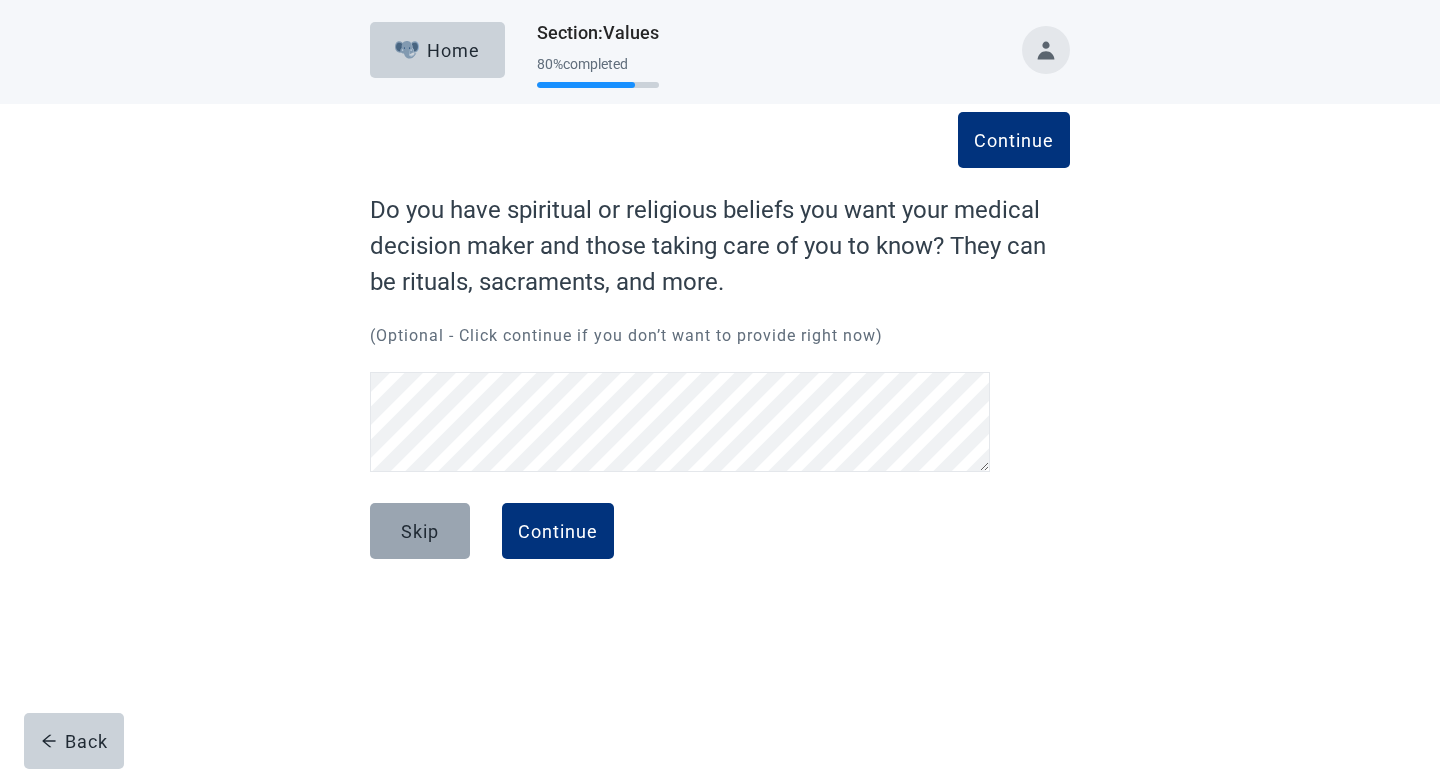 click on "Skip" at bounding box center (420, 531) 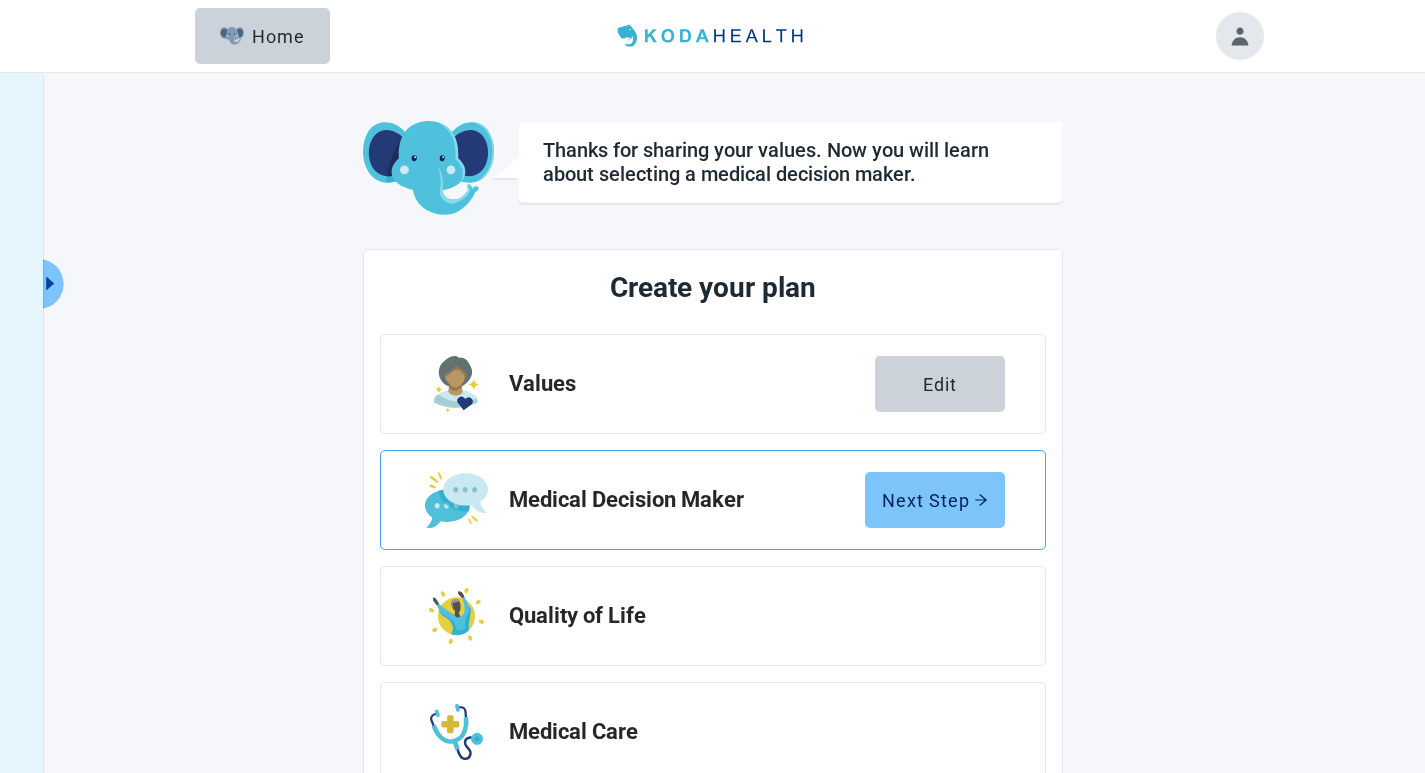 click on "Next Step" at bounding box center [935, 500] 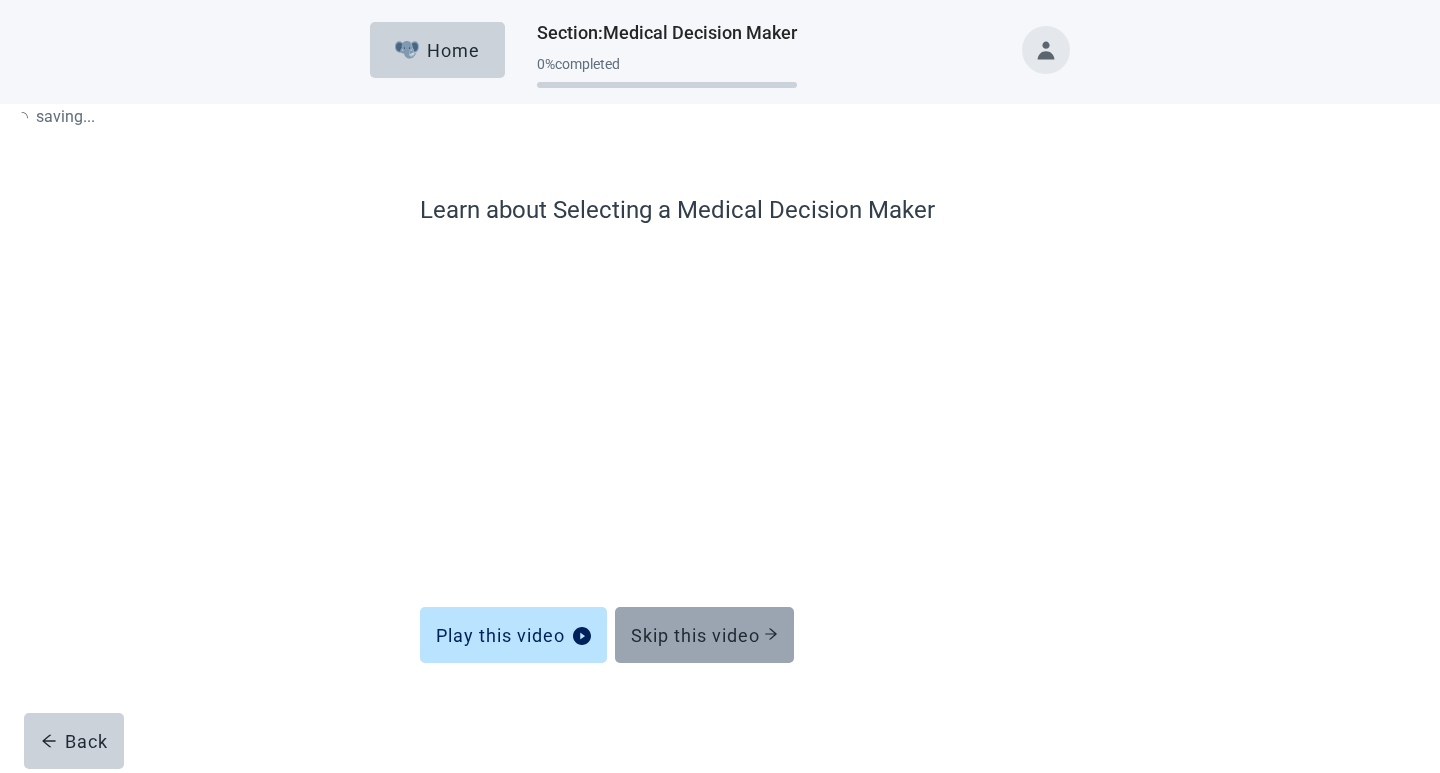 click on "Skip this video" at bounding box center (704, 635) 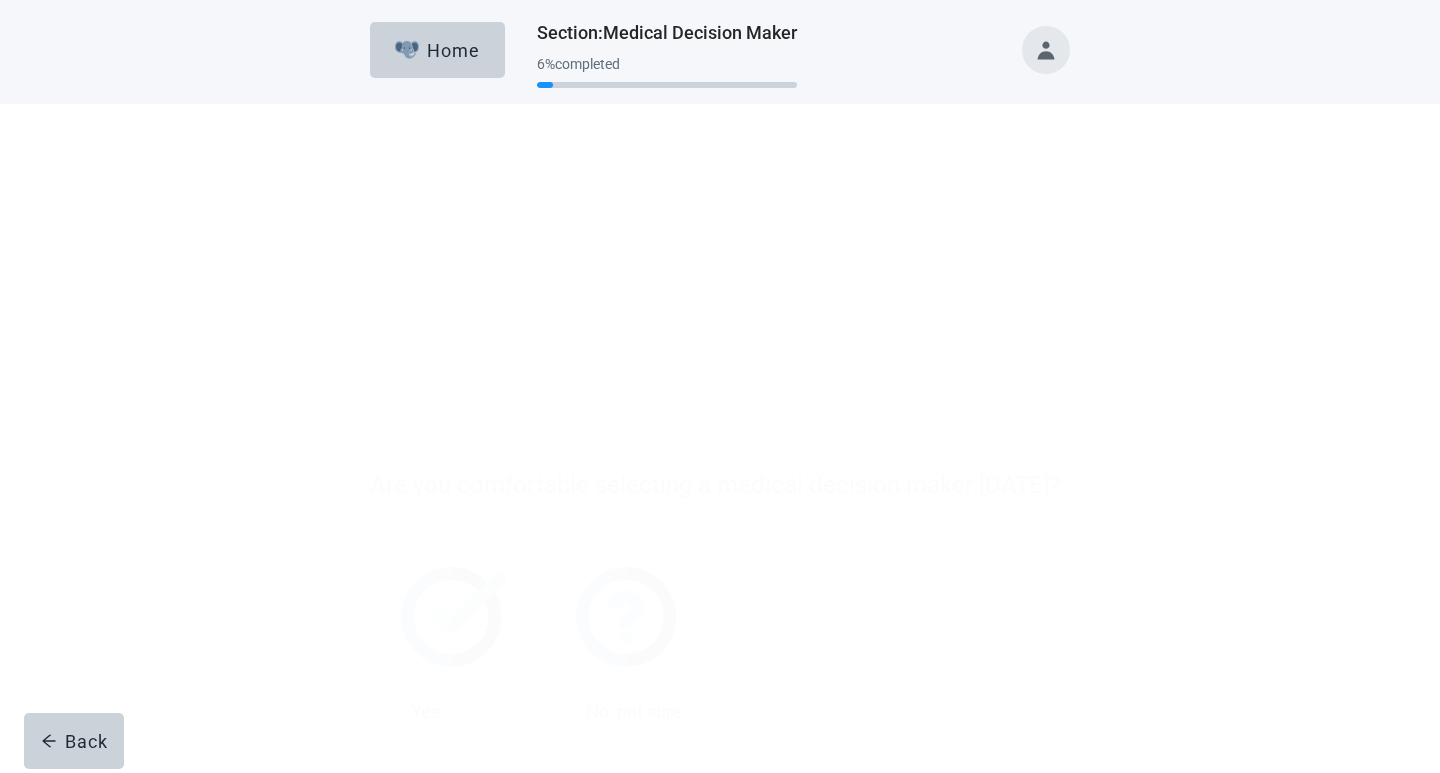 click at bounding box center (391, 447) 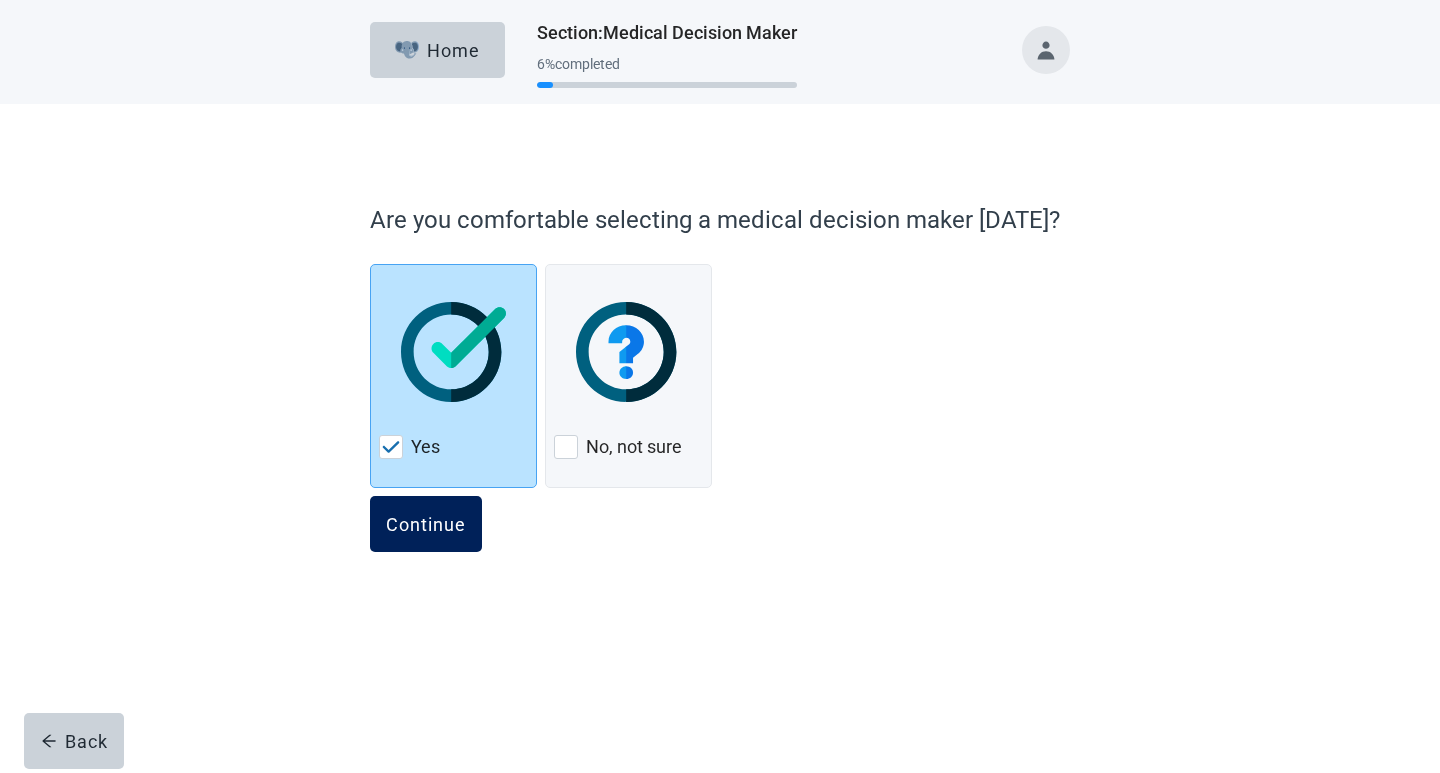 click on "Continue" at bounding box center [426, 524] 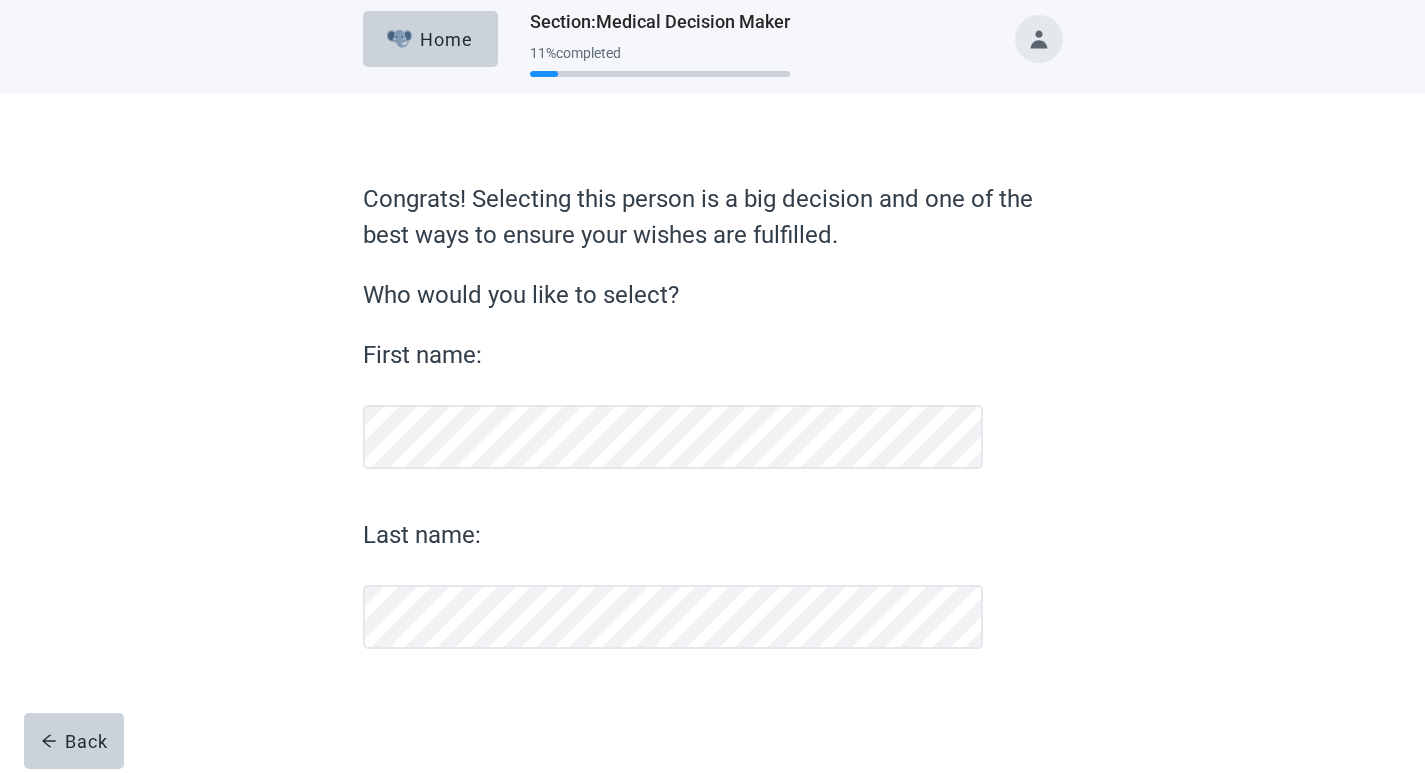 scroll, scrollTop: 11, scrollLeft: 0, axis: vertical 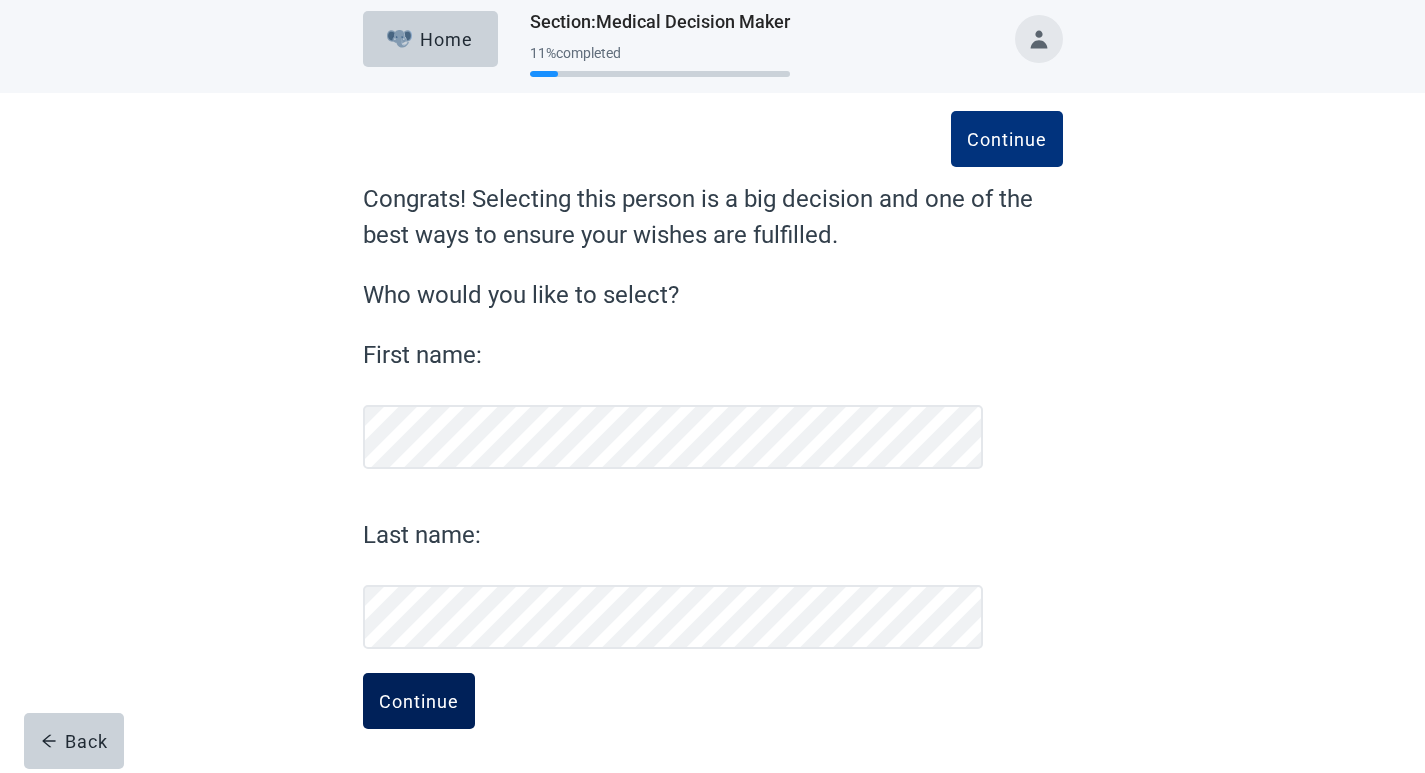click on "Continue" at bounding box center (419, 701) 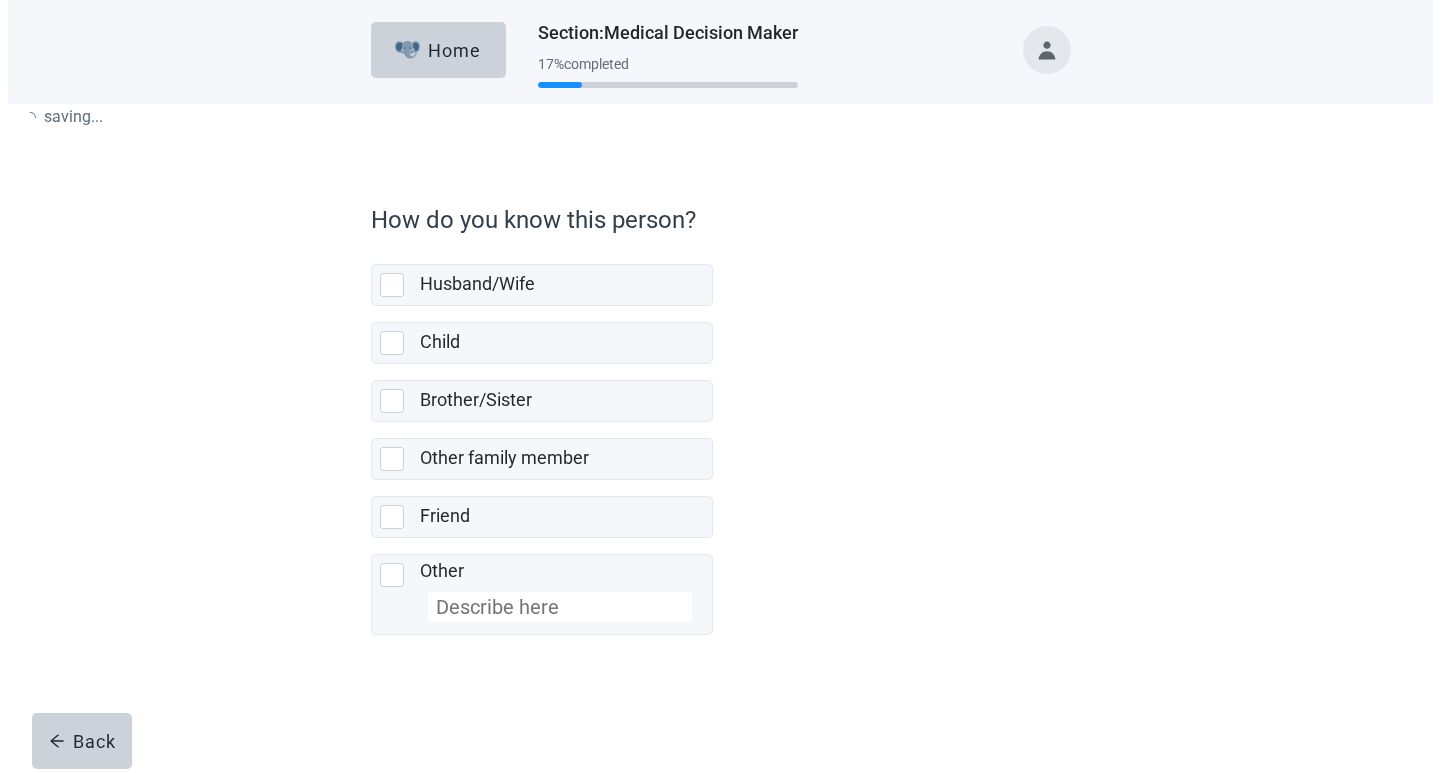 scroll, scrollTop: 0, scrollLeft: 0, axis: both 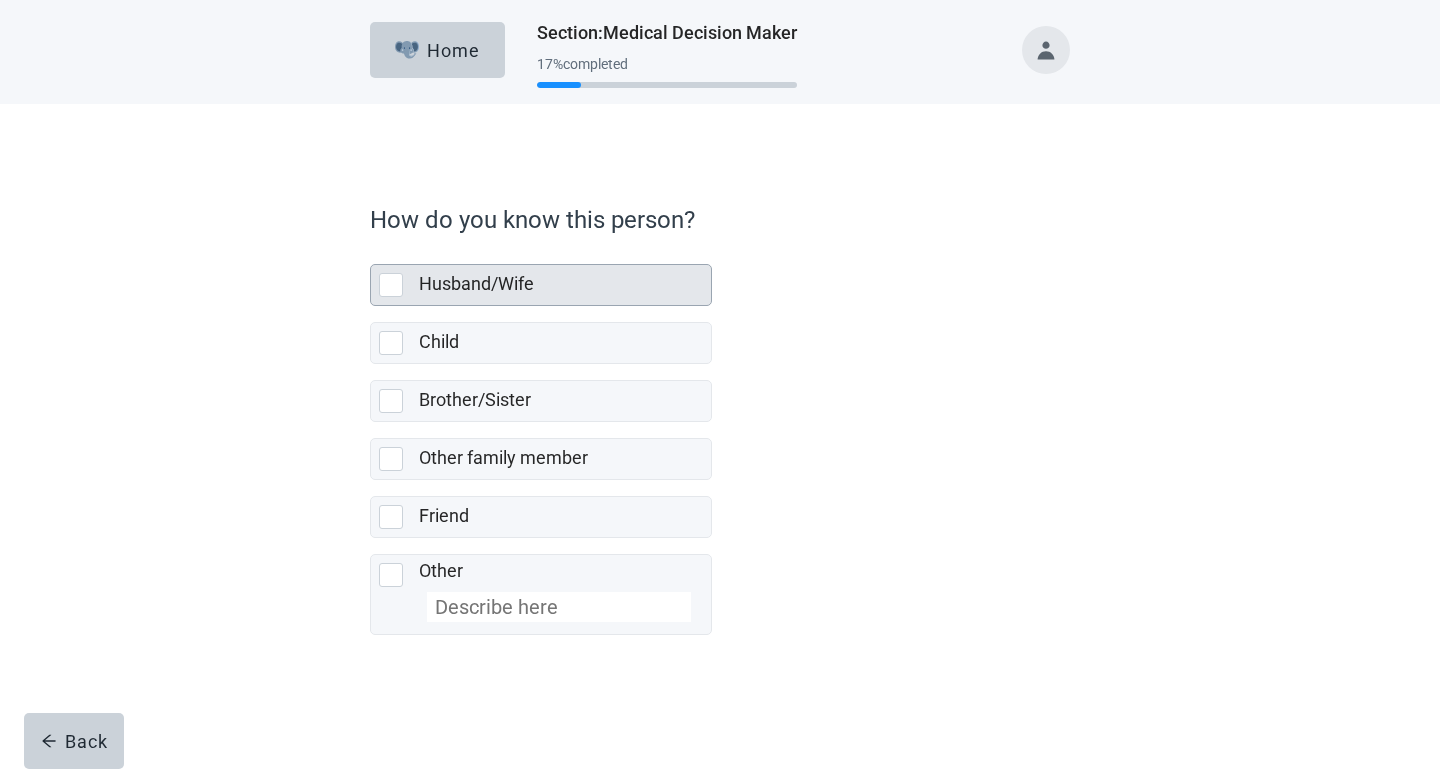 click at bounding box center [391, 285] 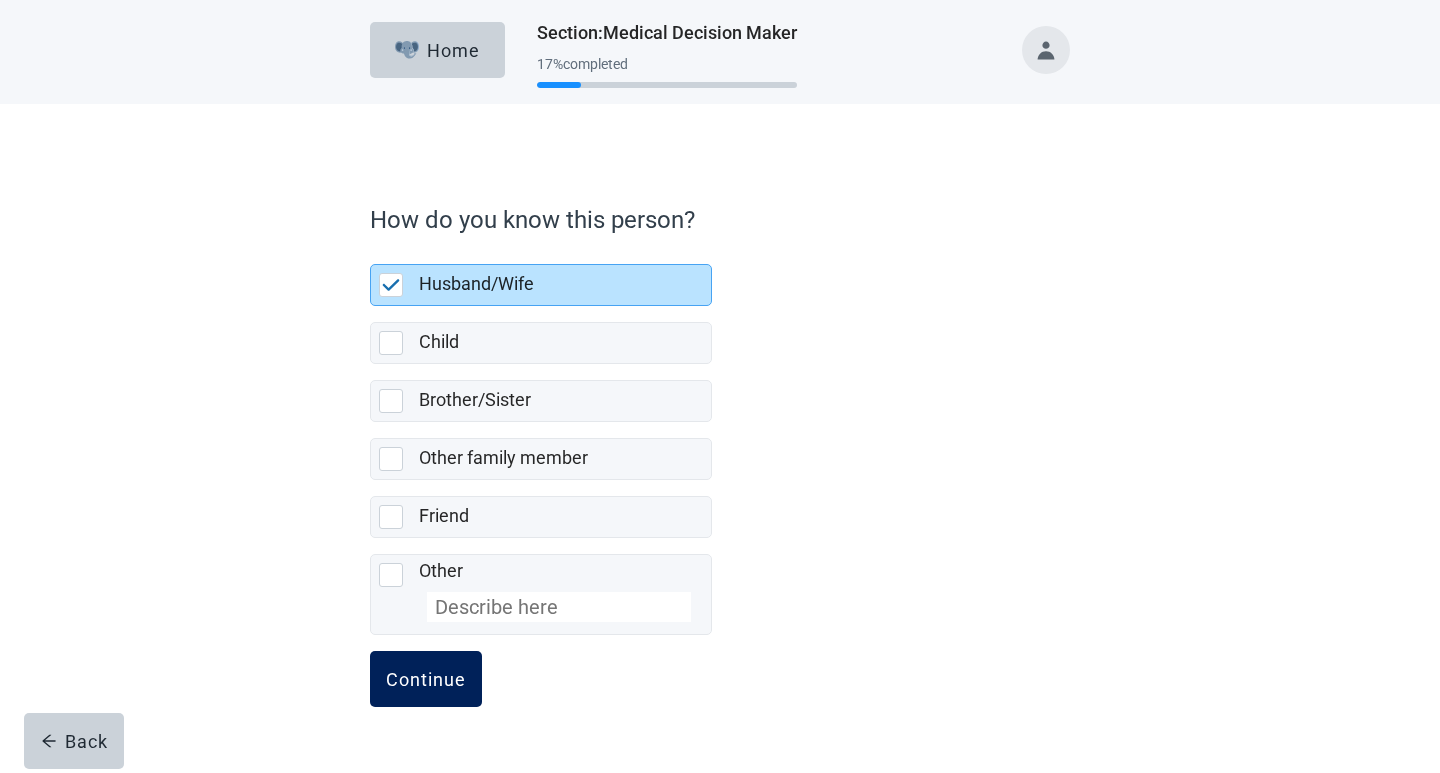 click on "Continue" at bounding box center (426, 679) 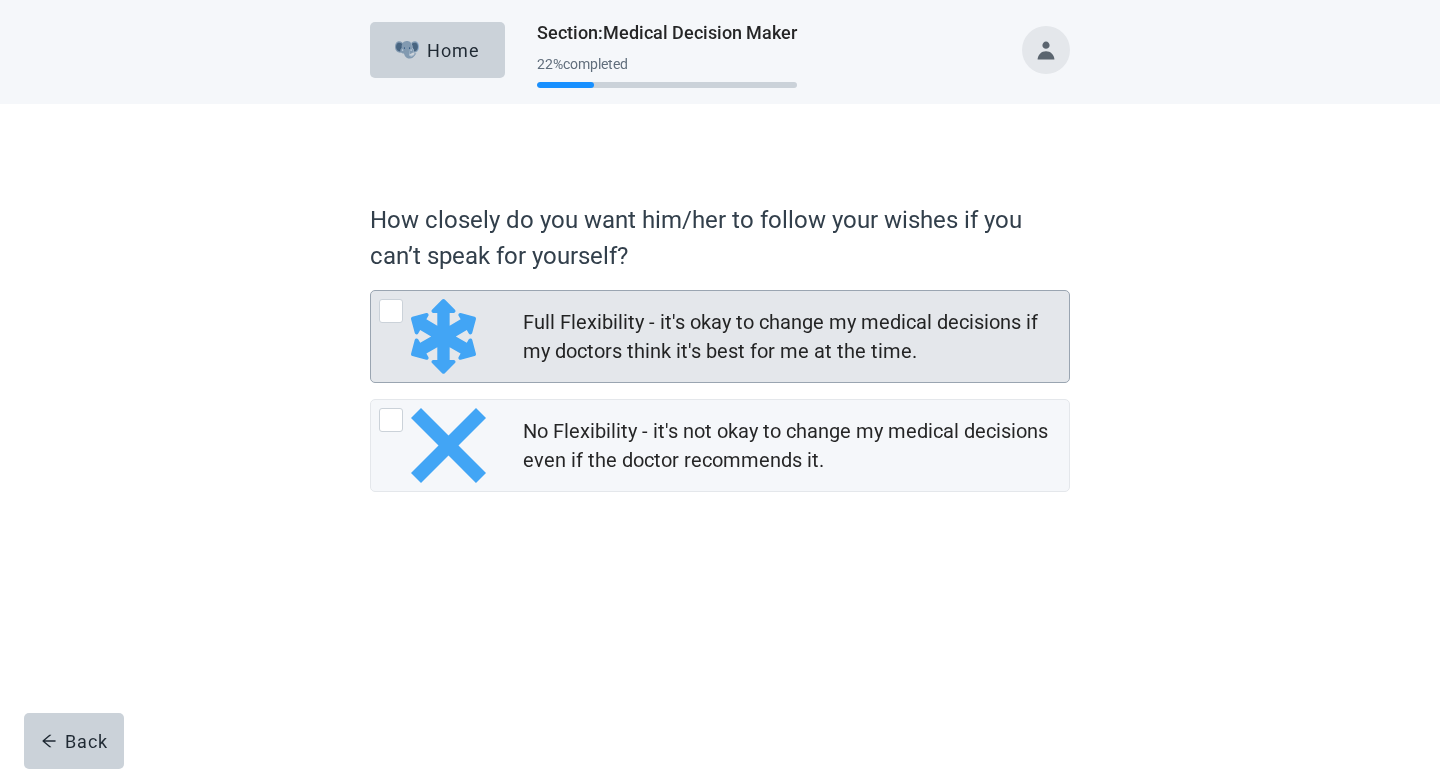click at bounding box center (391, 311) 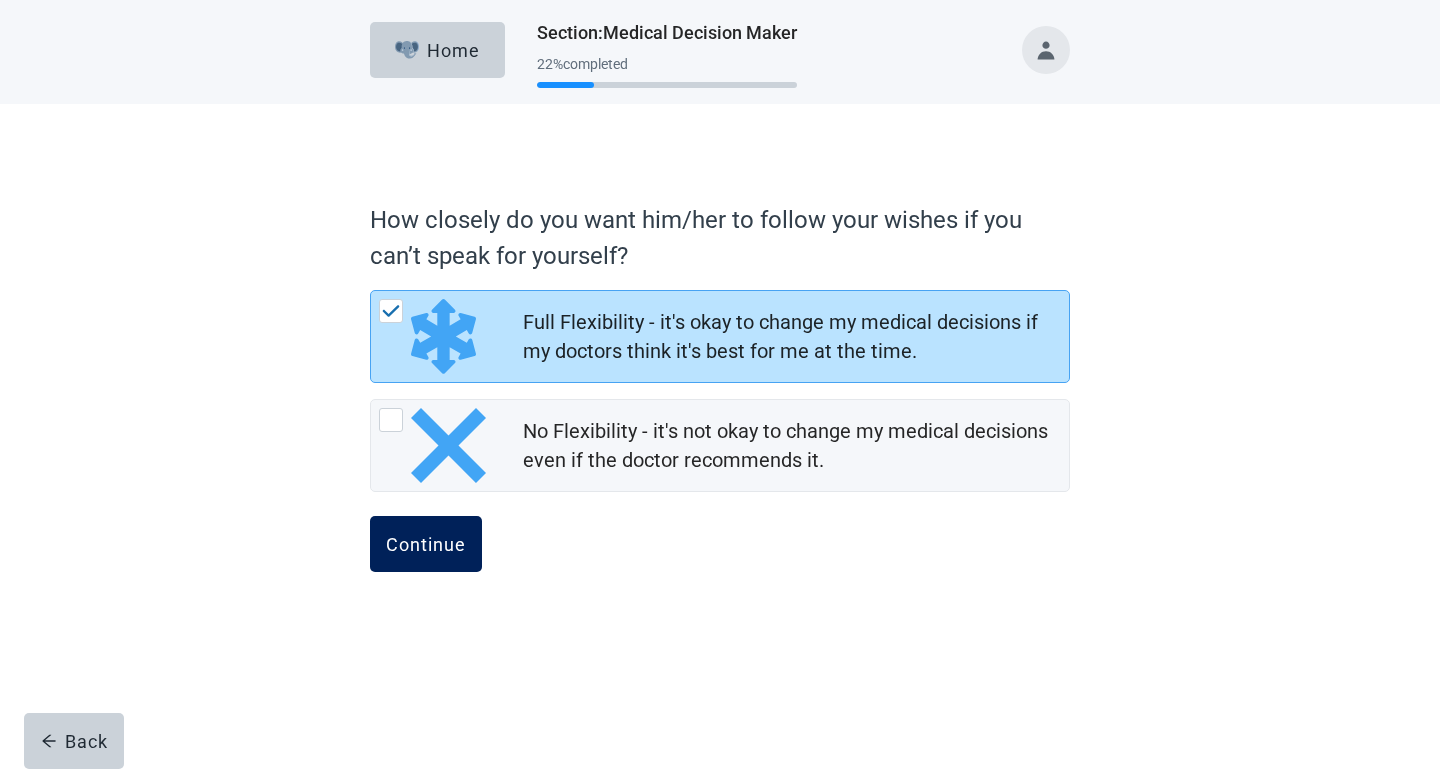 click on "Continue" at bounding box center (426, 544) 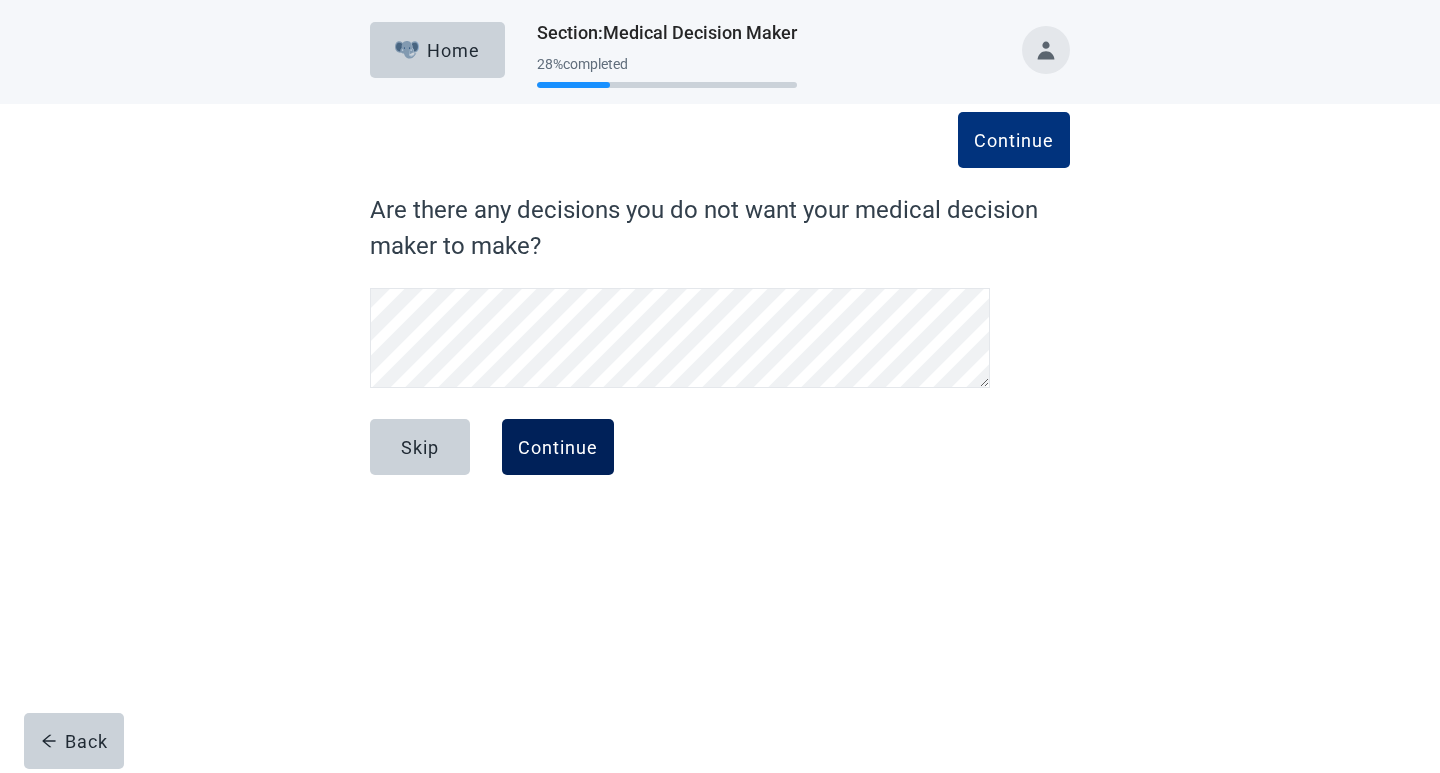 click on "Continue" at bounding box center [558, 447] 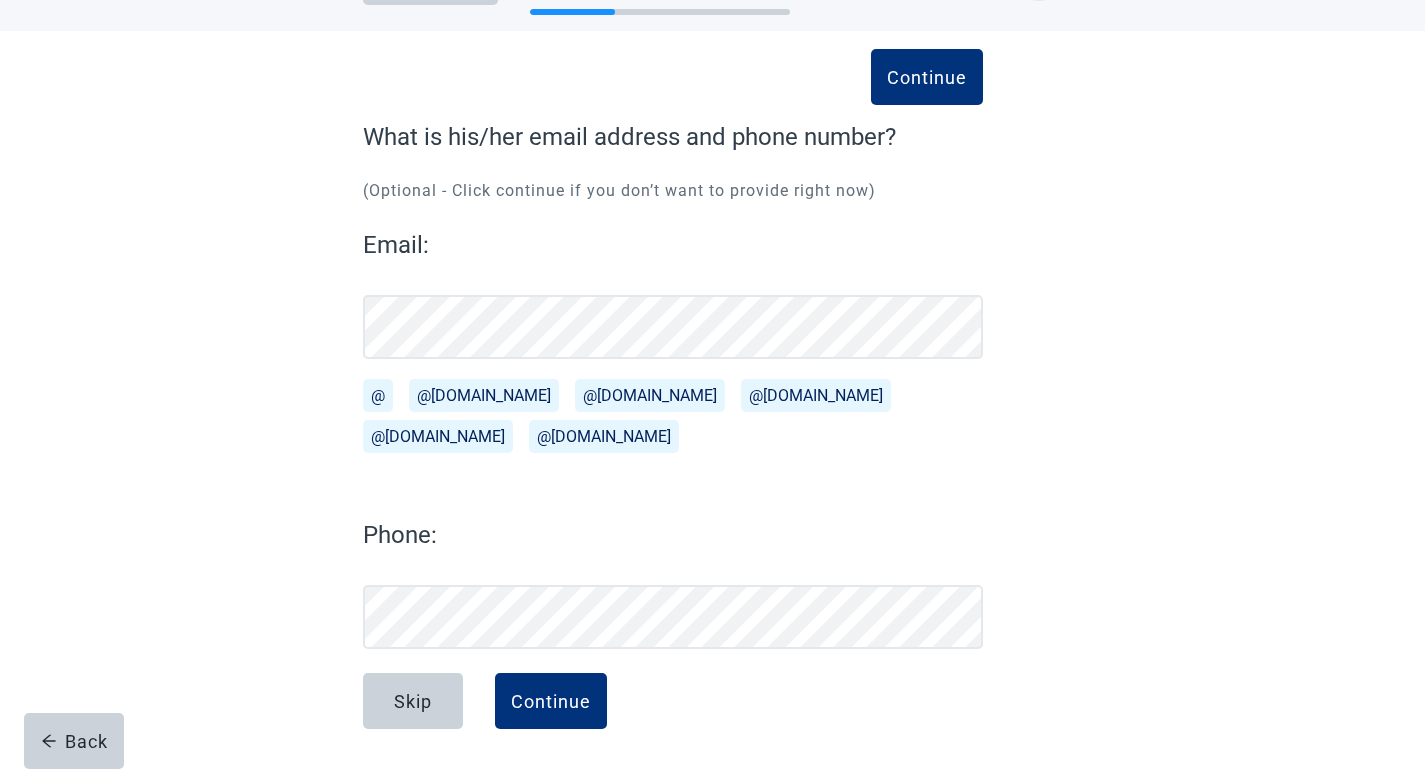scroll, scrollTop: 73, scrollLeft: 0, axis: vertical 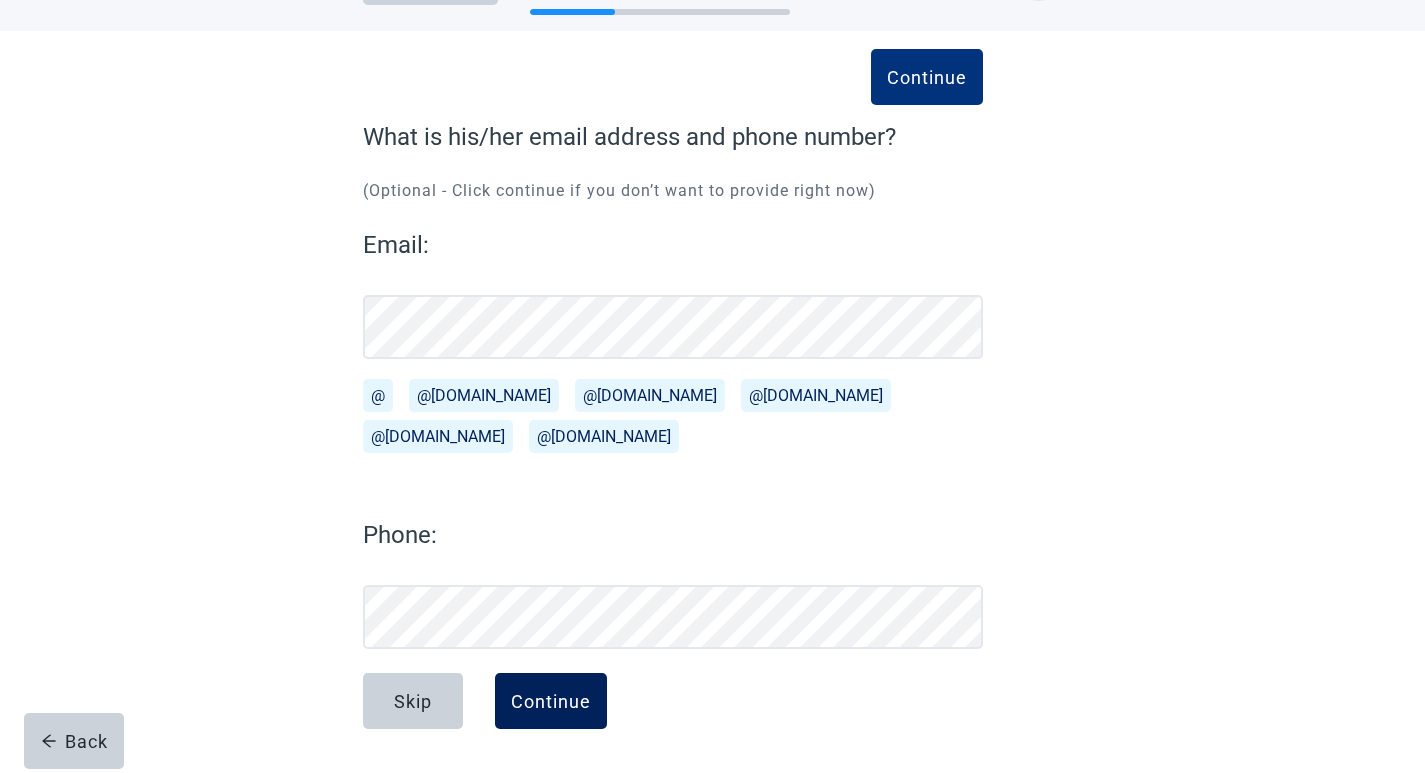 click on "Continue" at bounding box center (551, 701) 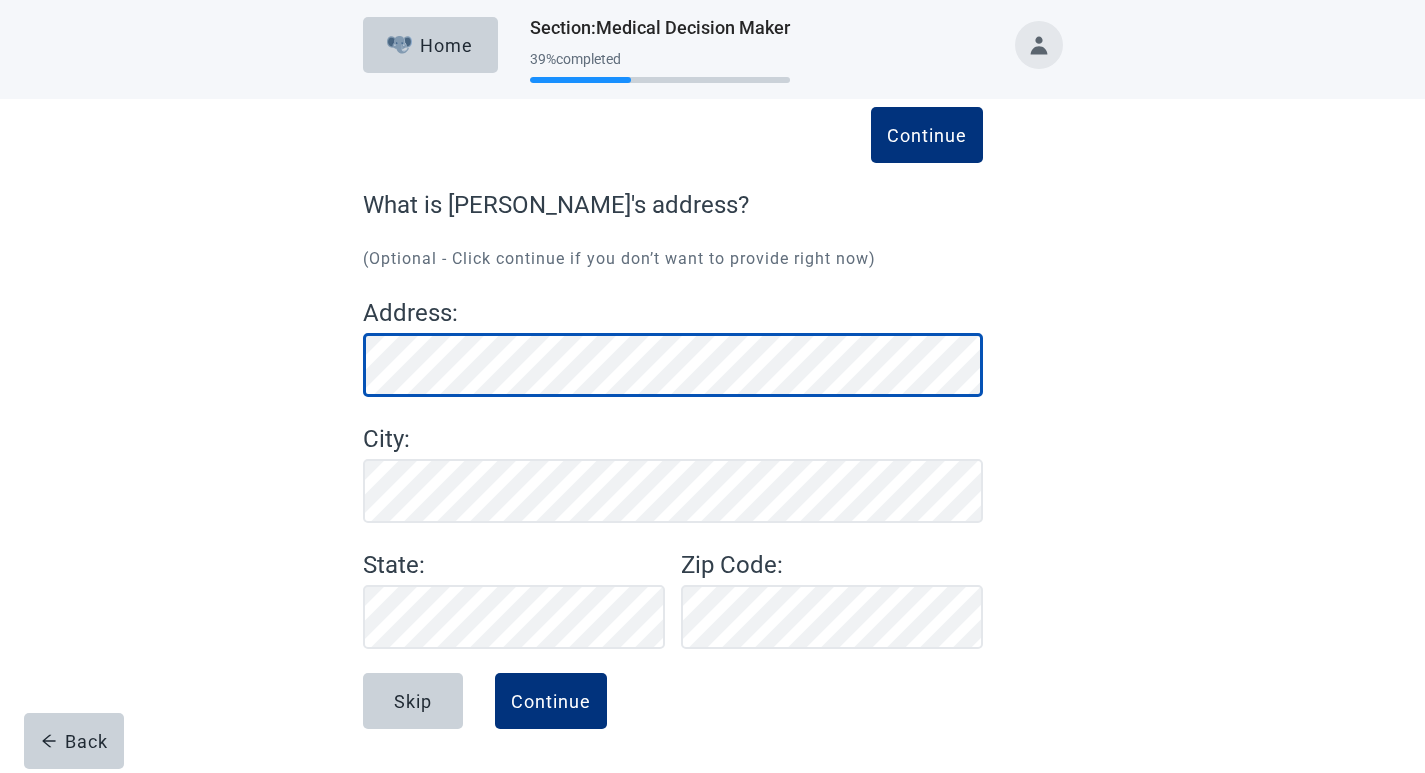 scroll, scrollTop: 5, scrollLeft: 0, axis: vertical 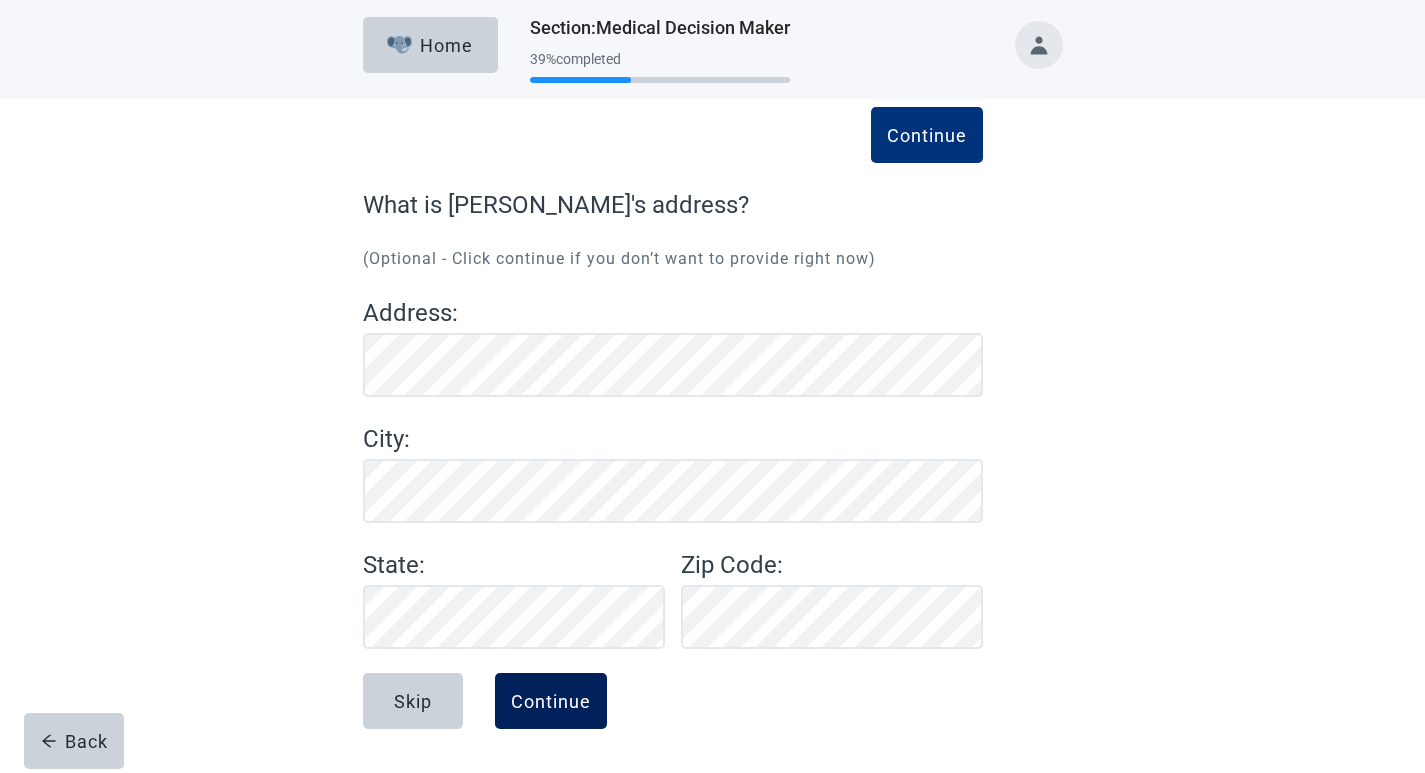 click on "Continue" at bounding box center (551, 701) 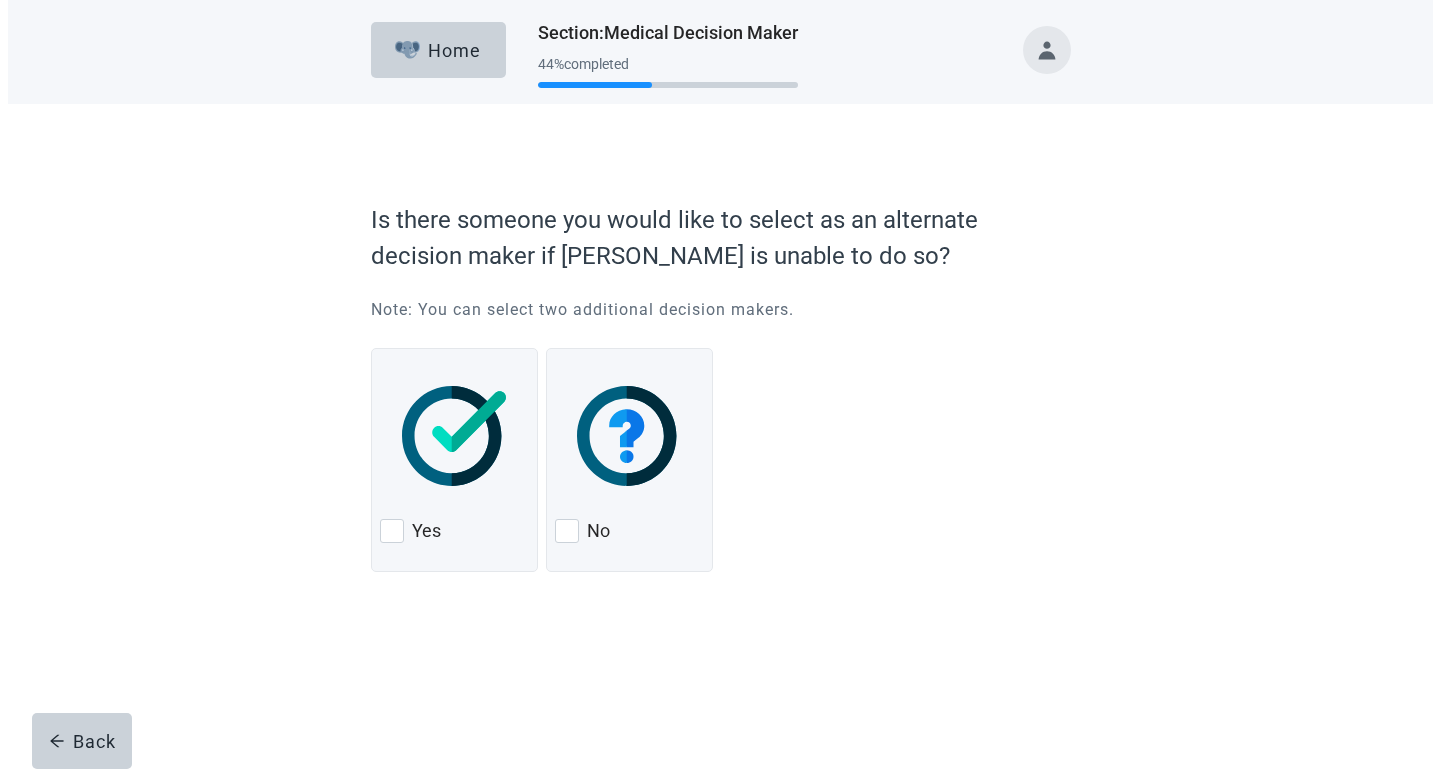scroll, scrollTop: 0, scrollLeft: 0, axis: both 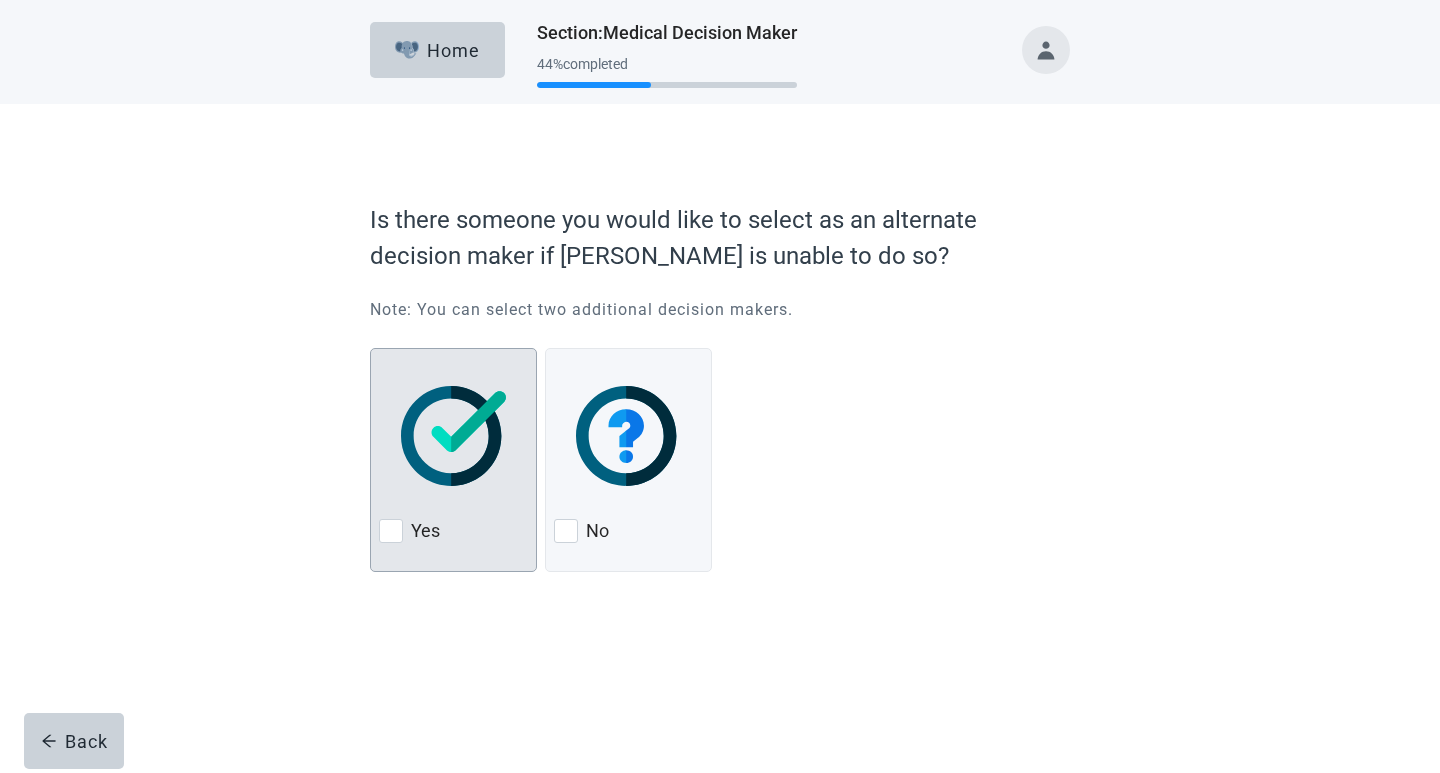 click at bounding box center (391, 531) 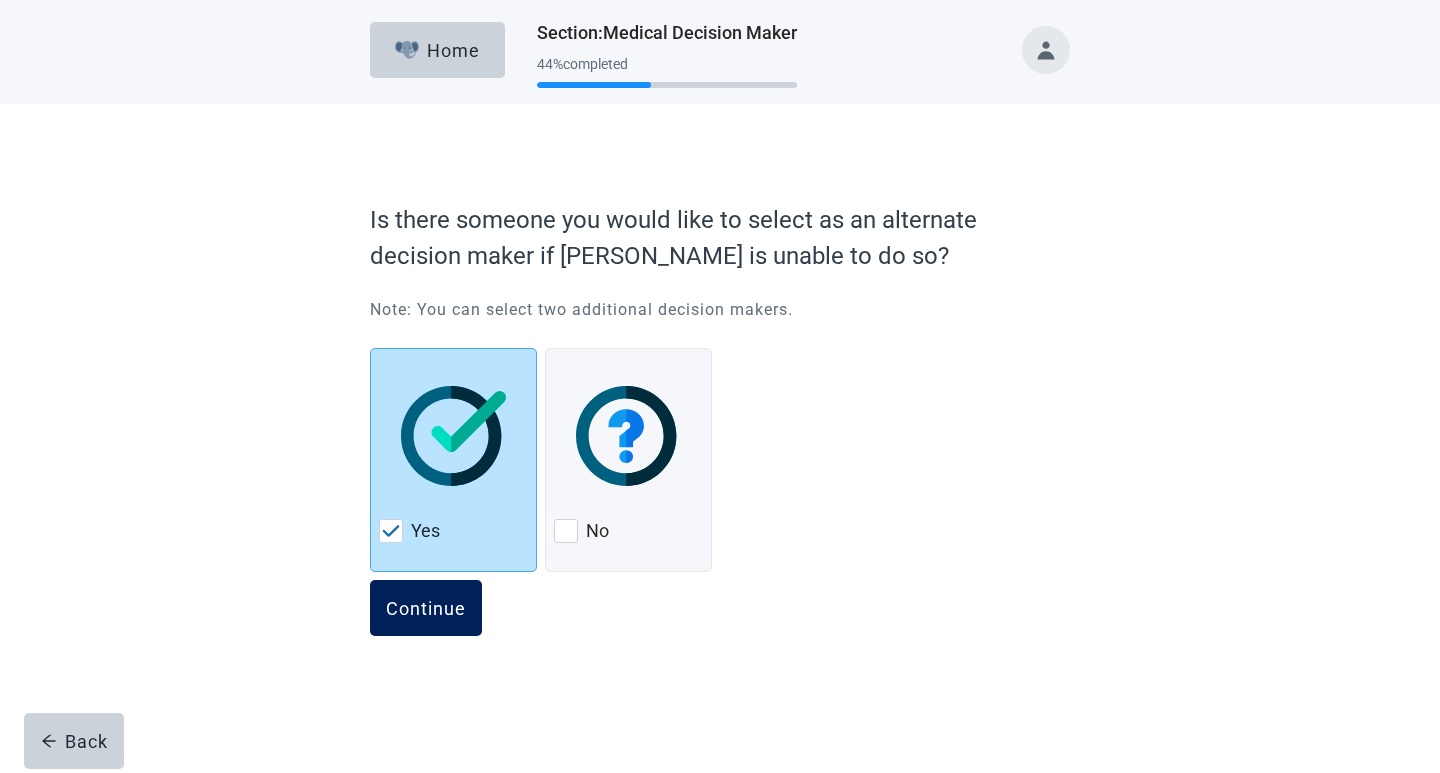 click on "Continue" at bounding box center [426, 608] 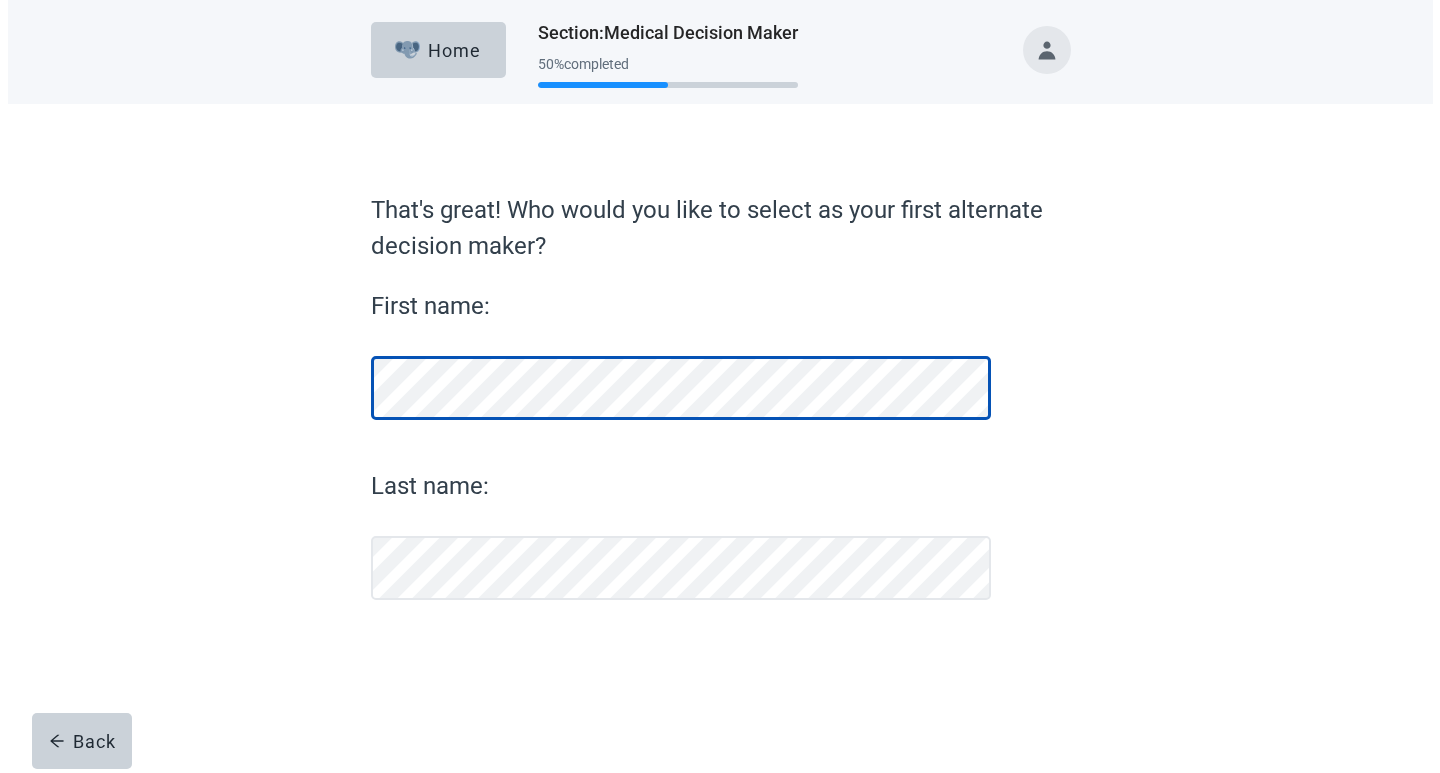 scroll, scrollTop: 0, scrollLeft: 0, axis: both 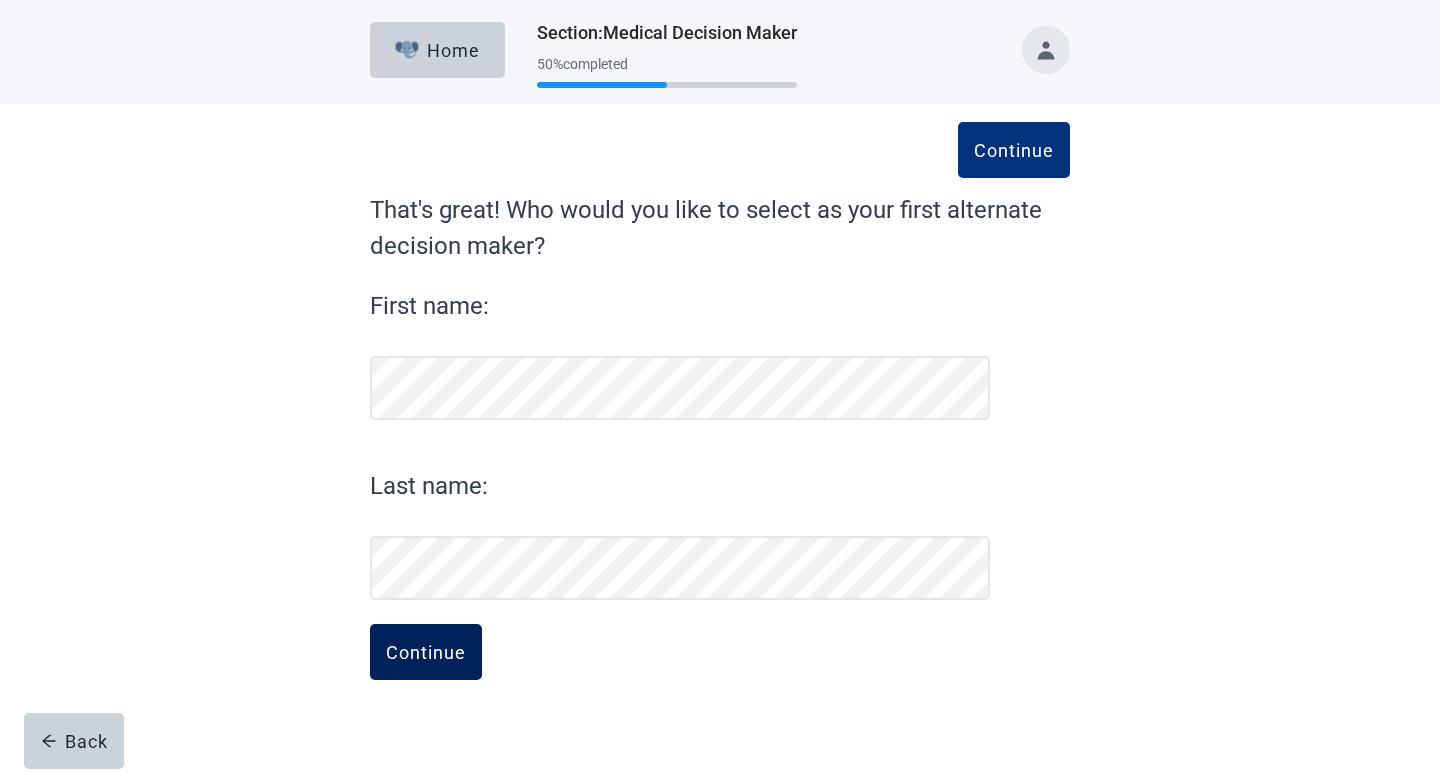 click on "Continue" at bounding box center (426, 652) 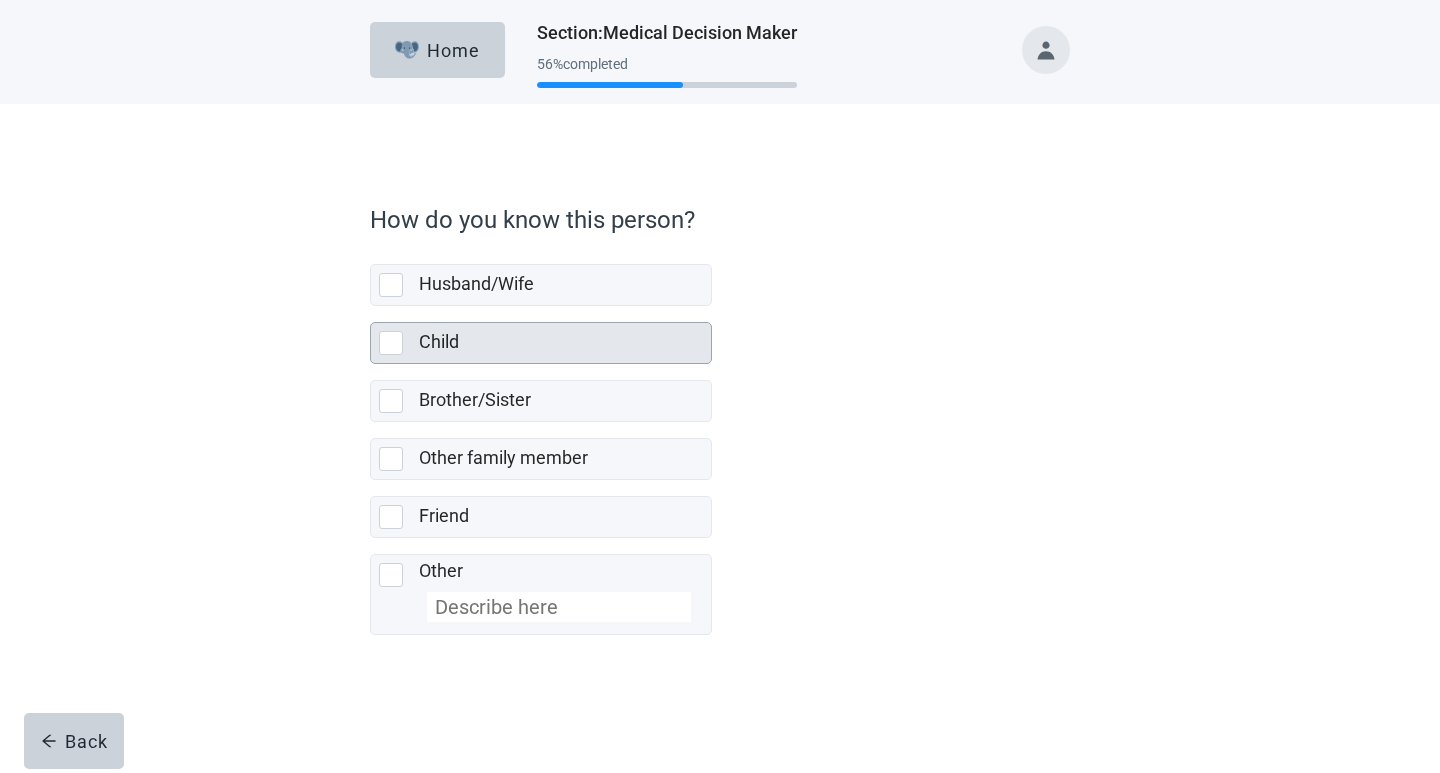click at bounding box center [391, 343] 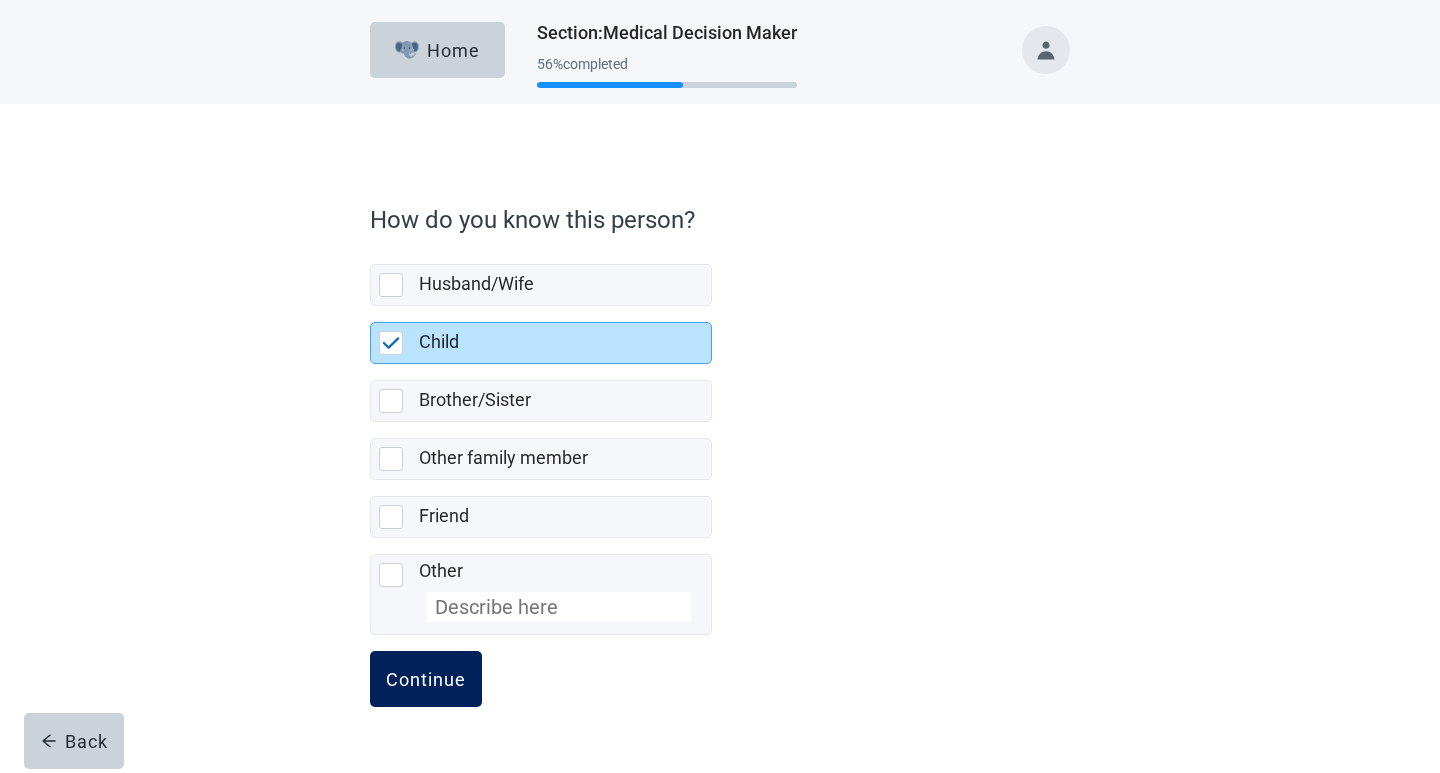 click on "Continue" at bounding box center (426, 679) 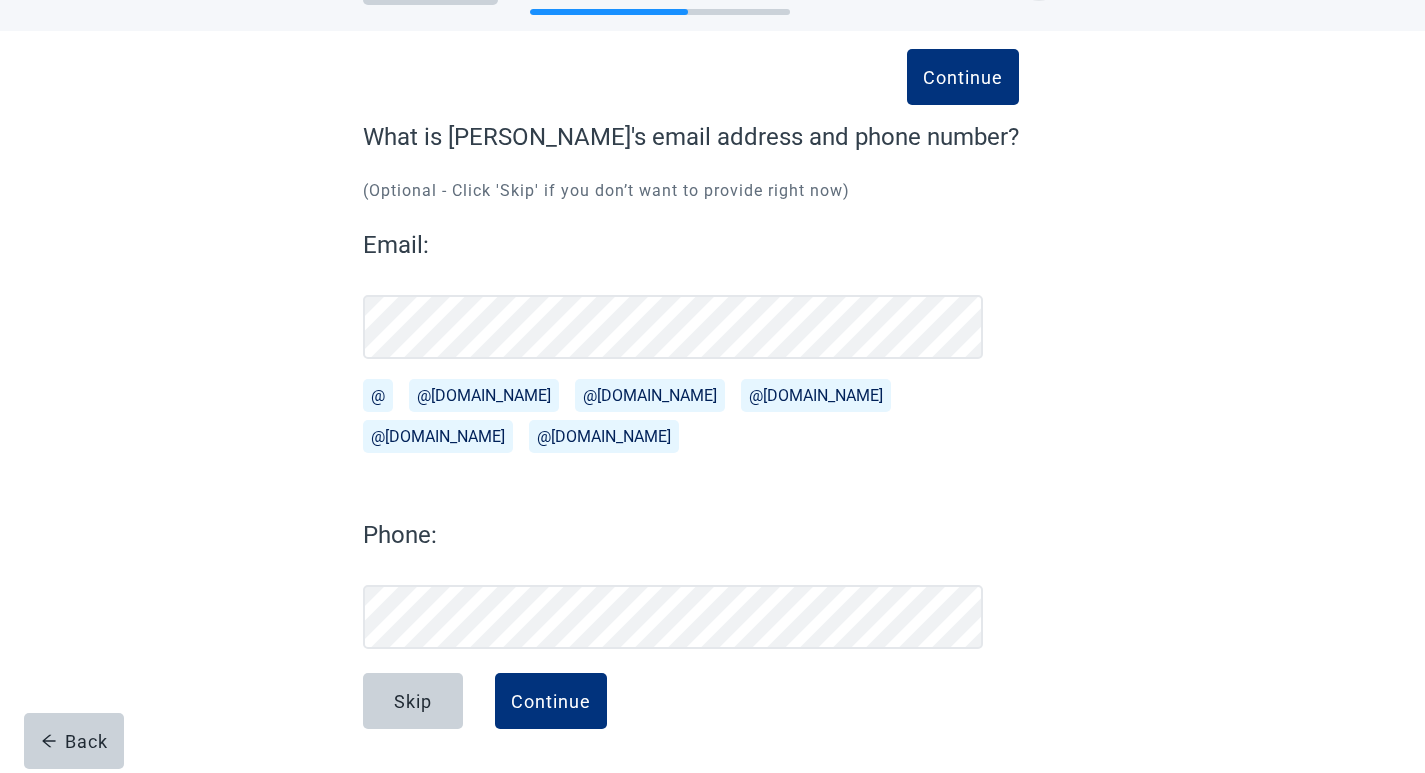 scroll, scrollTop: 73, scrollLeft: 0, axis: vertical 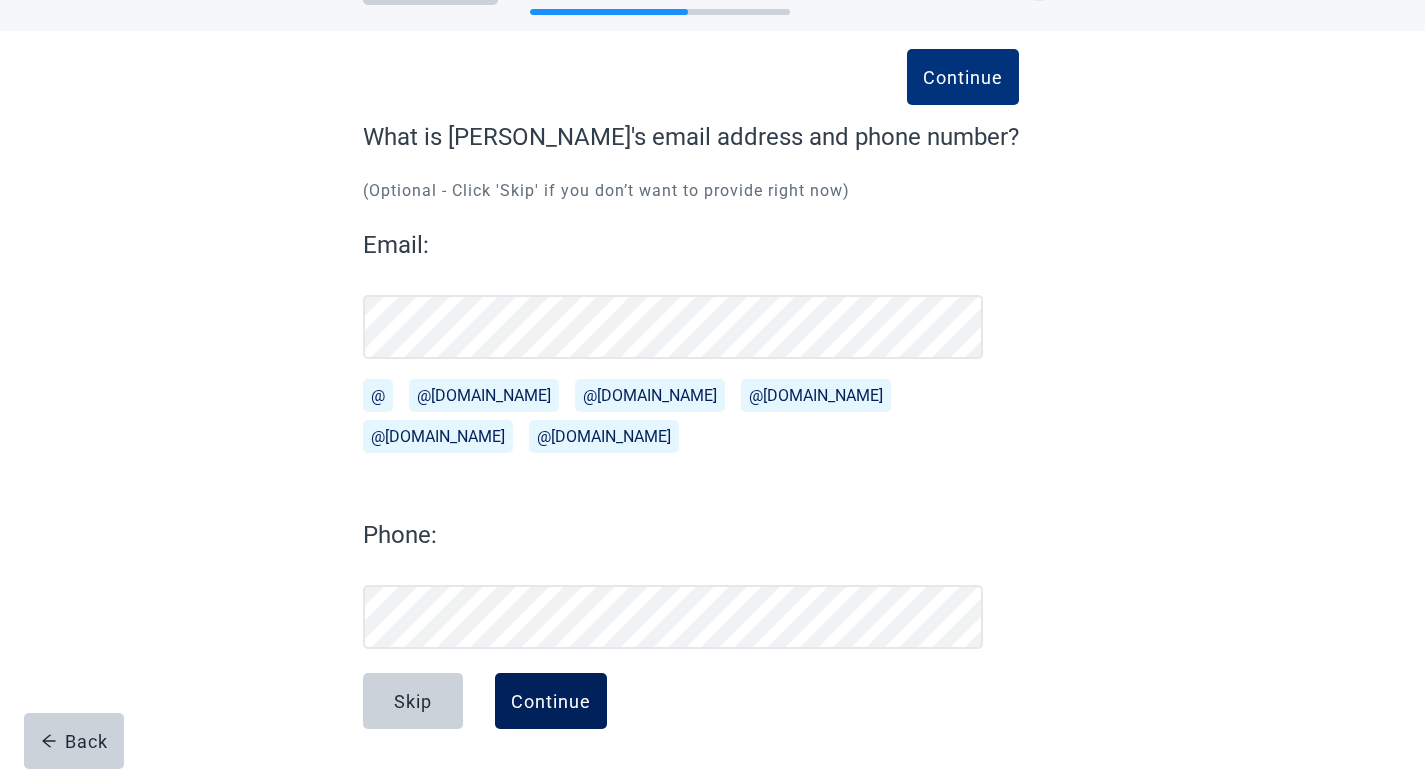 click on "Continue" at bounding box center [551, 701] 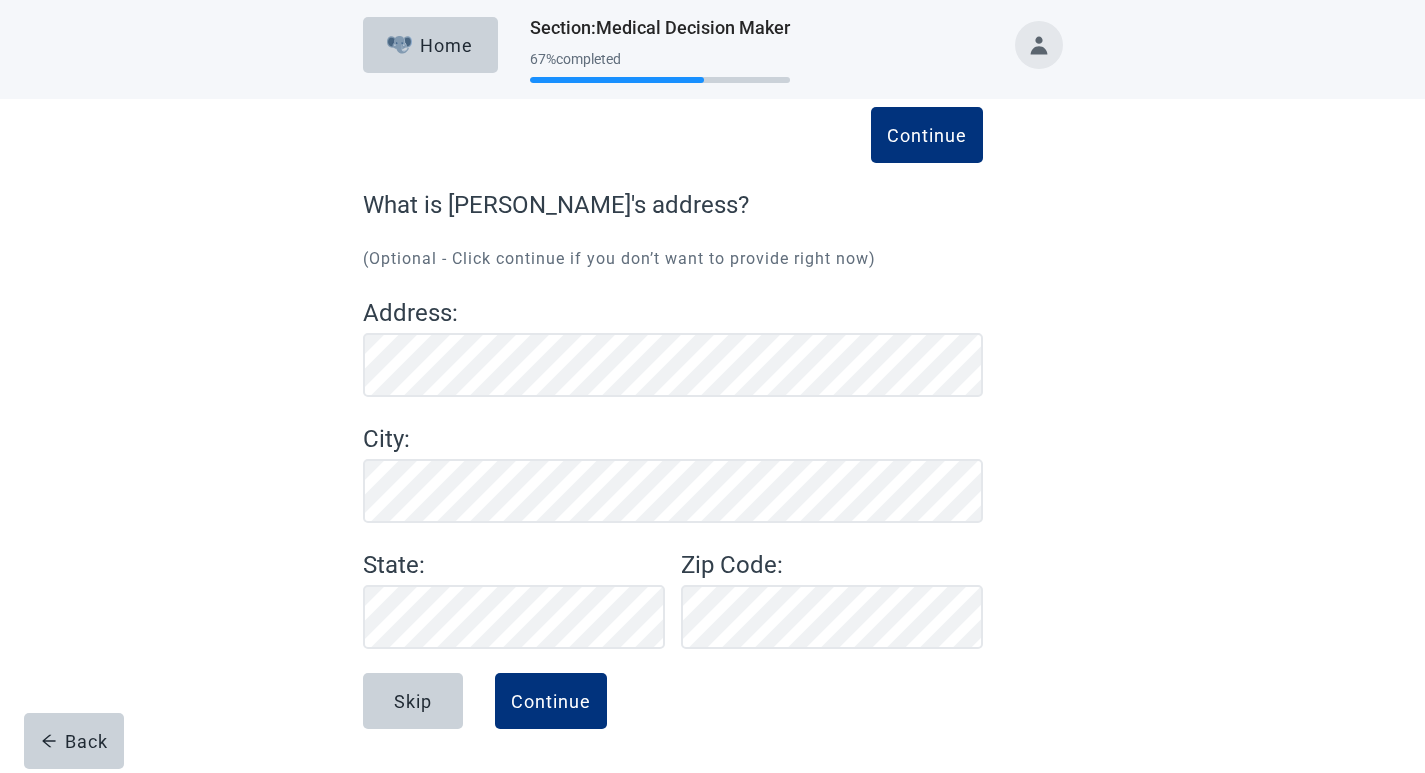 scroll, scrollTop: 5, scrollLeft: 0, axis: vertical 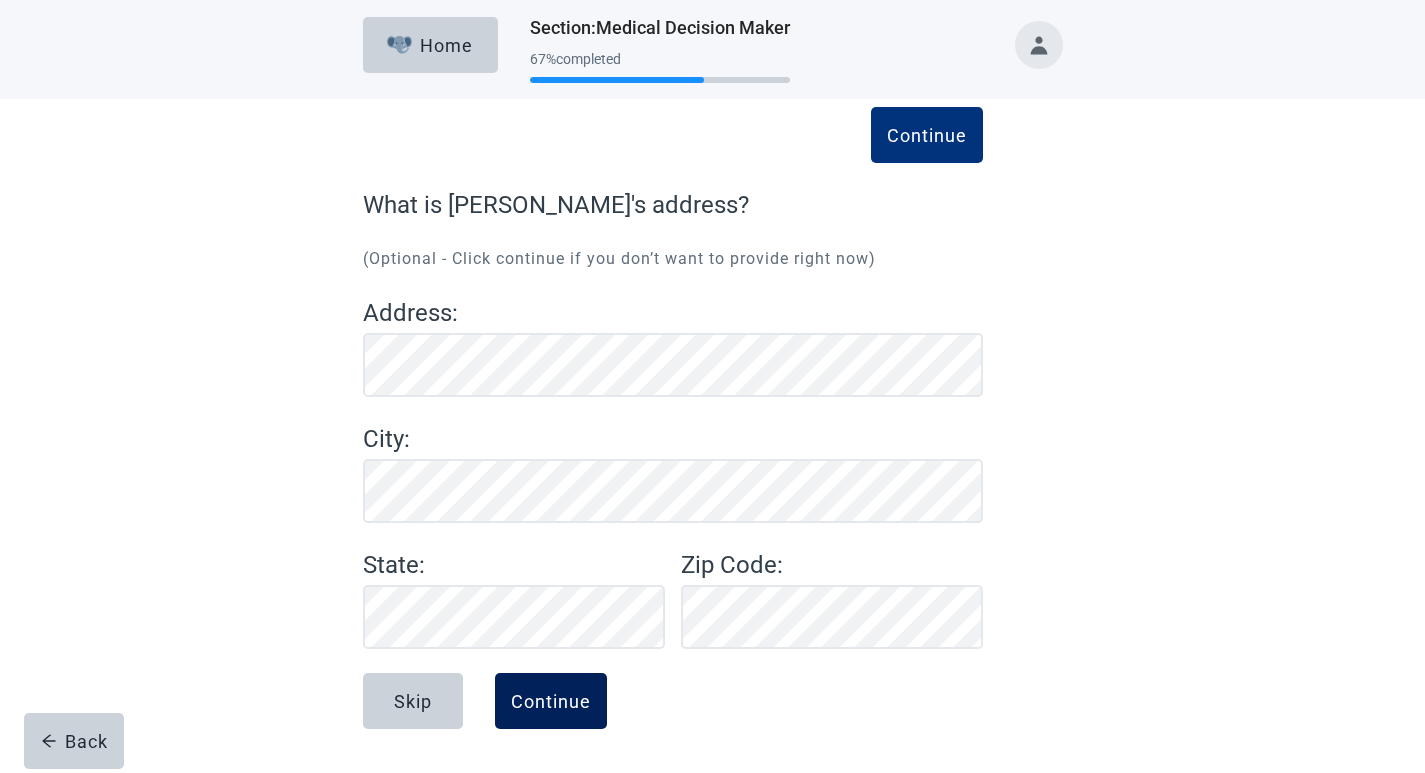 click on "Continue" at bounding box center (551, 701) 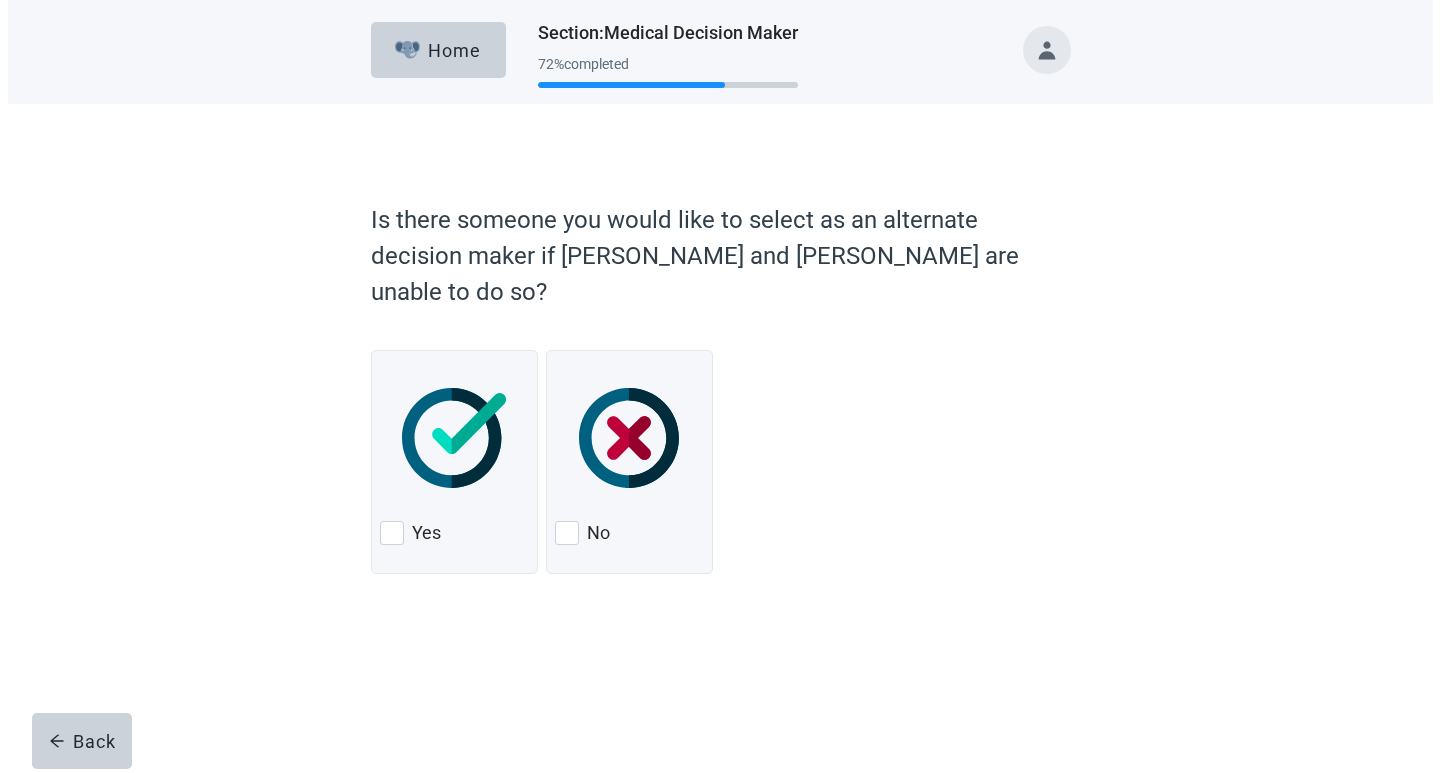 scroll, scrollTop: 0, scrollLeft: 0, axis: both 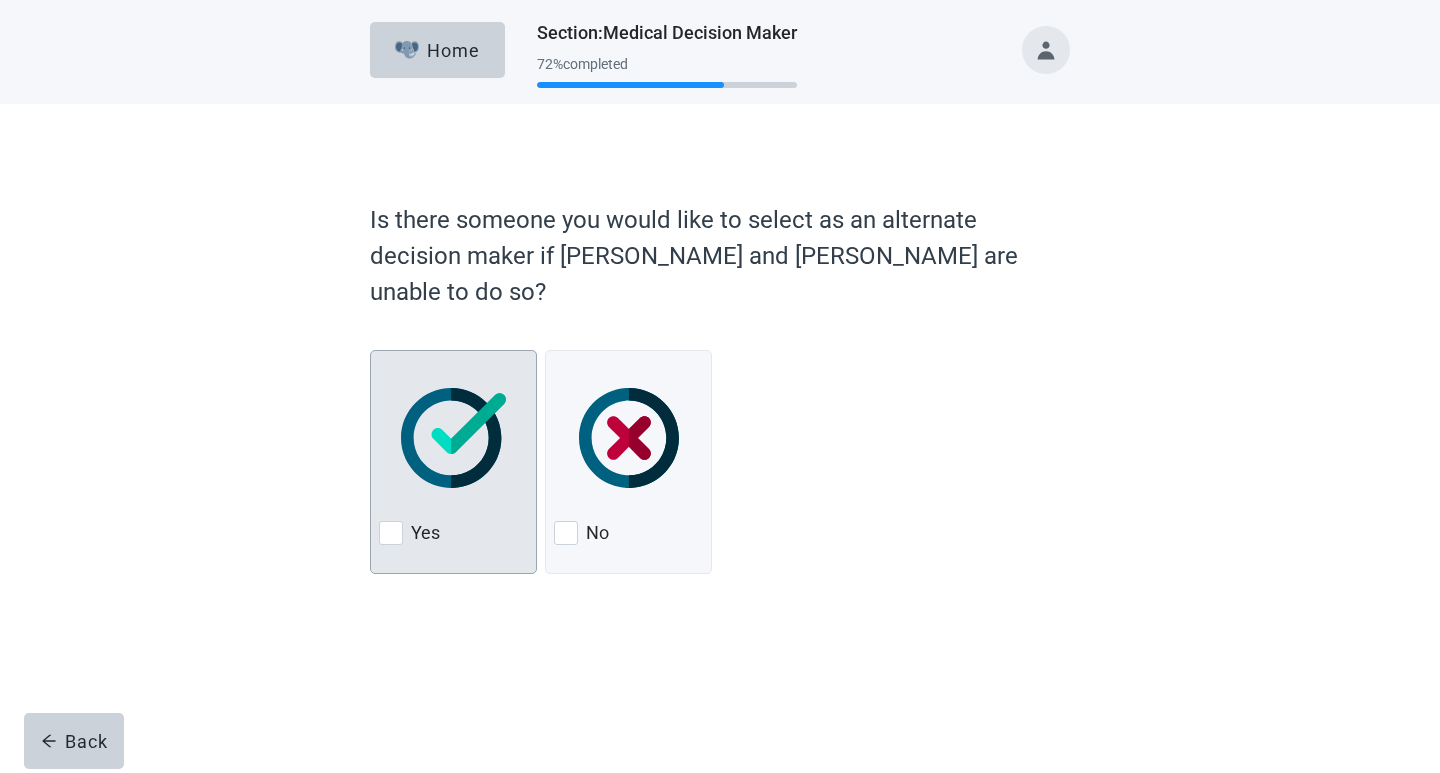 click at bounding box center (391, 533) 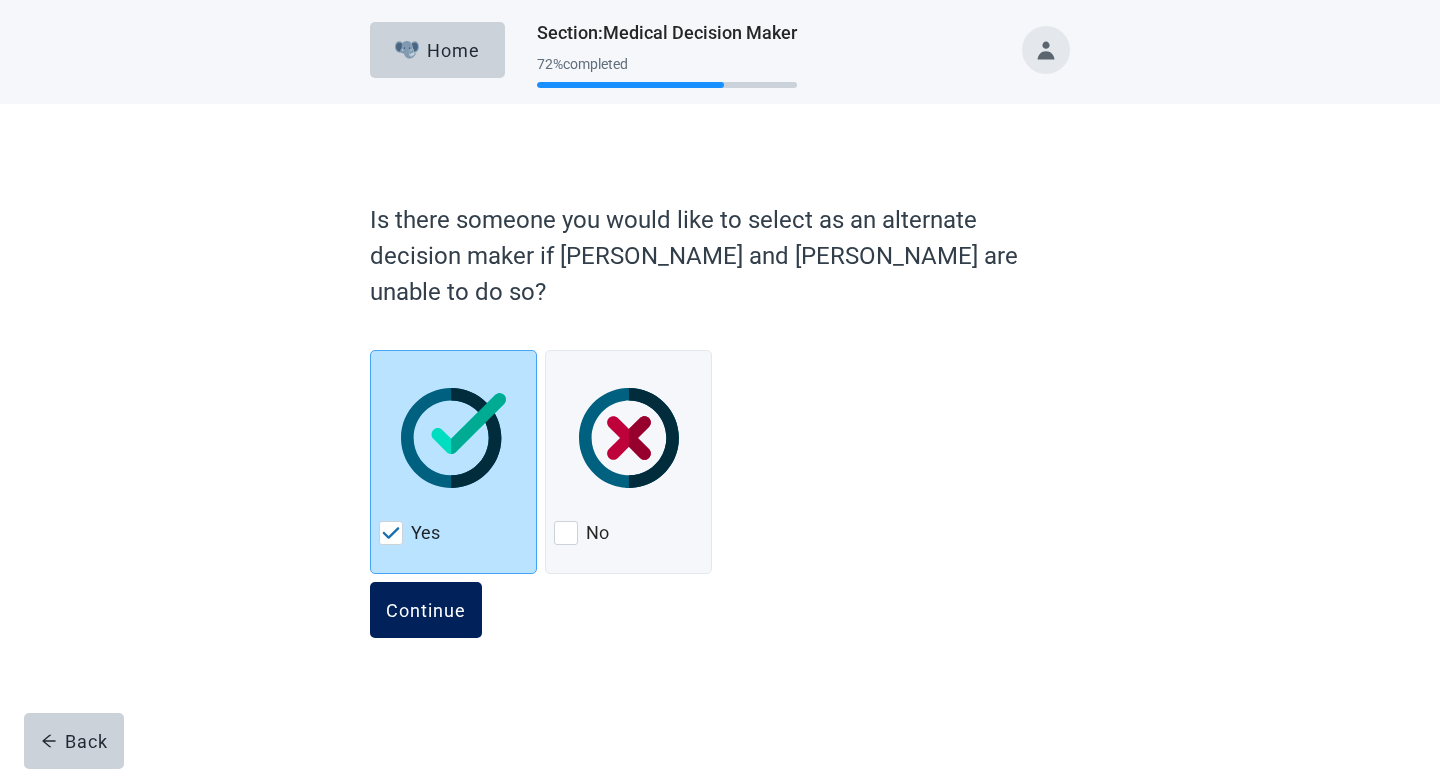 click on "Continue" at bounding box center (426, 610) 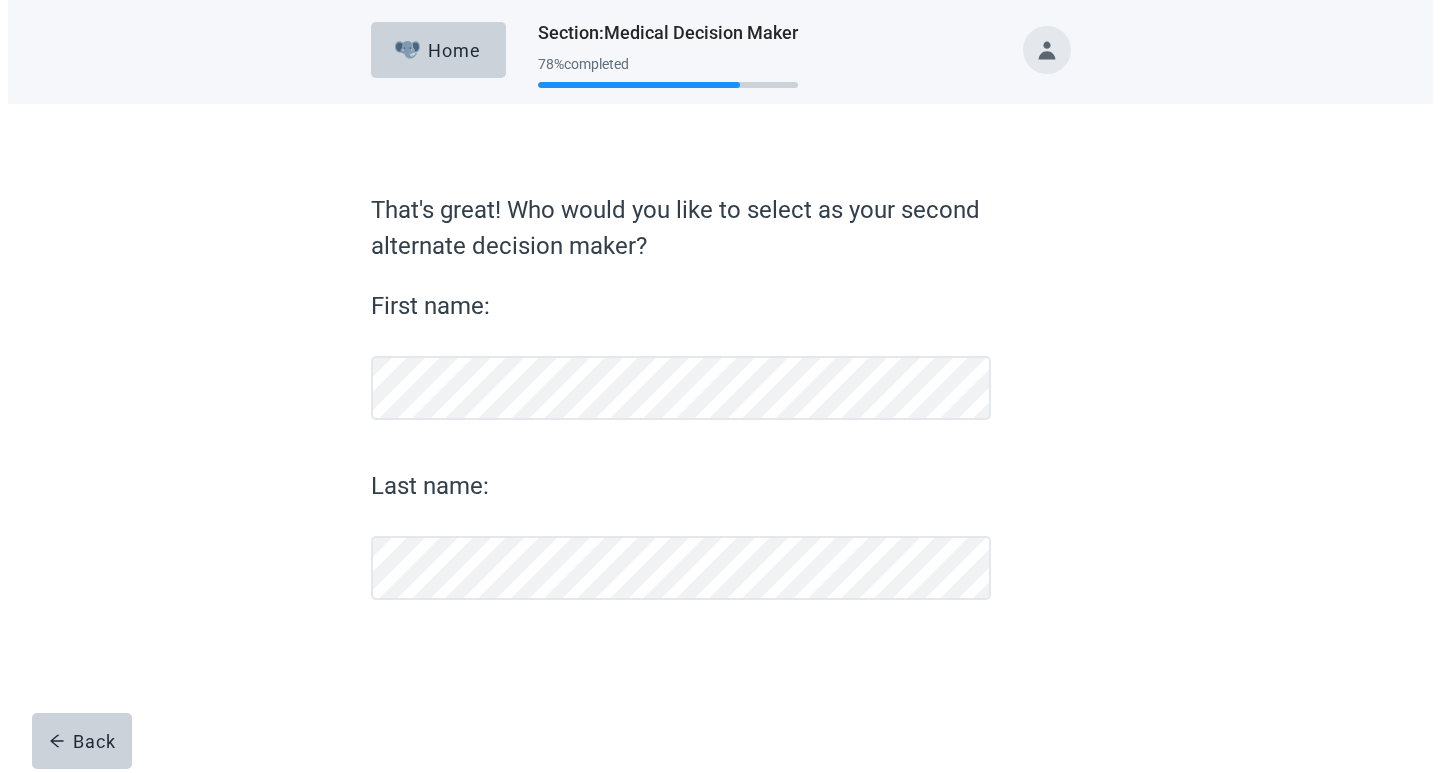 scroll, scrollTop: 0, scrollLeft: 0, axis: both 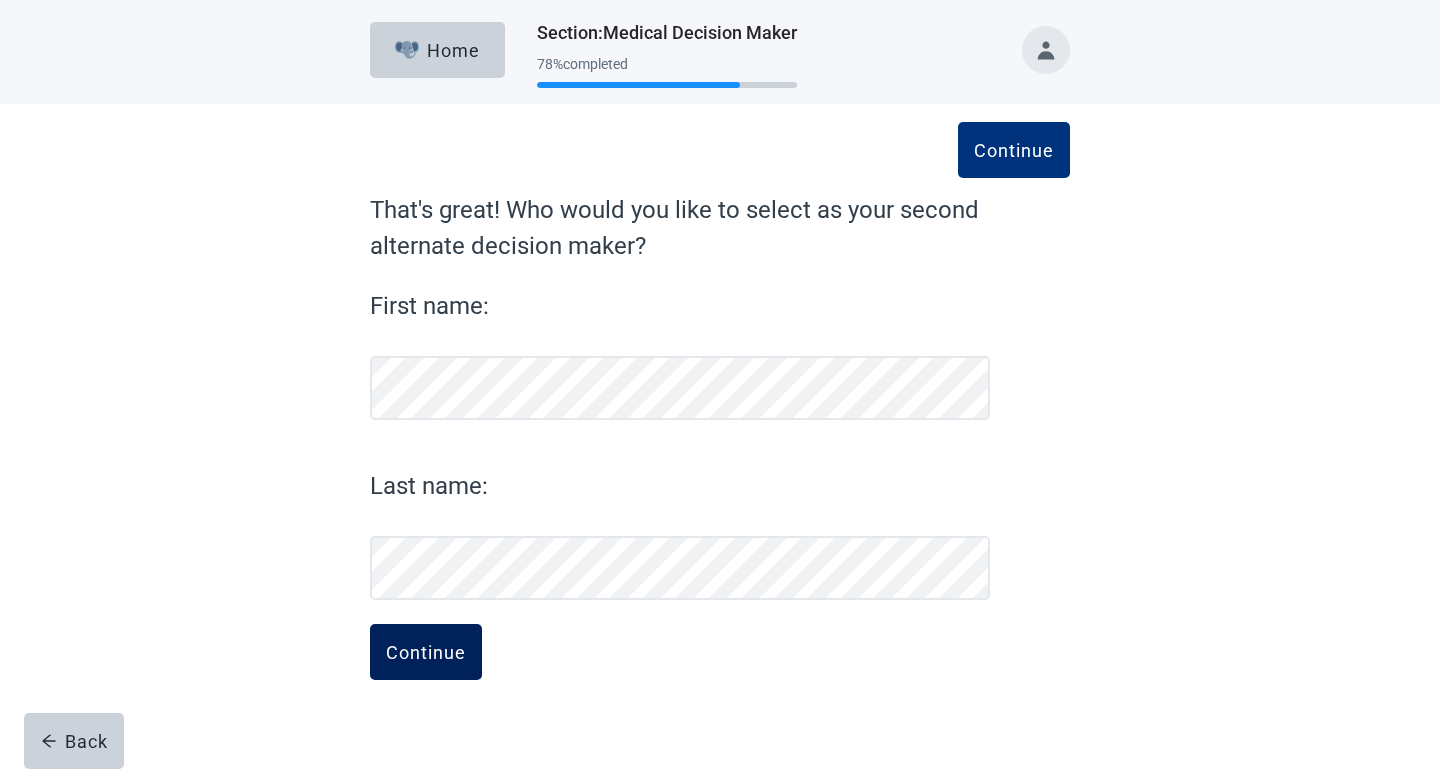click on "Continue" at bounding box center (426, 652) 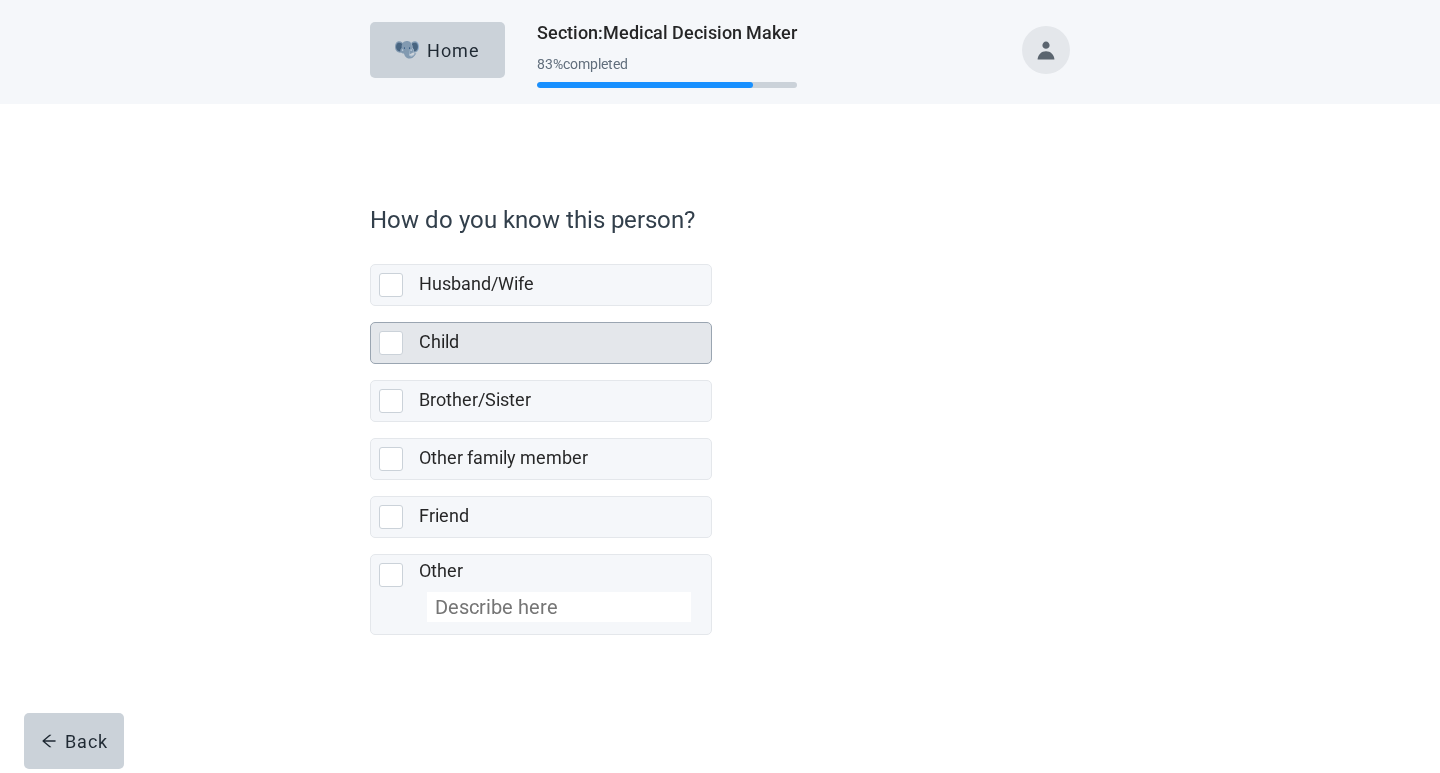 click at bounding box center [391, 343] 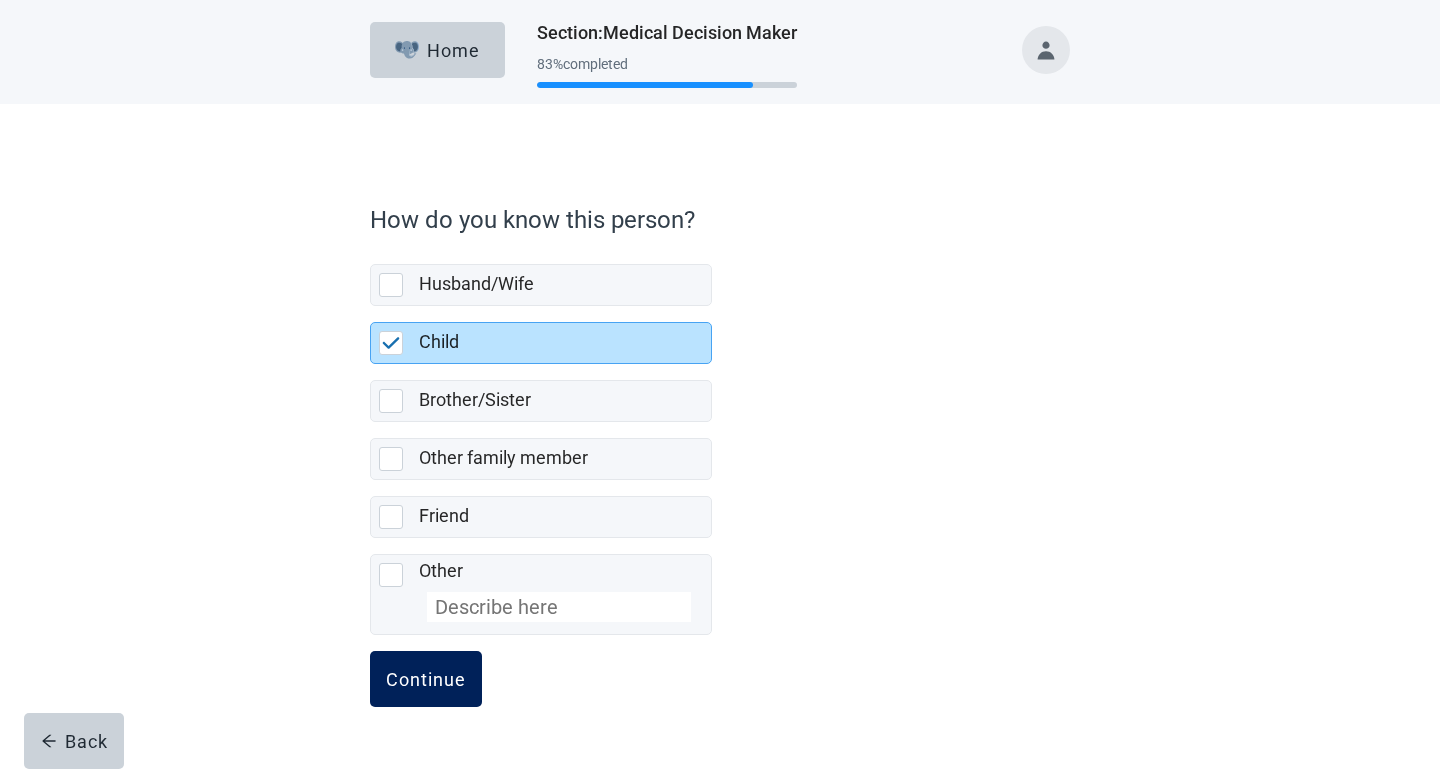 click on "Continue" at bounding box center (426, 679) 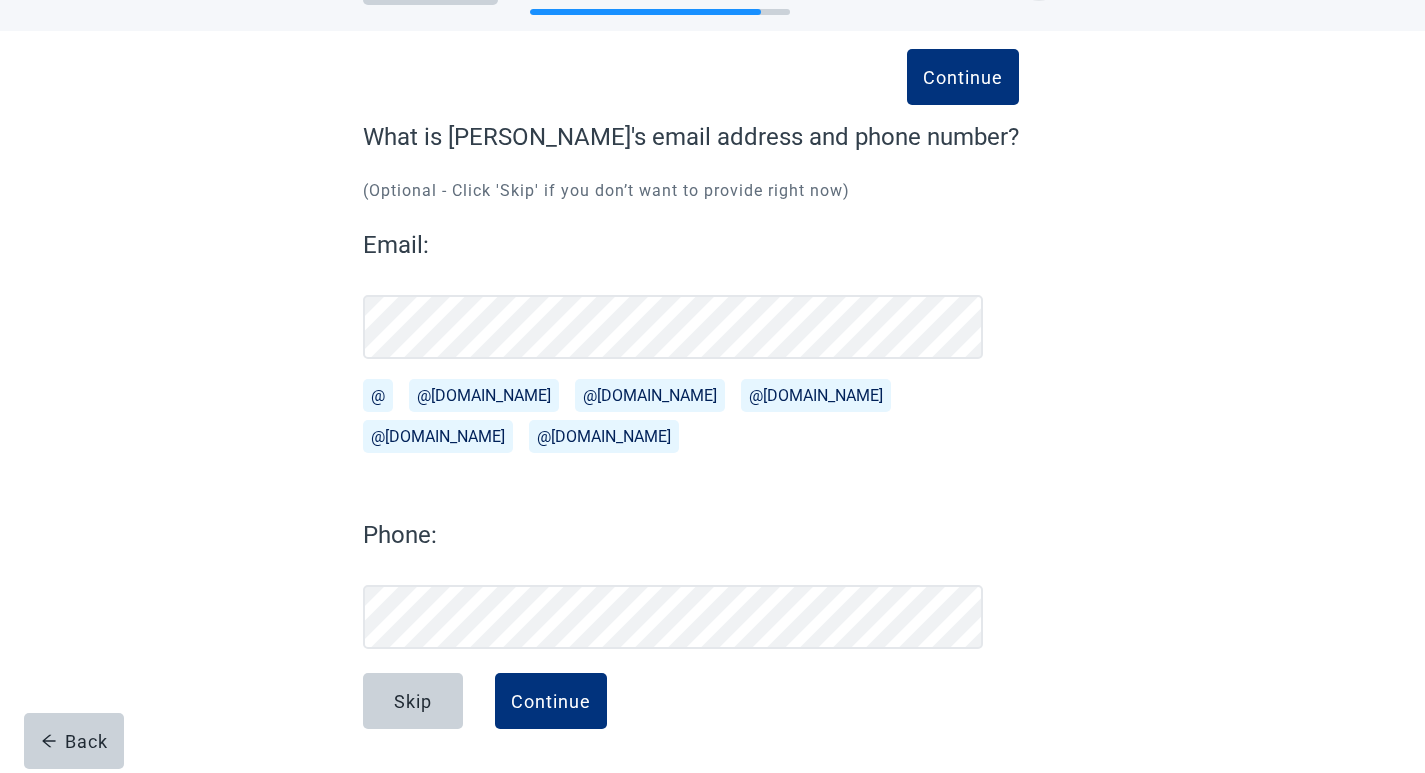scroll, scrollTop: 73, scrollLeft: 0, axis: vertical 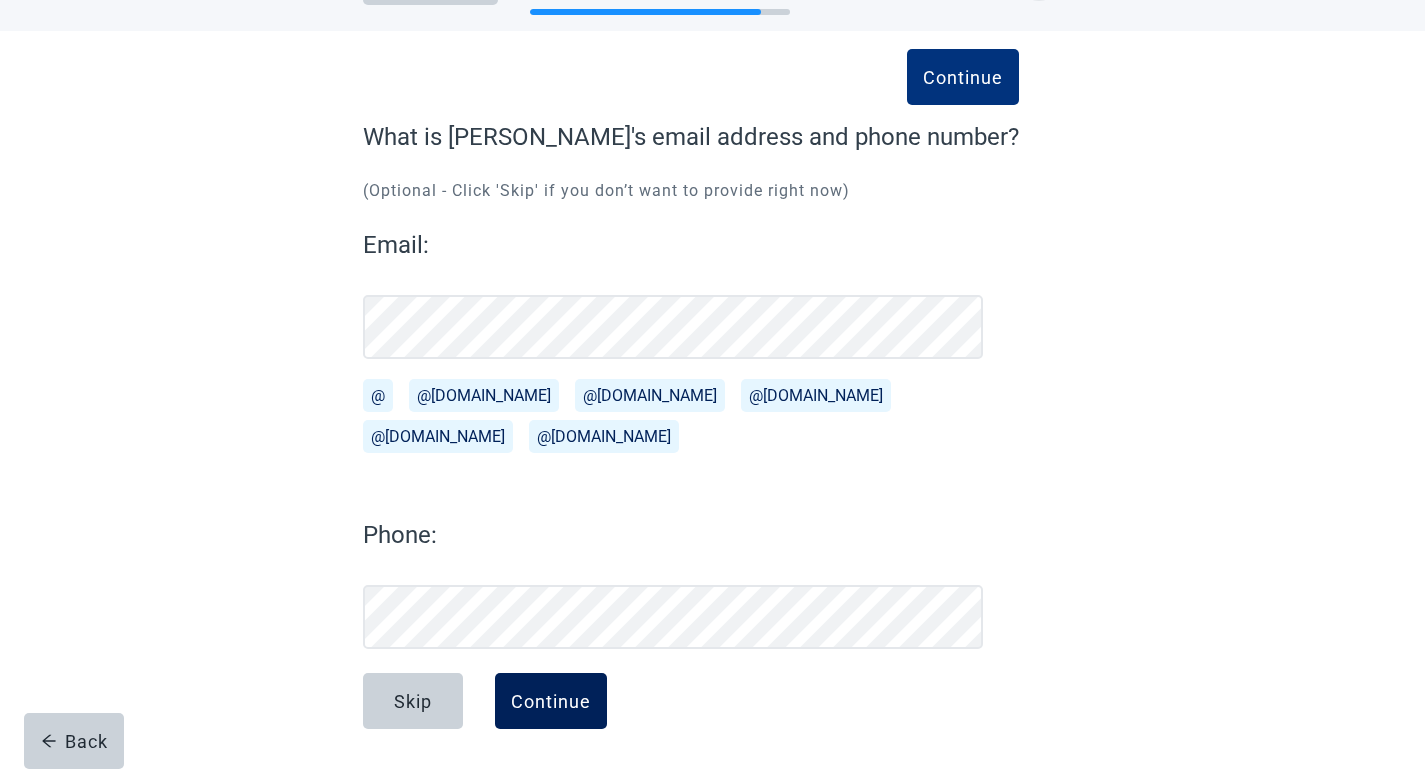 click on "Continue" at bounding box center (551, 701) 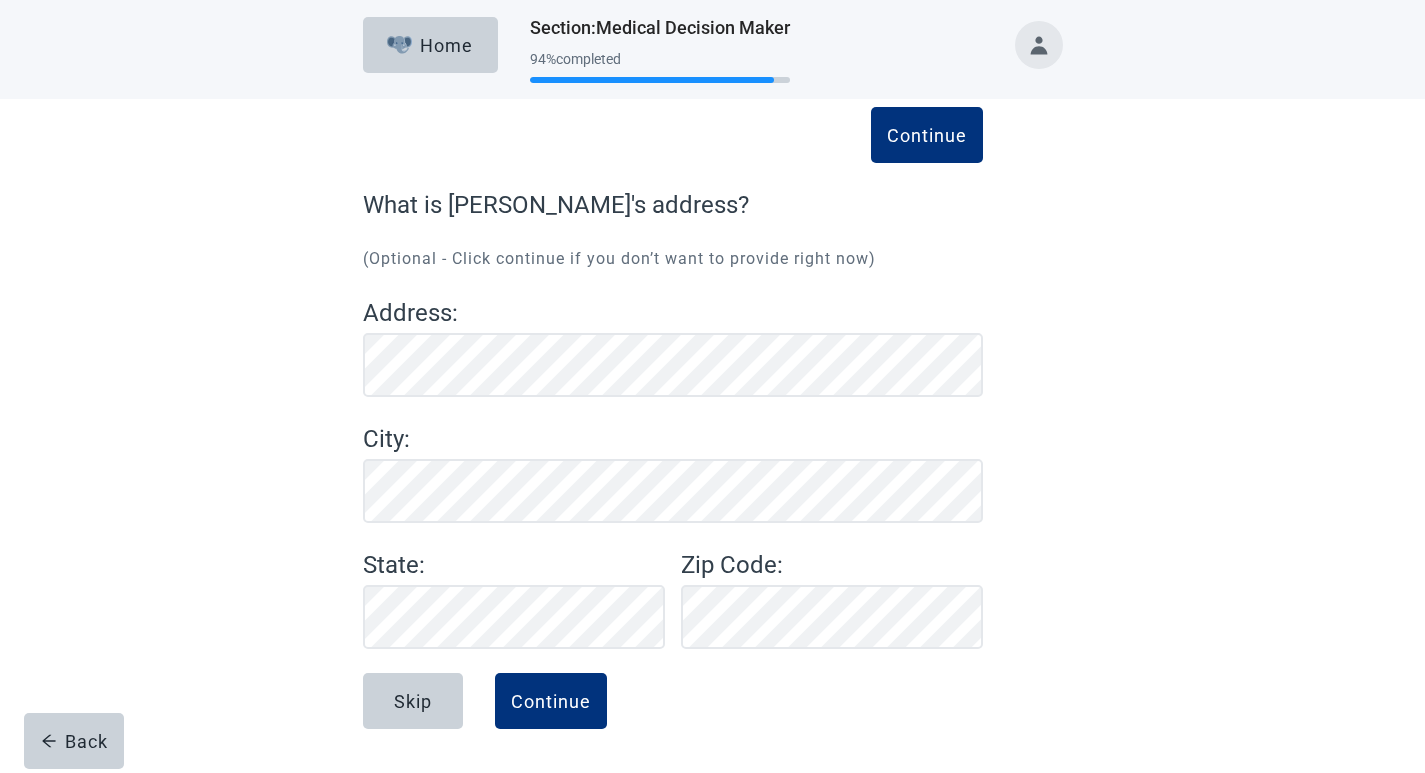 scroll, scrollTop: 5, scrollLeft: 0, axis: vertical 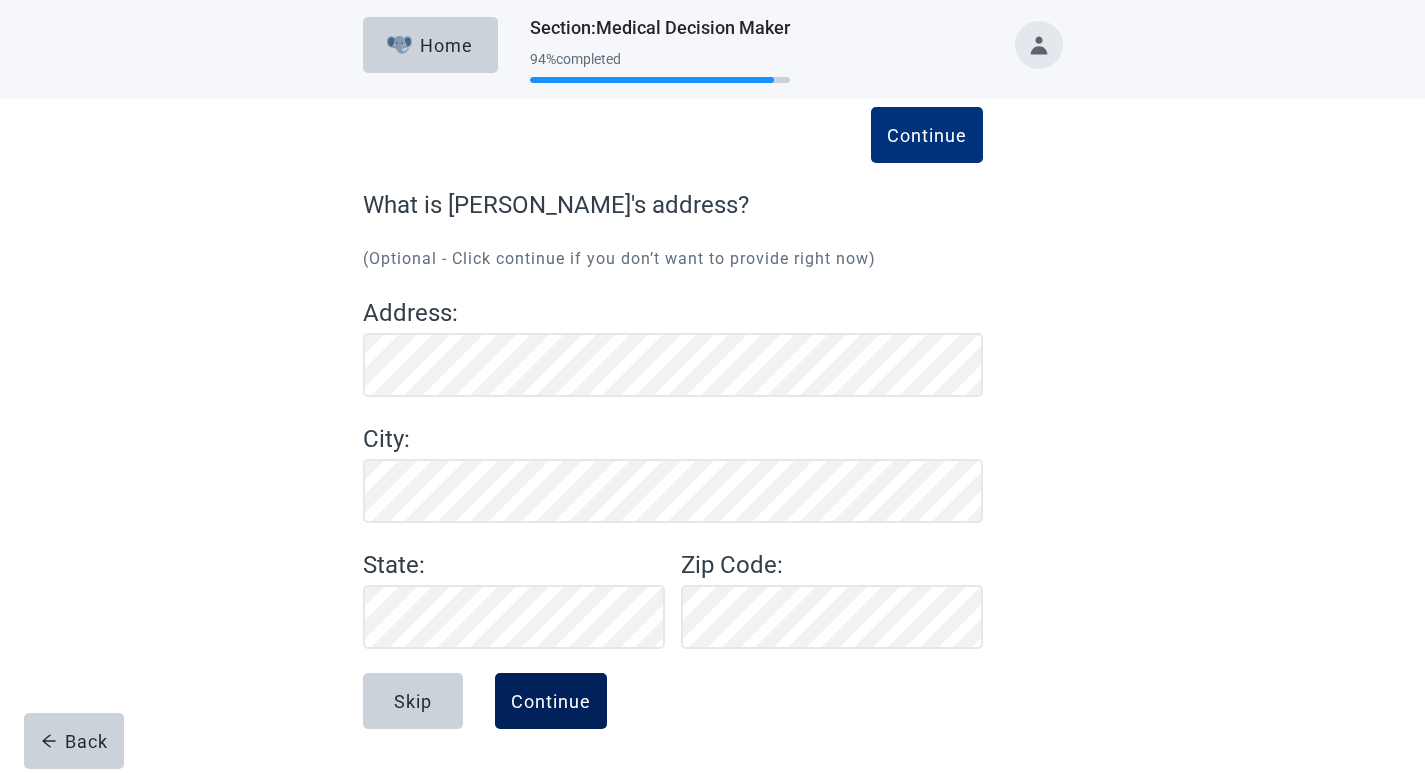 click on "Continue" at bounding box center (551, 701) 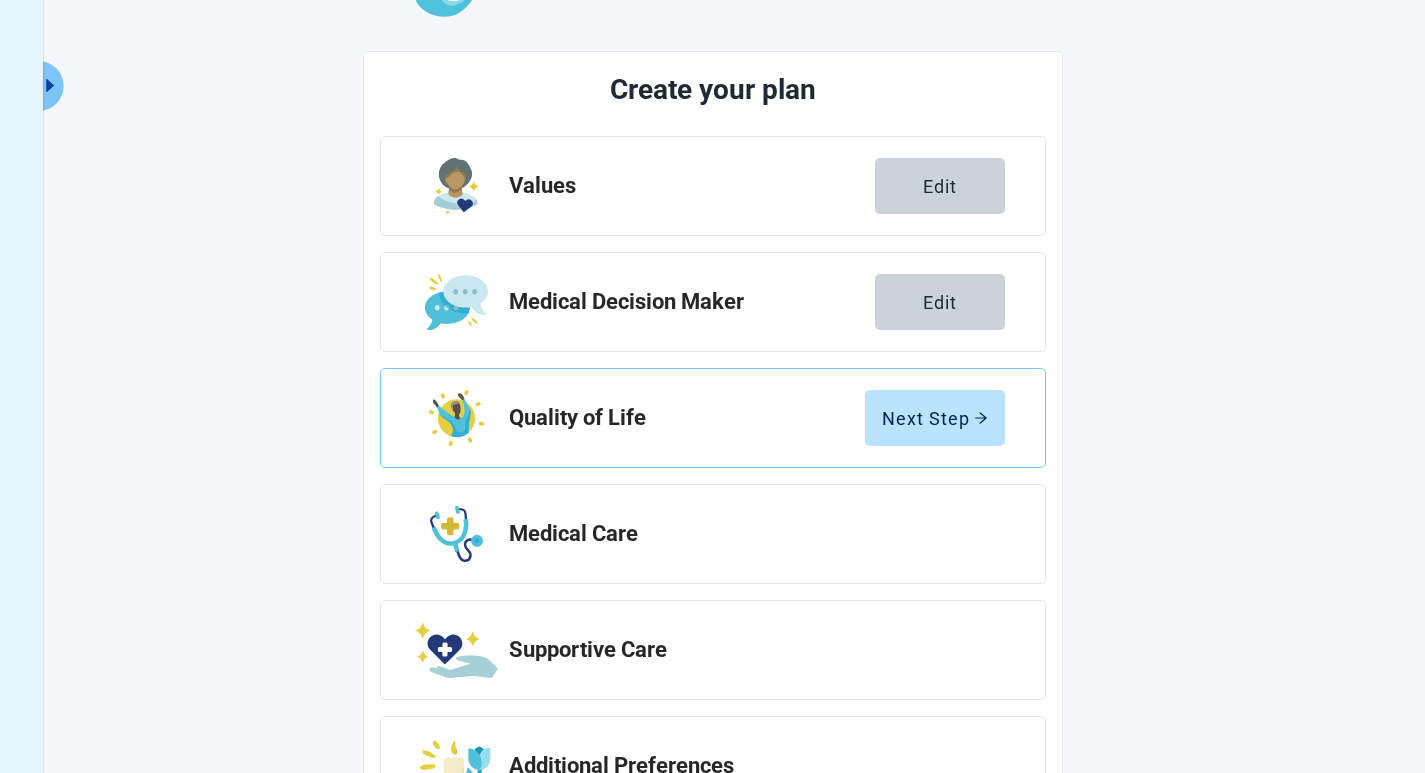 scroll, scrollTop: 205, scrollLeft: 0, axis: vertical 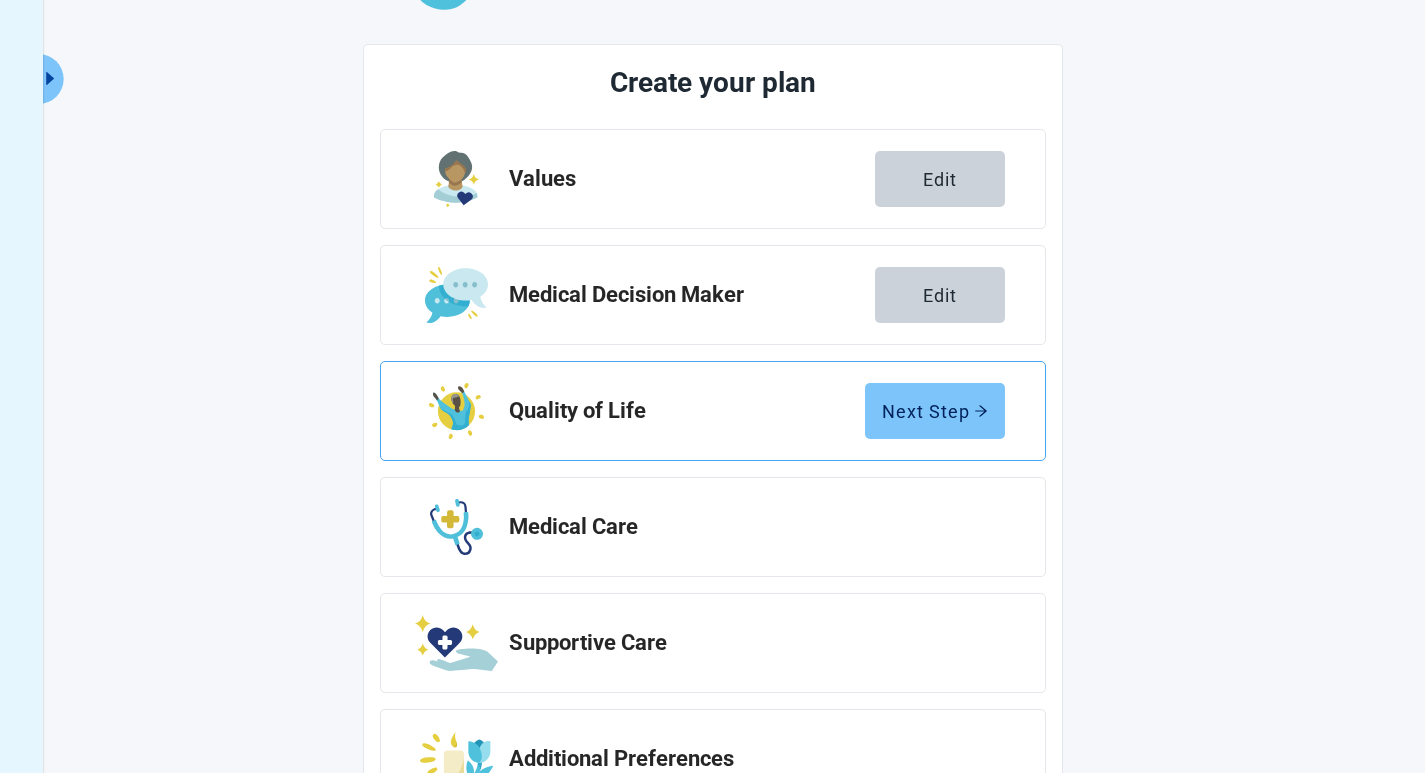 click on "Next Step" at bounding box center (935, 411) 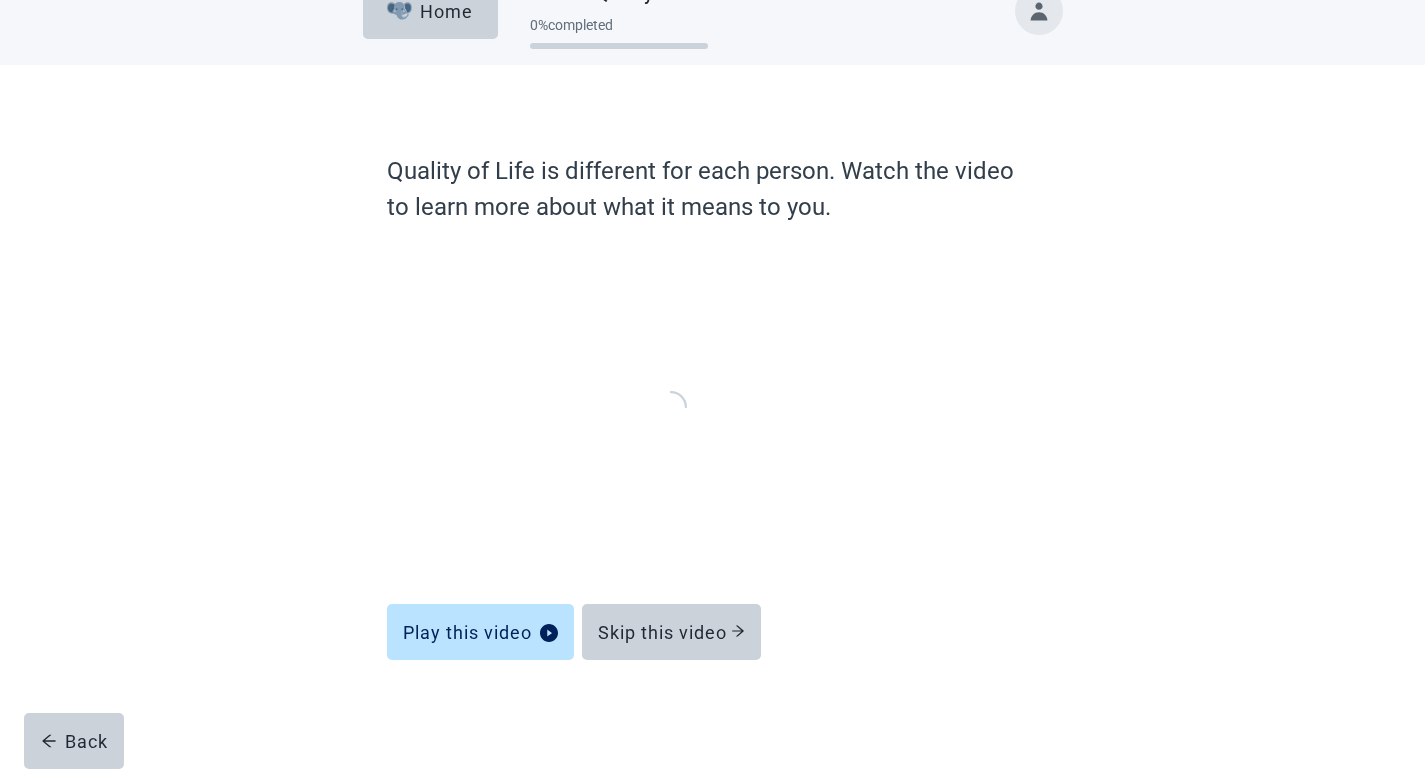 scroll, scrollTop: 34, scrollLeft: 0, axis: vertical 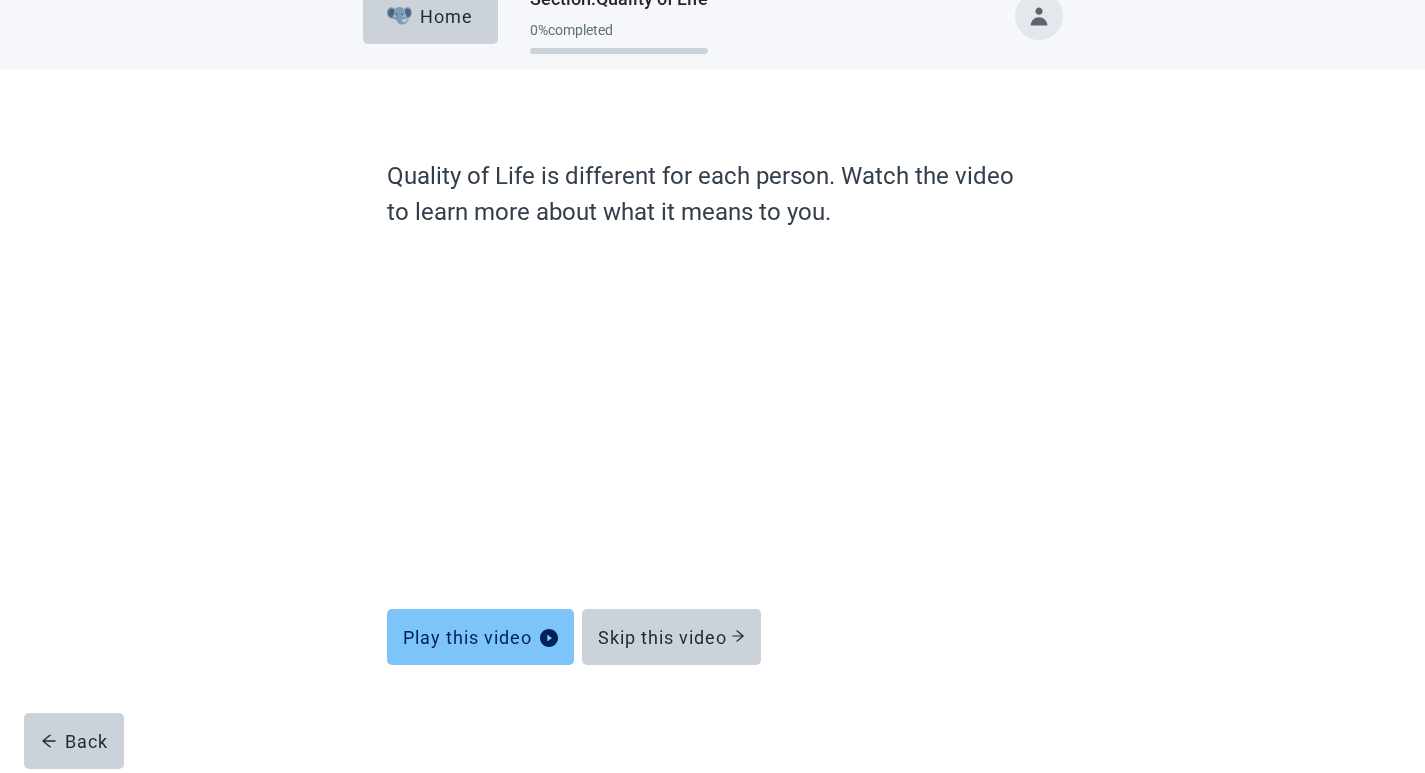 click 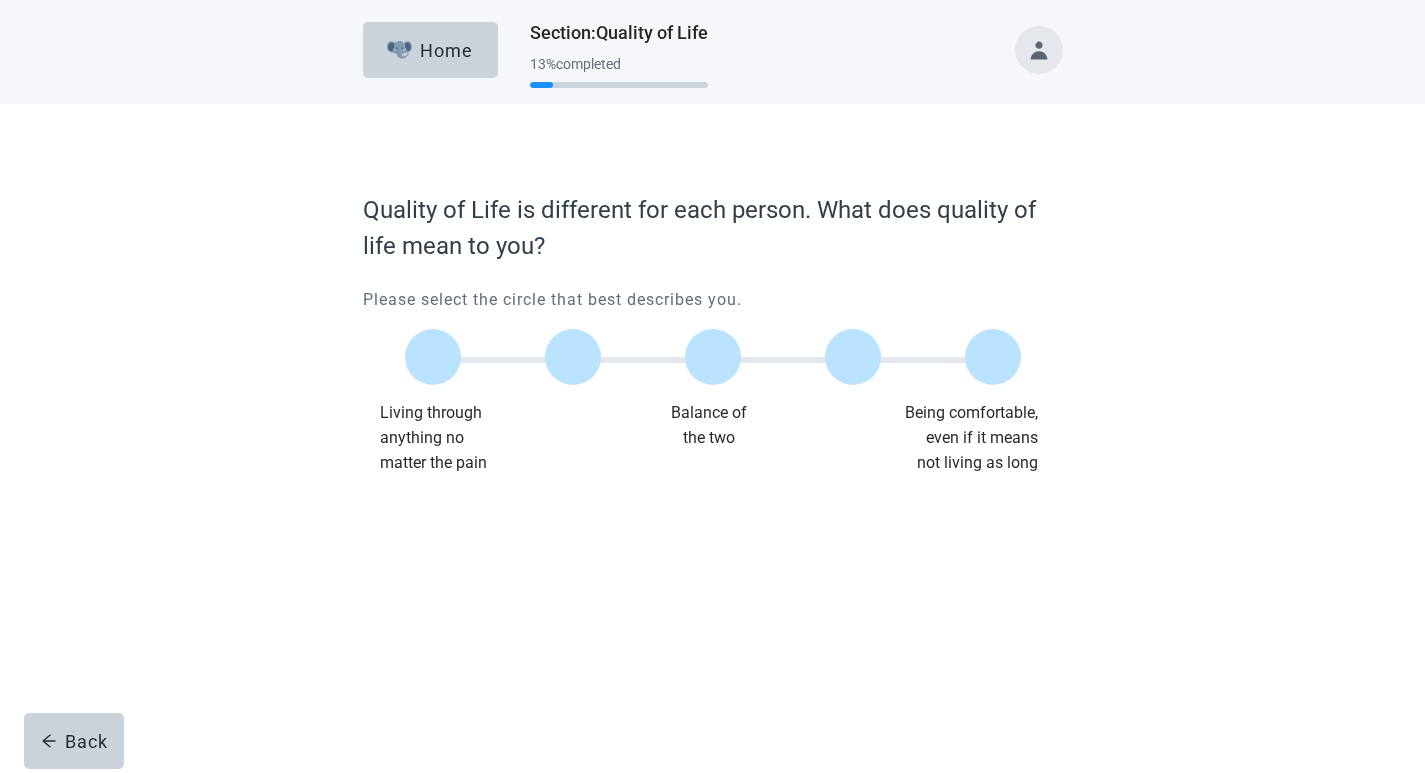 scroll, scrollTop: 0, scrollLeft: 0, axis: both 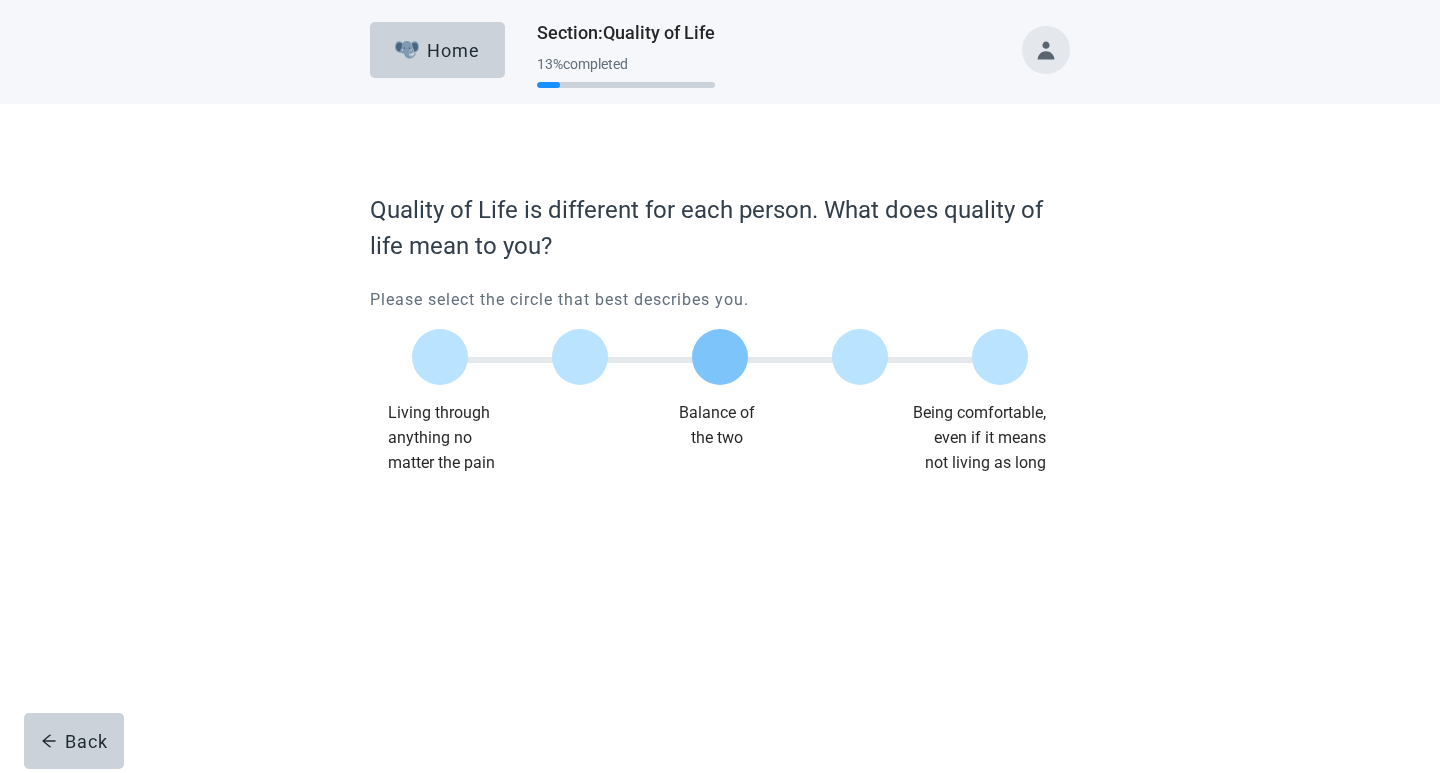 click at bounding box center [720, 357] 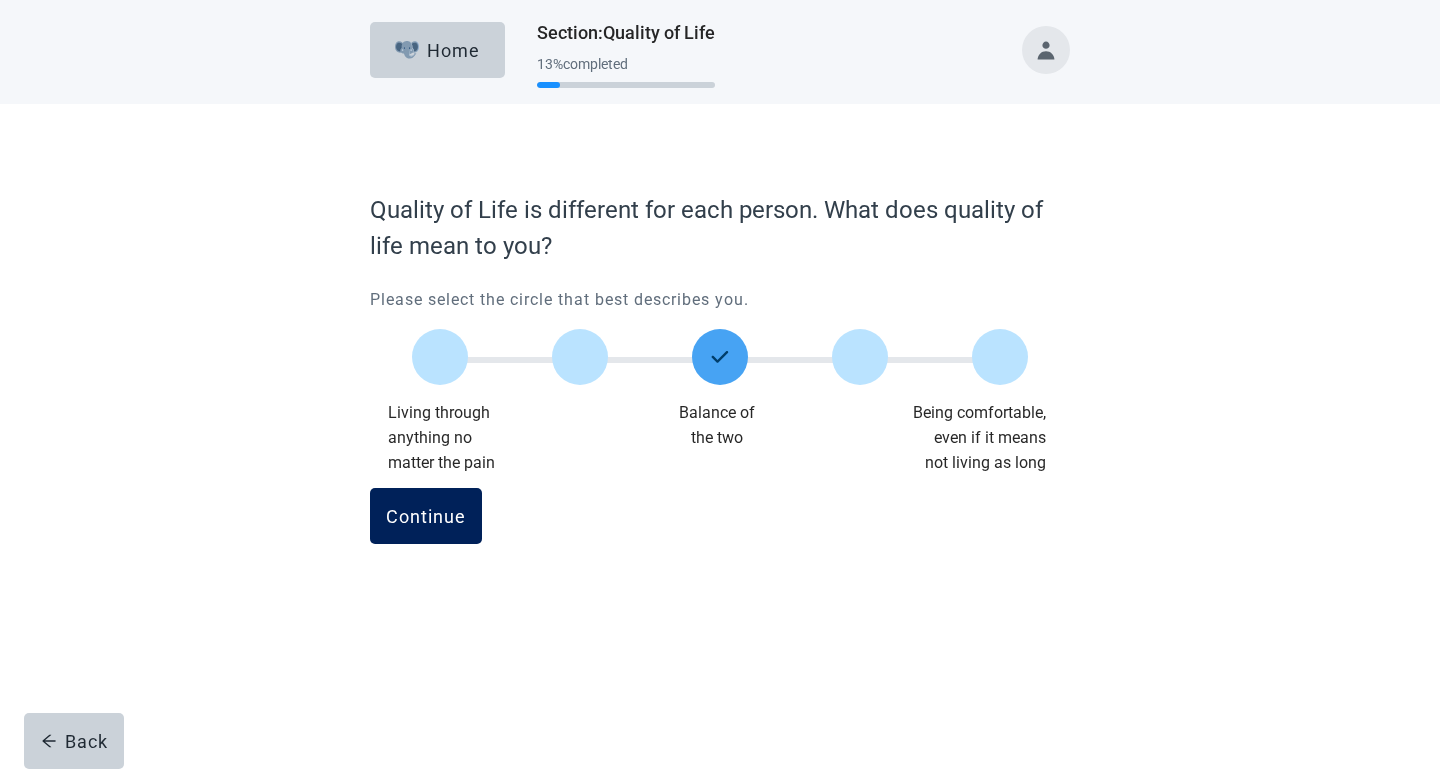 click on "Continue" at bounding box center (426, 516) 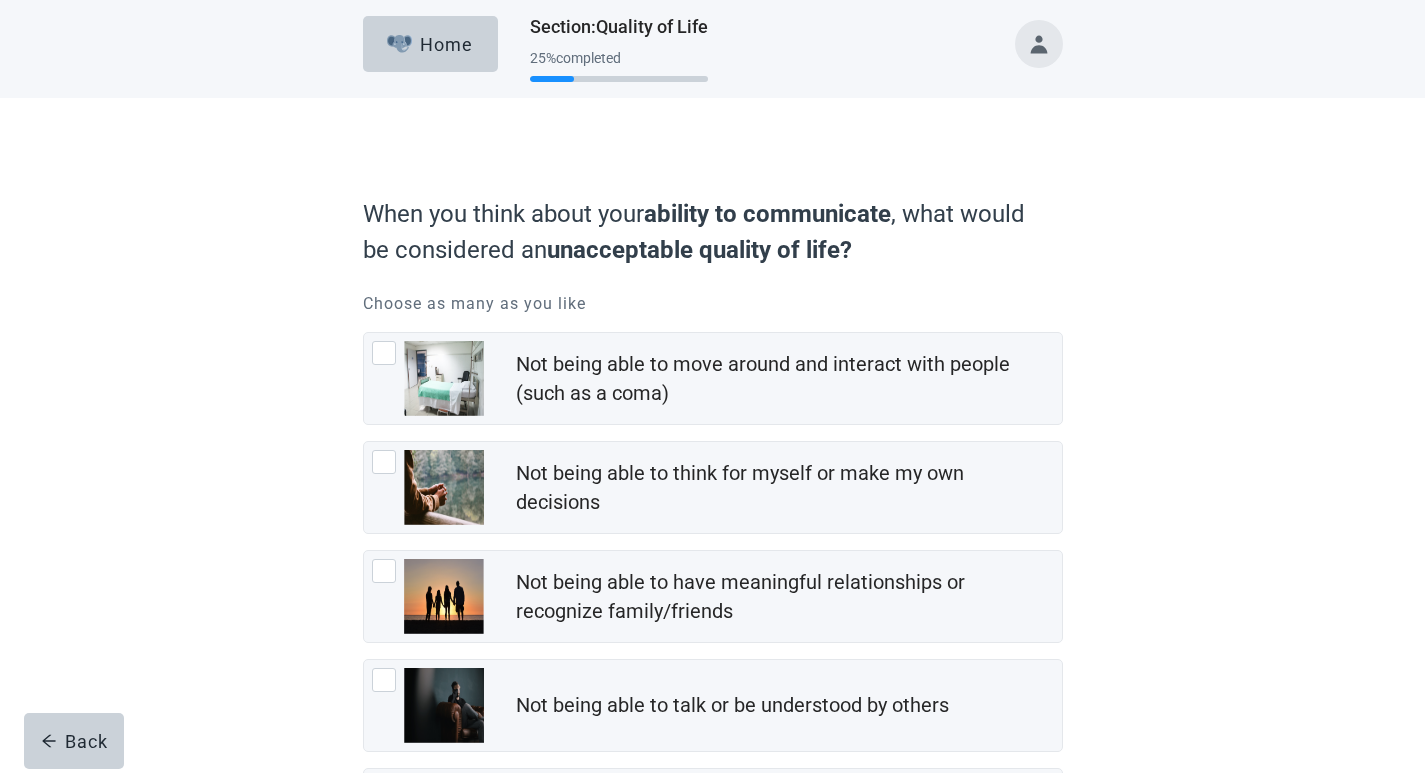 scroll, scrollTop: 0, scrollLeft: 0, axis: both 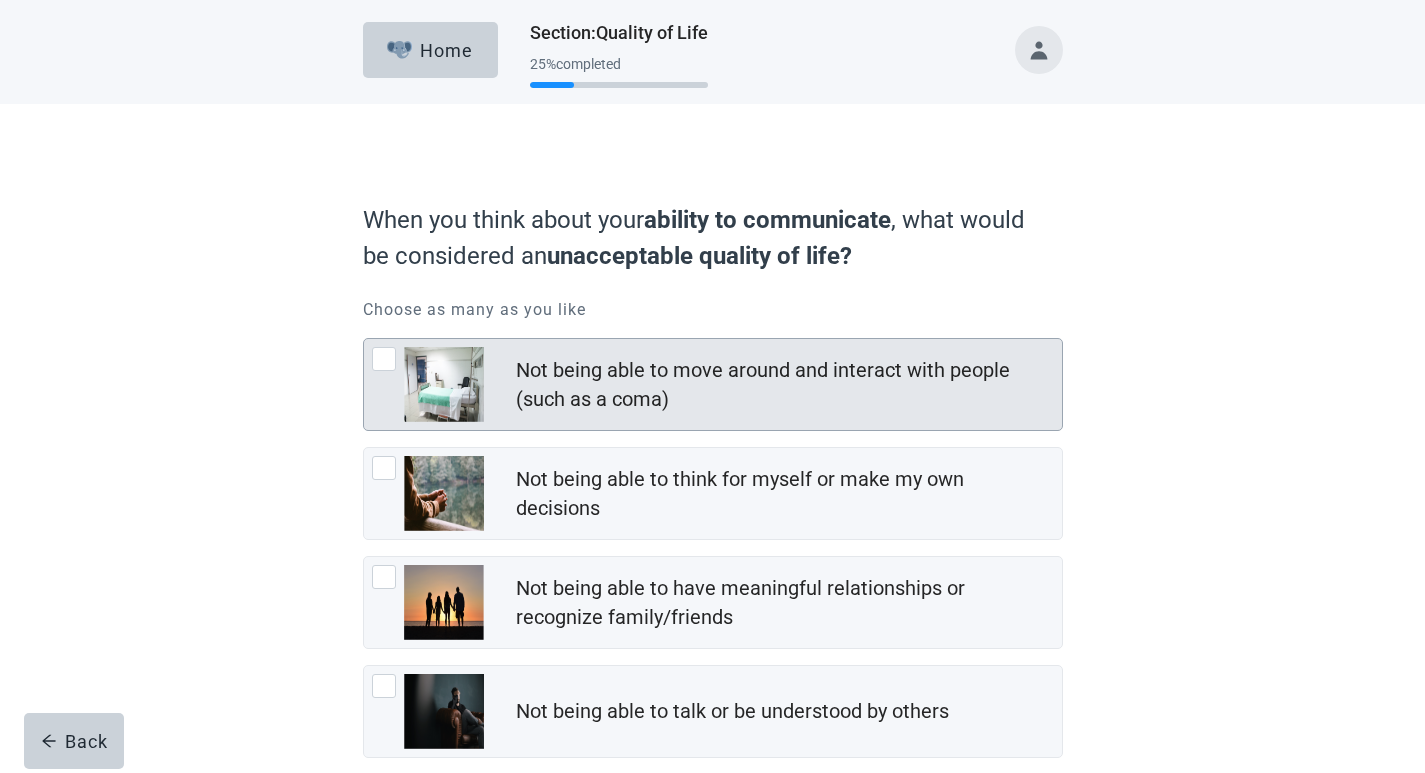 click at bounding box center (384, 359) 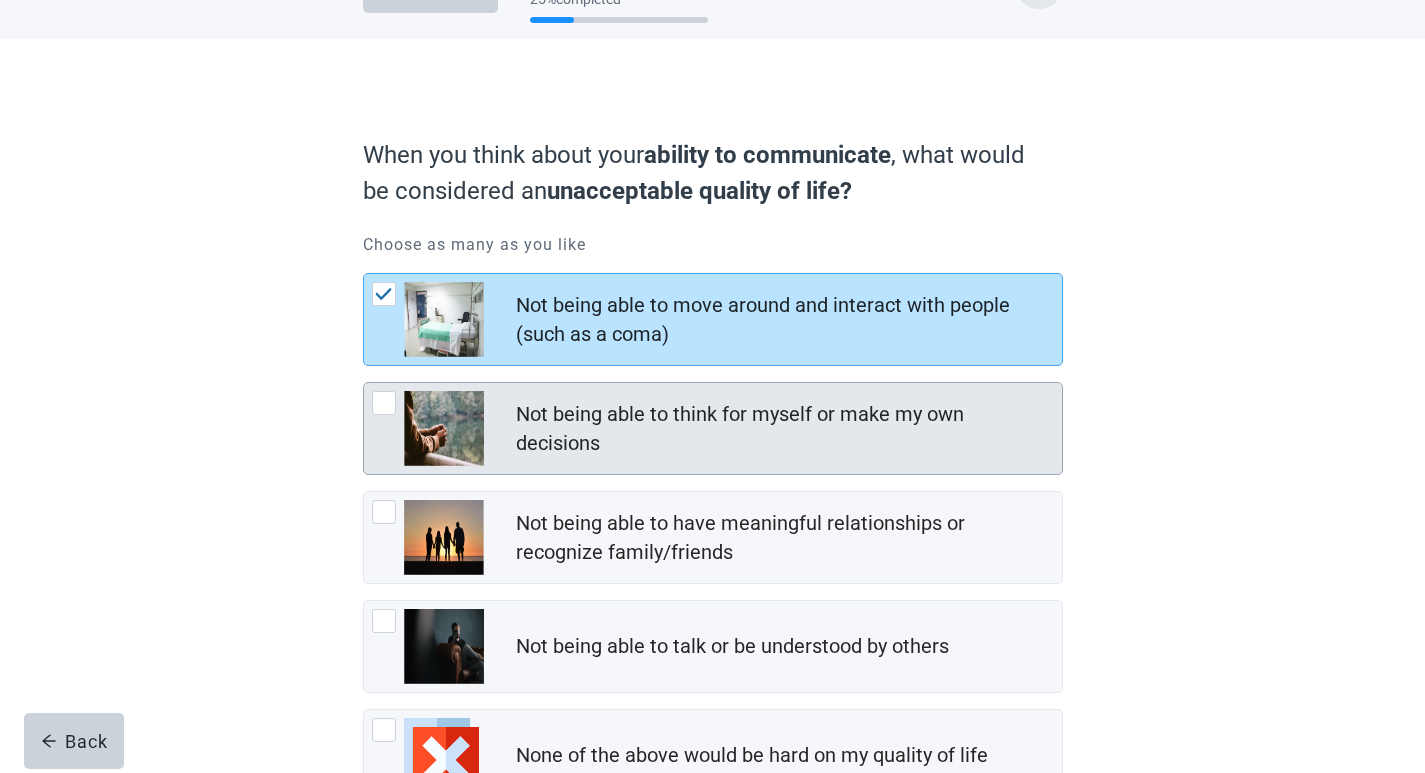 scroll, scrollTop: 100, scrollLeft: 0, axis: vertical 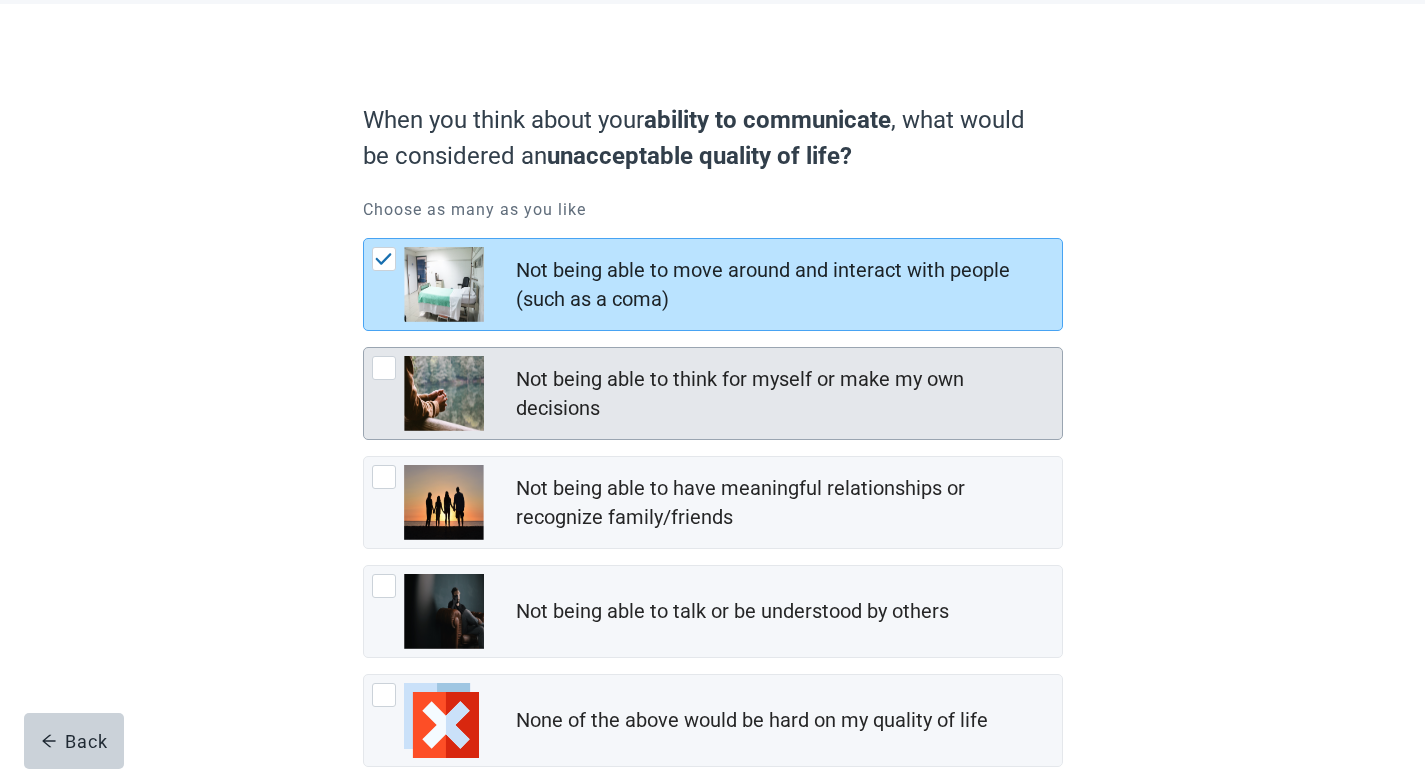 click at bounding box center (384, 368) 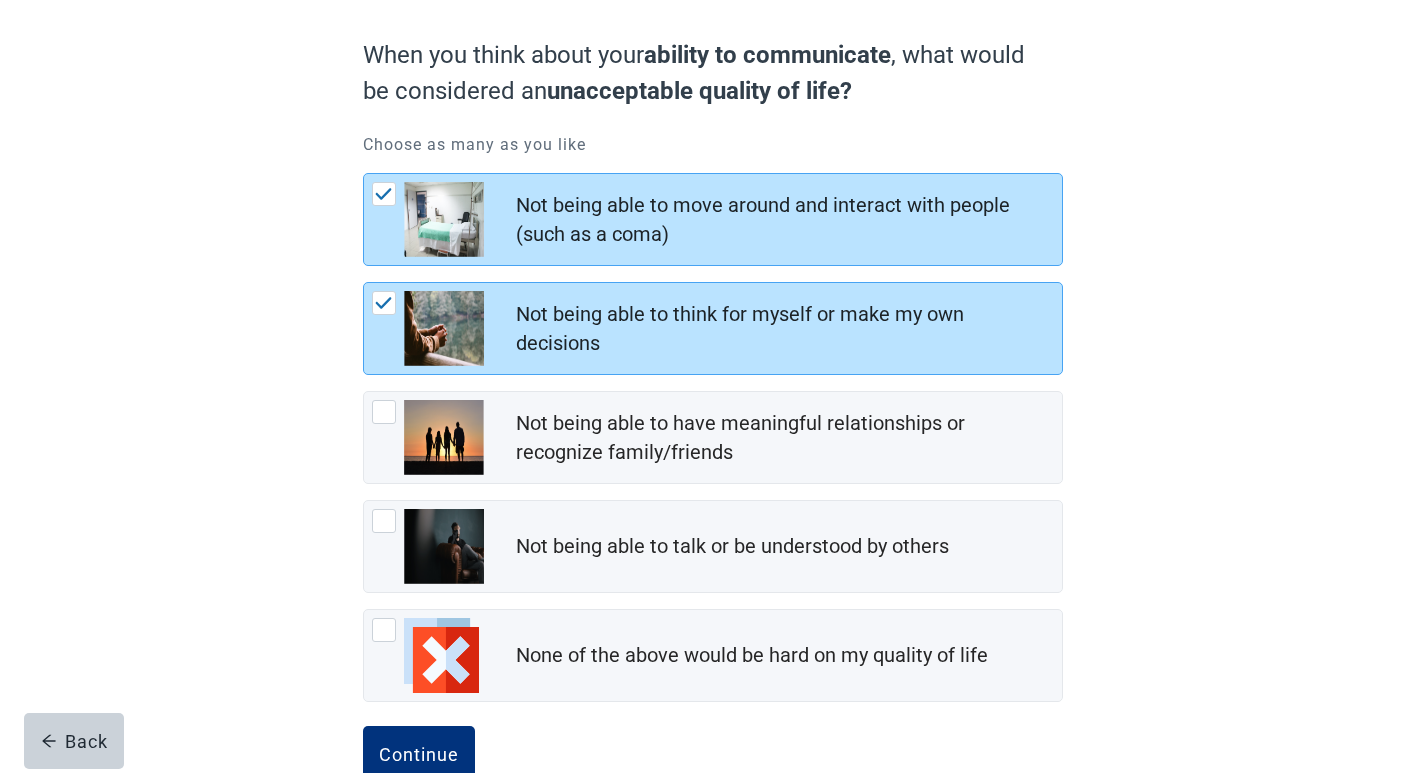 scroll, scrollTop: 200, scrollLeft: 0, axis: vertical 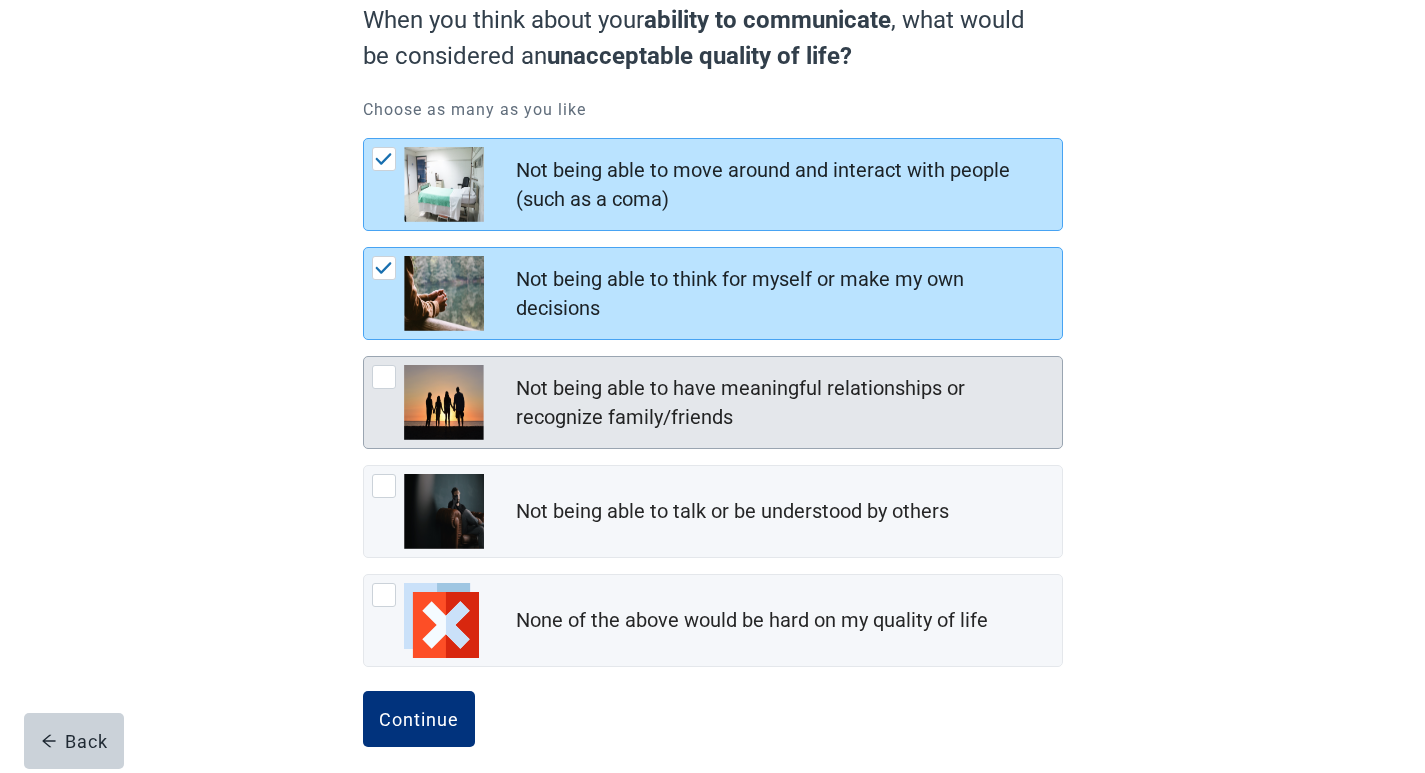 click at bounding box center [384, 377] 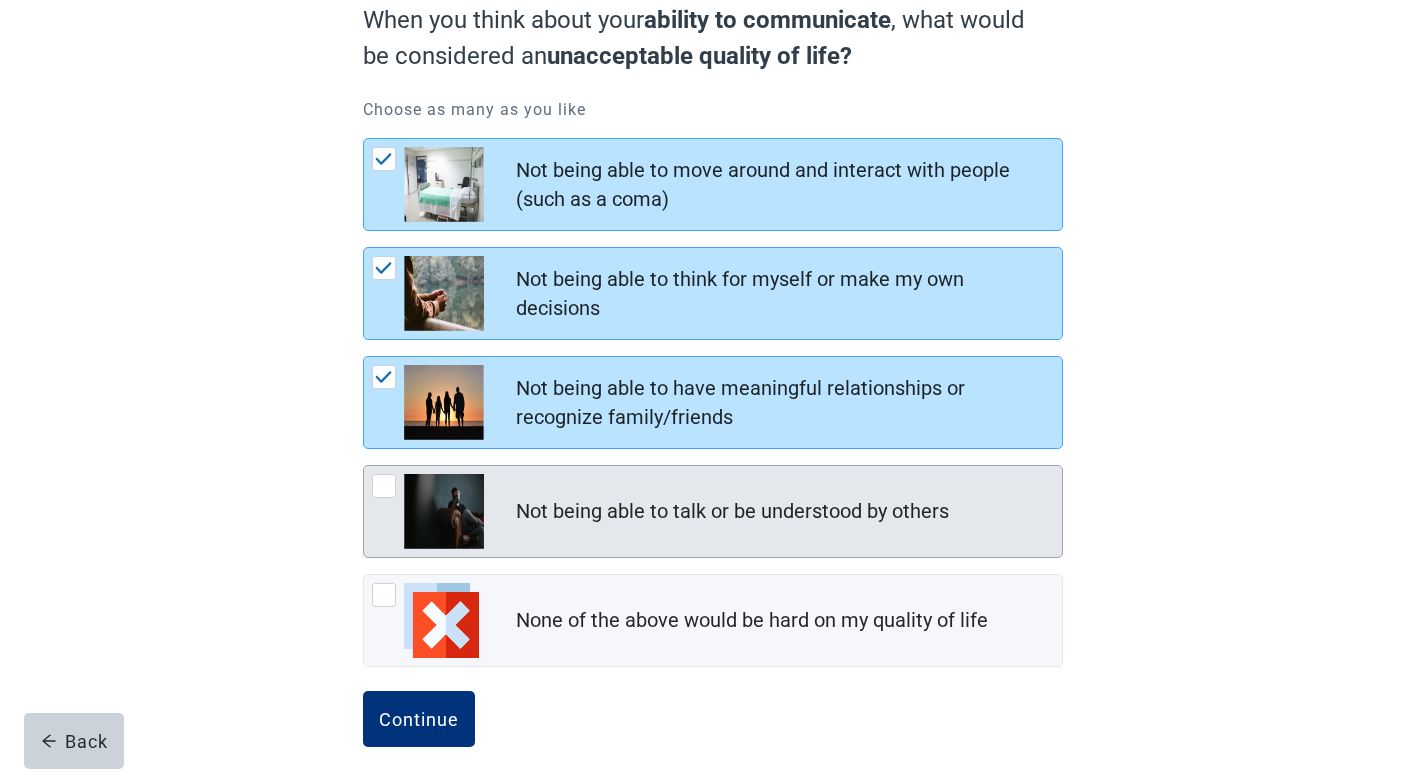 click at bounding box center (384, 486) 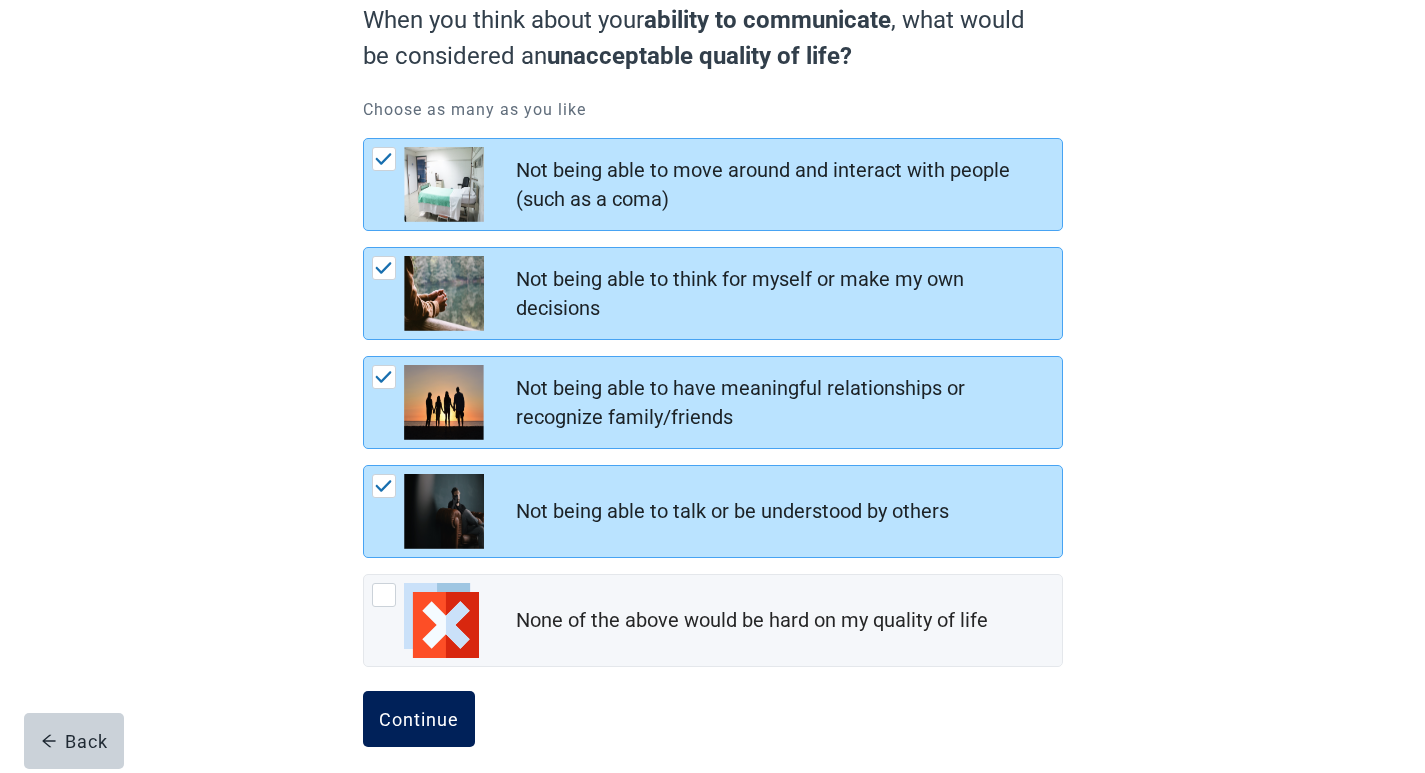 click on "Continue" at bounding box center [419, 719] 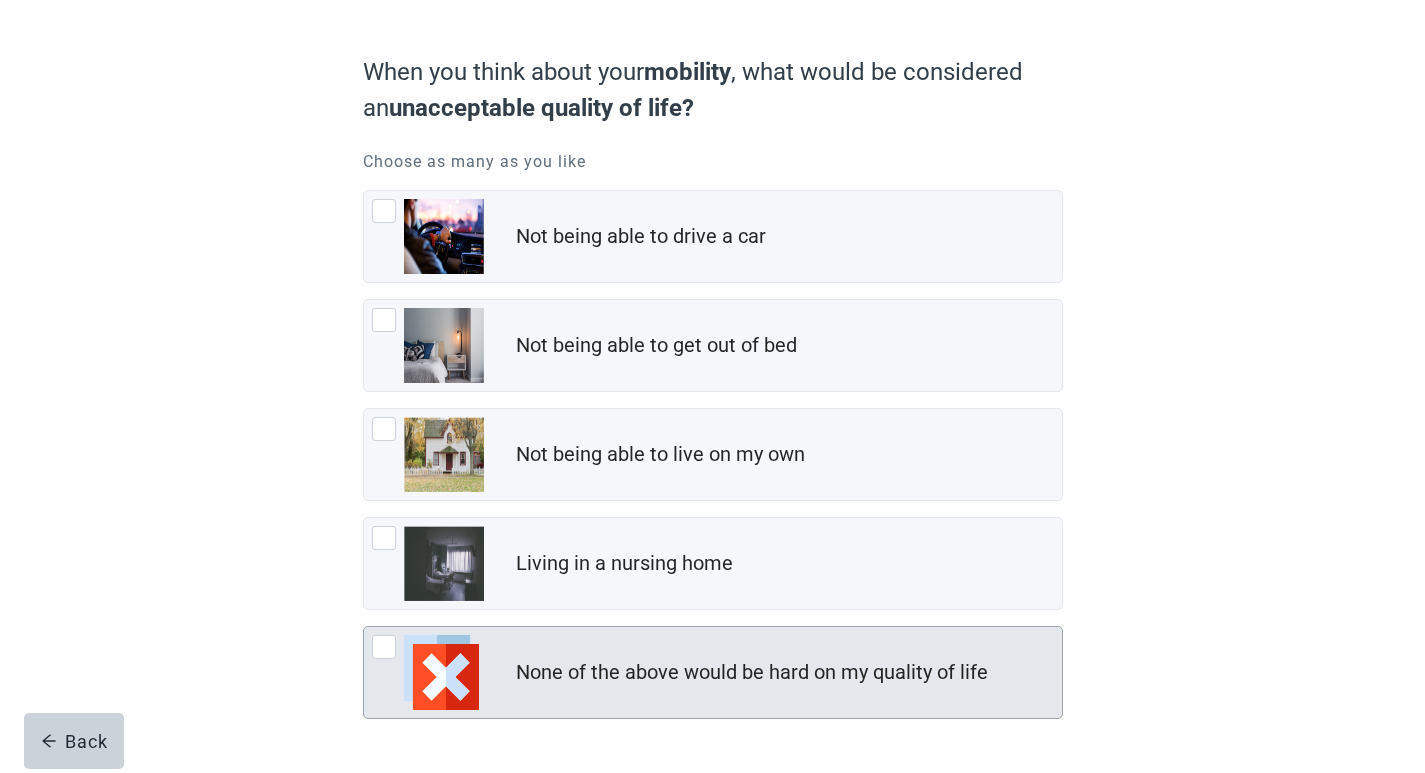 scroll, scrollTop: 200, scrollLeft: 0, axis: vertical 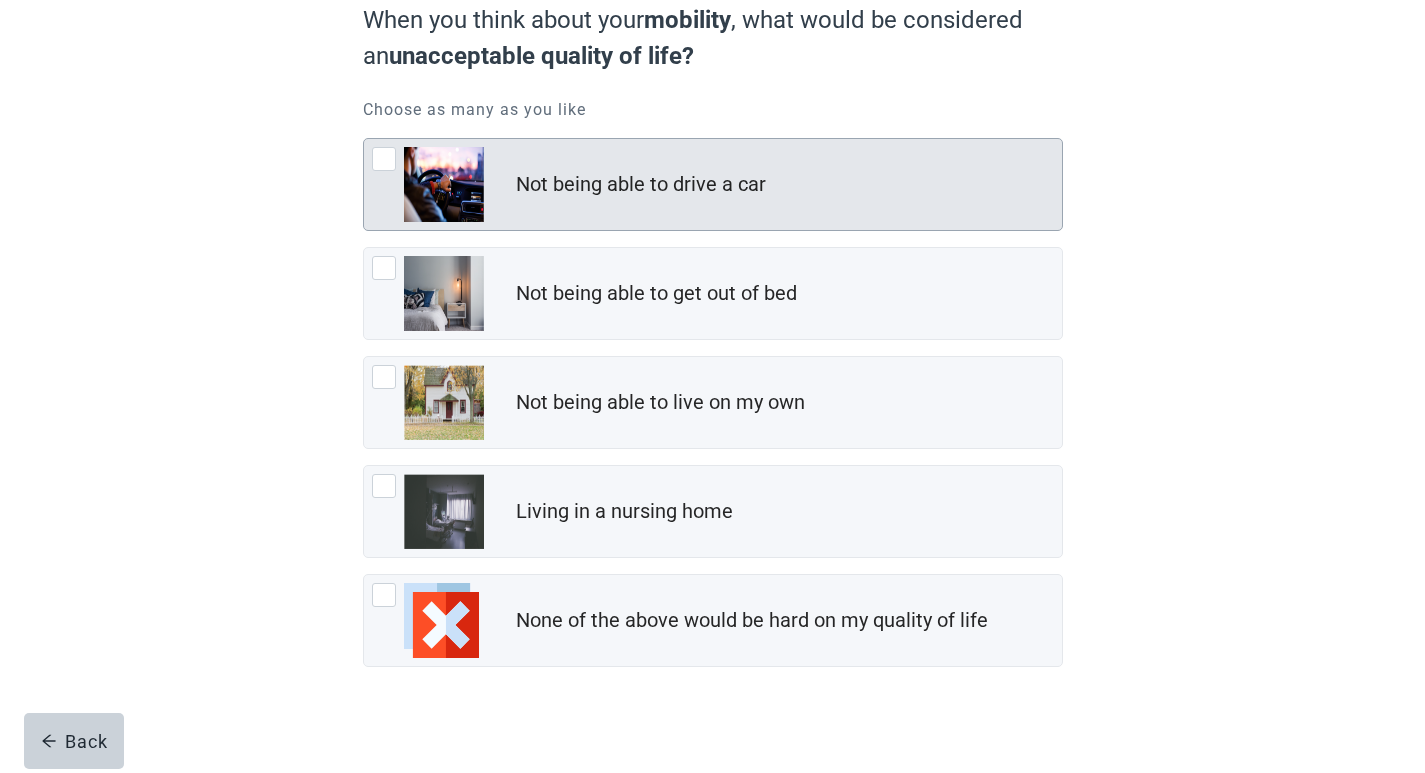 click at bounding box center (384, 159) 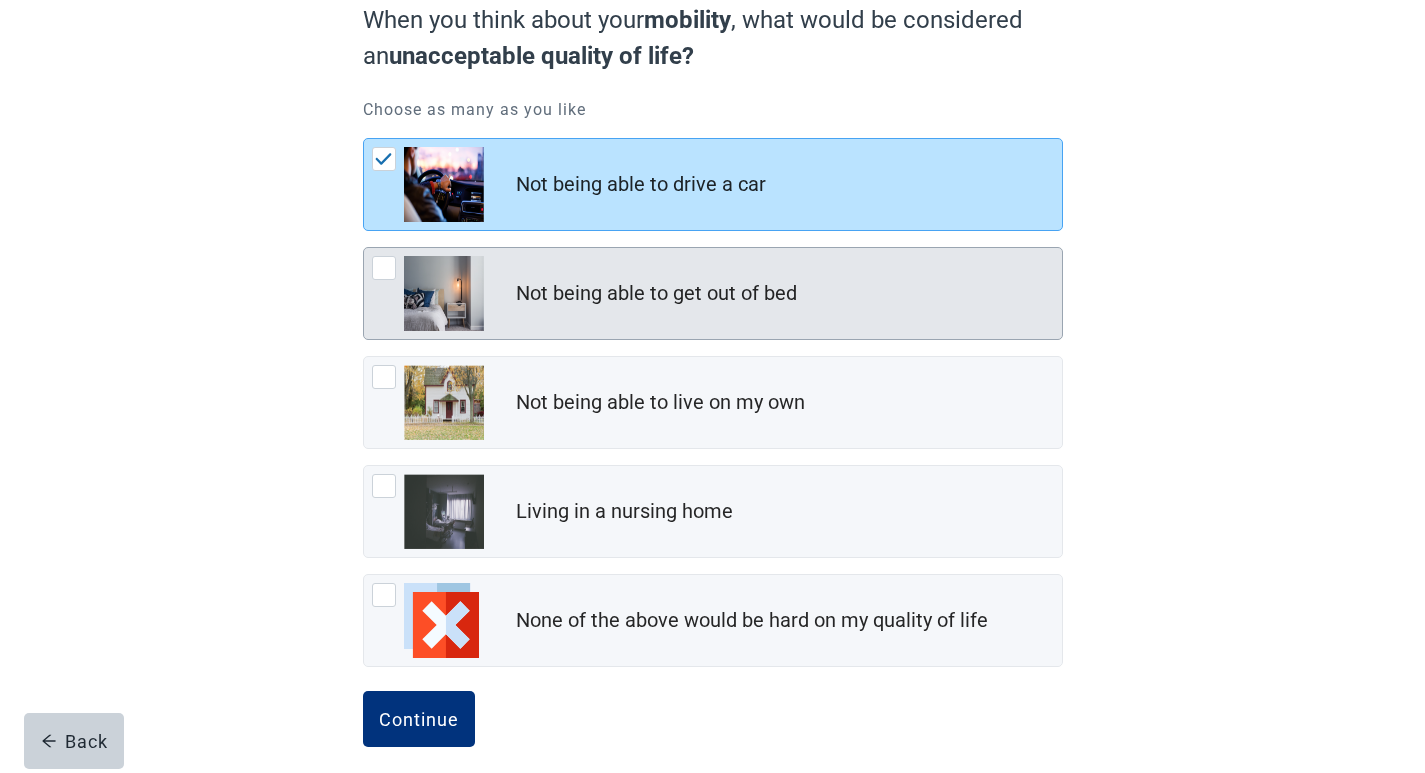 click at bounding box center (384, 268) 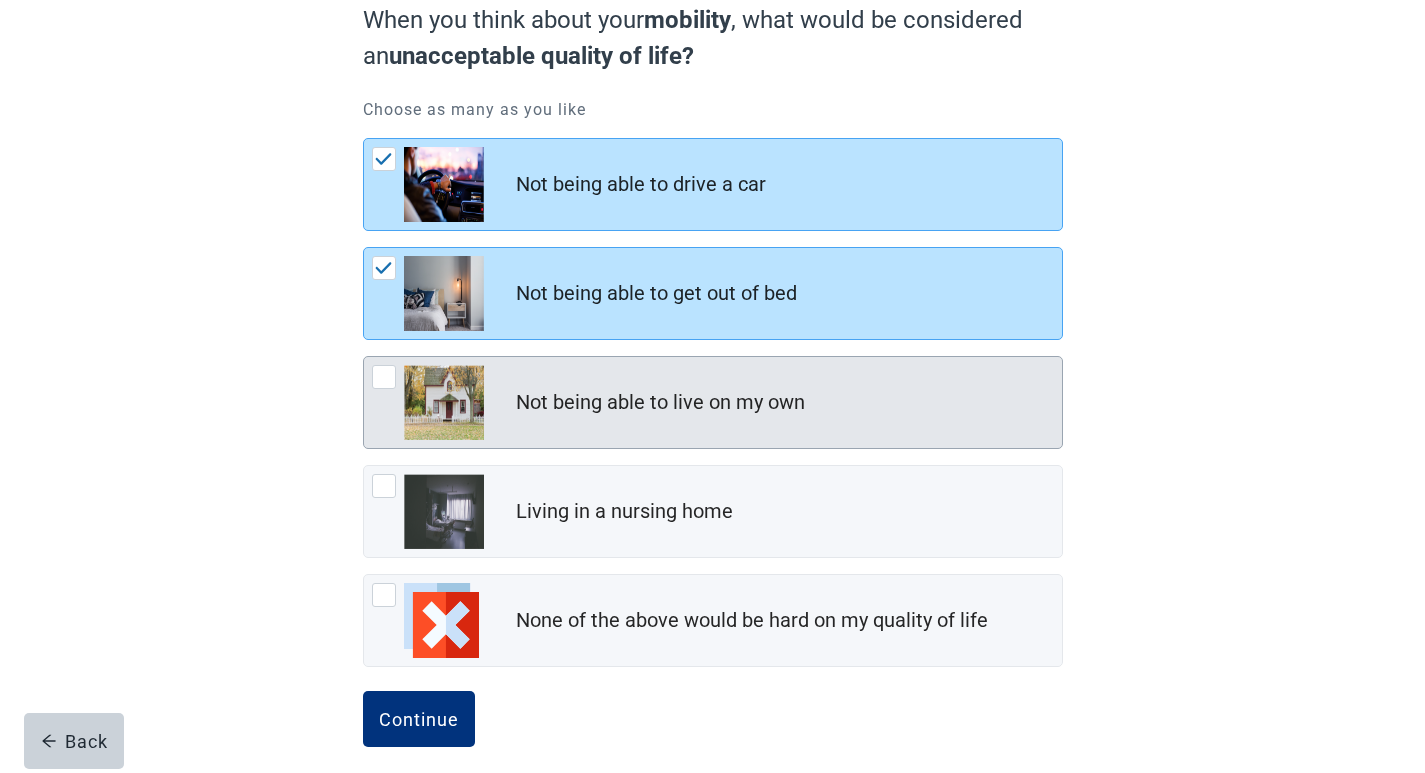 click at bounding box center [384, 377] 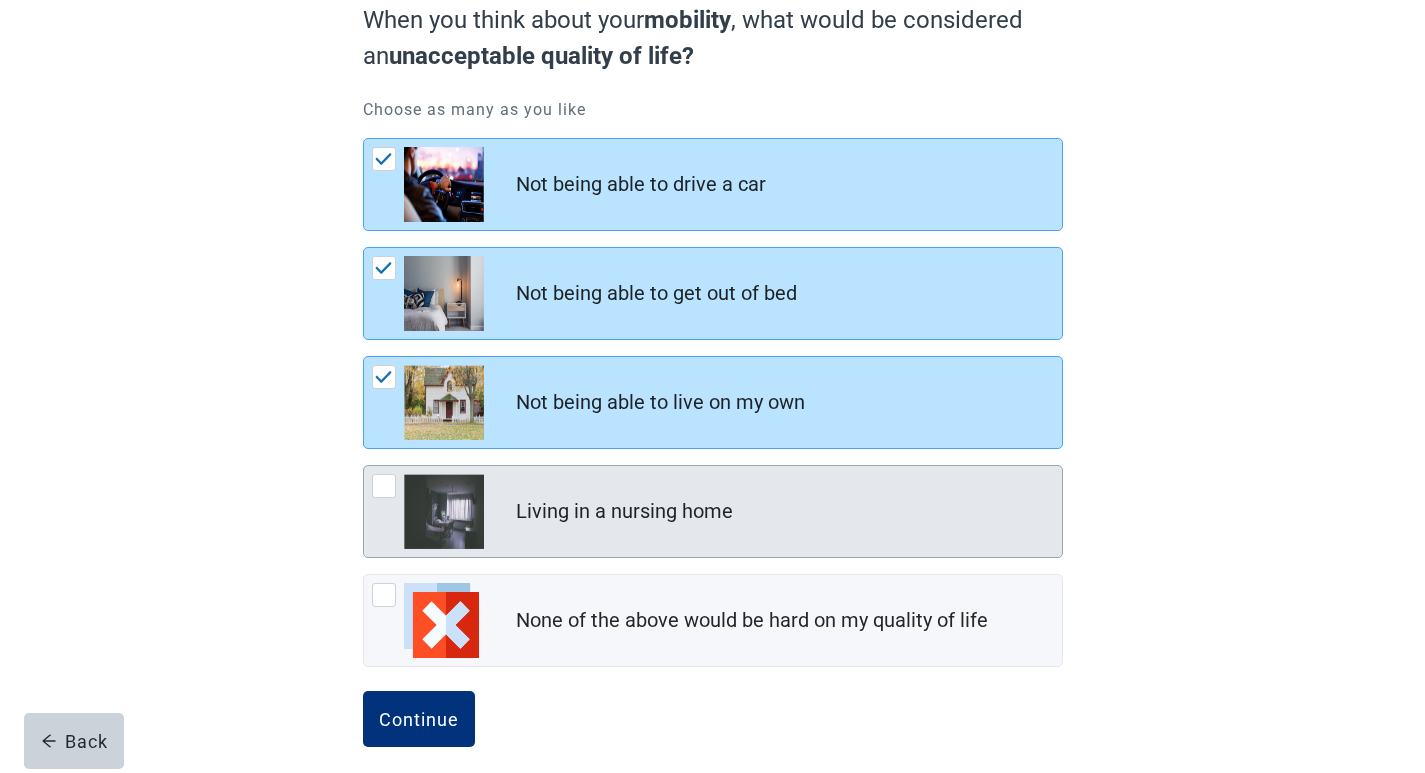 click at bounding box center (384, 486) 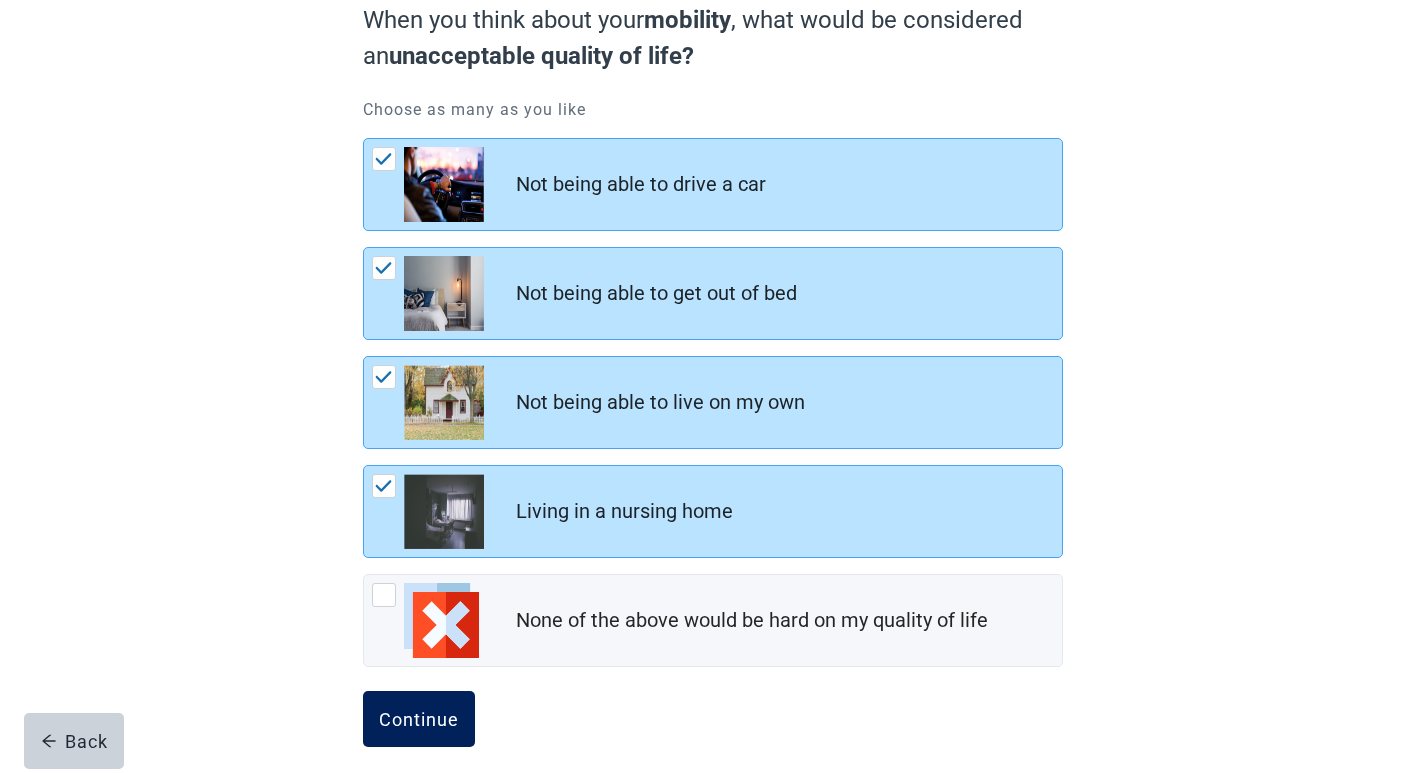 click on "Continue" at bounding box center [419, 719] 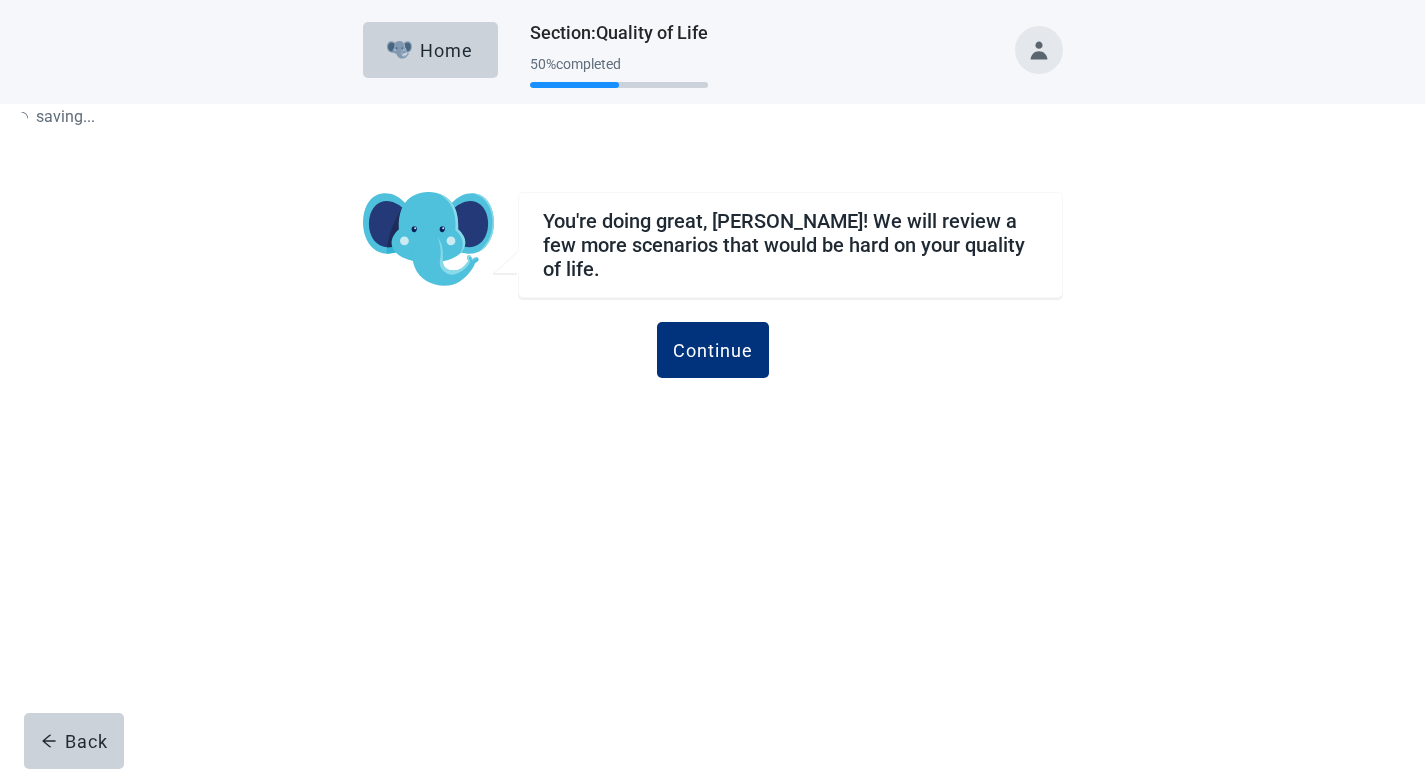 scroll, scrollTop: 0, scrollLeft: 0, axis: both 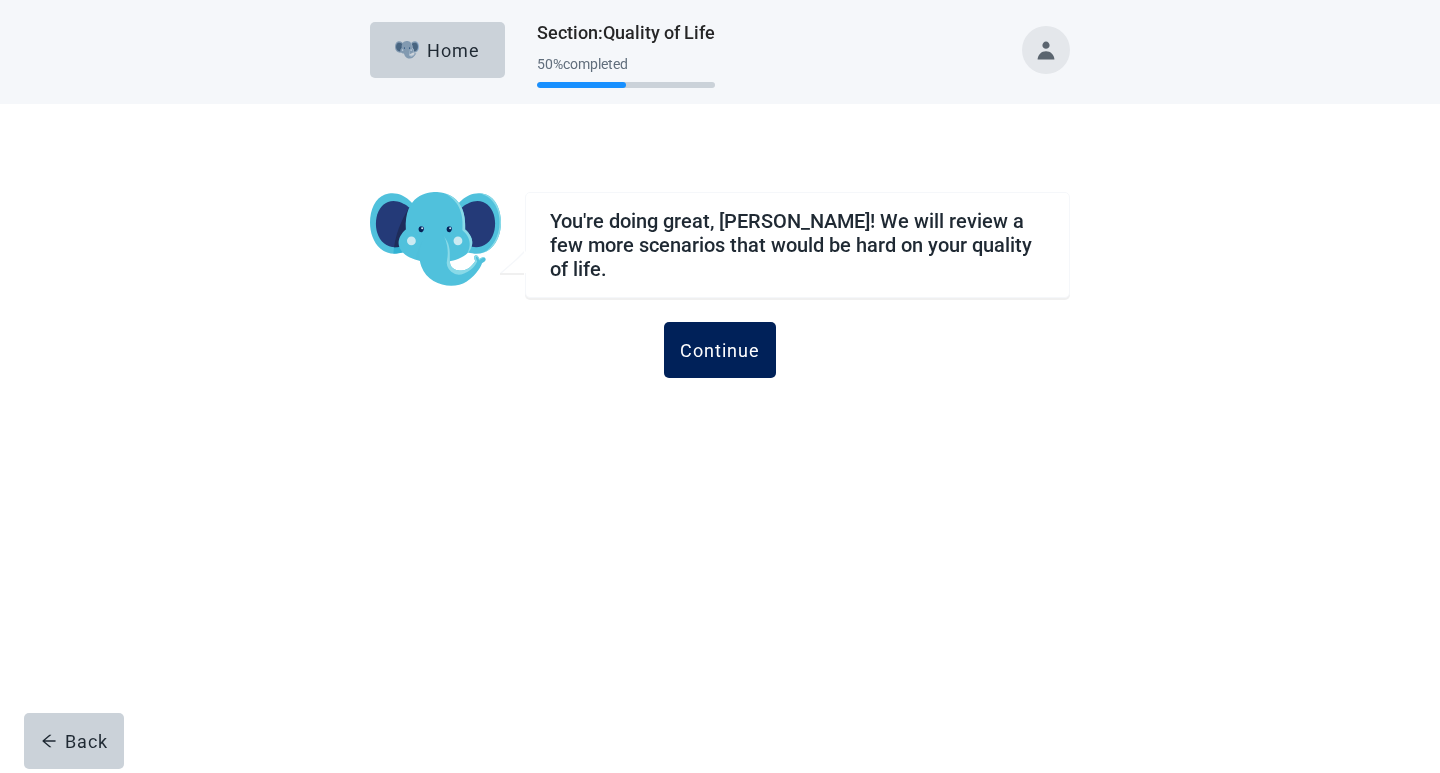 click on "Continue" at bounding box center (720, 350) 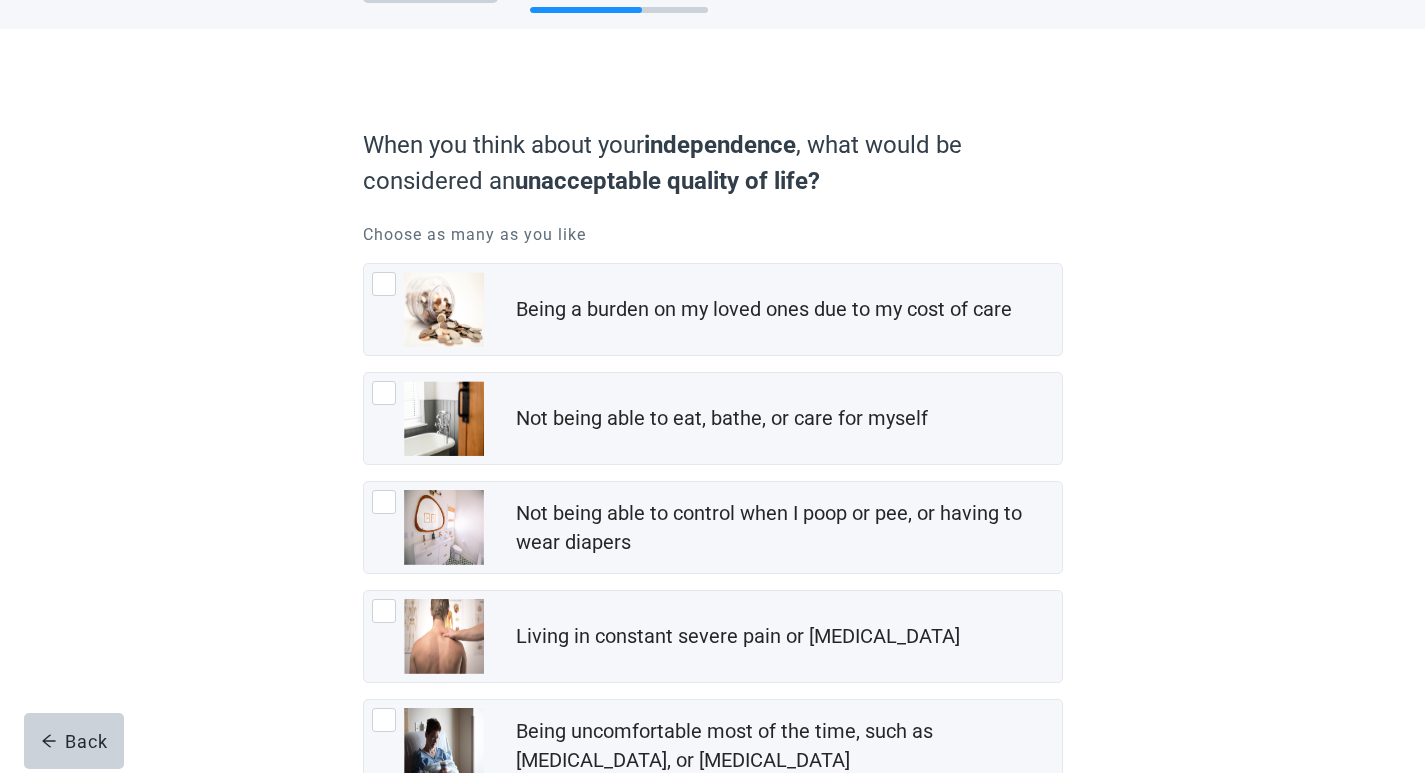 scroll, scrollTop: 100, scrollLeft: 0, axis: vertical 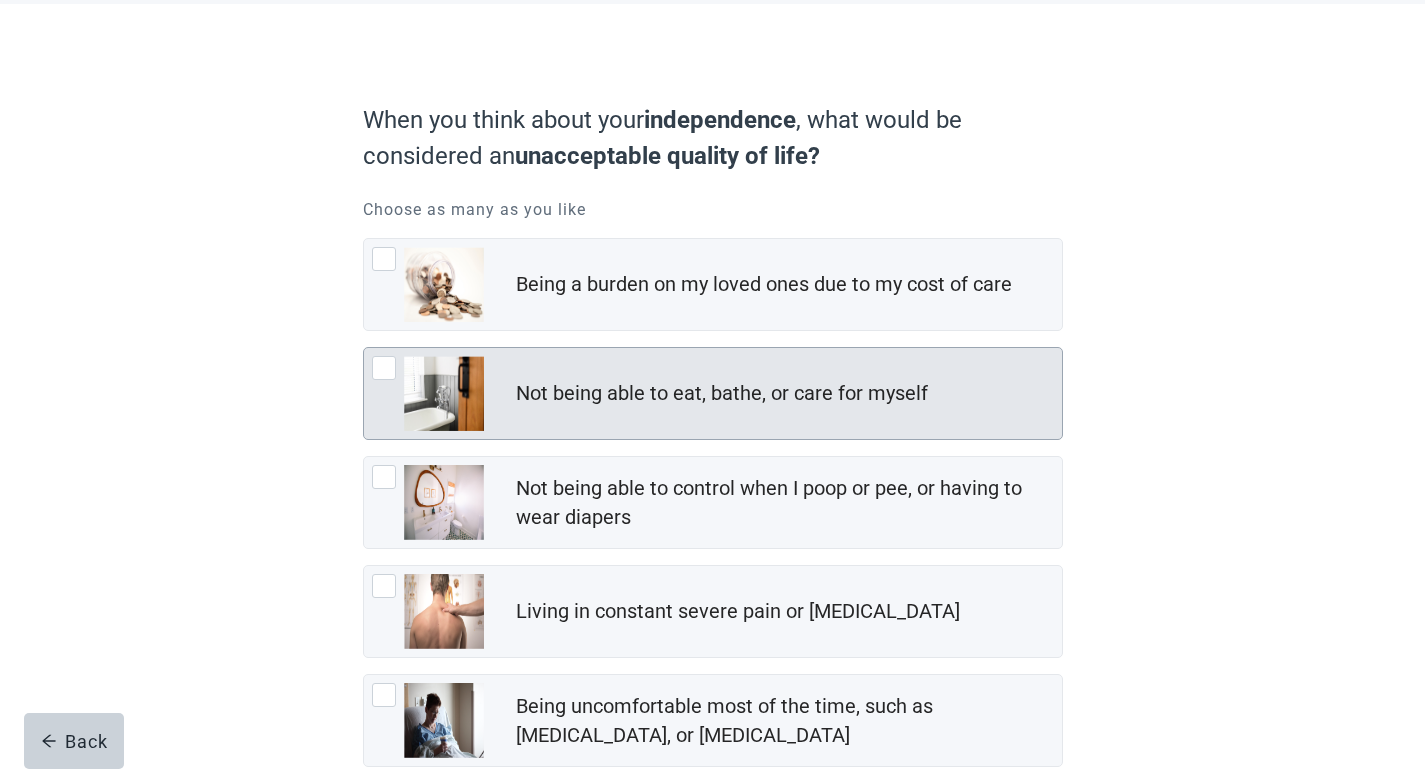 click at bounding box center (384, 368) 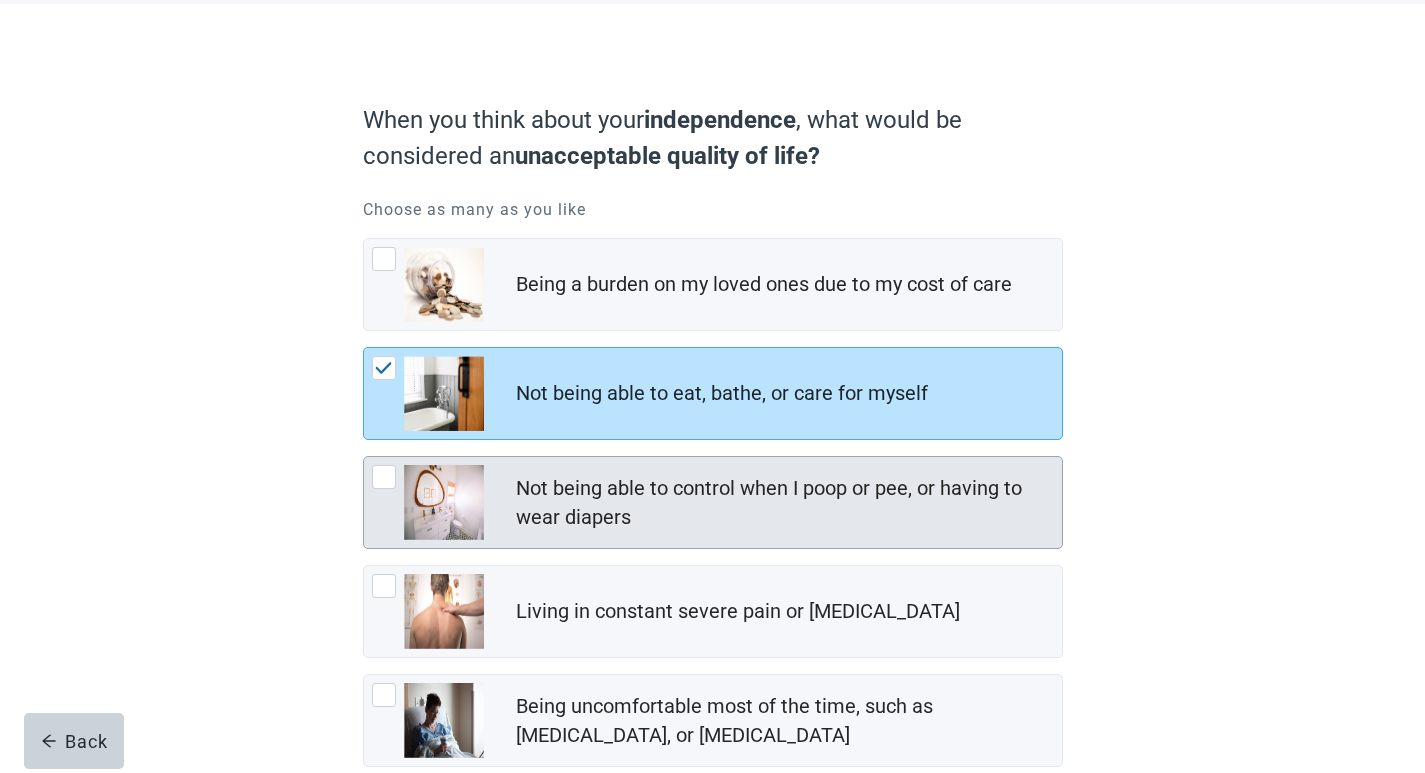 click at bounding box center (384, 477) 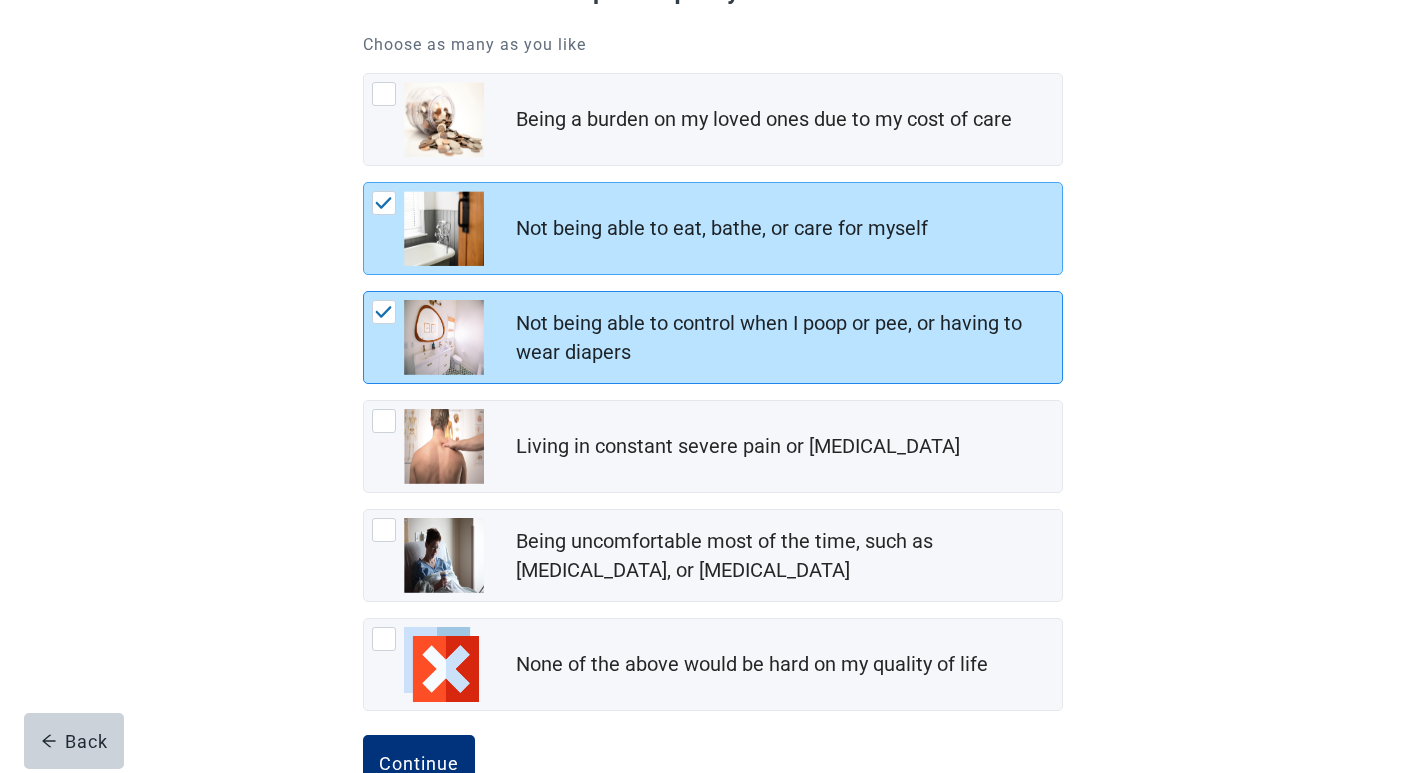scroll, scrollTop: 300, scrollLeft: 0, axis: vertical 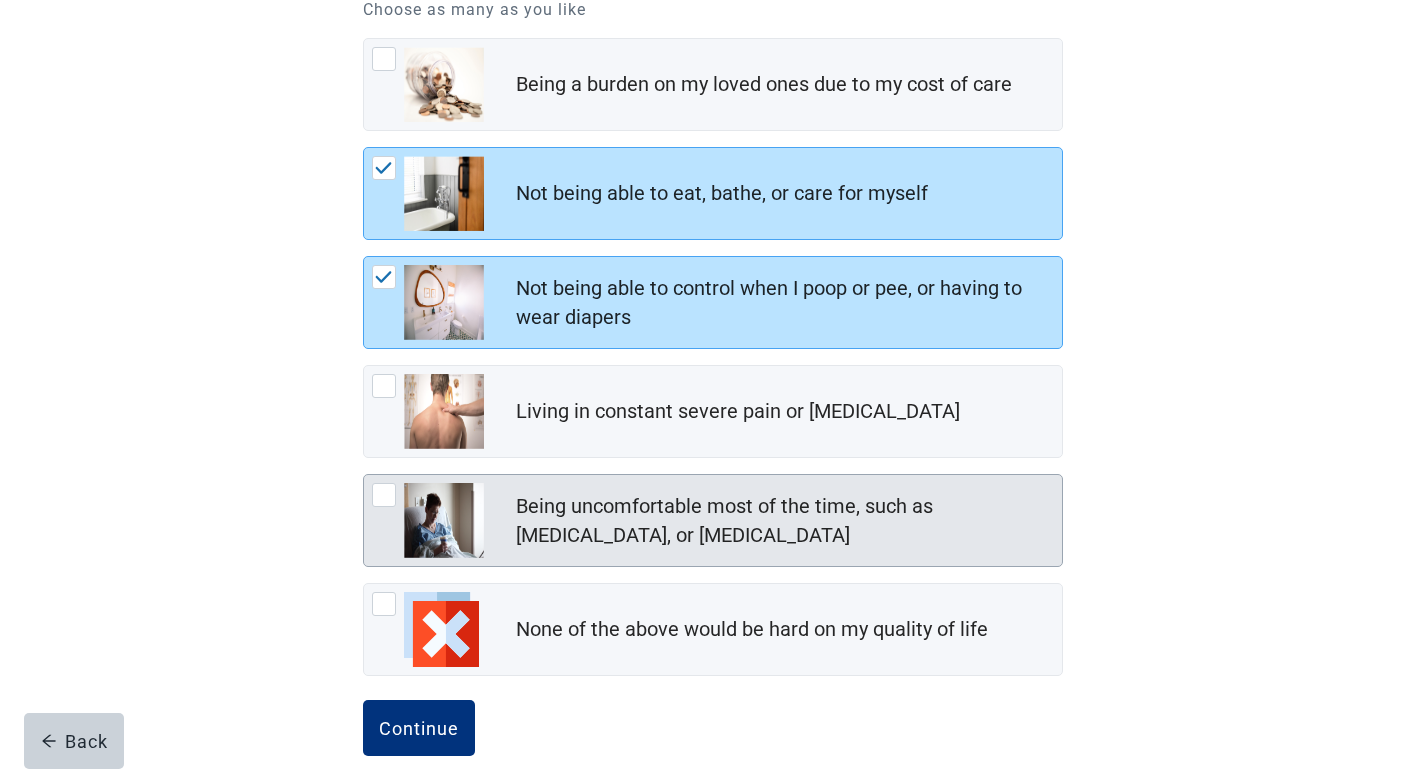 click at bounding box center (384, 495) 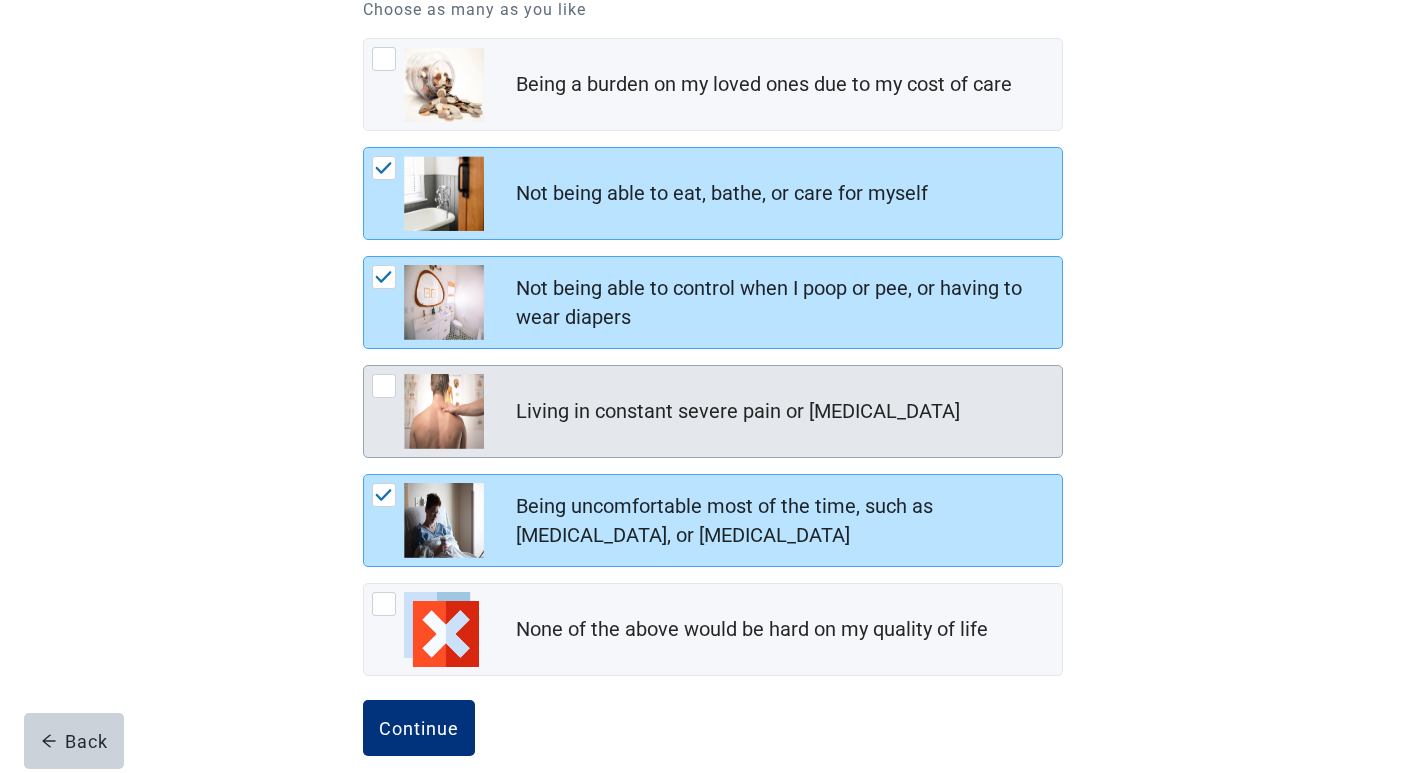 click at bounding box center [384, 386] 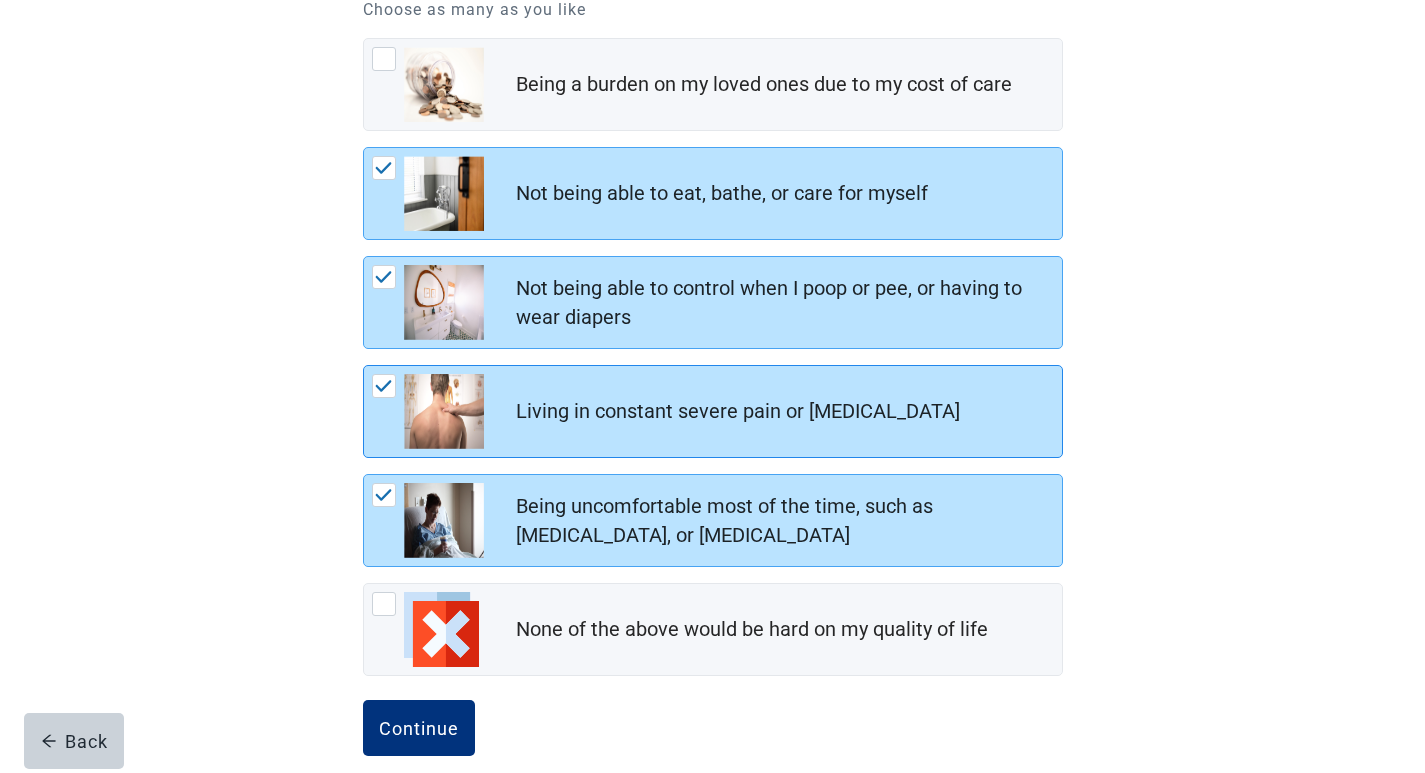 scroll, scrollTop: 100, scrollLeft: 0, axis: vertical 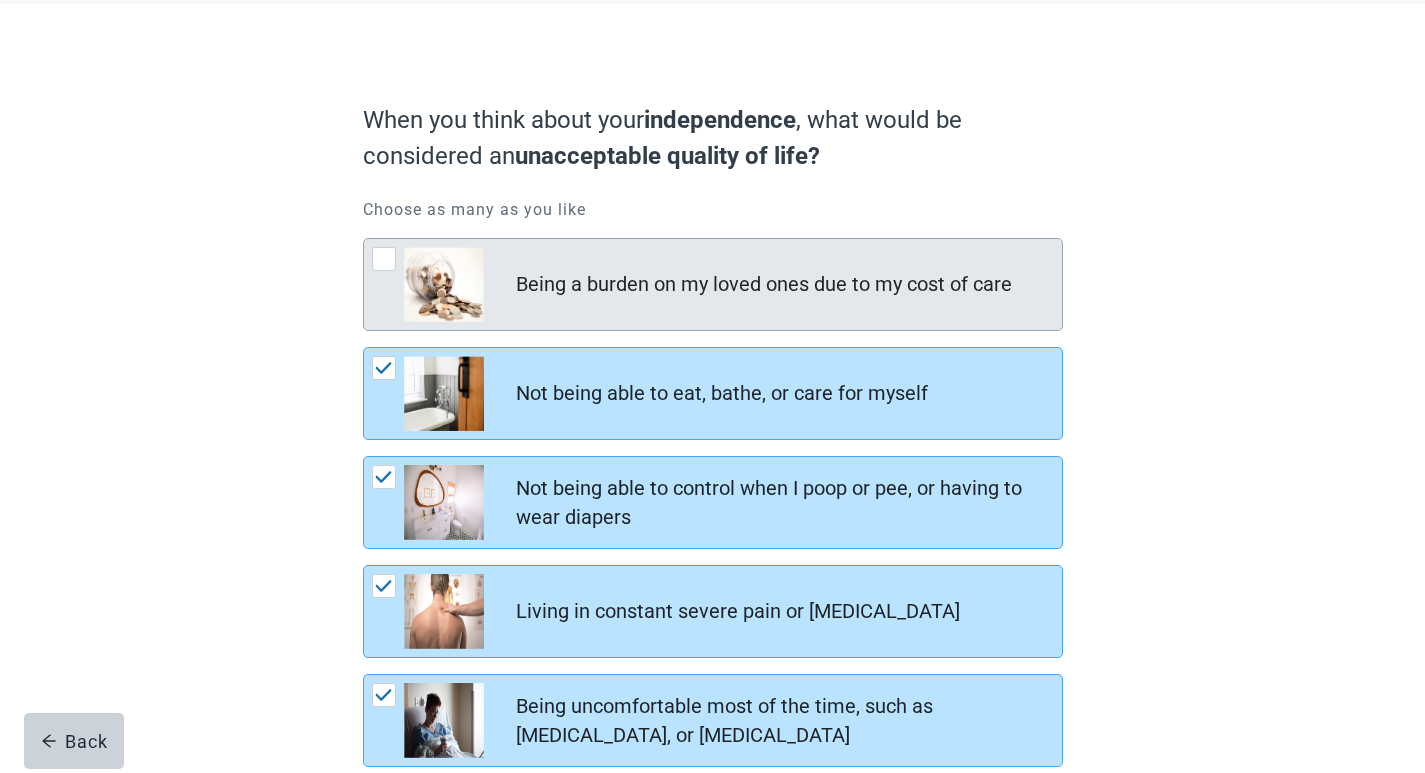 click at bounding box center (384, 259) 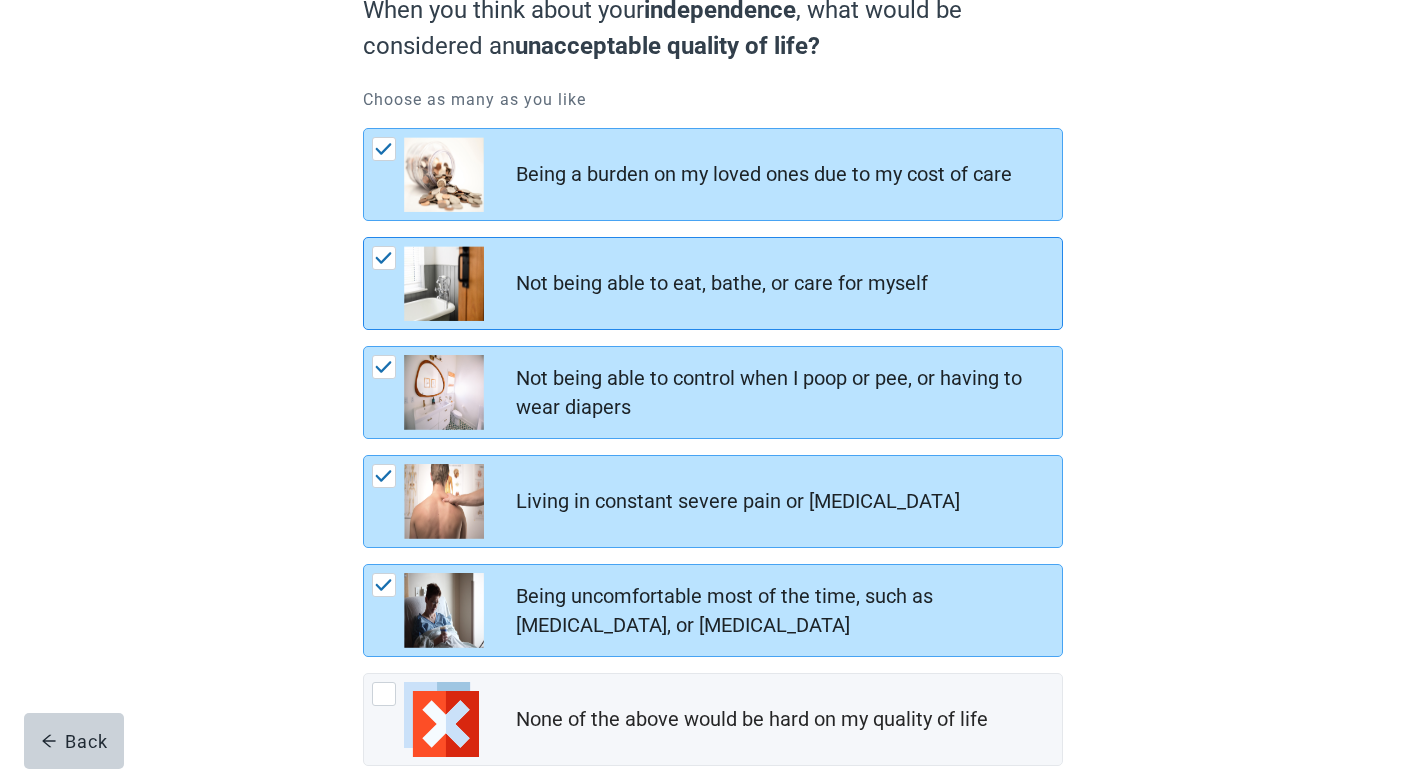 scroll, scrollTop: 327, scrollLeft: 0, axis: vertical 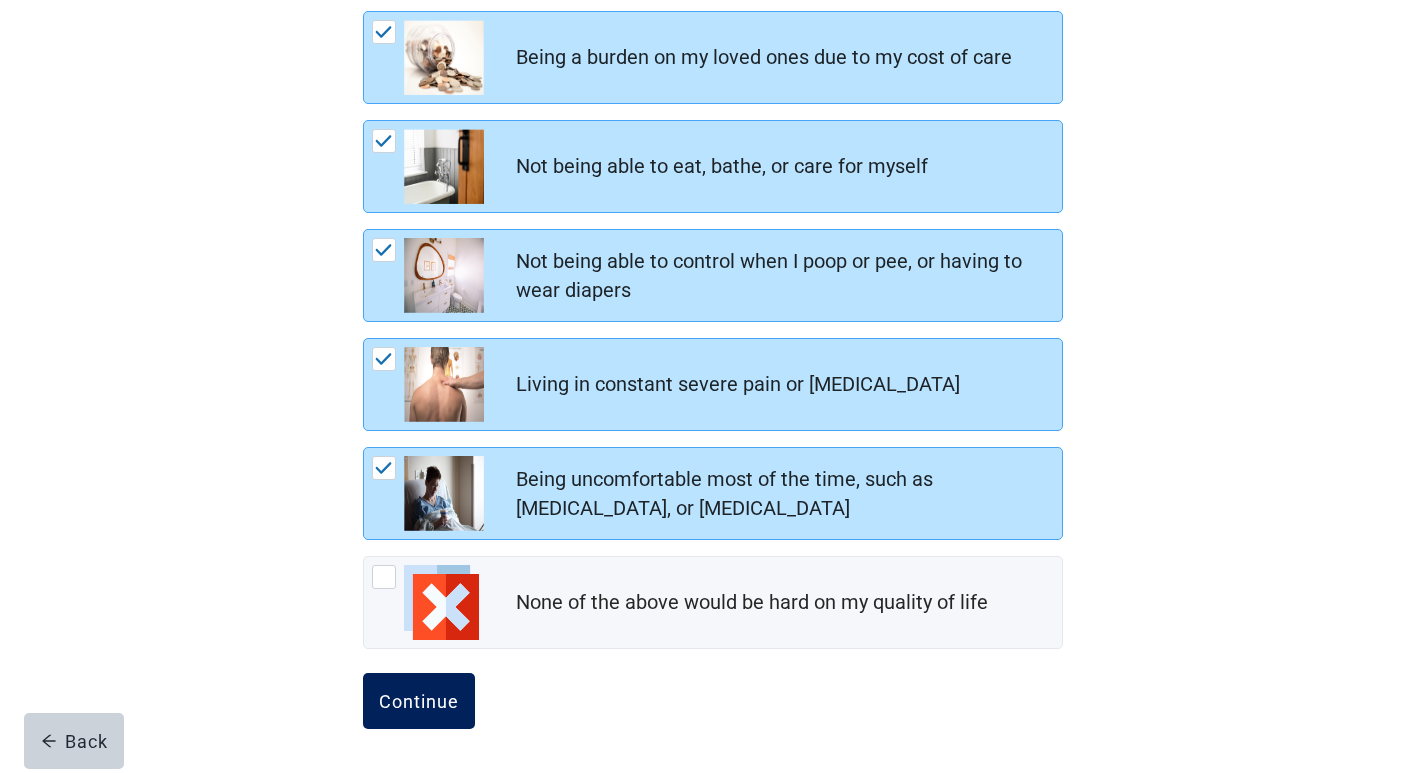 click on "Continue" at bounding box center (419, 701) 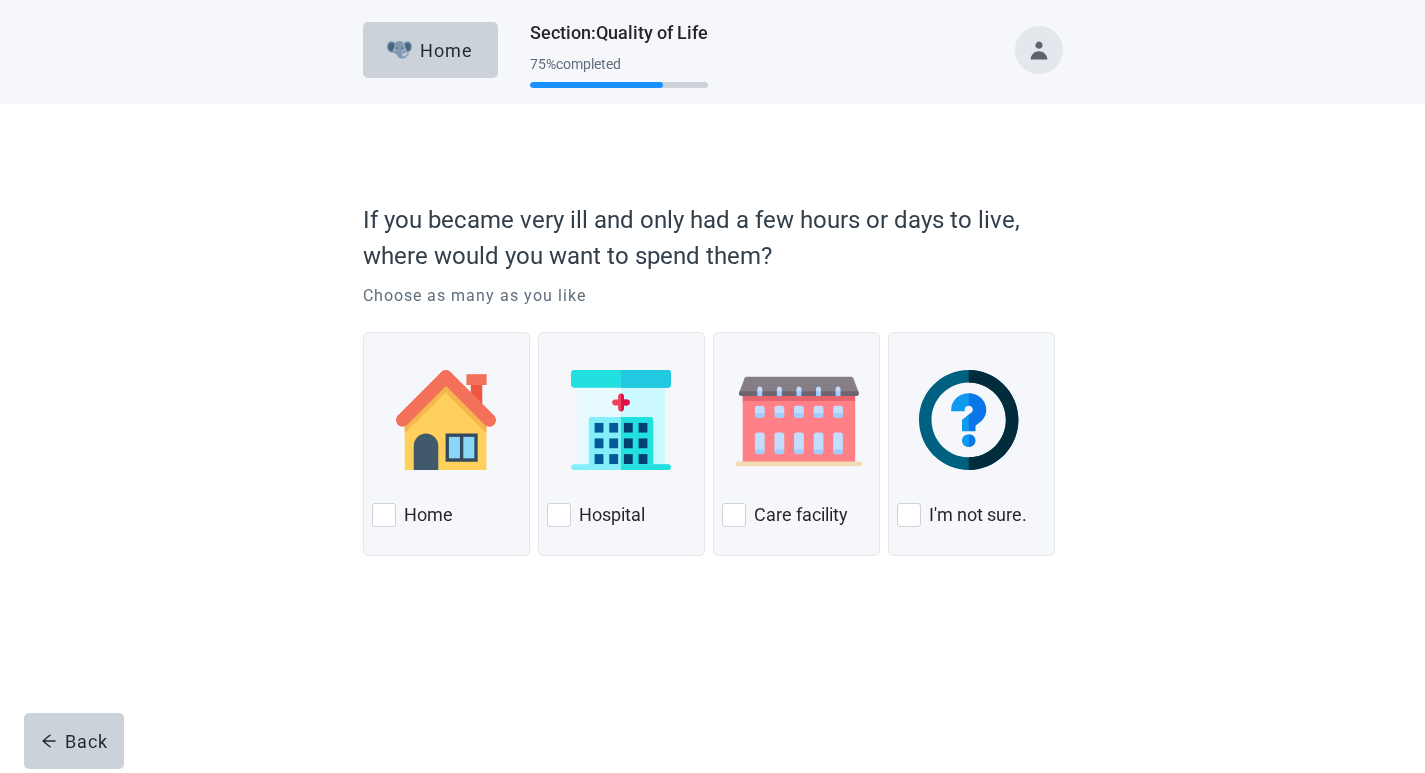 scroll, scrollTop: 0, scrollLeft: 0, axis: both 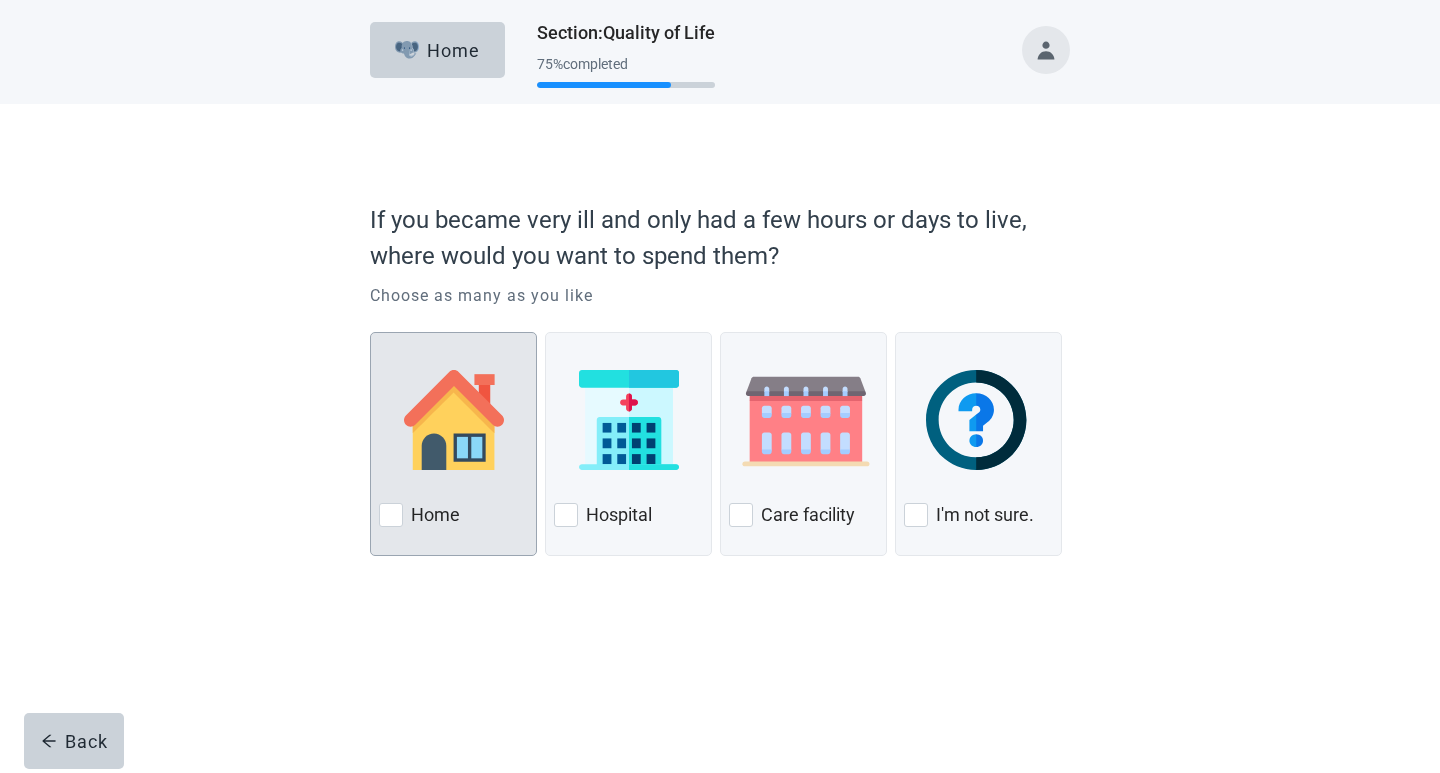 click at bounding box center [391, 515] 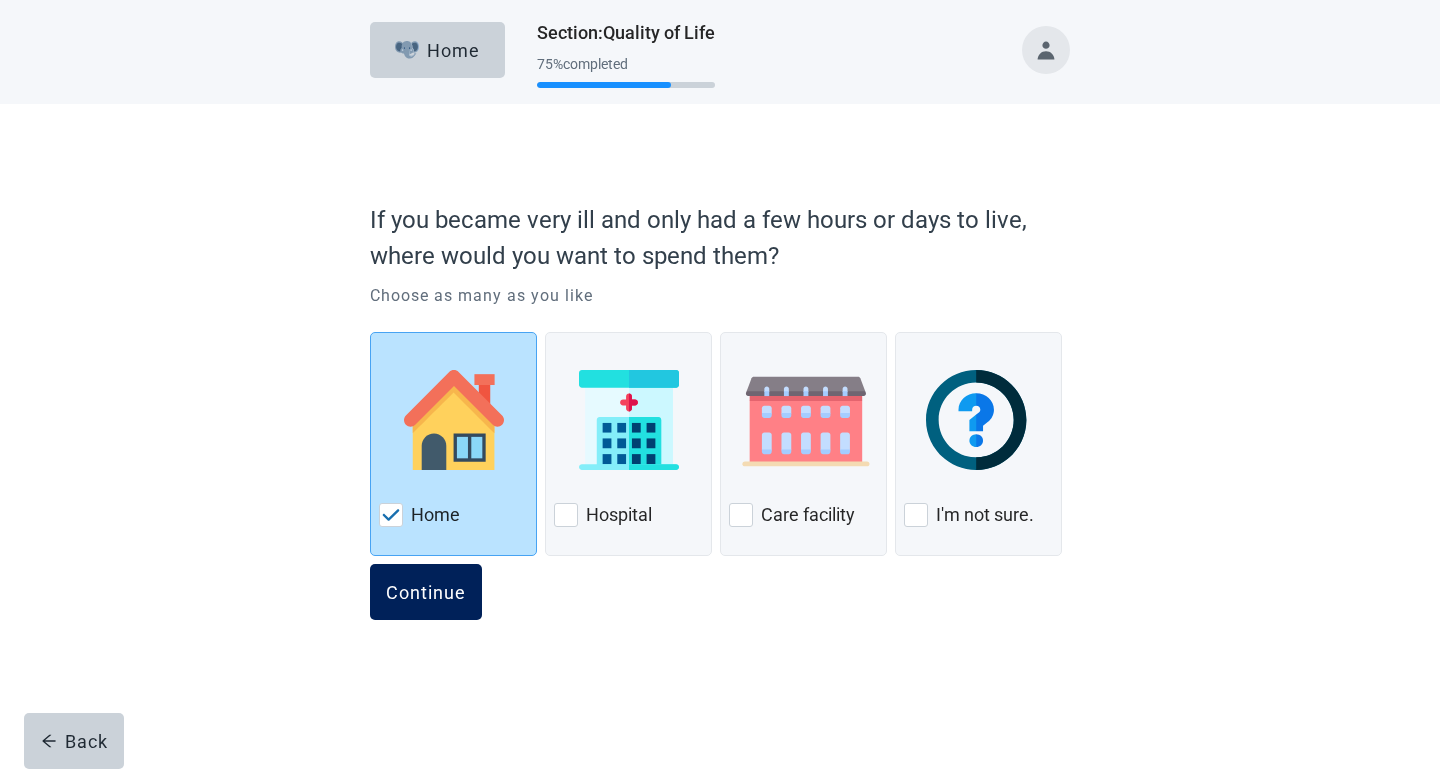 click on "Continue" at bounding box center [426, 592] 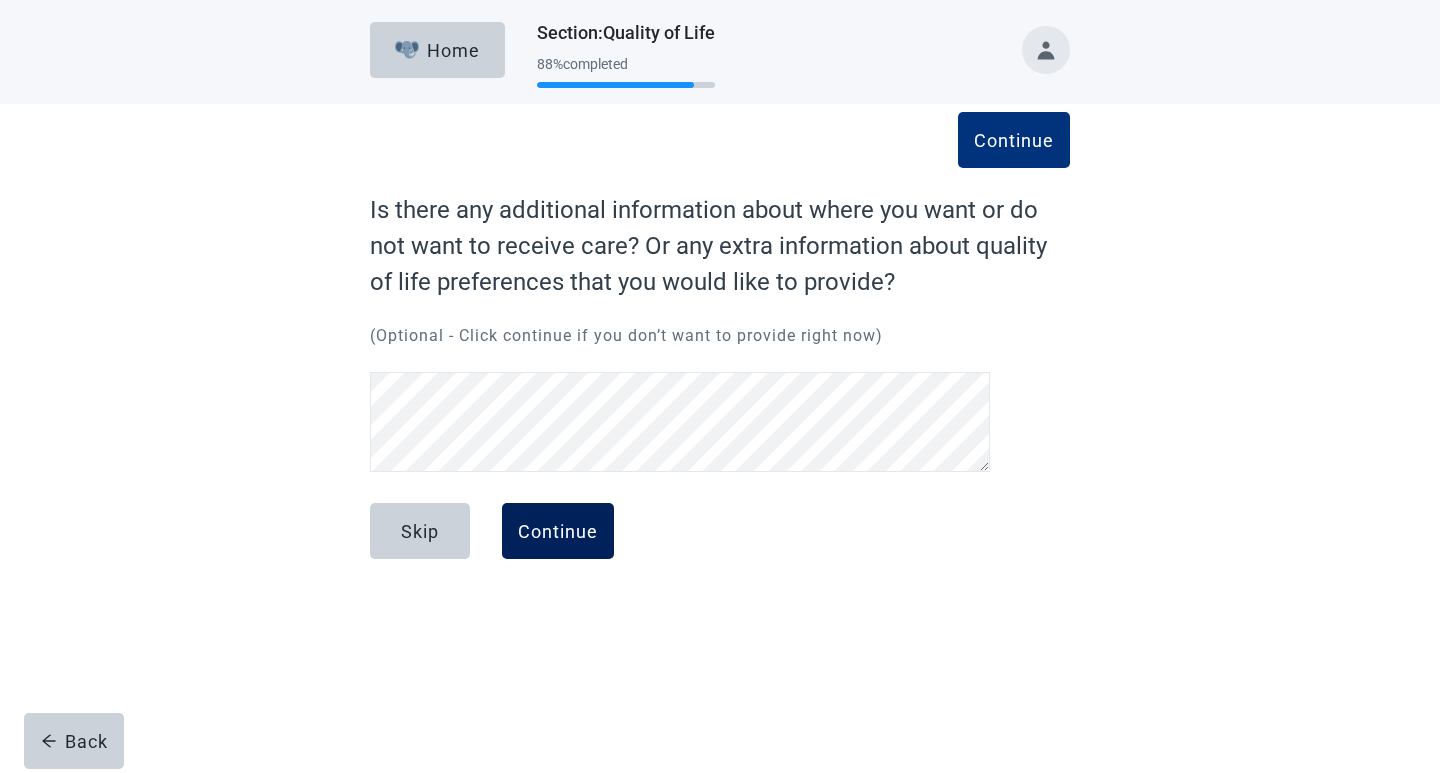 click on "Continue" at bounding box center [558, 531] 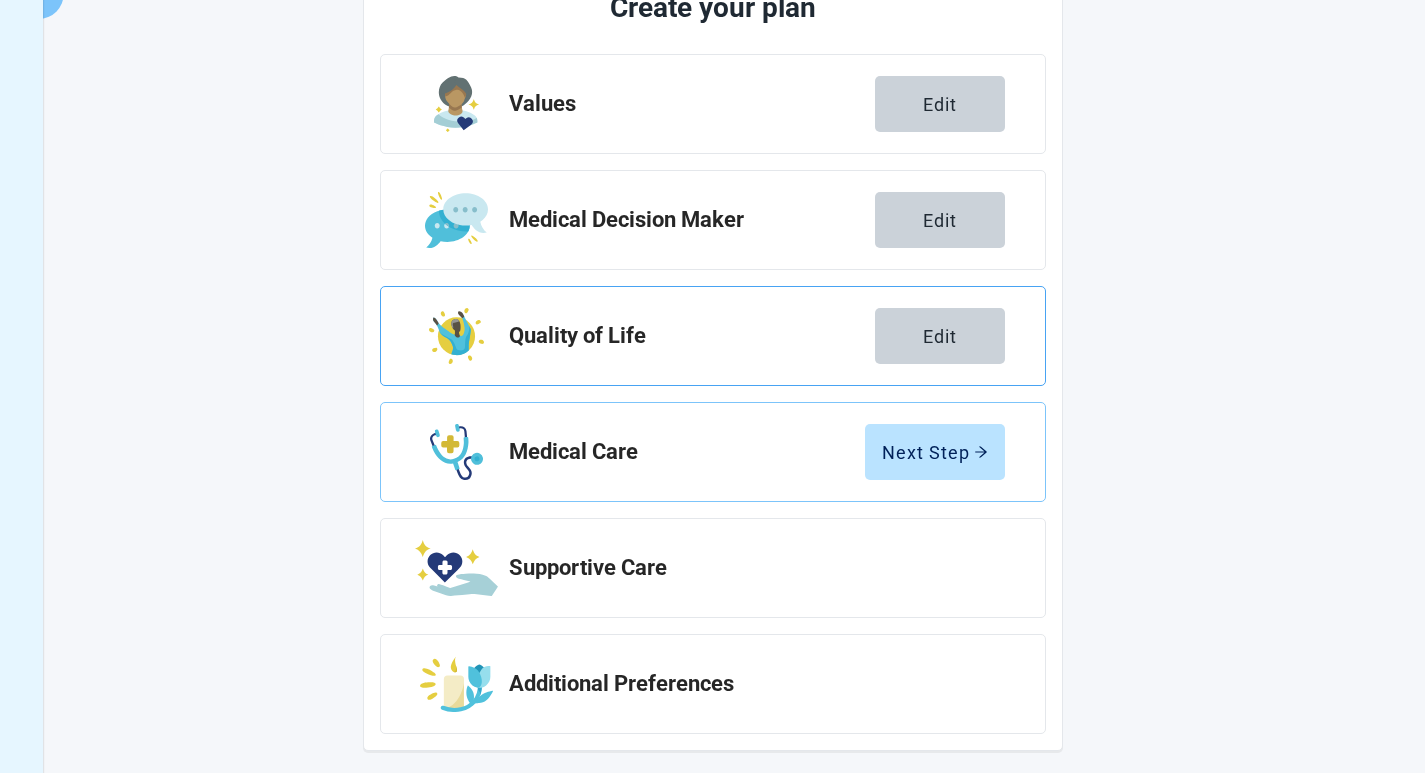scroll, scrollTop: 300, scrollLeft: 0, axis: vertical 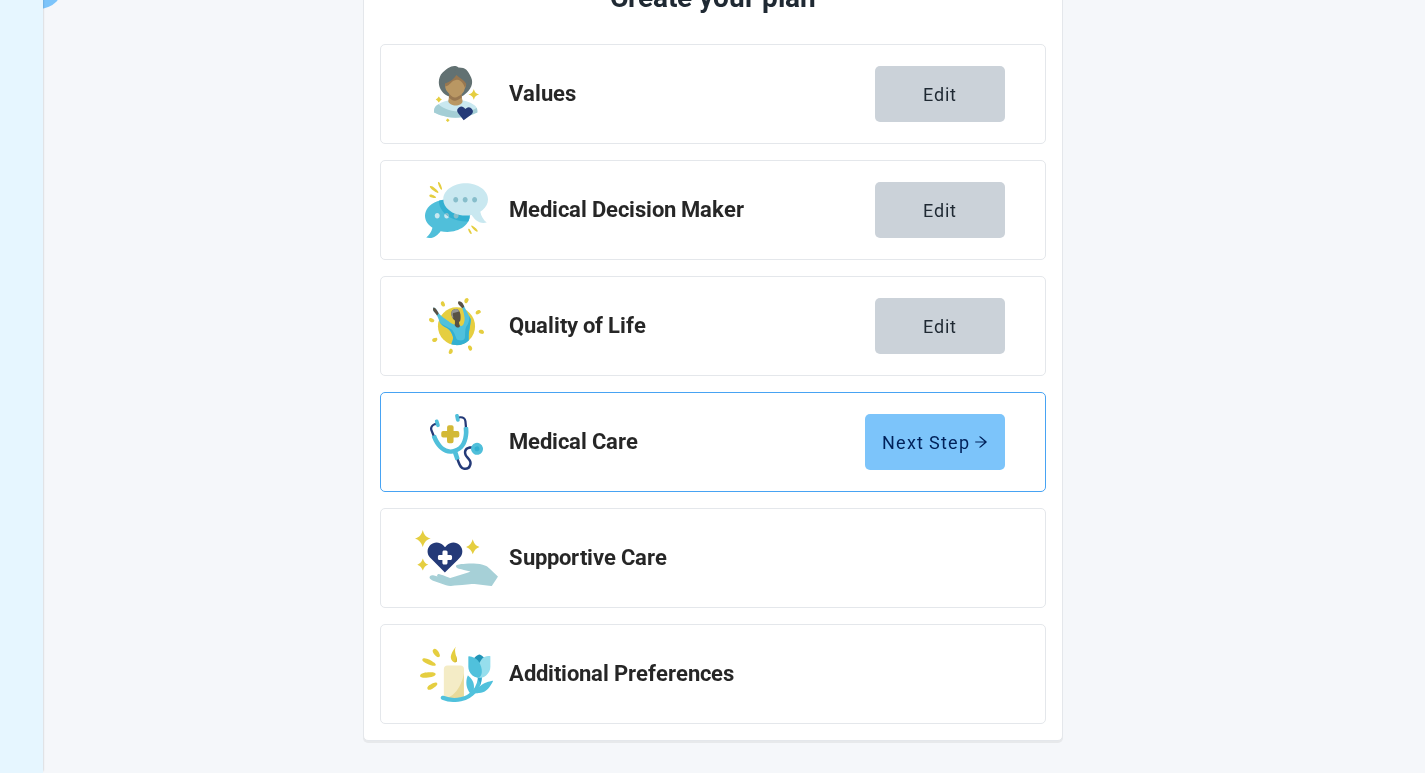 click on "Next Step" at bounding box center [935, 442] 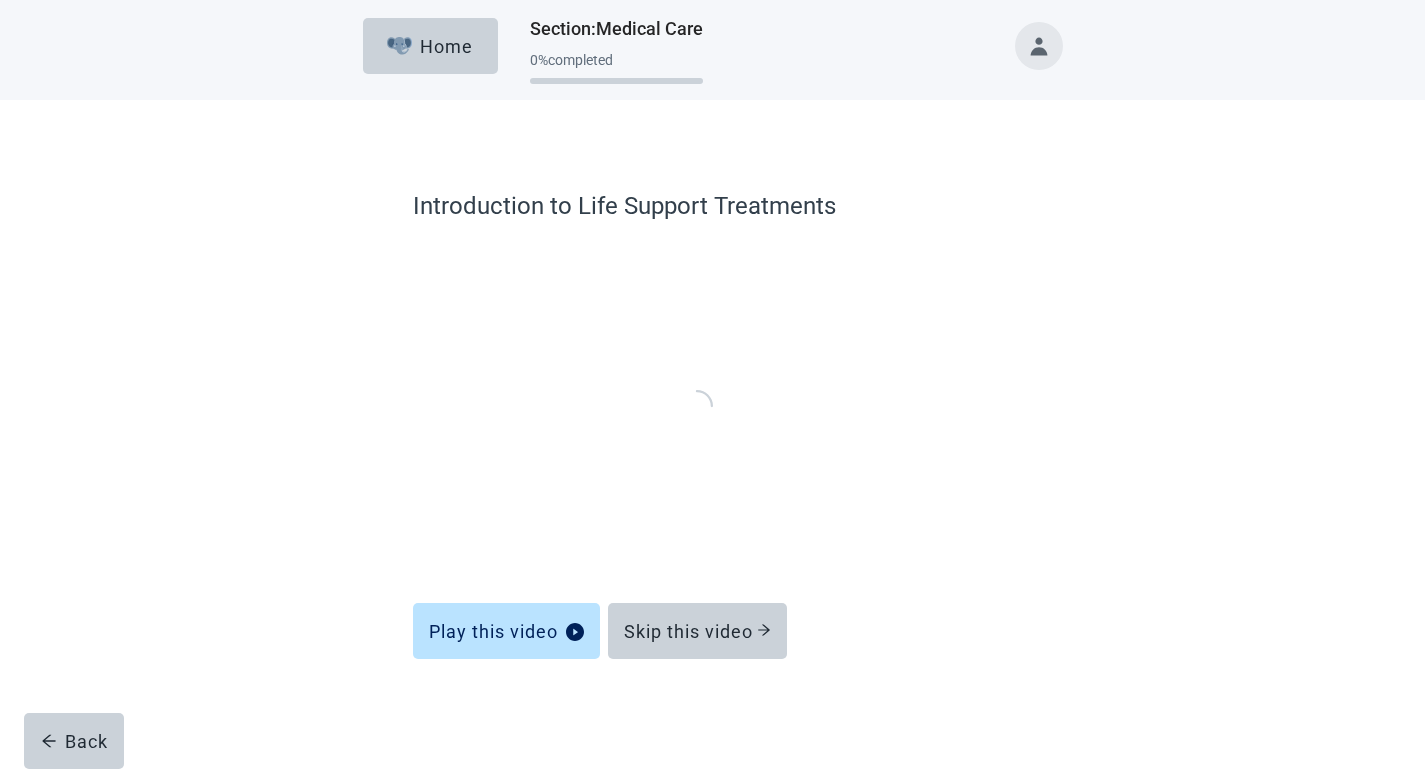 scroll, scrollTop: 0, scrollLeft: 0, axis: both 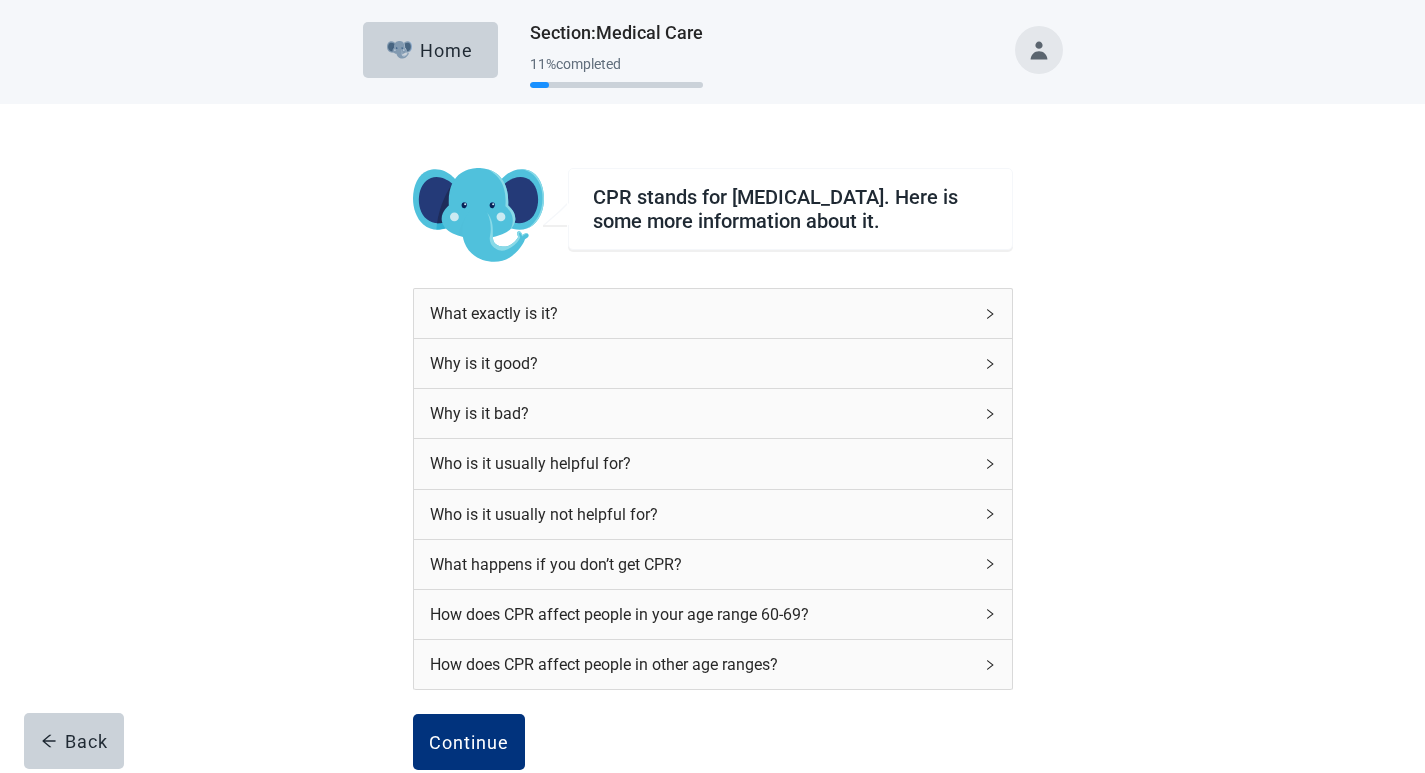 click 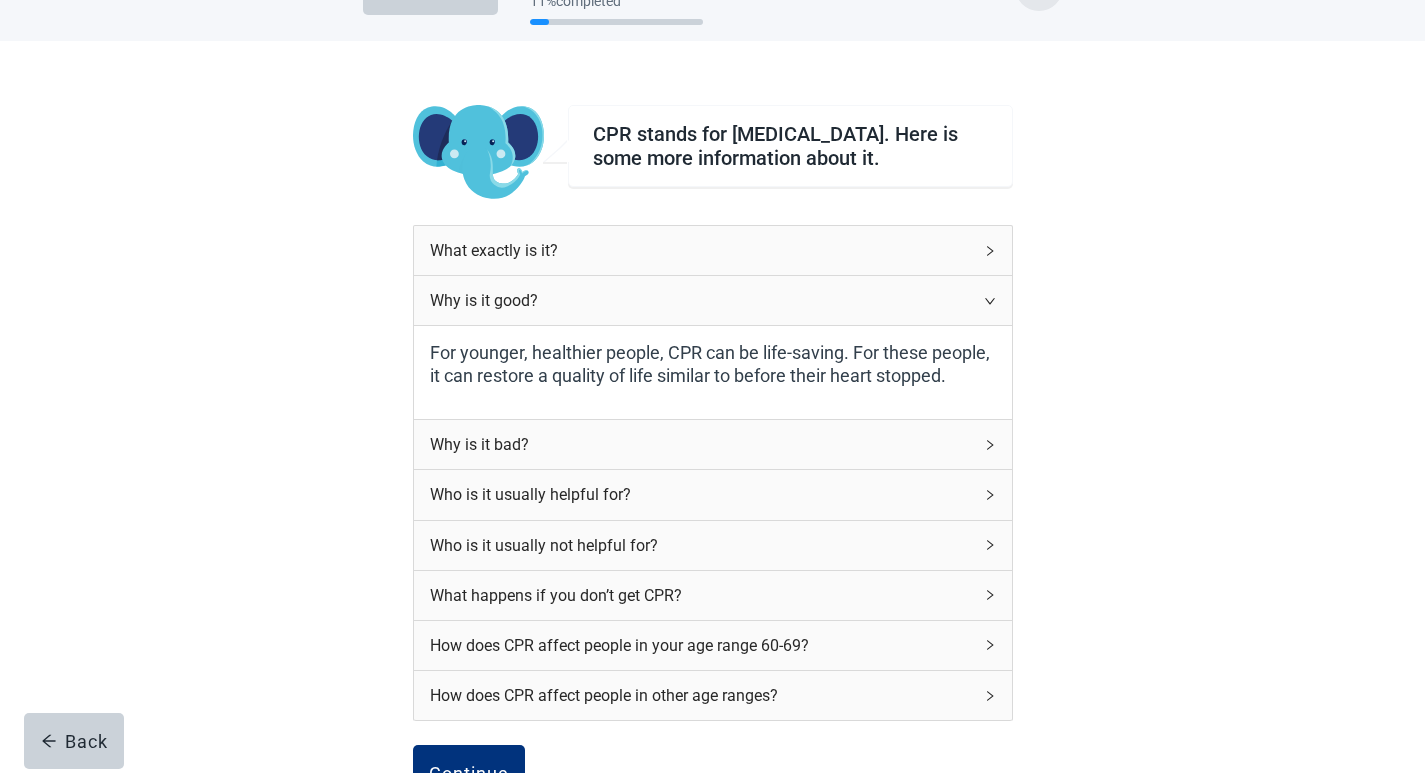scroll, scrollTop: 100, scrollLeft: 0, axis: vertical 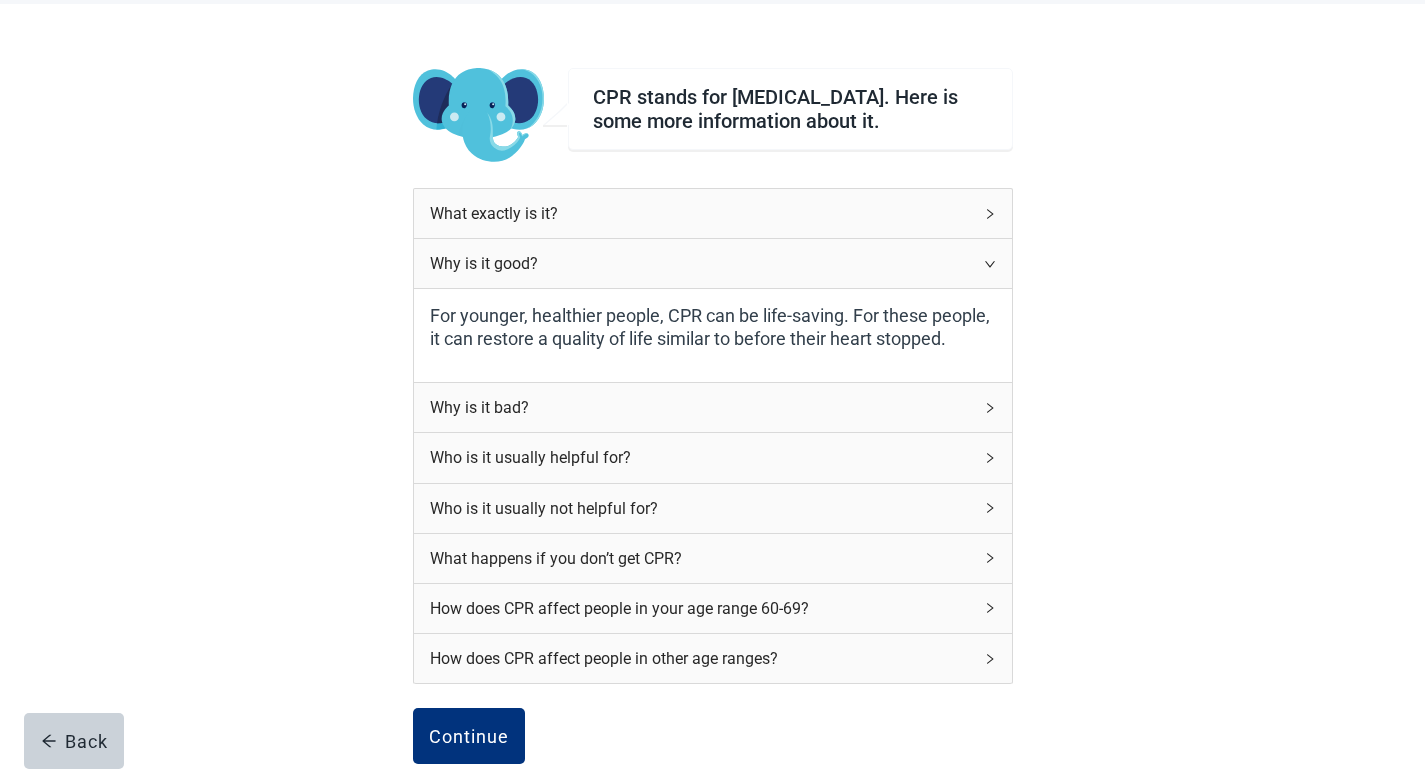 click 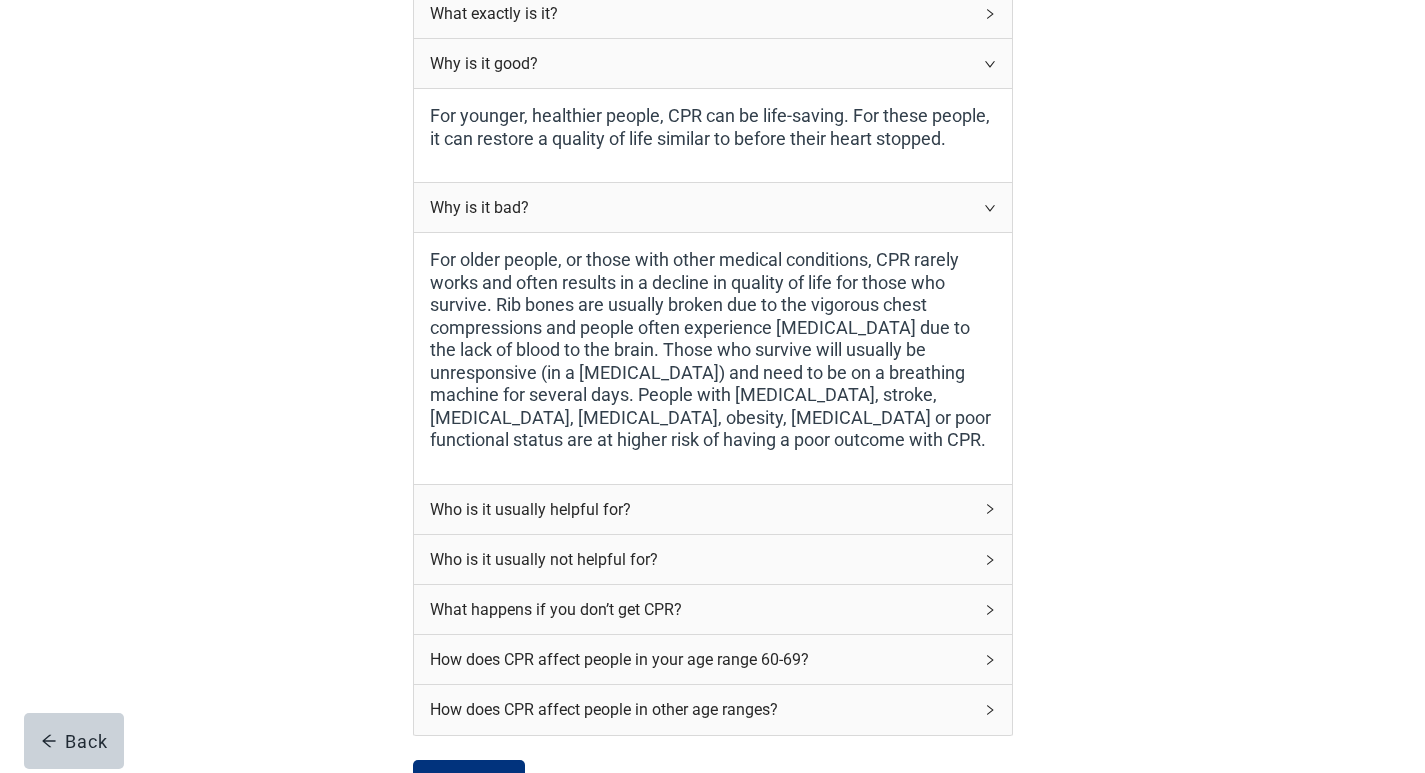 scroll, scrollTop: 400, scrollLeft: 0, axis: vertical 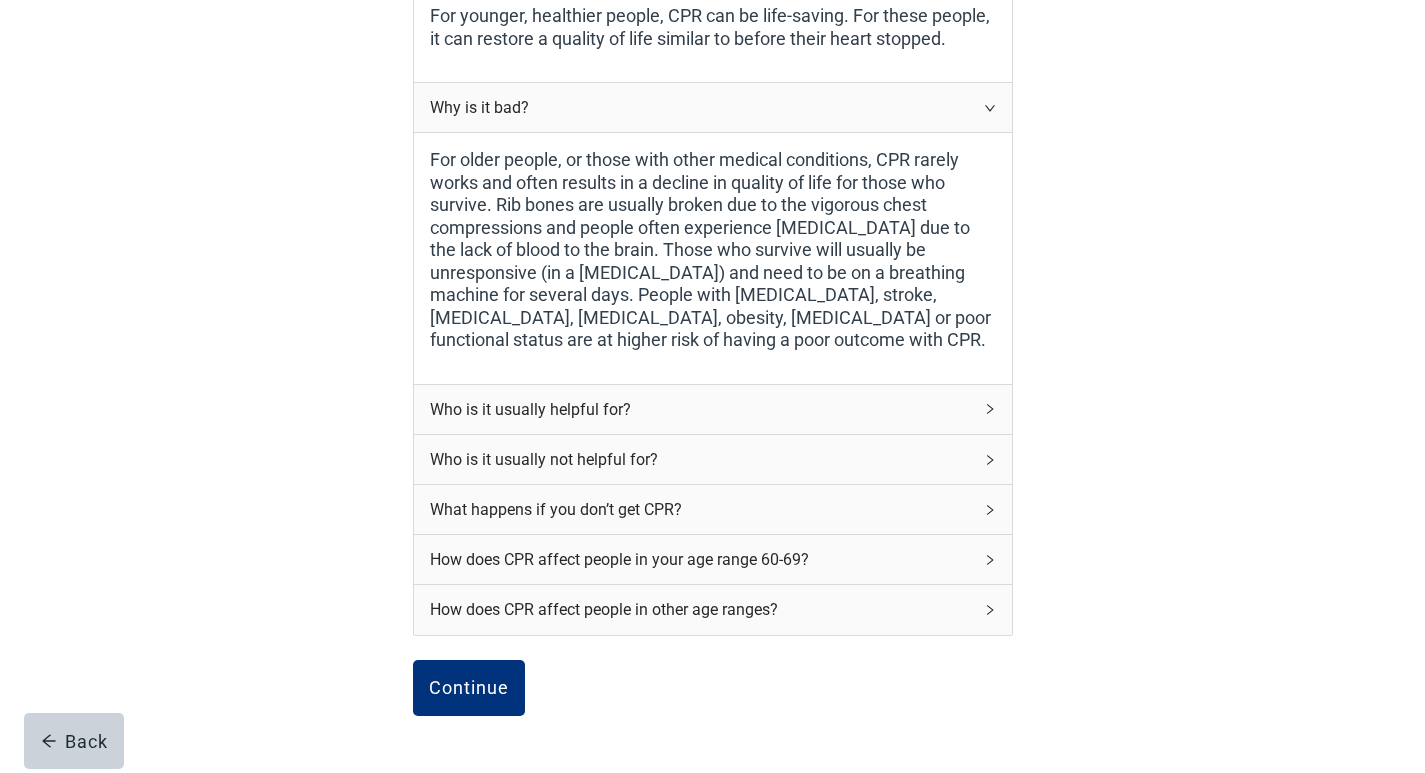 click on "Who is it usually helpful for?" at bounding box center (713, 409) 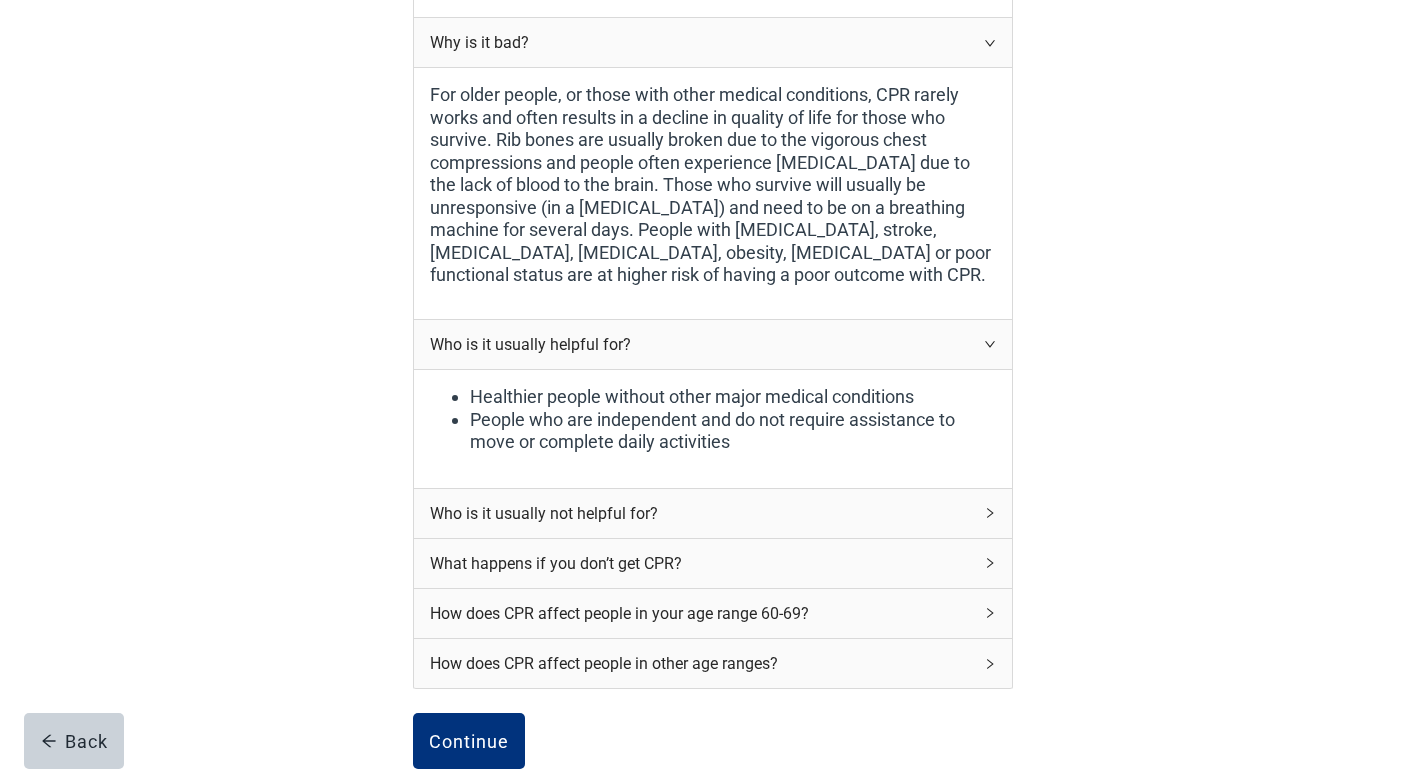 scroll, scrollTop: 500, scrollLeft: 0, axis: vertical 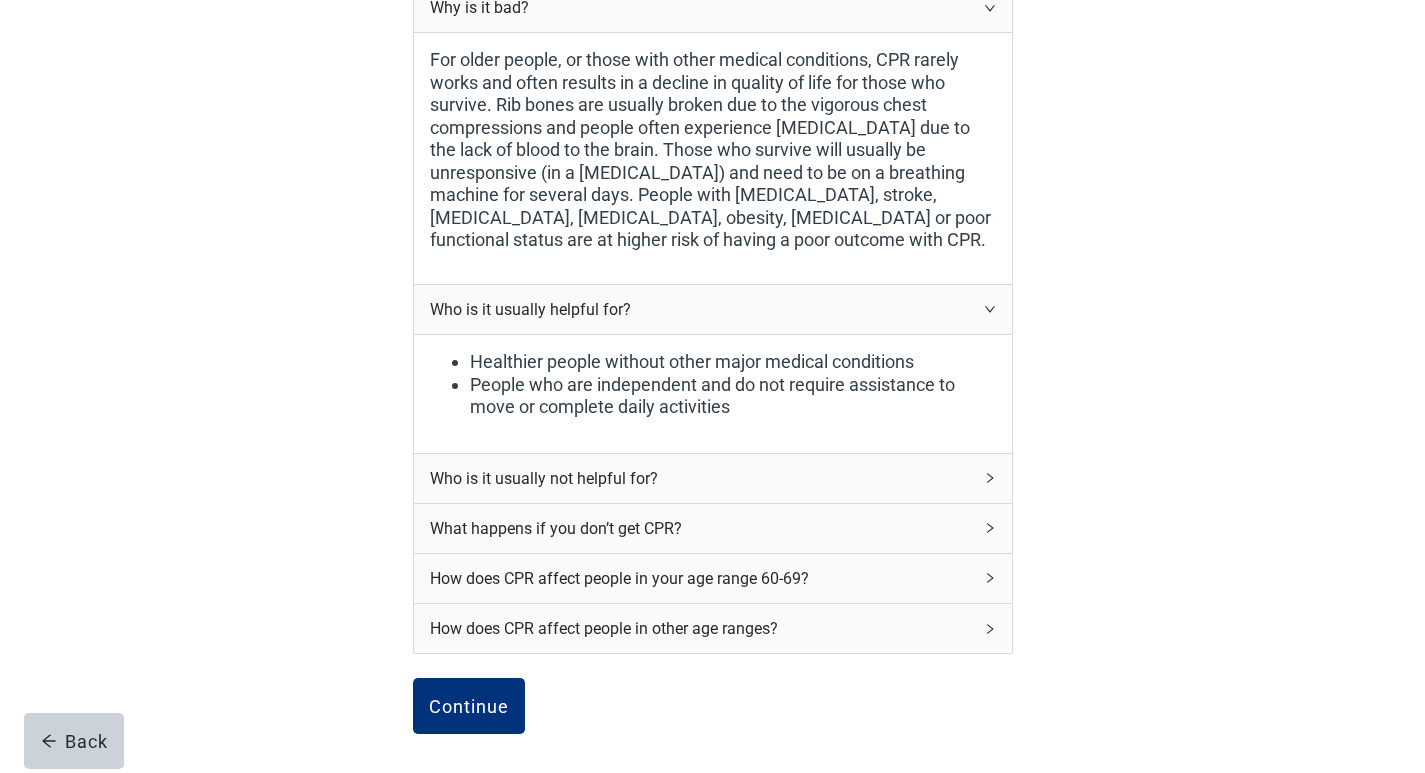 click 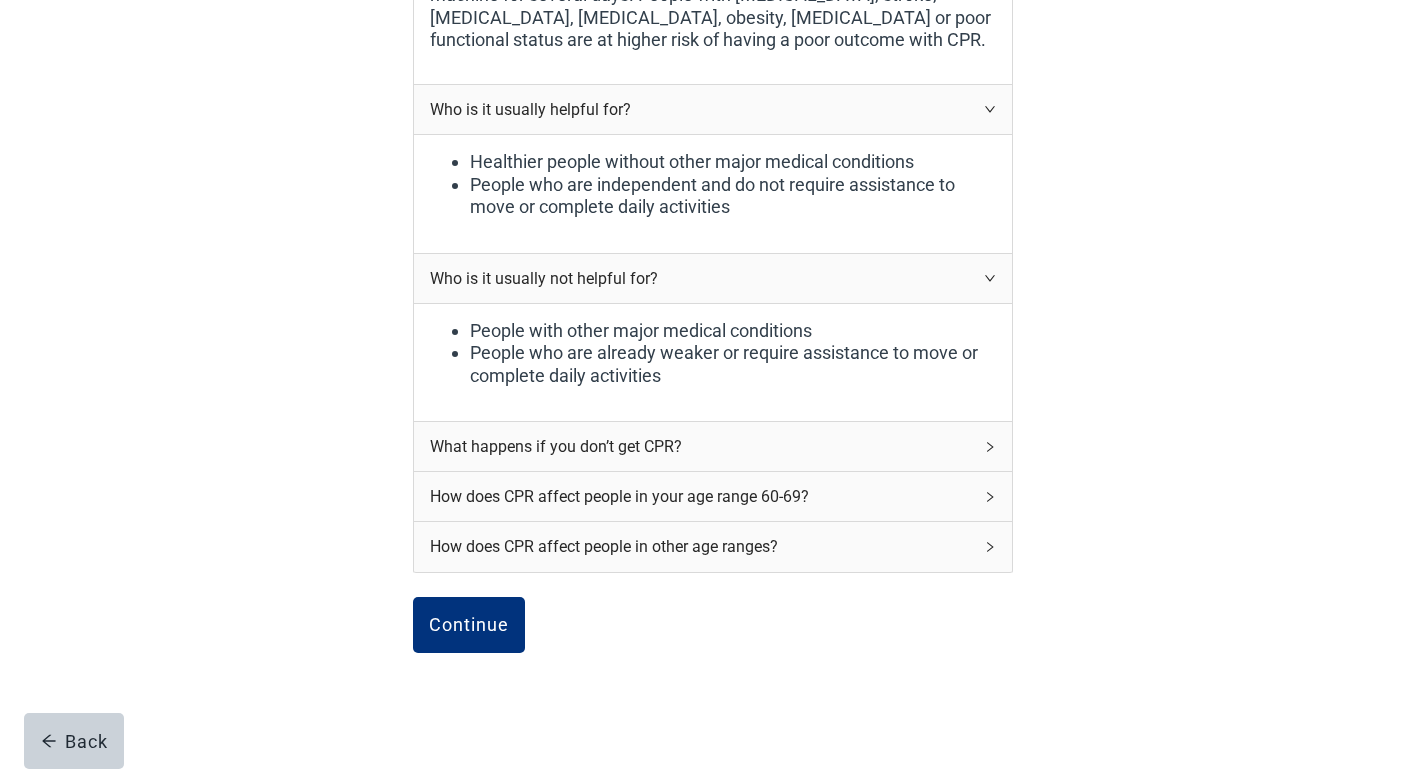 scroll, scrollTop: 774, scrollLeft: 0, axis: vertical 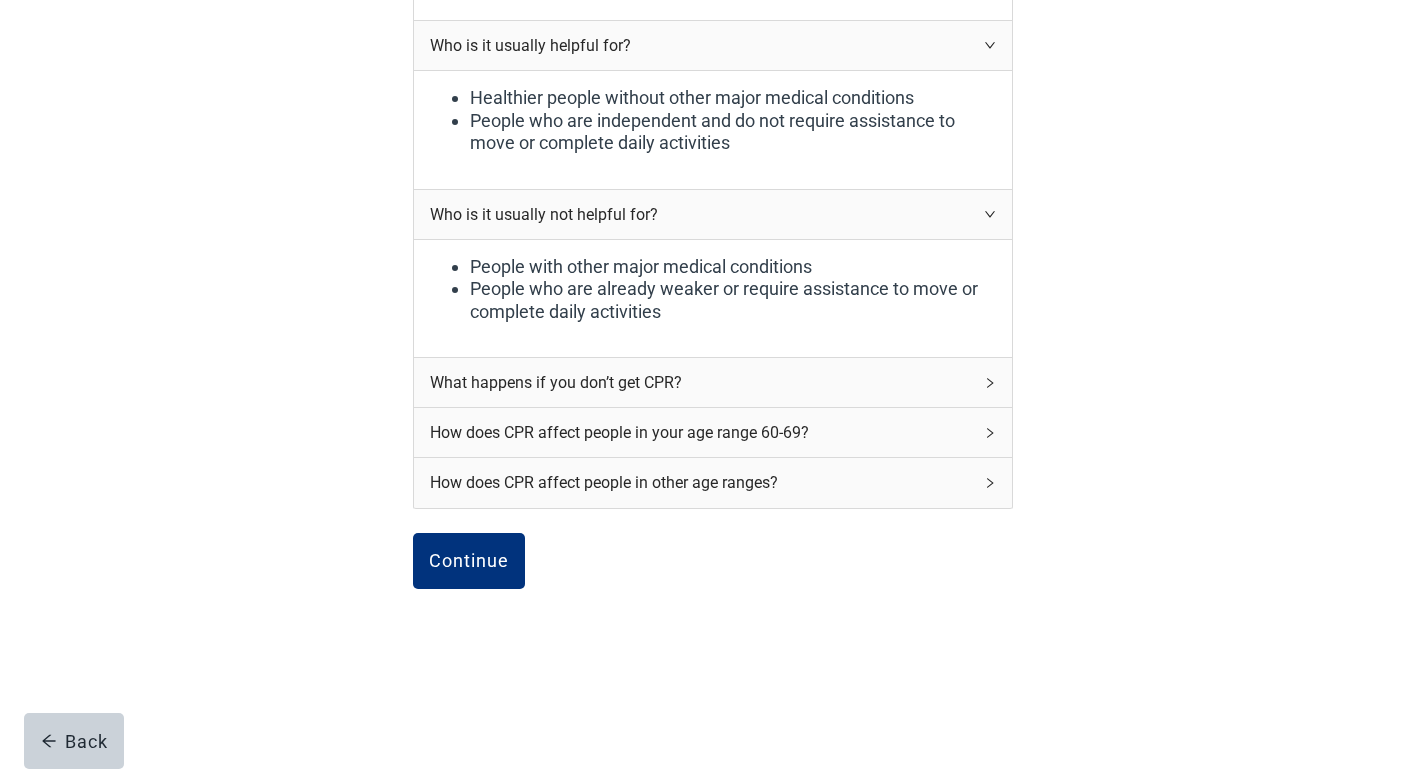 click 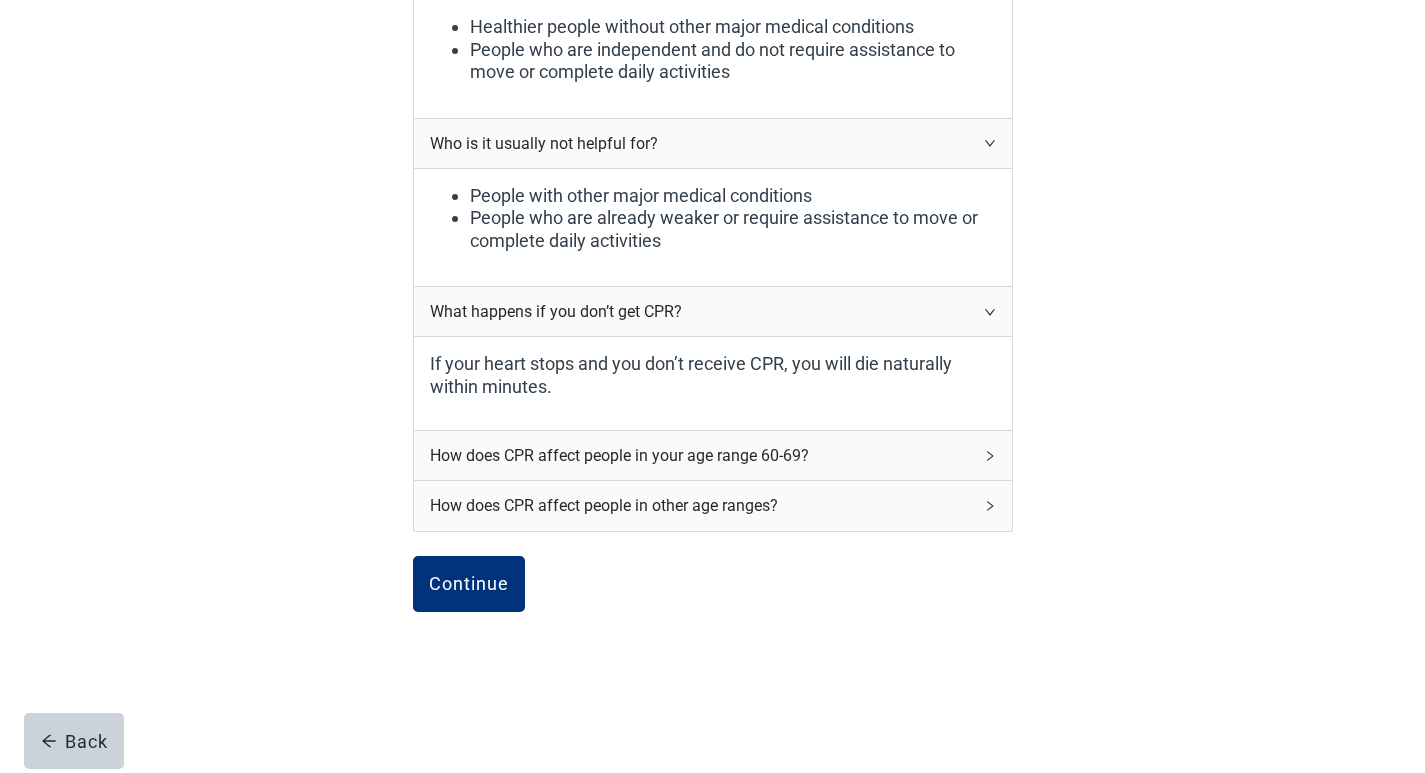 scroll, scrollTop: 868, scrollLeft: 0, axis: vertical 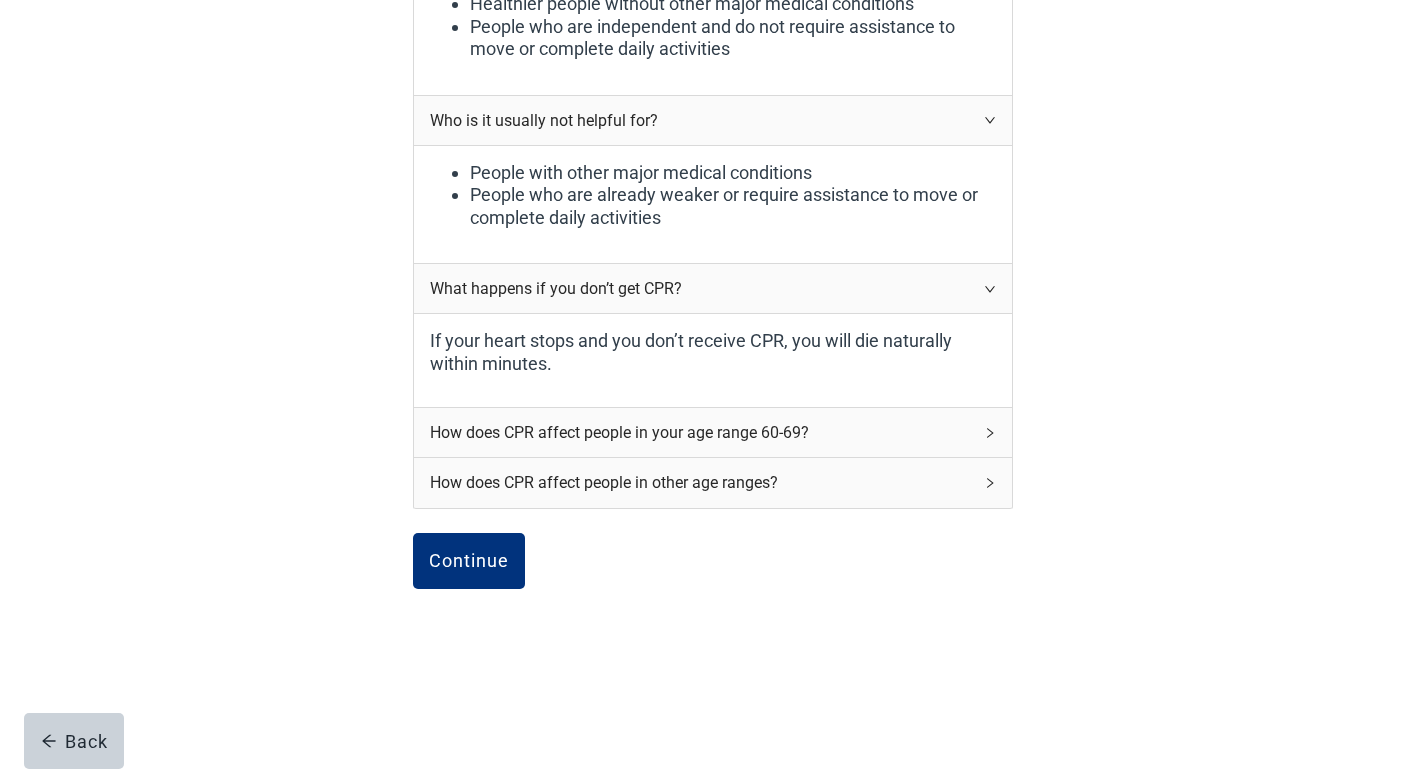 click on "How does CPR affect people in your age range 60-69?" at bounding box center (713, 432) 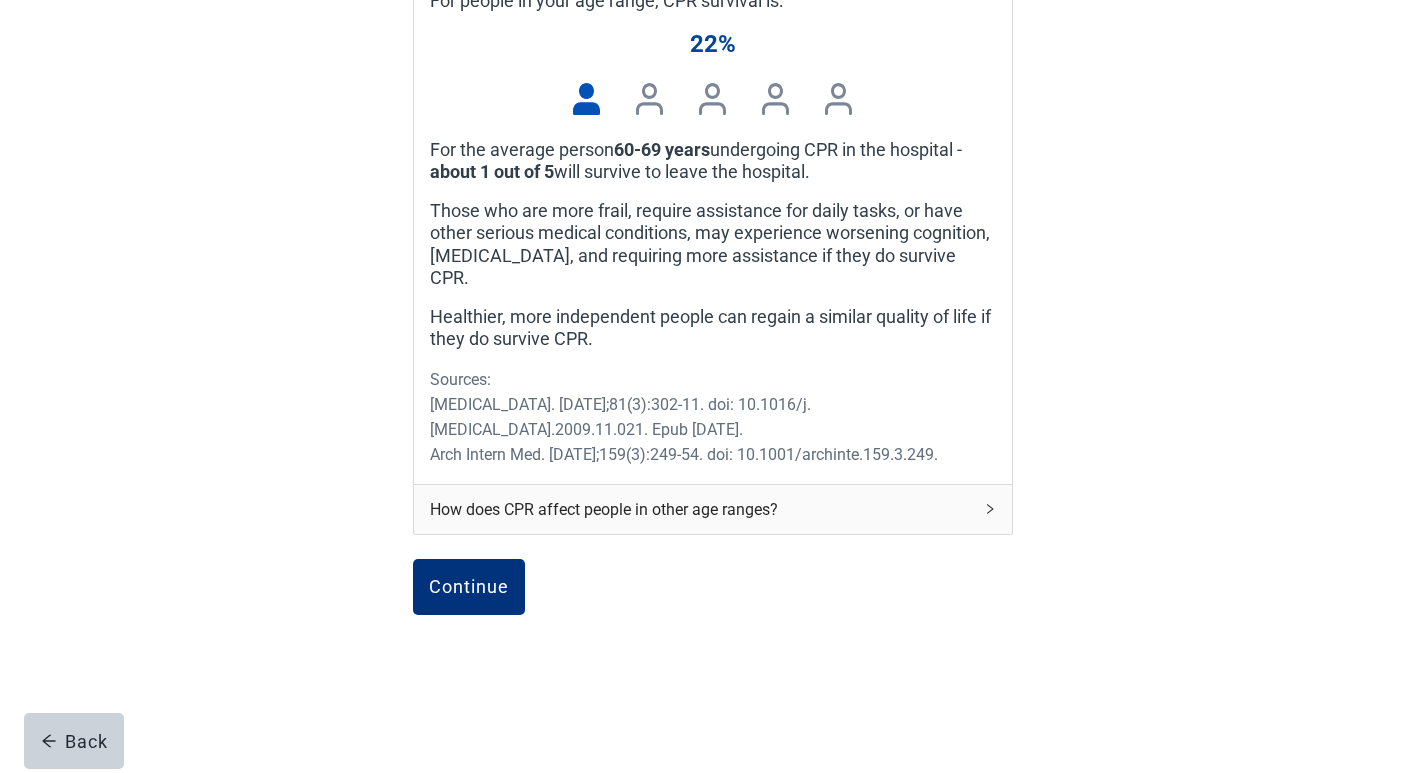 scroll, scrollTop: 1355, scrollLeft: 0, axis: vertical 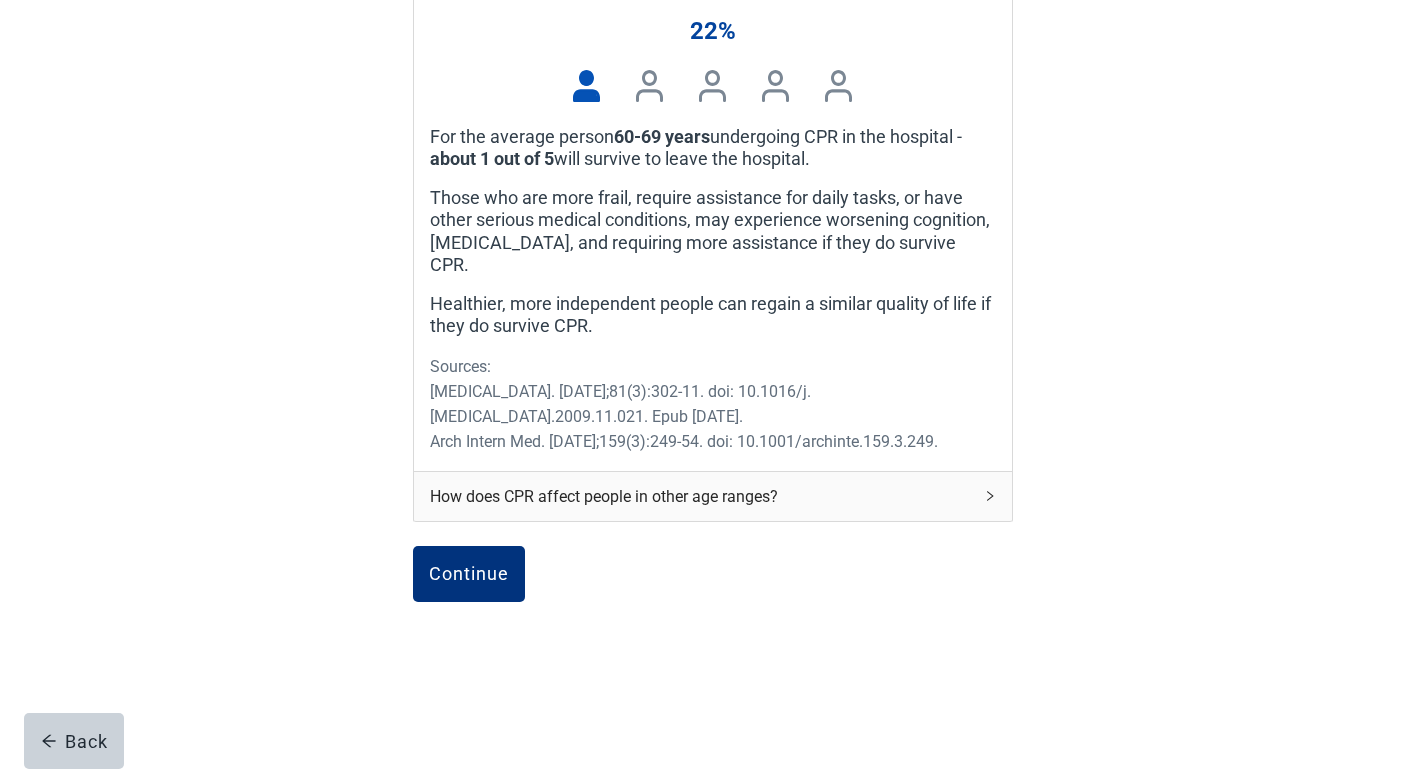 click 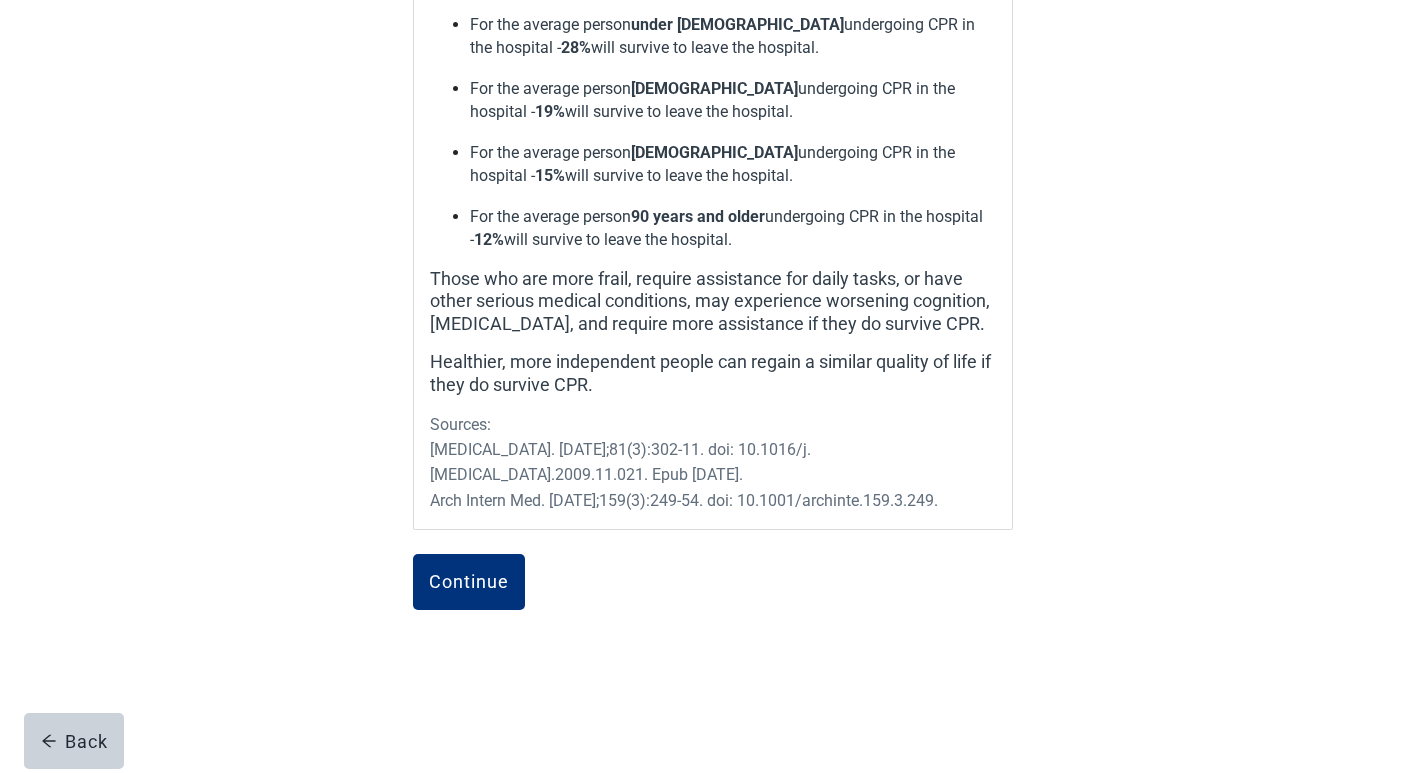 scroll, scrollTop: 1889, scrollLeft: 0, axis: vertical 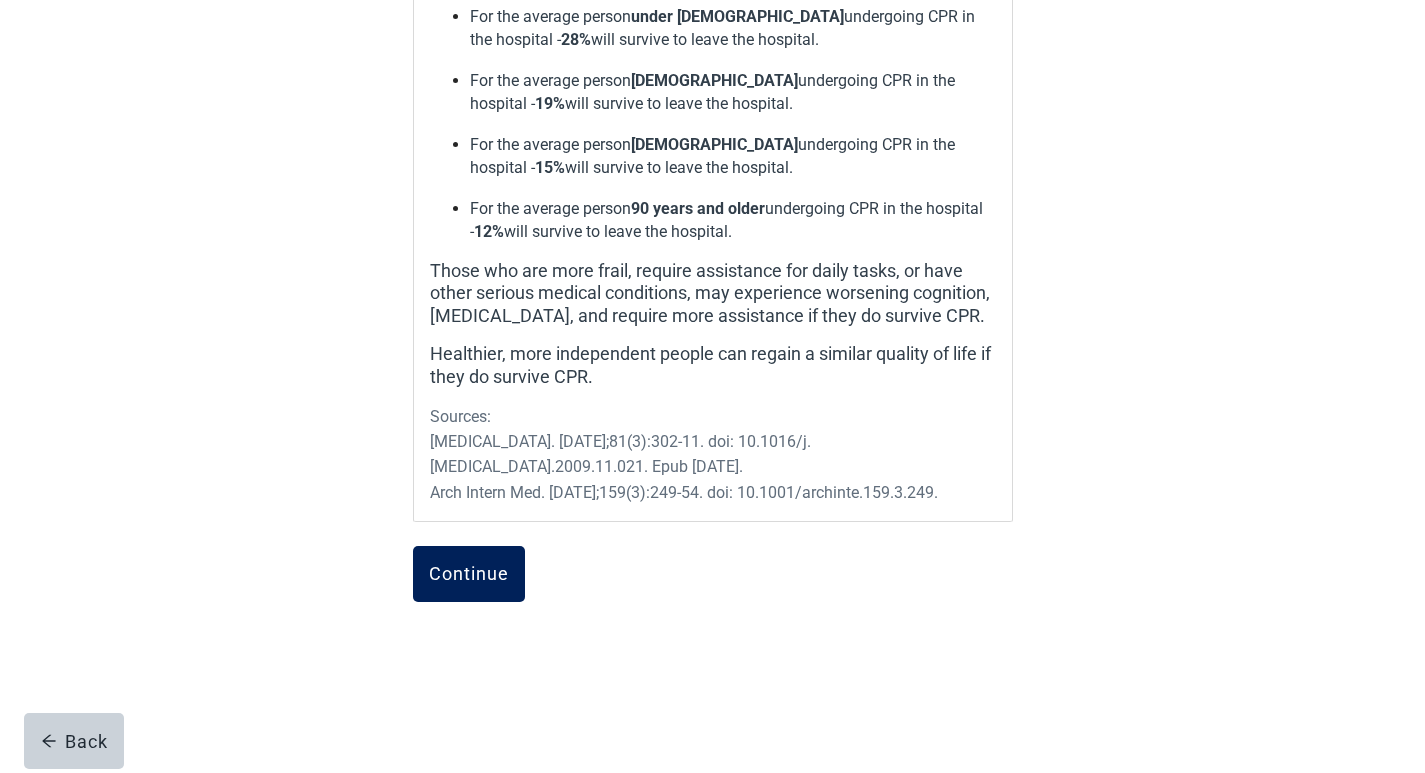 click on "Continue" at bounding box center [469, 574] 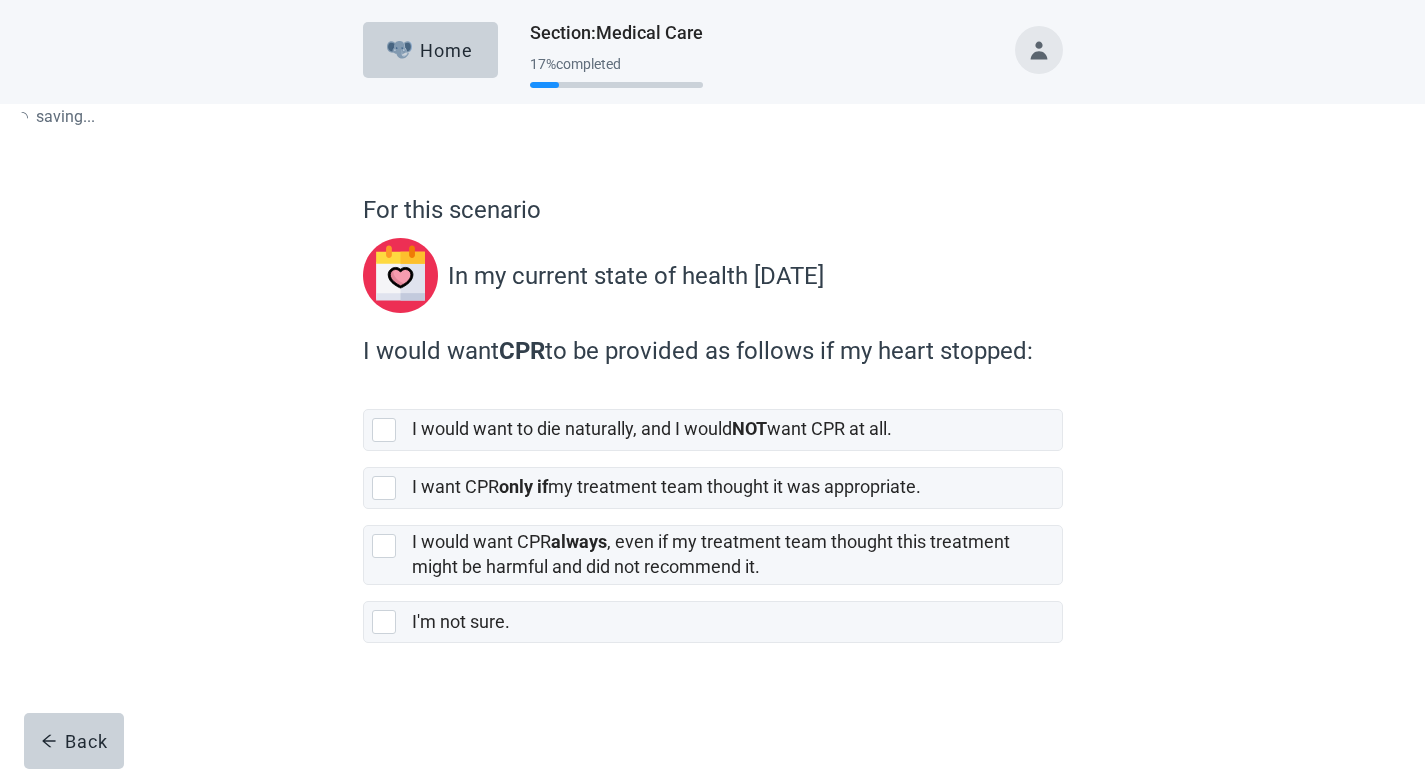 scroll, scrollTop: 0, scrollLeft: 0, axis: both 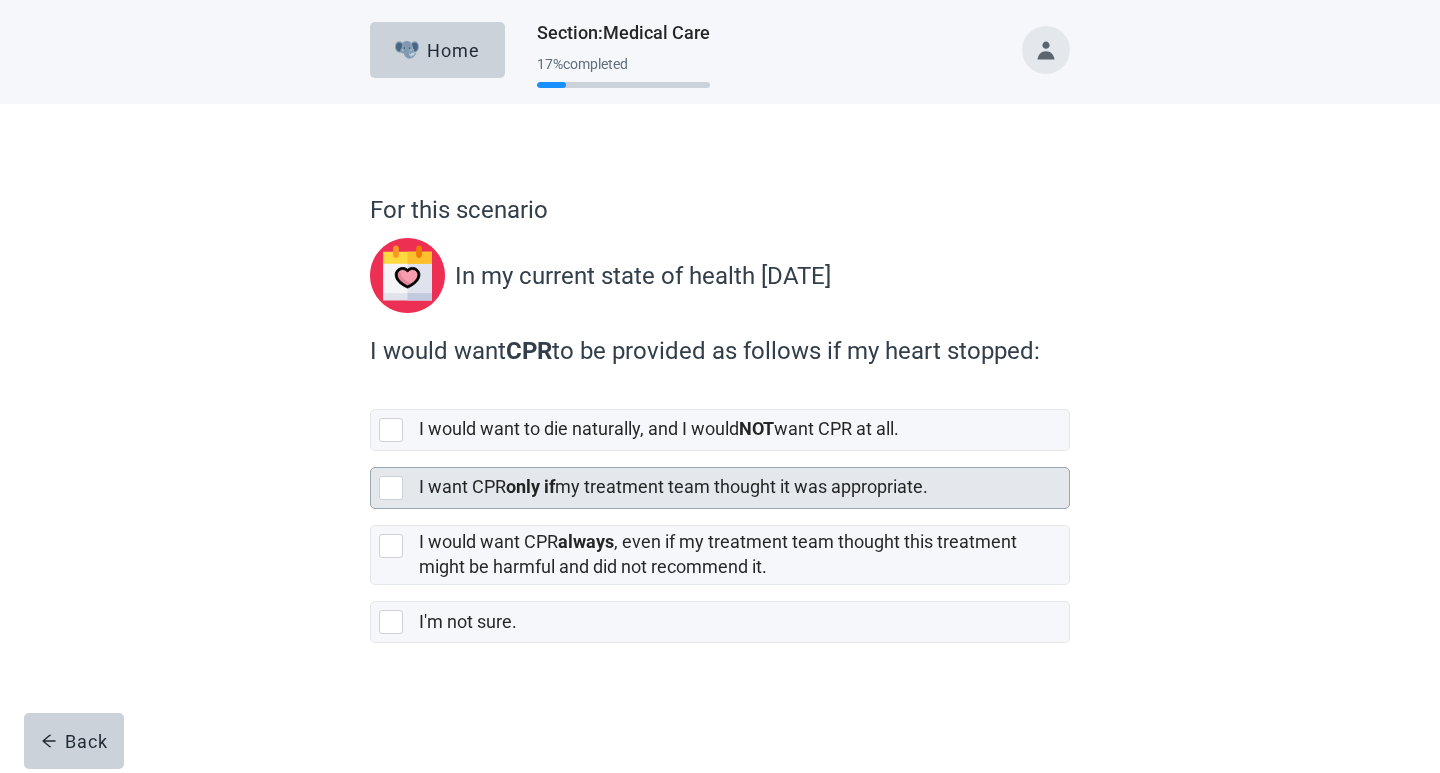 click at bounding box center (391, 488) 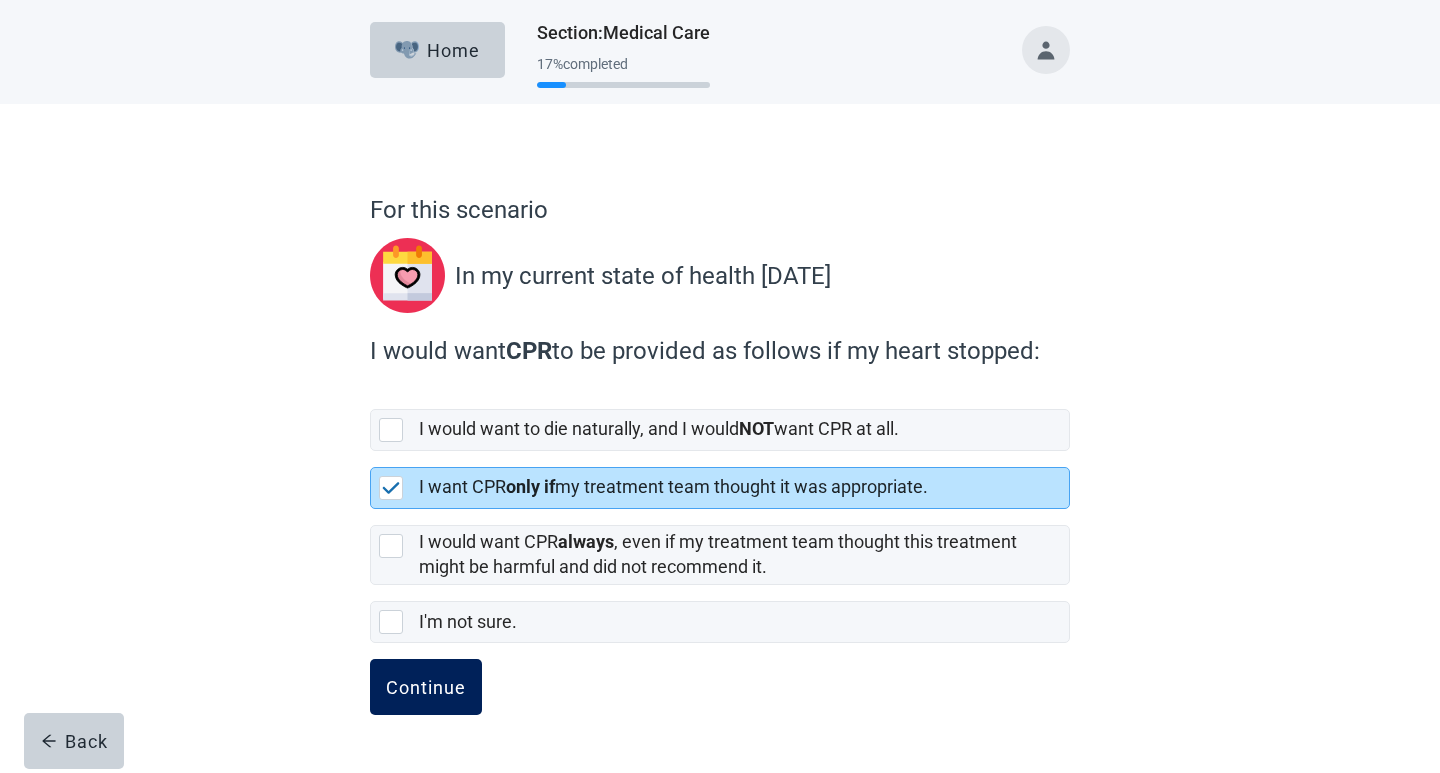 click on "Continue" at bounding box center [426, 687] 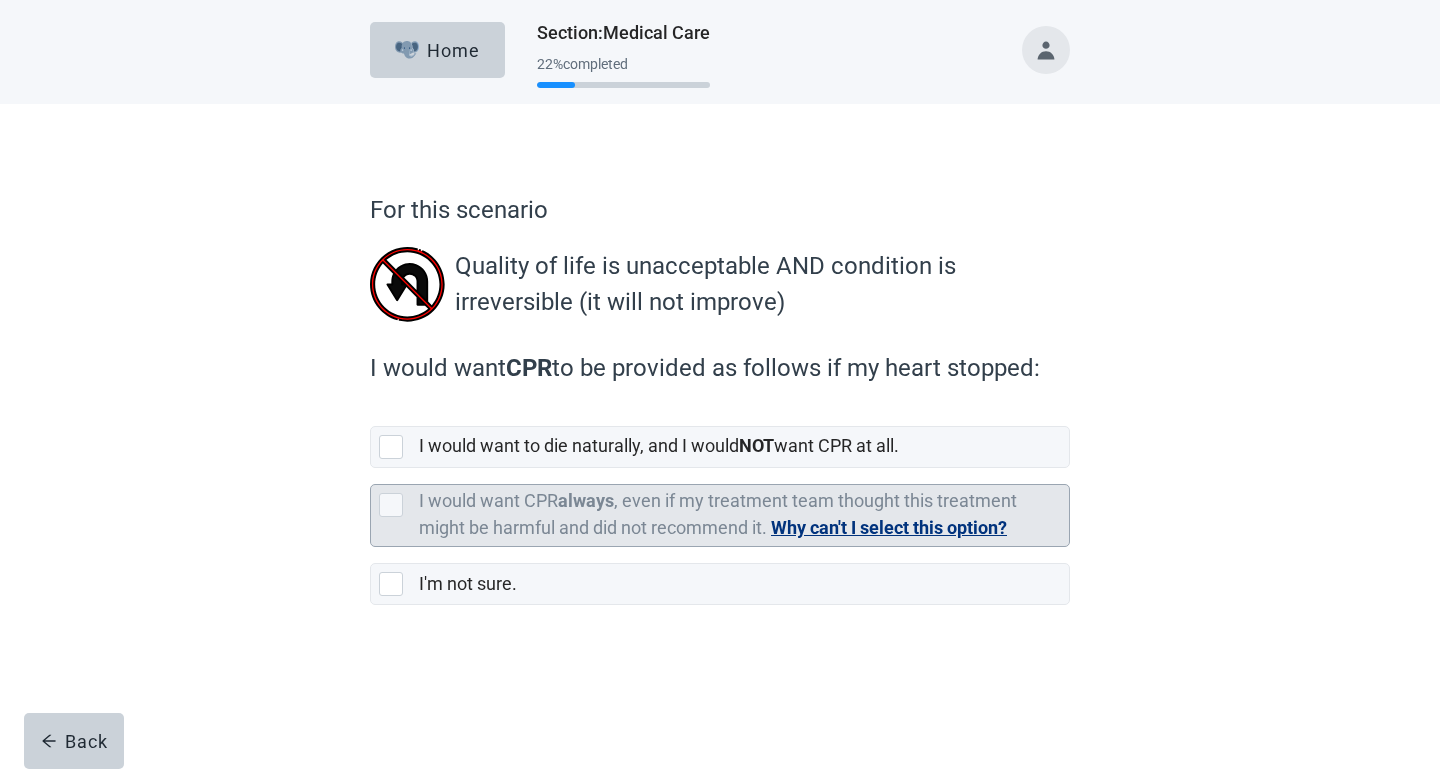 click on "Why can't I select this option?" at bounding box center (889, 528) 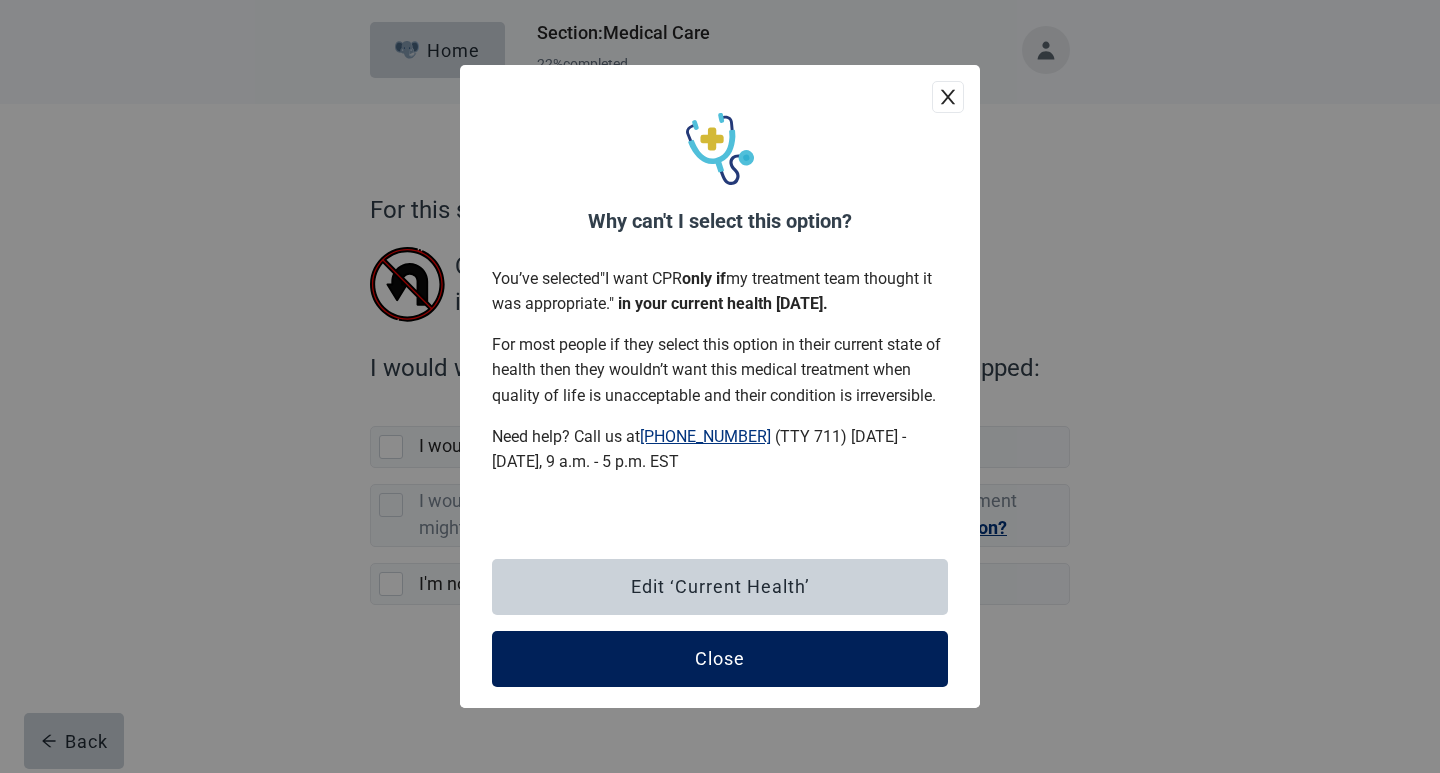 click on "Close" at bounding box center [720, 659] 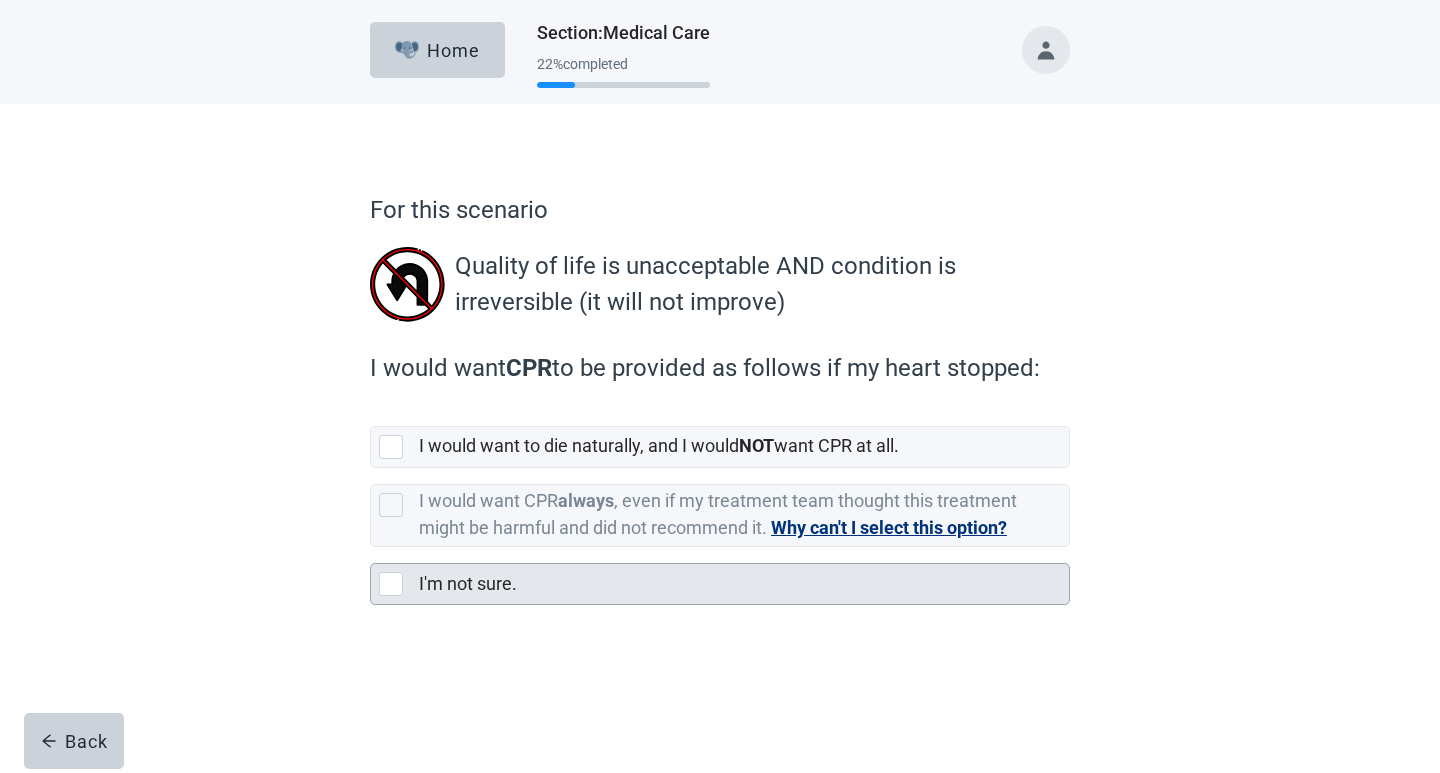 click at bounding box center [391, 584] 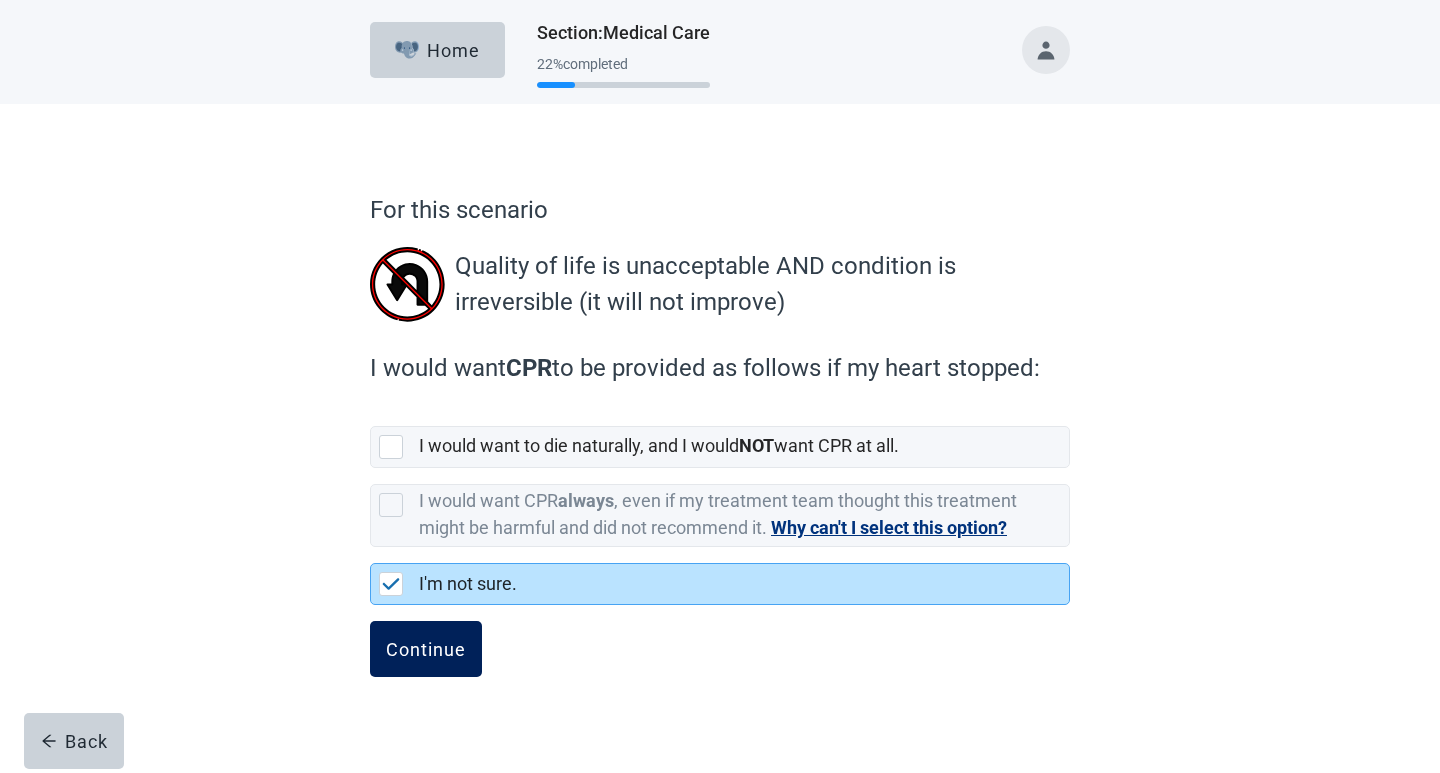 click on "Continue" at bounding box center [426, 649] 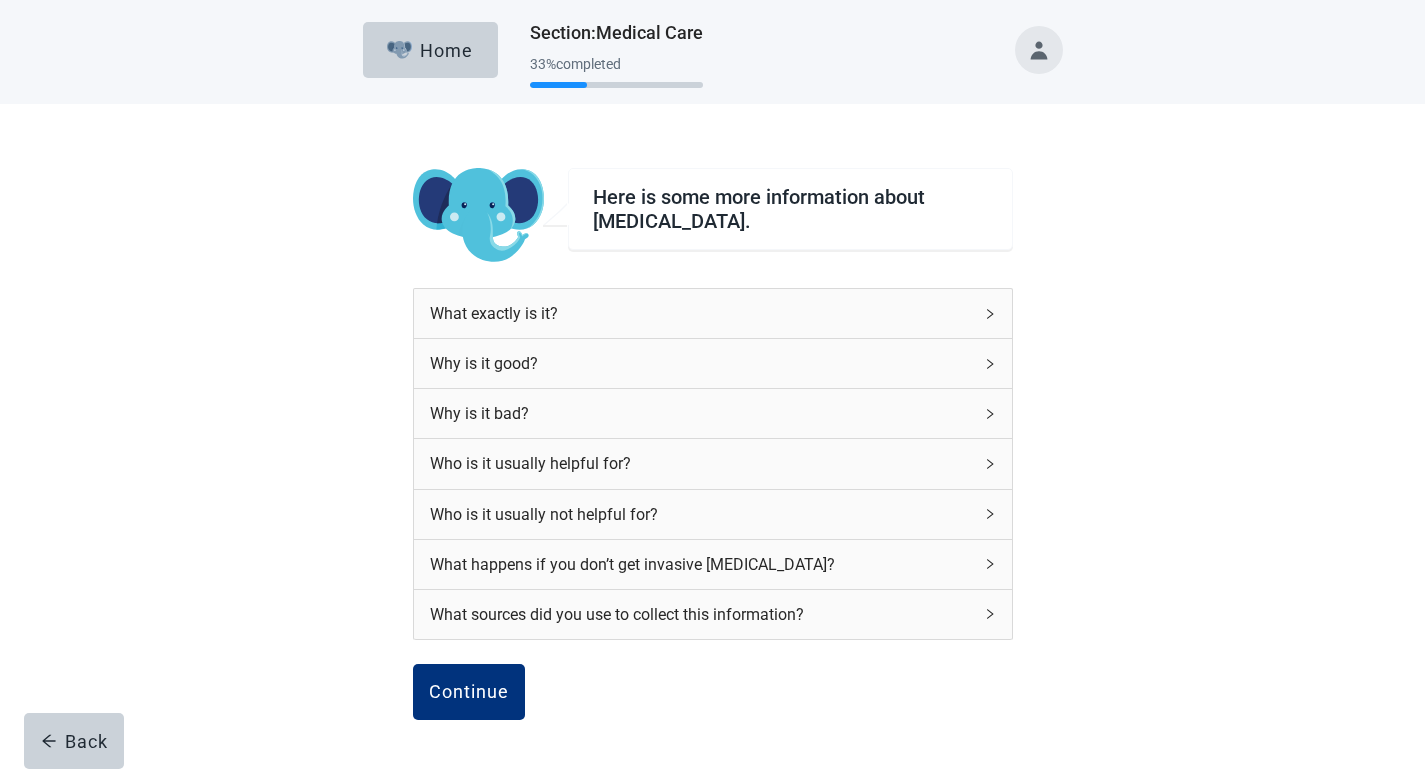 click 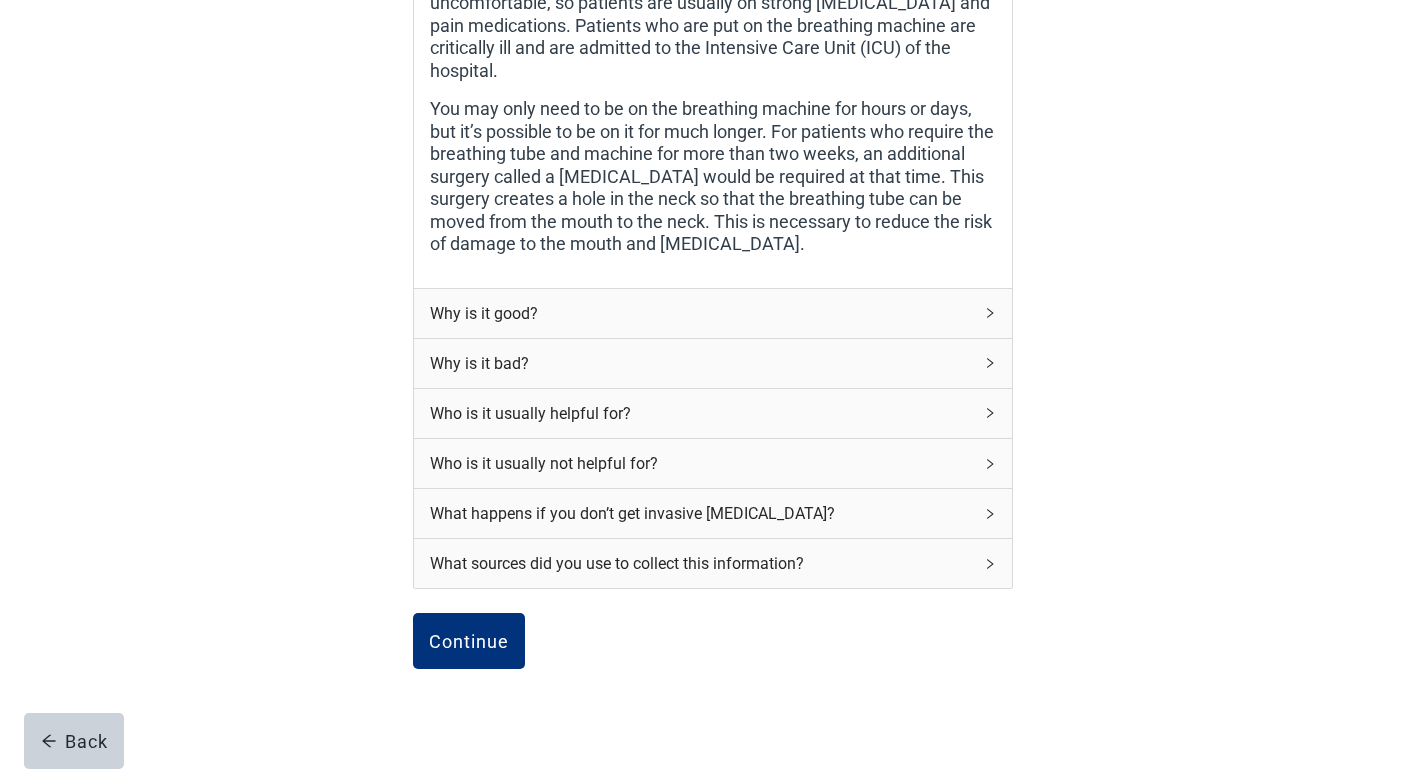 scroll, scrollTop: 835, scrollLeft: 0, axis: vertical 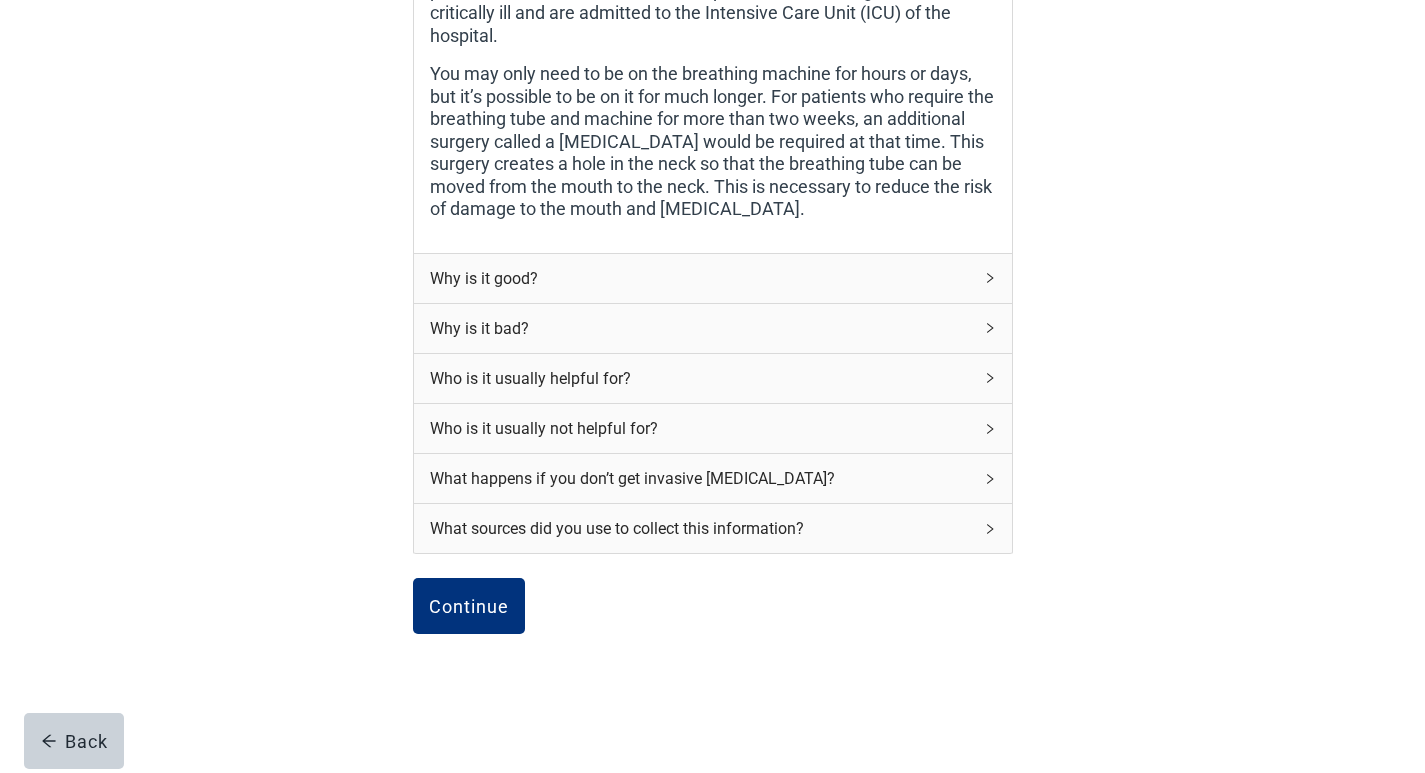 click 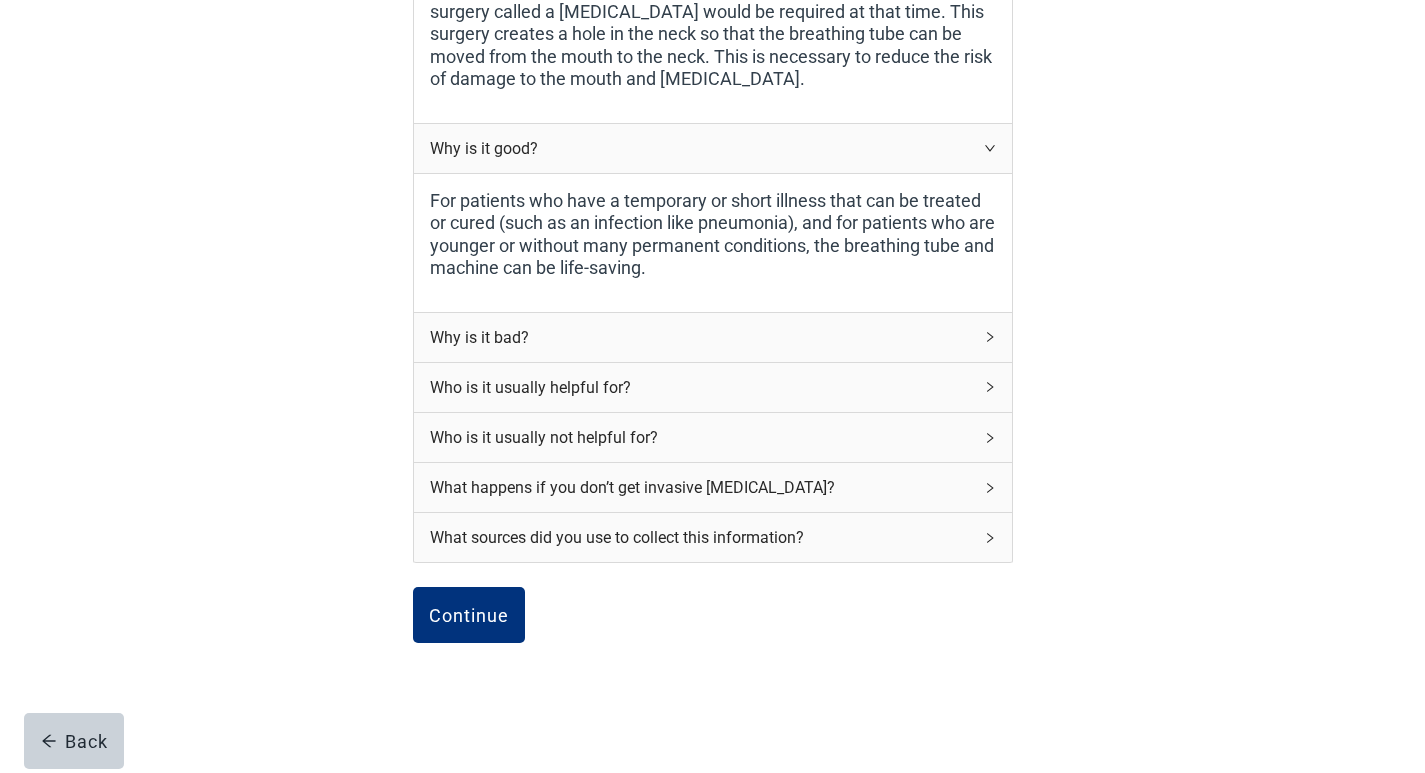 scroll, scrollTop: 974, scrollLeft: 0, axis: vertical 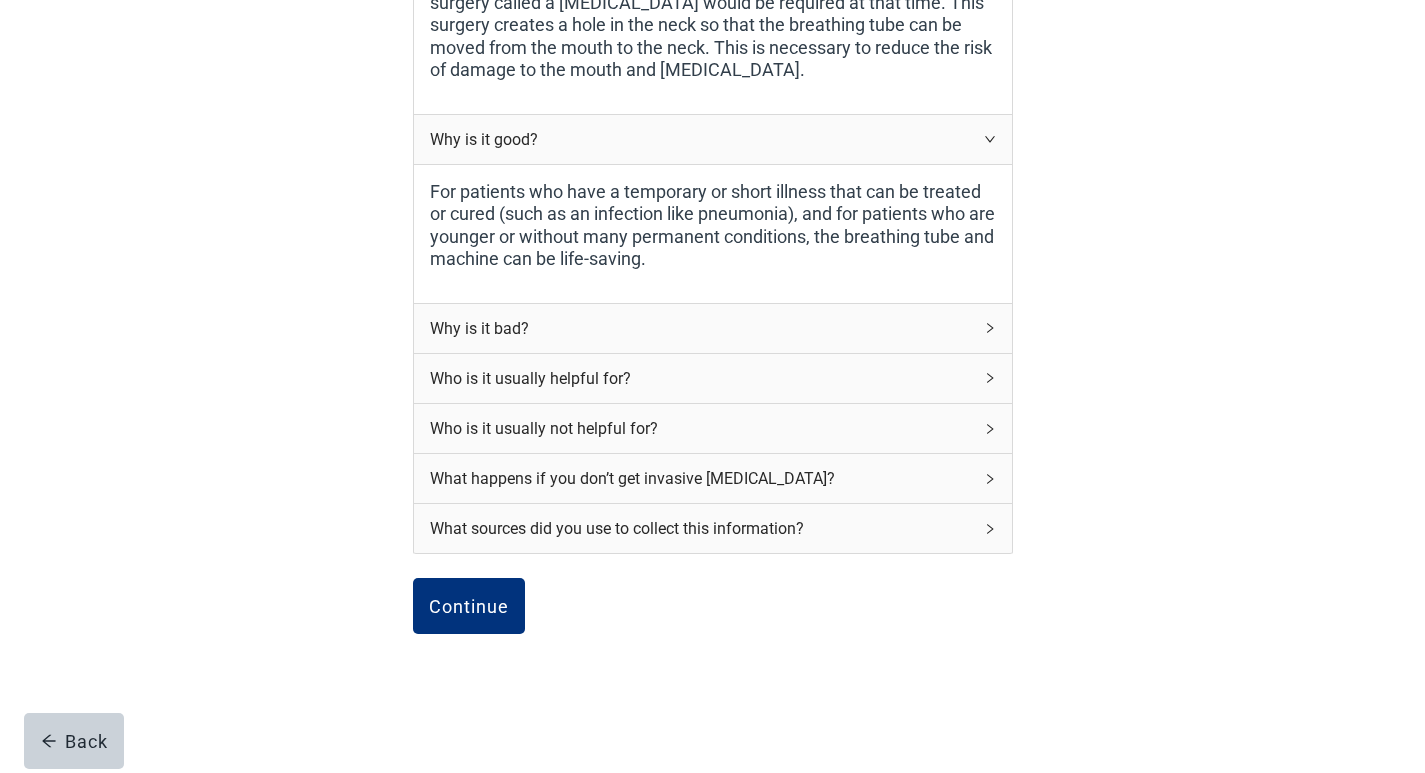 click 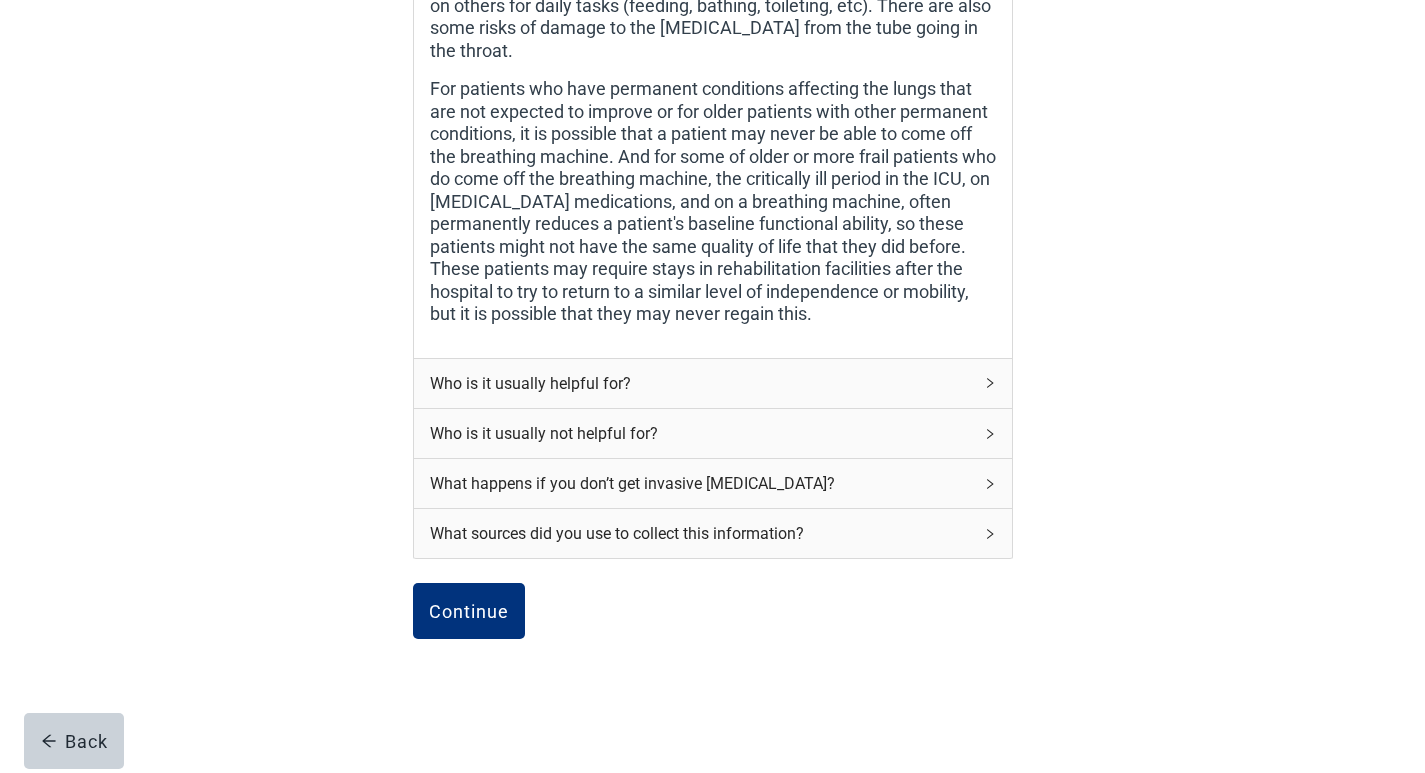 scroll, scrollTop: 1399, scrollLeft: 0, axis: vertical 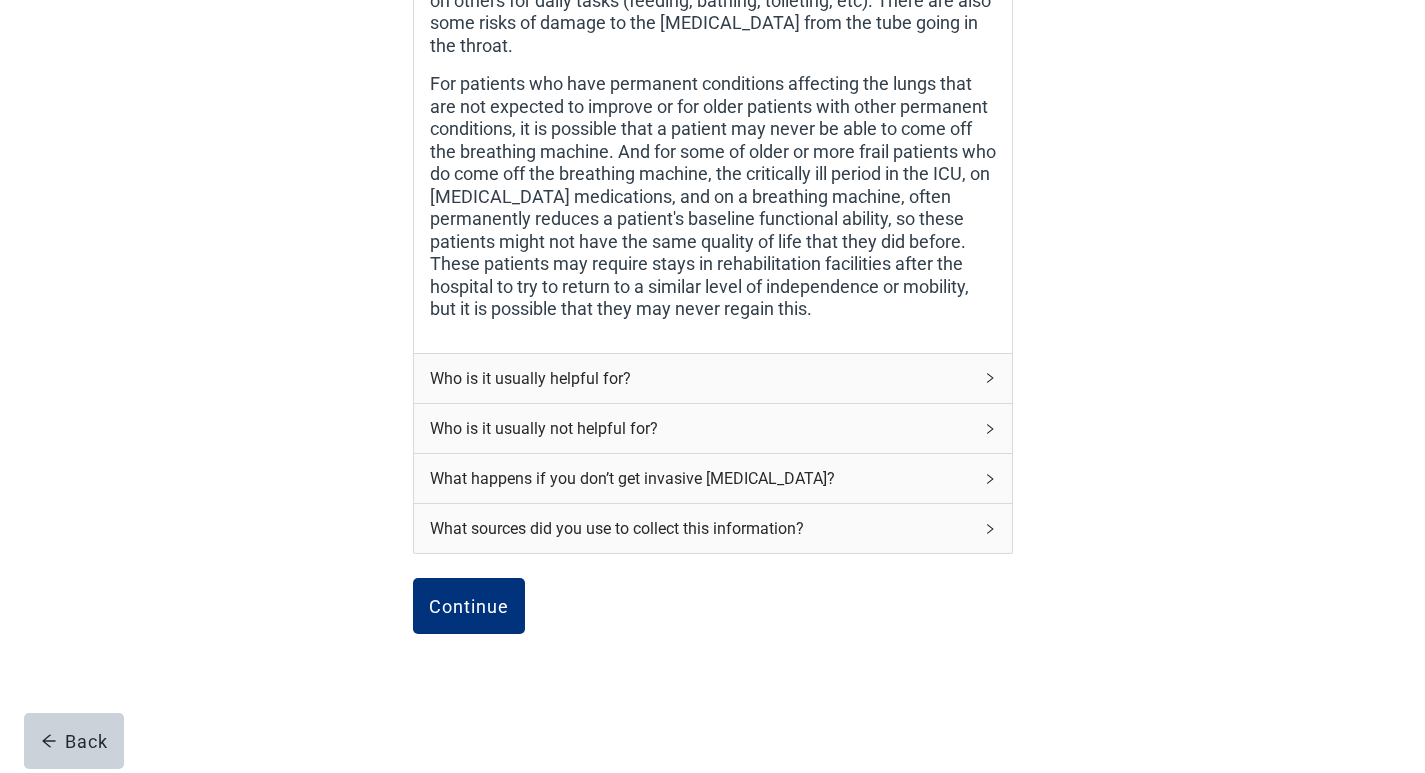 click on "Who is it usually helpful for?" at bounding box center [713, 378] 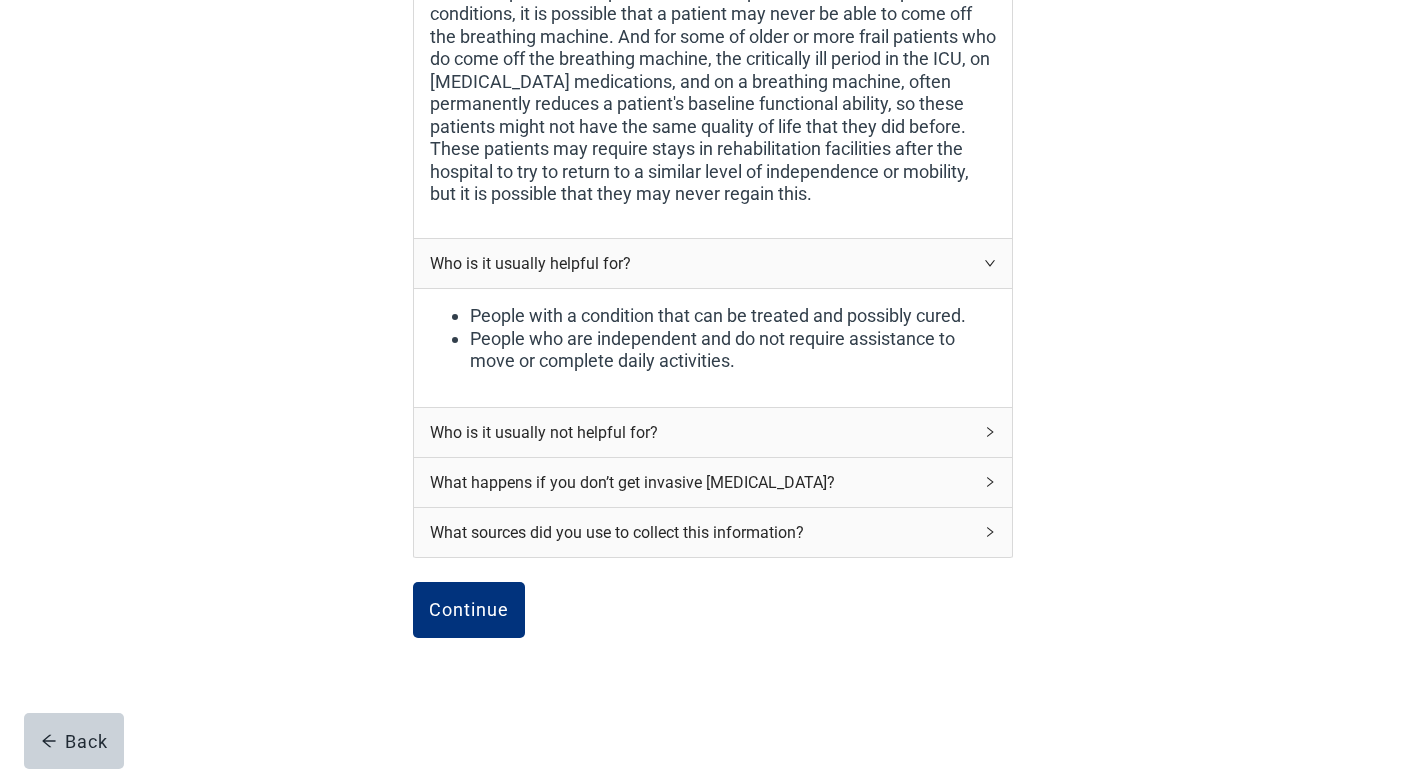 scroll, scrollTop: 1518, scrollLeft: 0, axis: vertical 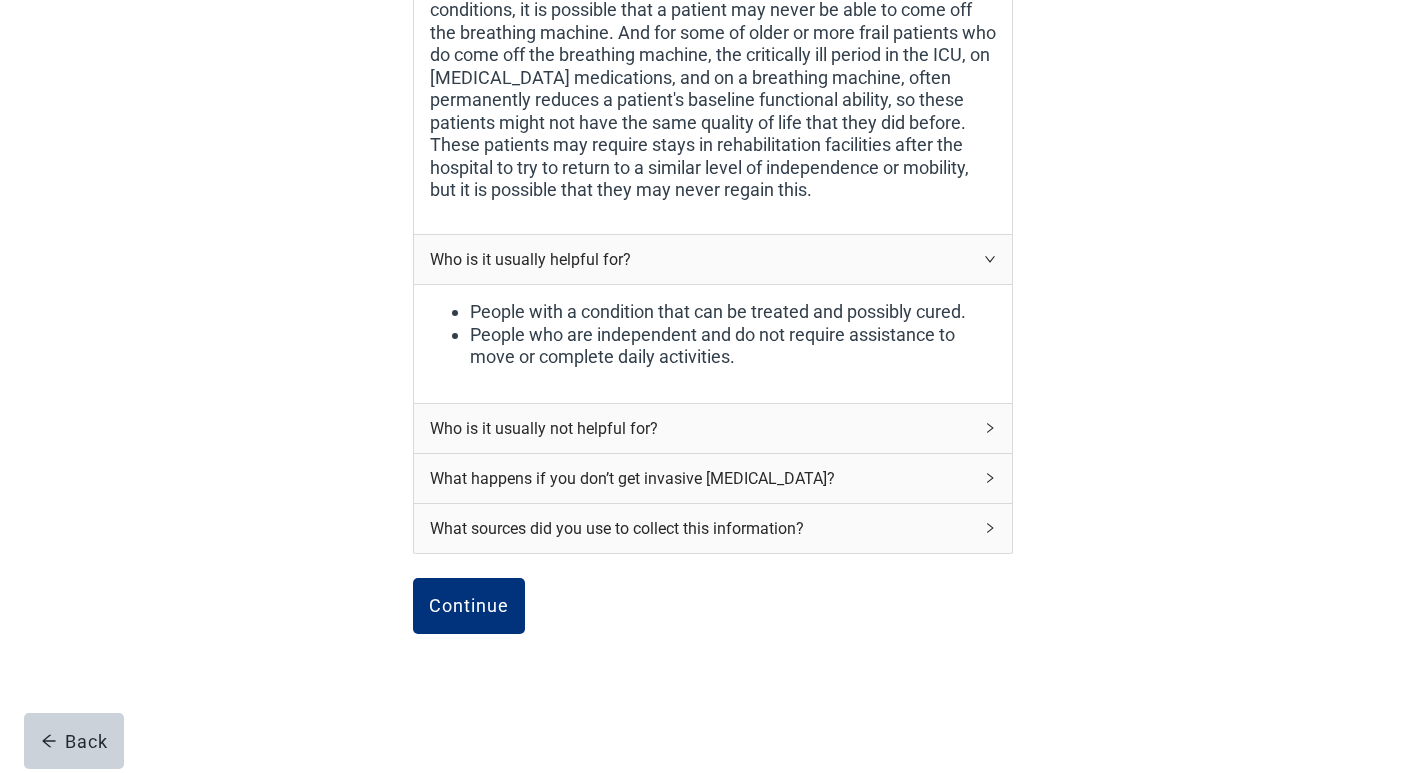 click 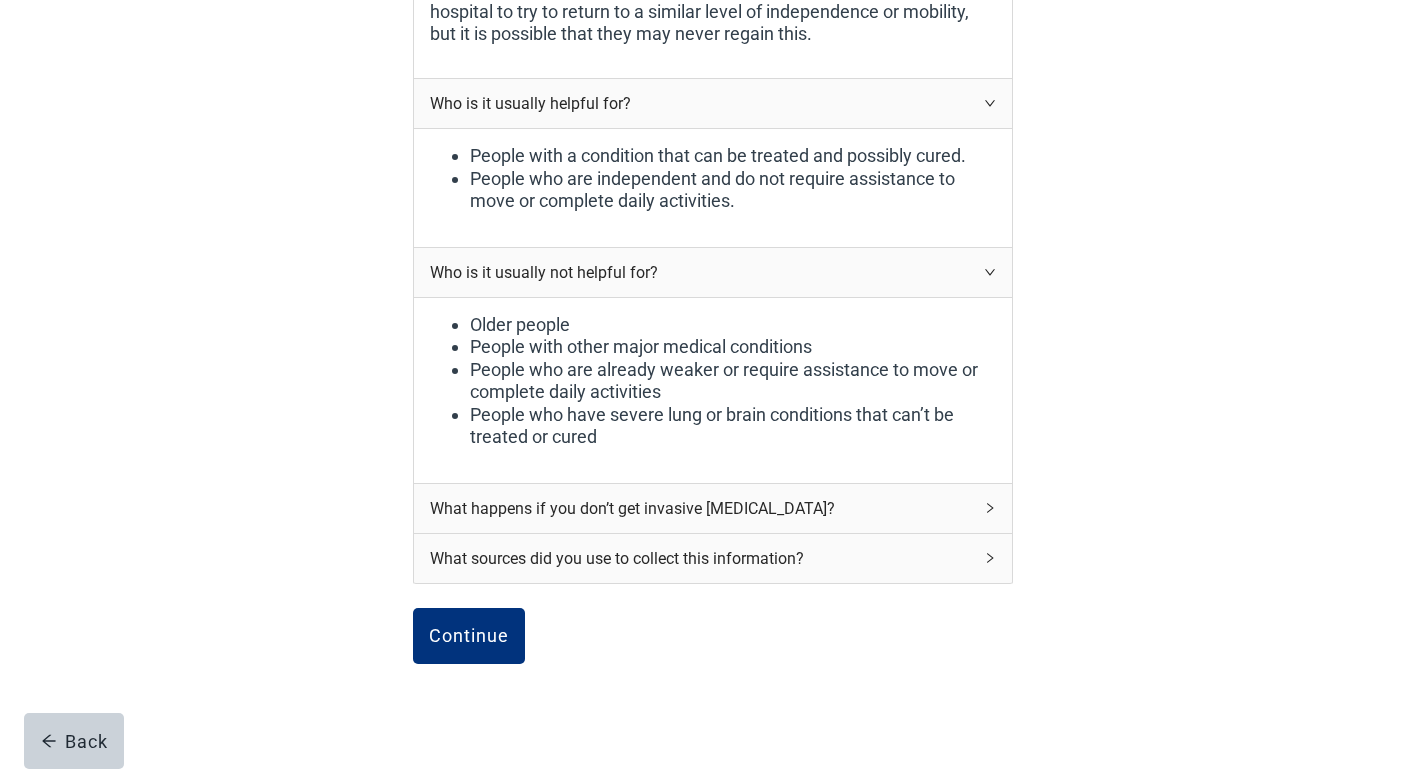 scroll, scrollTop: 1704, scrollLeft: 0, axis: vertical 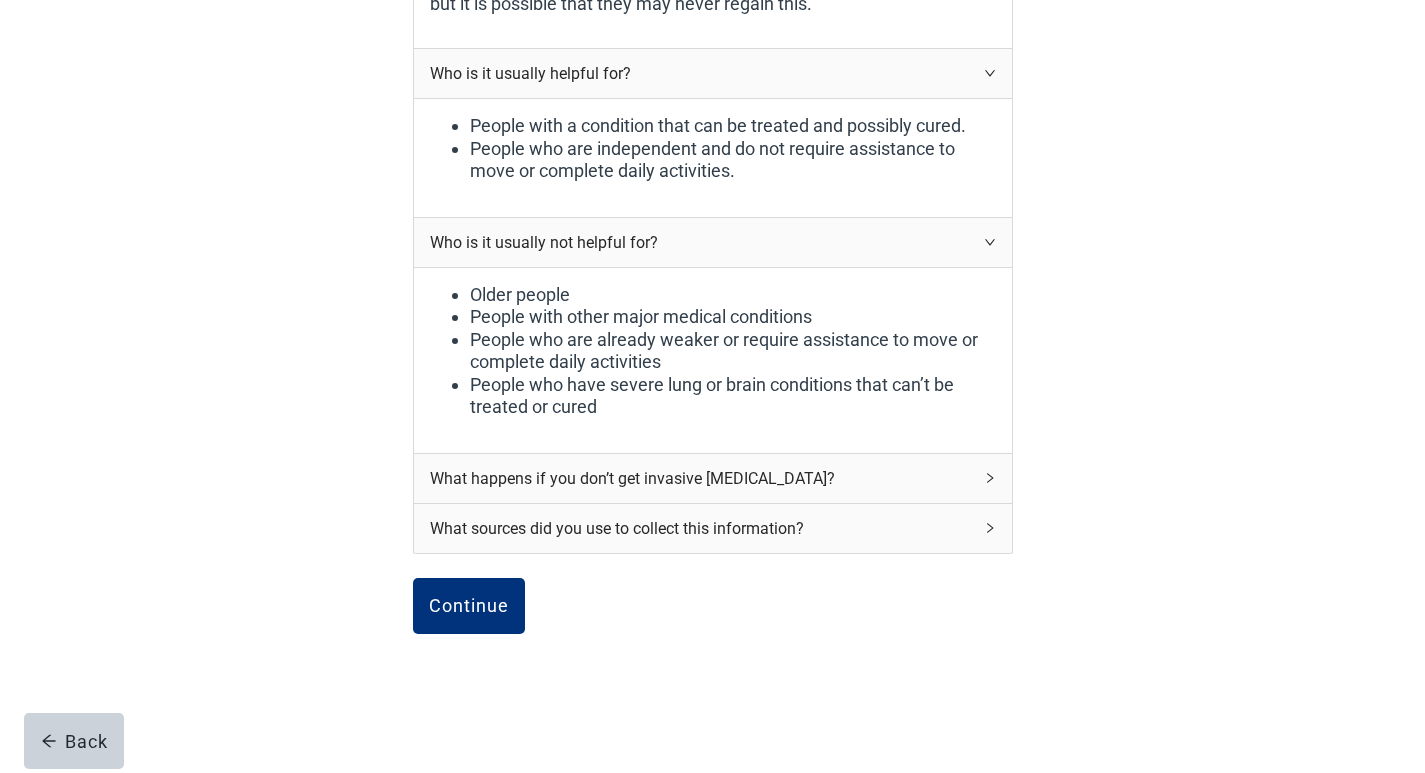 click on "What happens if you don’t get invasive [MEDICAL_DATA]?" at bounding box center [713, 478] 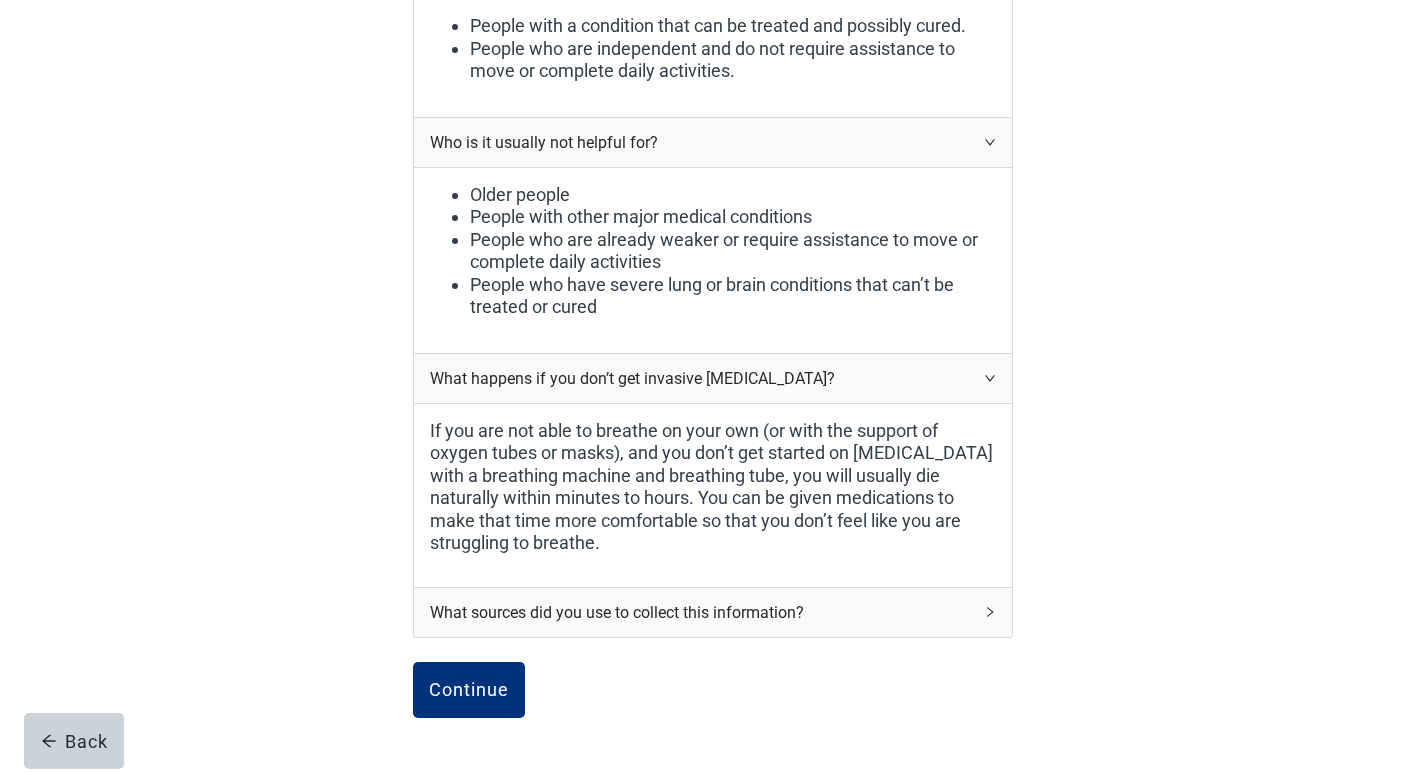 scroll, scrollTop: 1888, scrollLeft: 0, axis: vertical 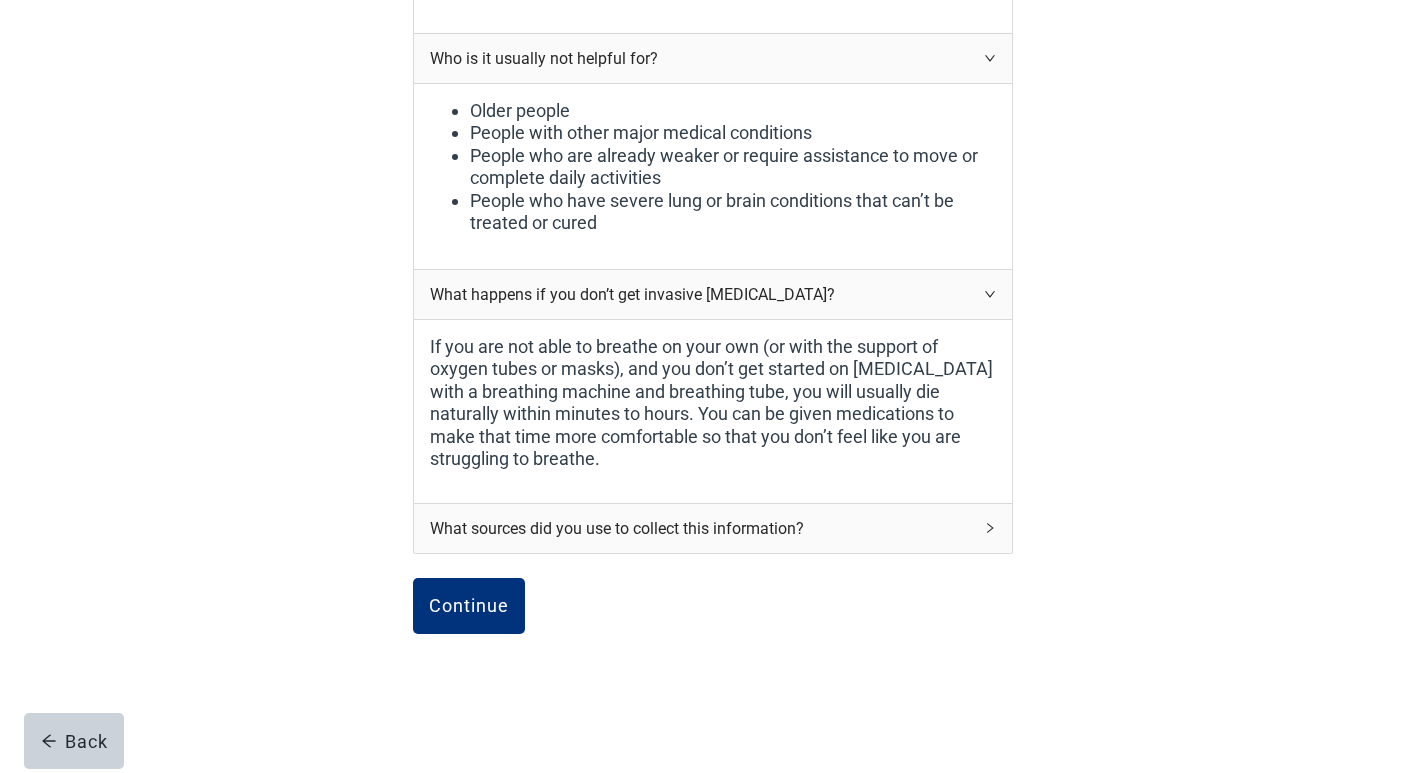 click 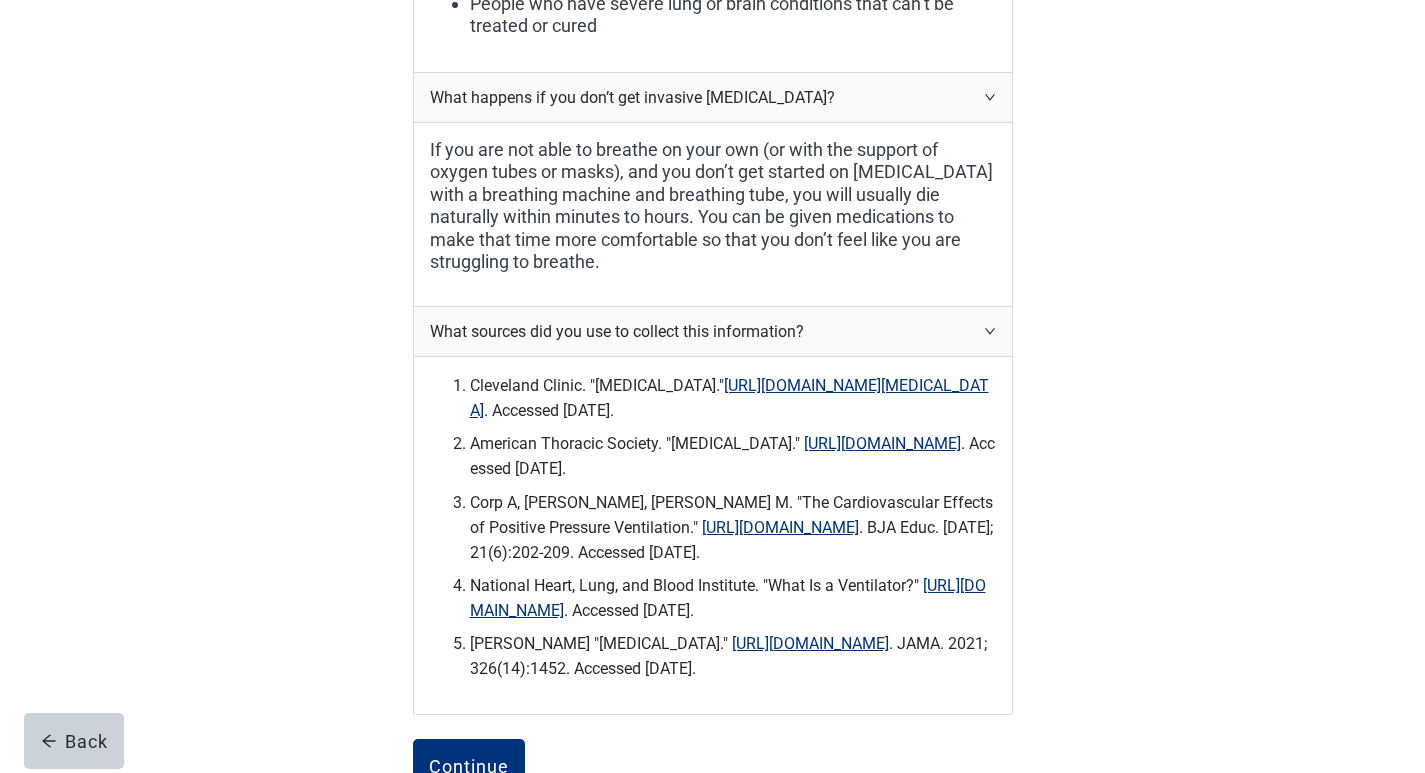 scroll, scrollTop: 2271, scrollLeft: 0, axis: vertical 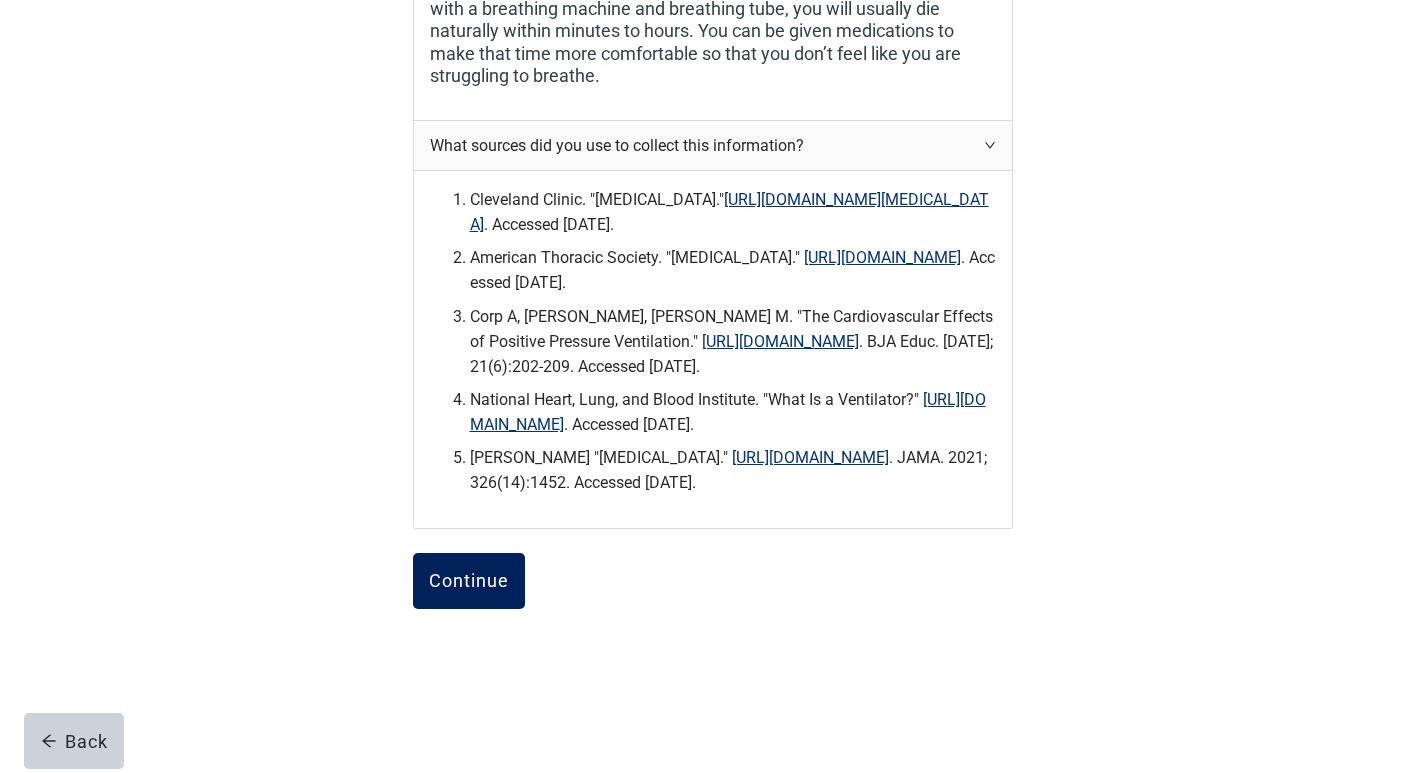 click on "Continue" at bounding box center (469, 581) 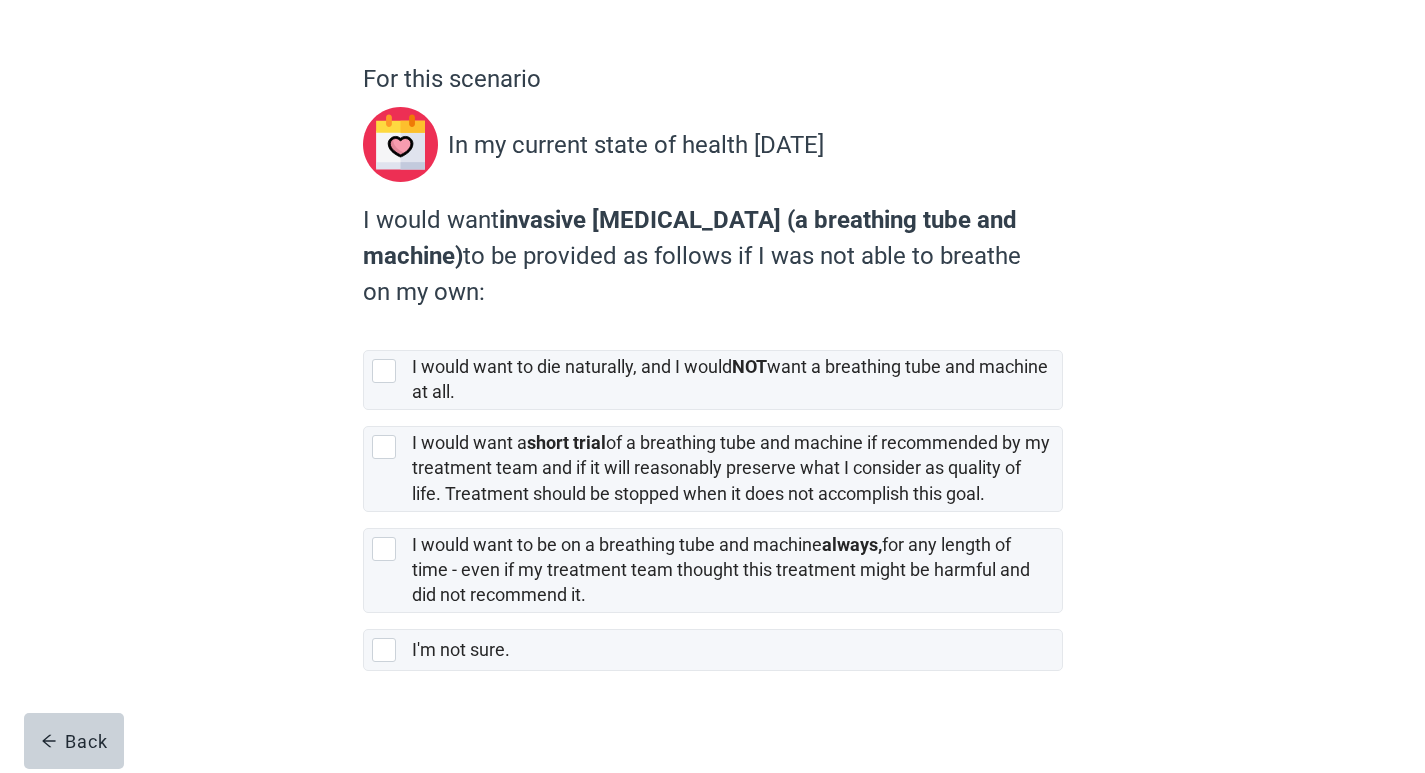 scroll, scrollTop: 145, scrollLeft: 0, axis: vertical 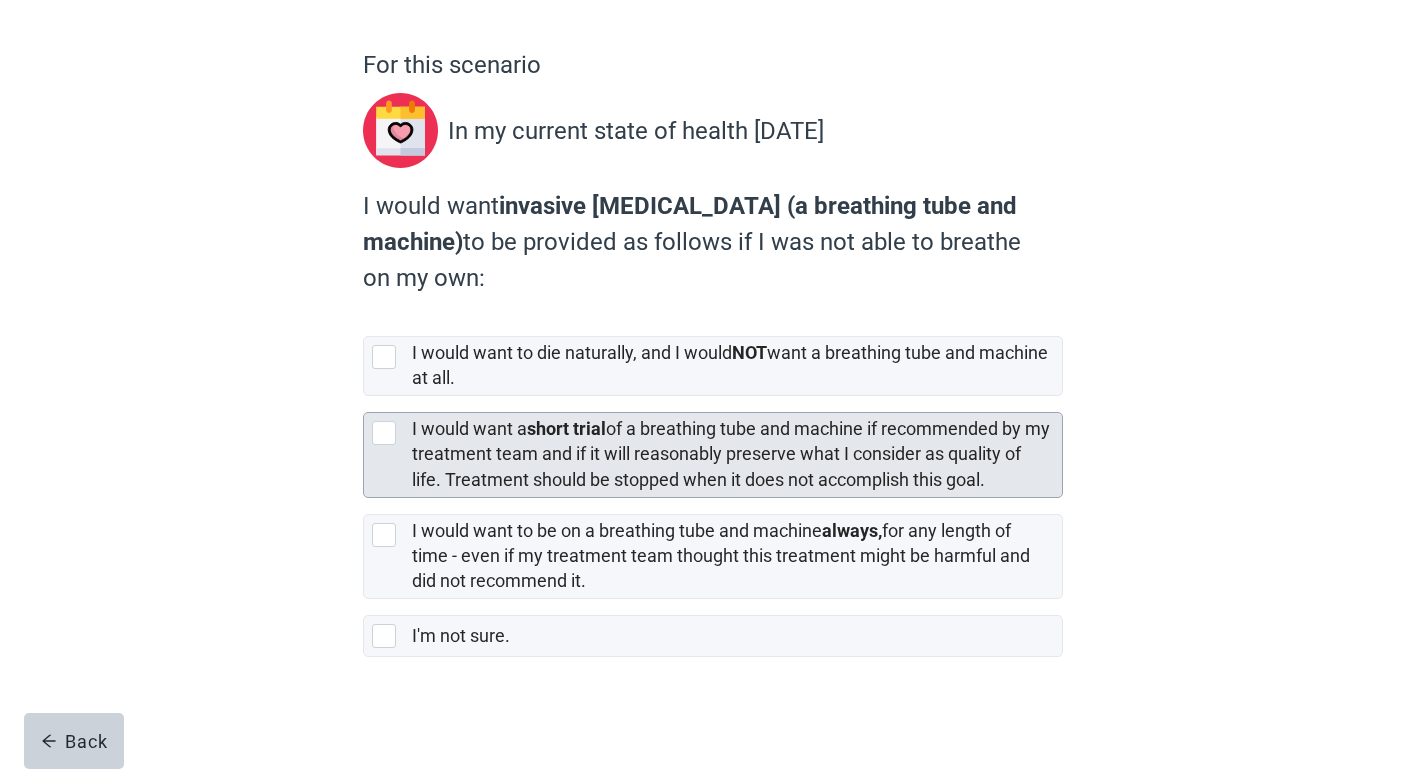 click at bounding box center [384, 433] 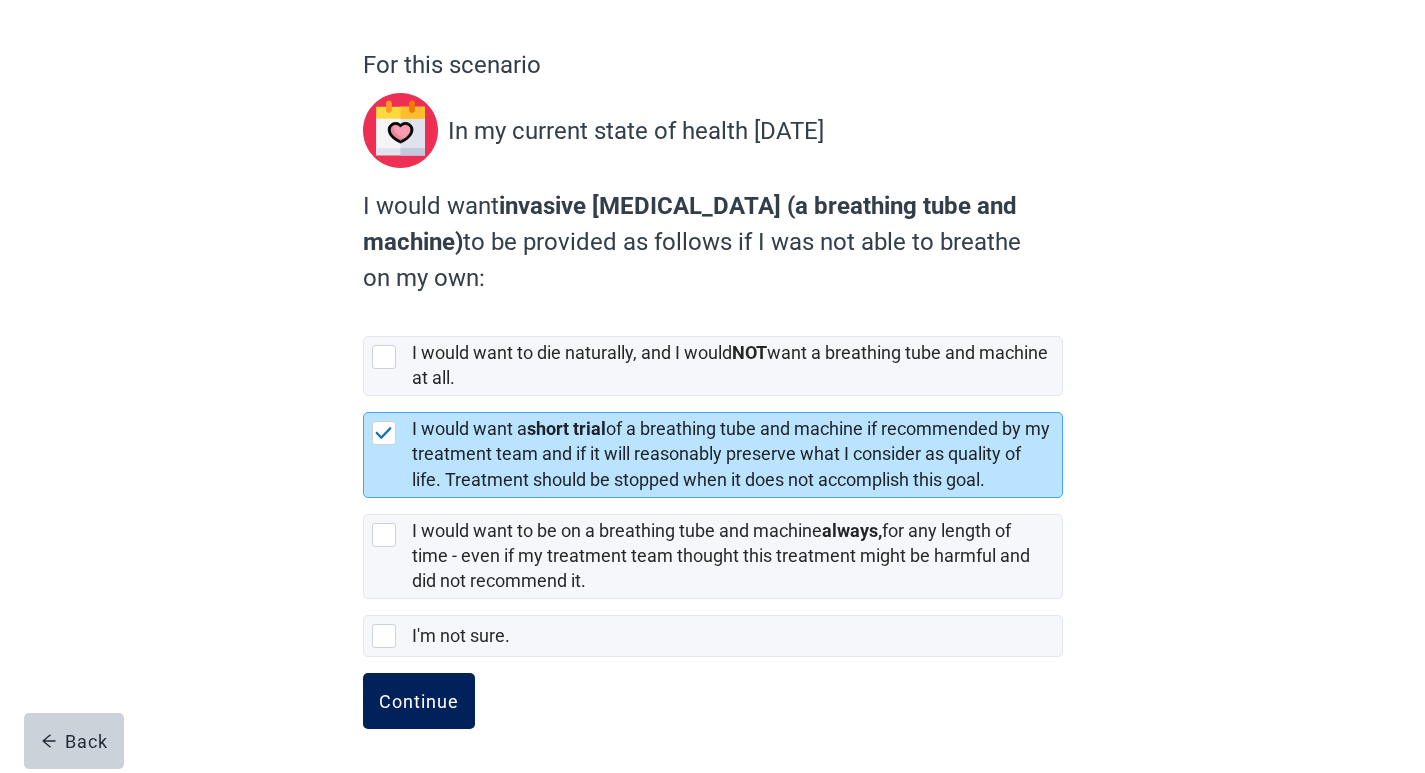 click on "Continue" at bounding box center (419, 701) 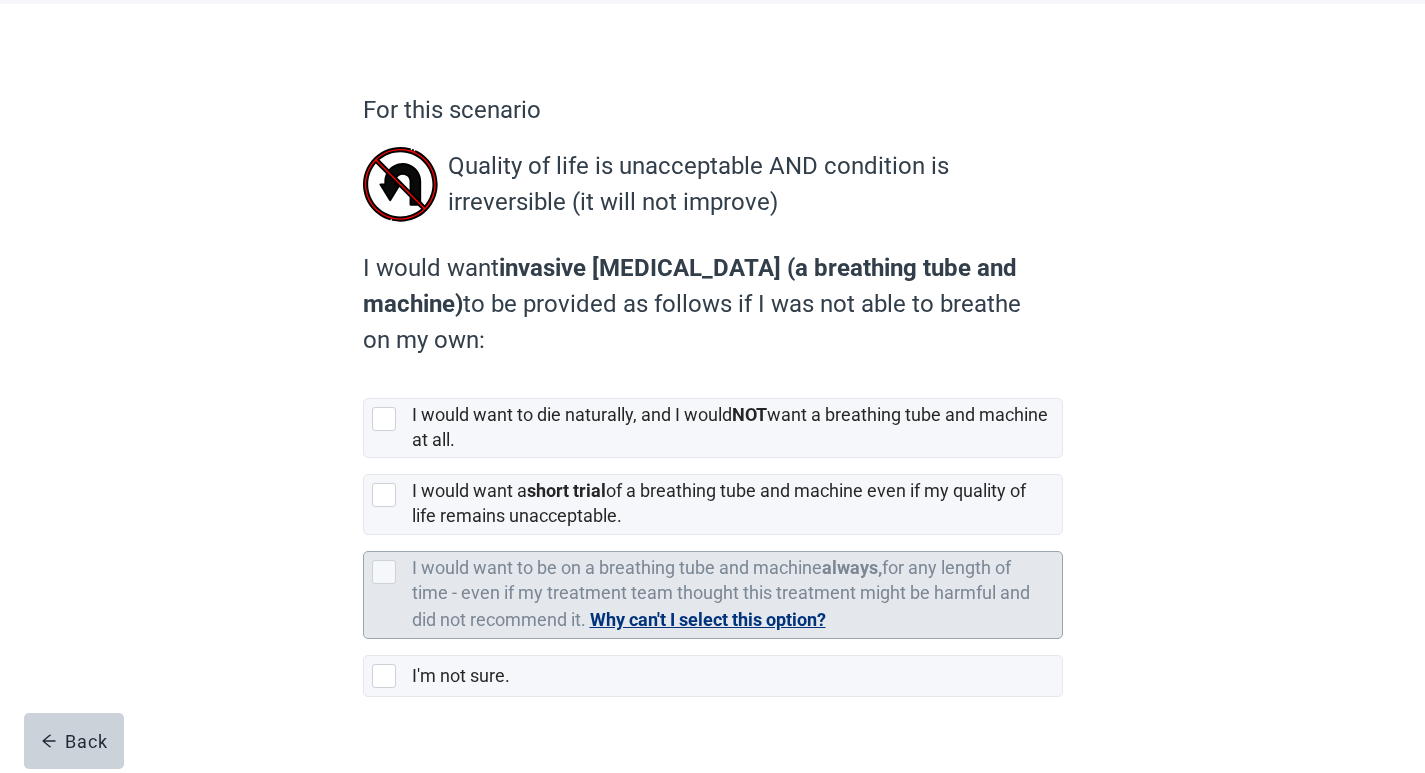 scroll, scrollTop: 140, scrollLeft: 0, axis: vertical 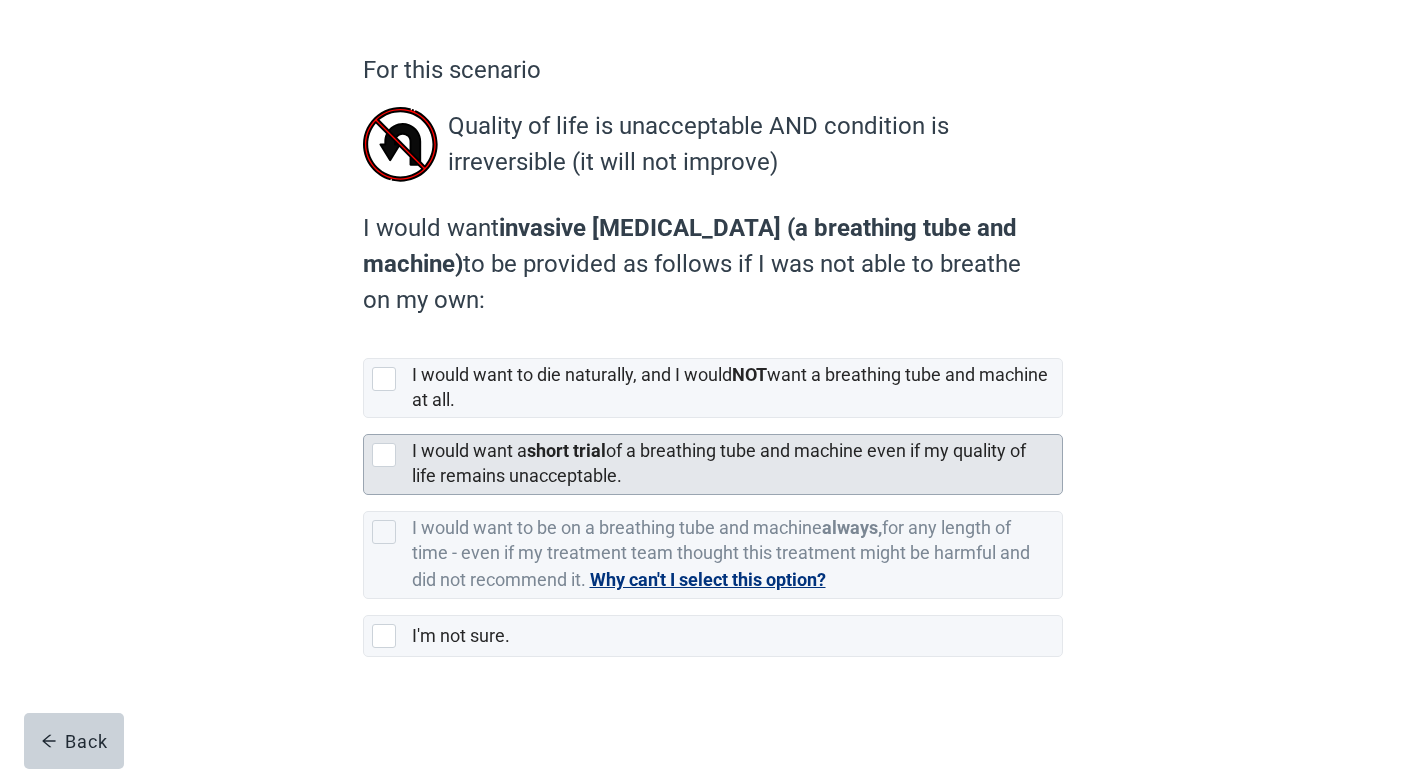click at bounding box center [384, 455] 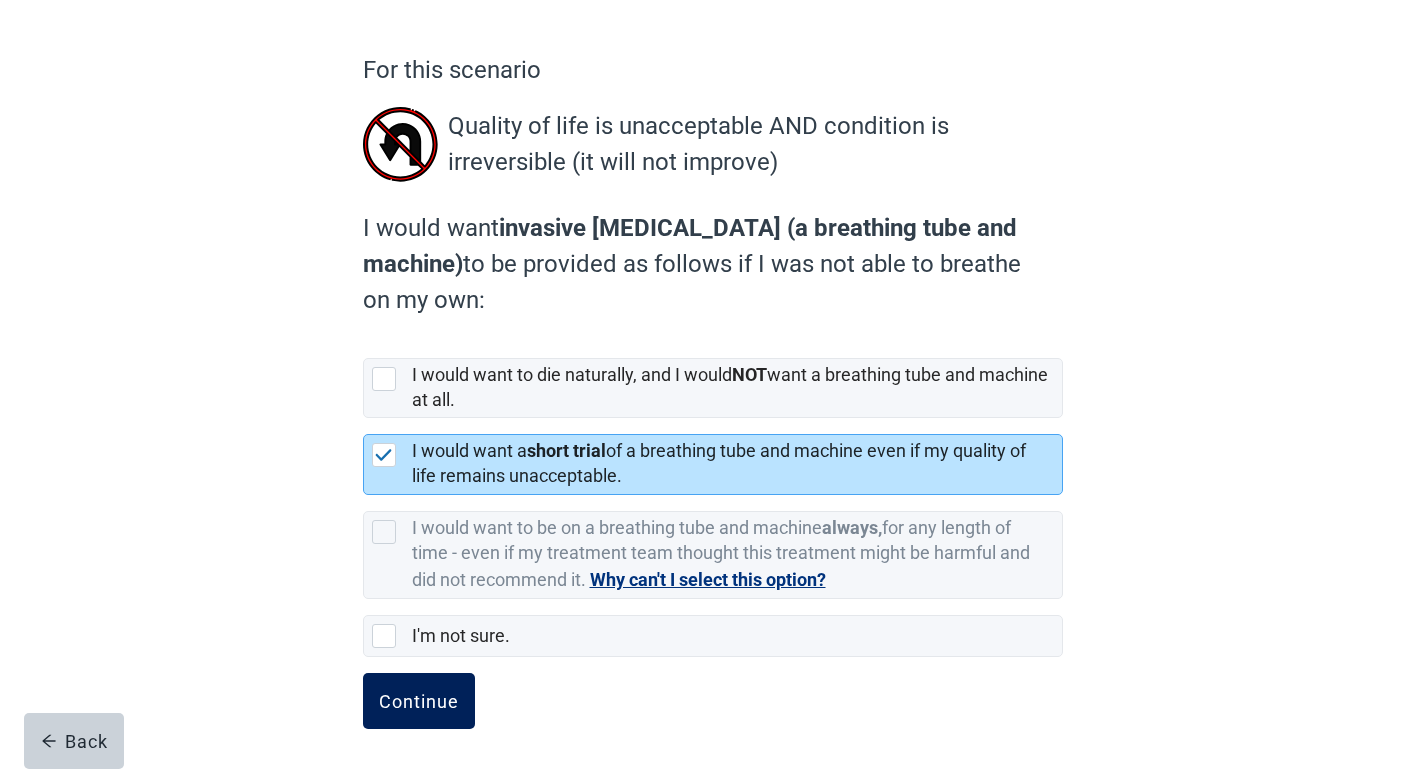 click on "Continue" at bounding box center (419, 701) 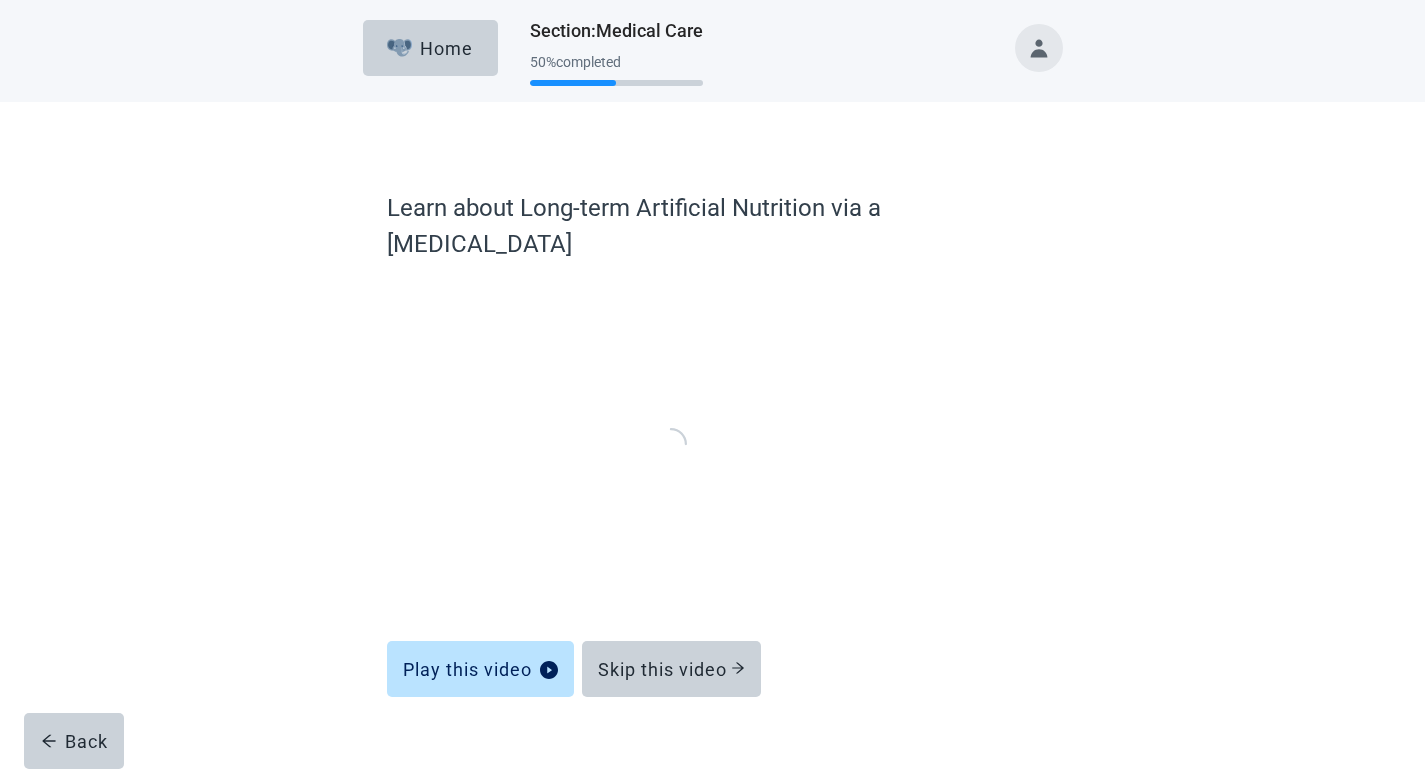 scroll, scrollTop: 0, scrollLeft: 0, axis: both 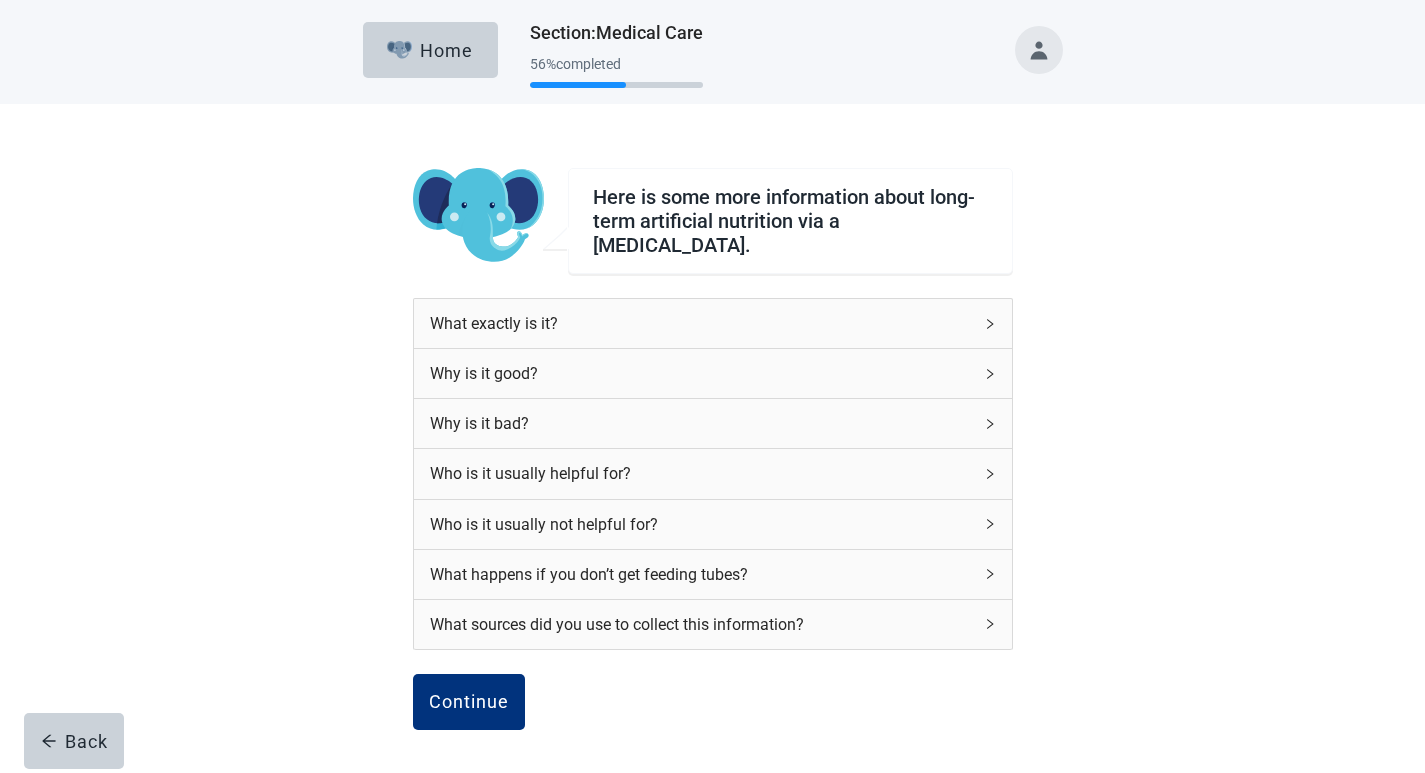 click 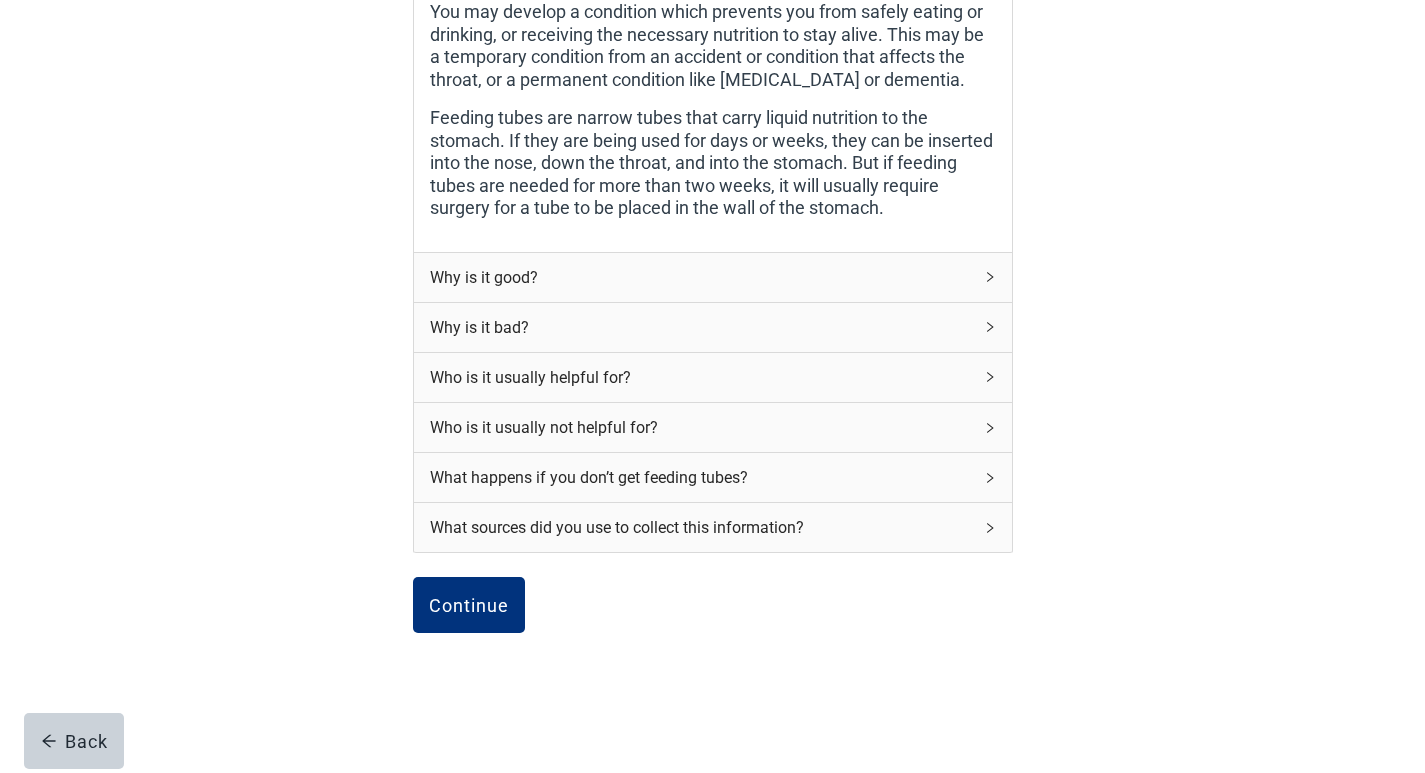scroll, scrollTop: 398, scrollLeft: 0, axis: vertical 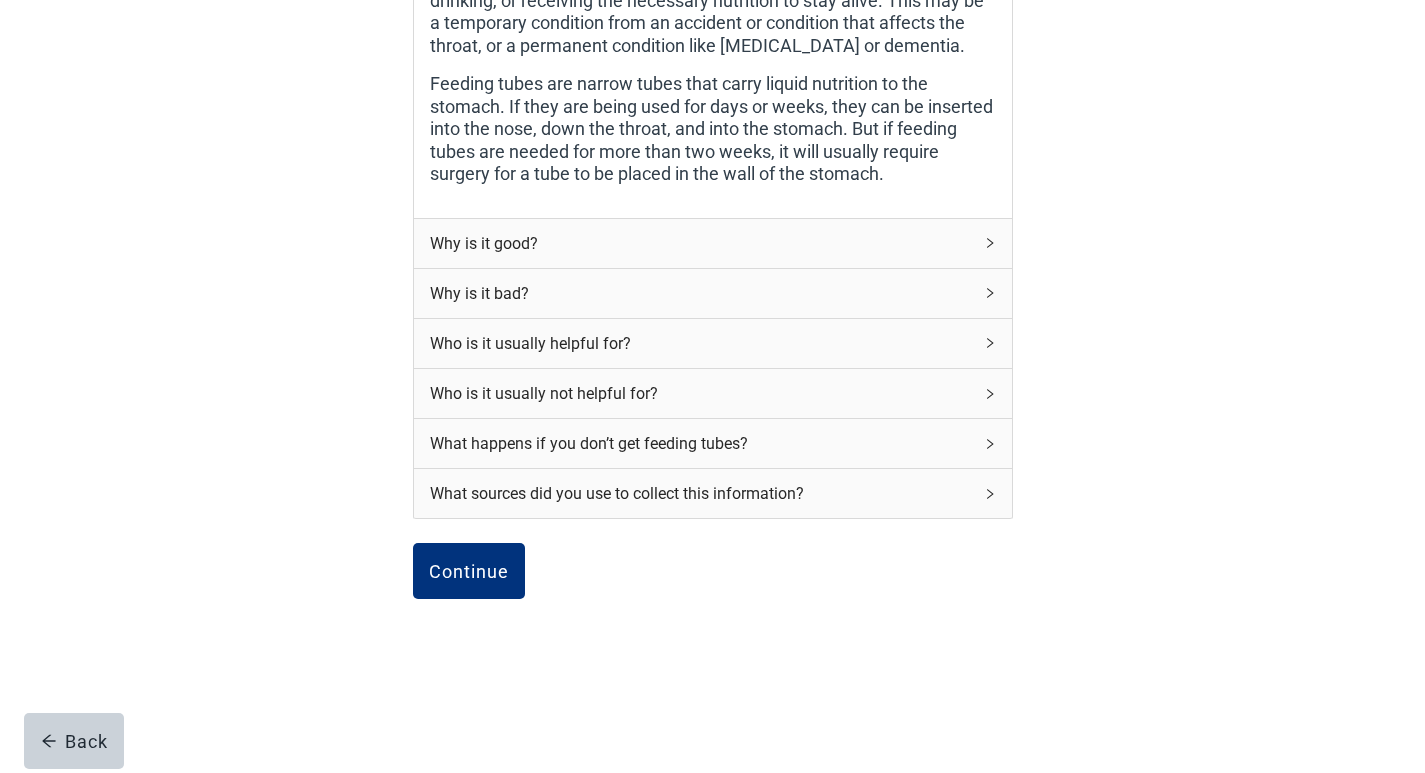 click 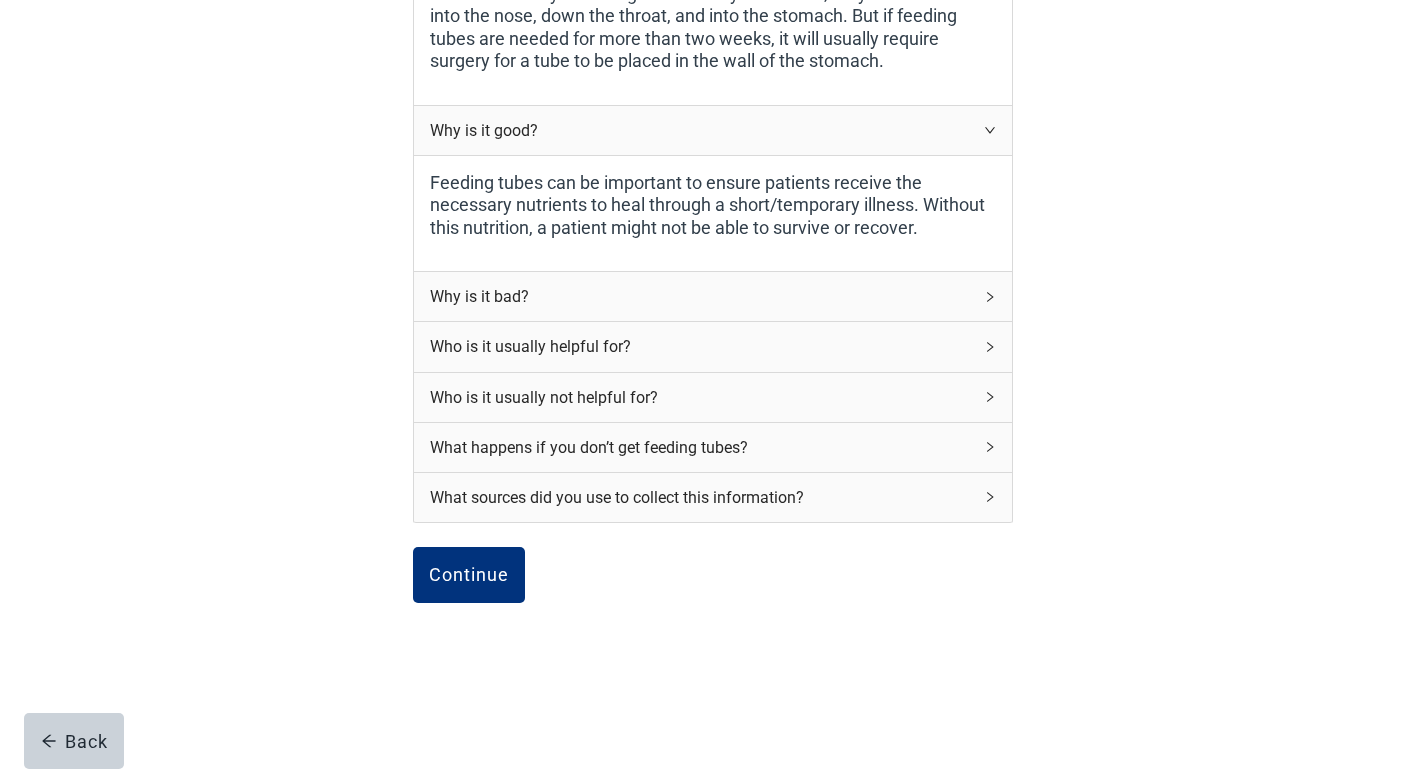 scroll, scrollTop: 515, scrollLeft: 0, axis: vertical 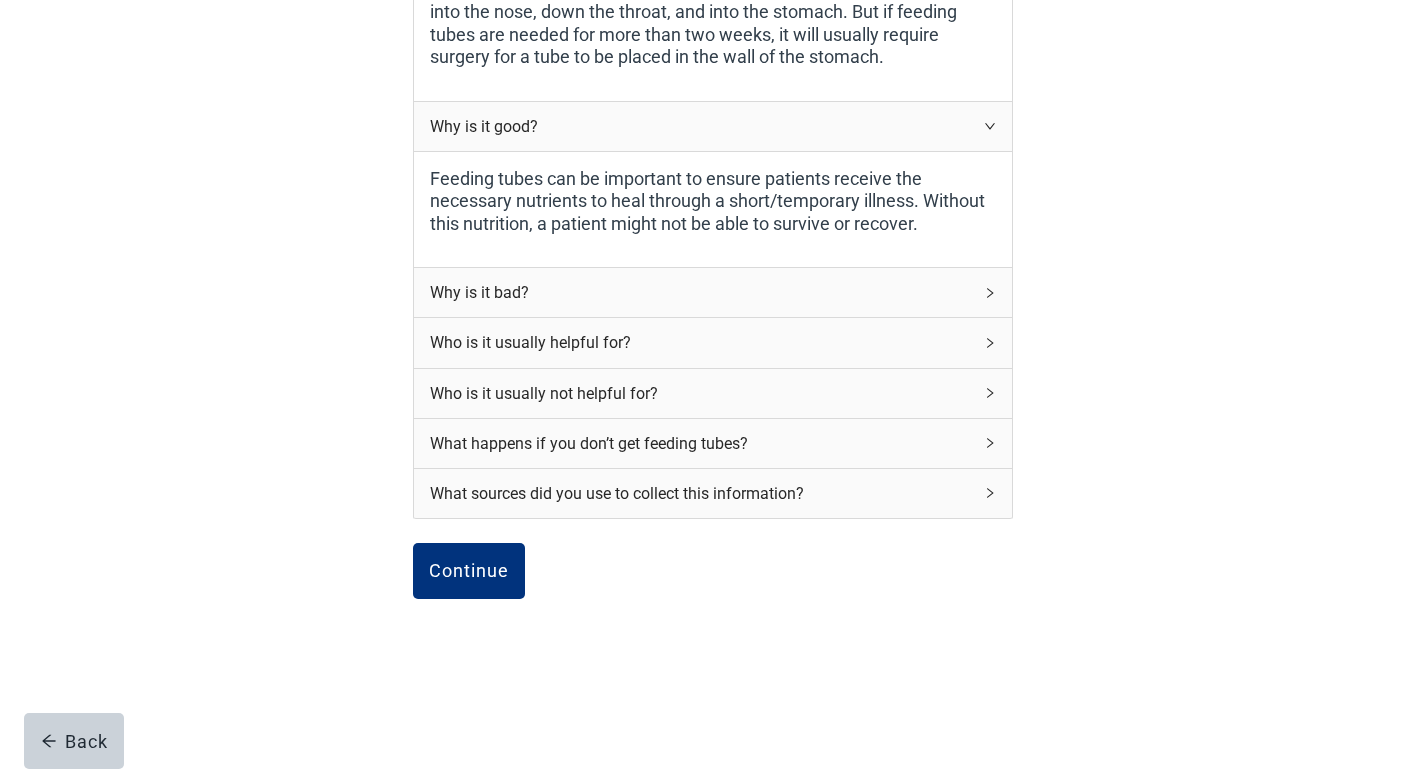 click 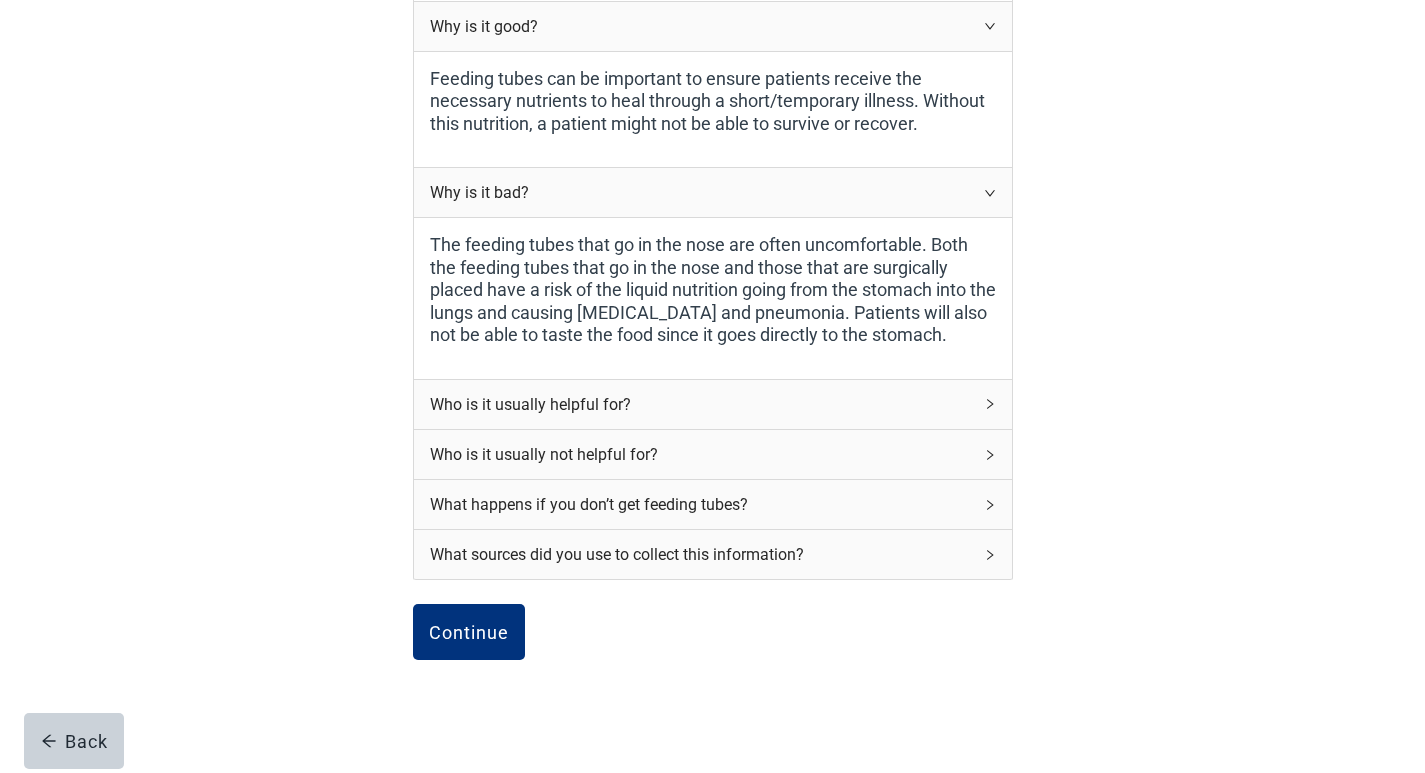 scroll, scrollTop: 699, scrollLeft: 0, axis: vertical 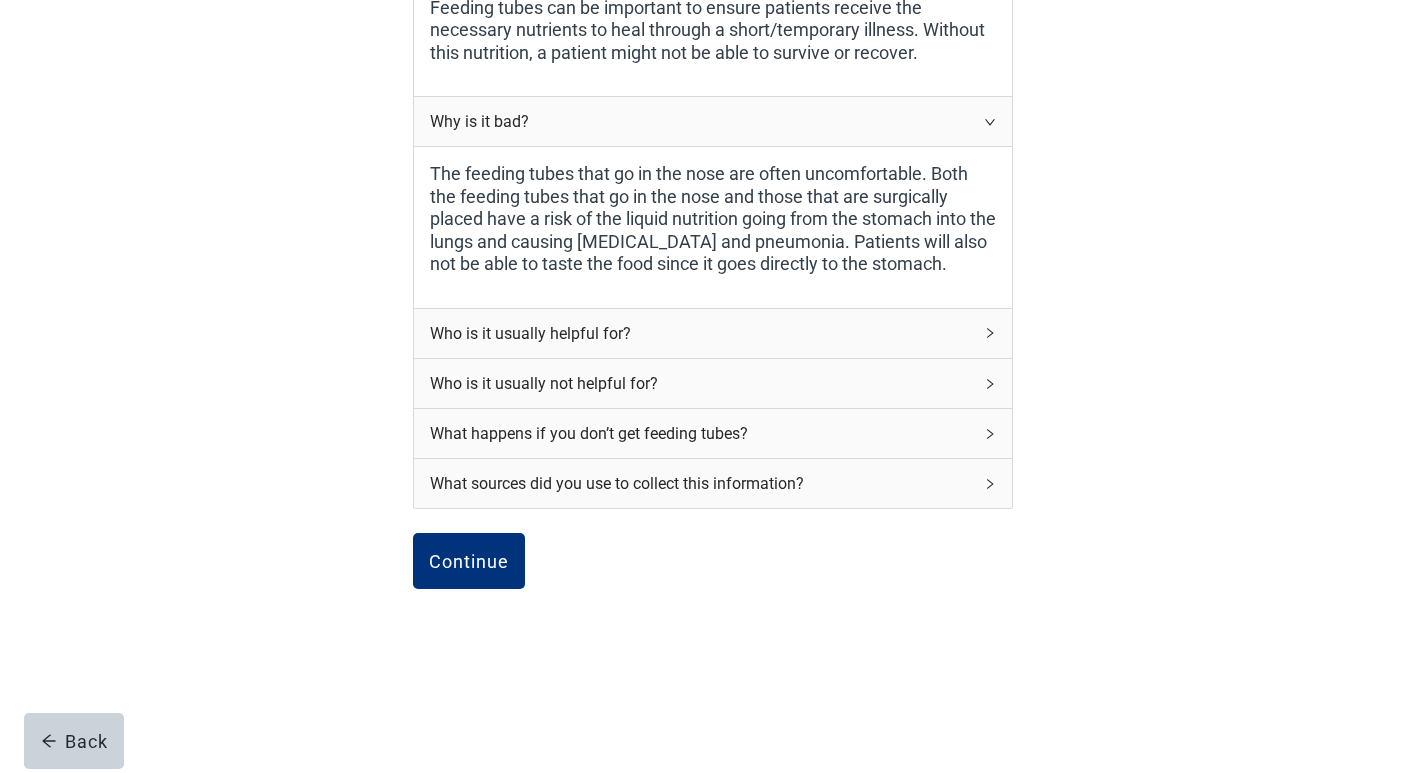 click on "Who is it usually helpful for?" at bounding box center (713, 333) 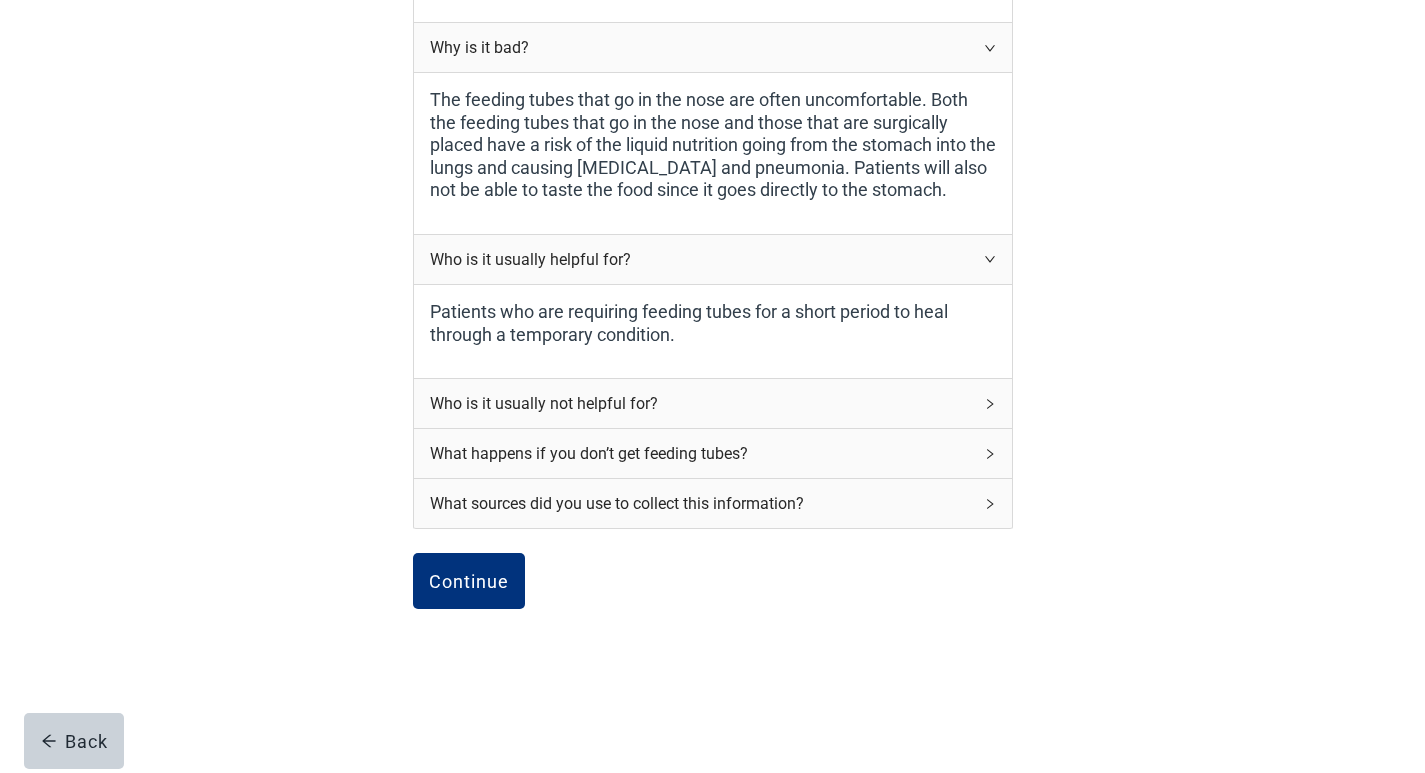 scroll, scrollTop: 793, scrollLeft: 0, axis: vertical 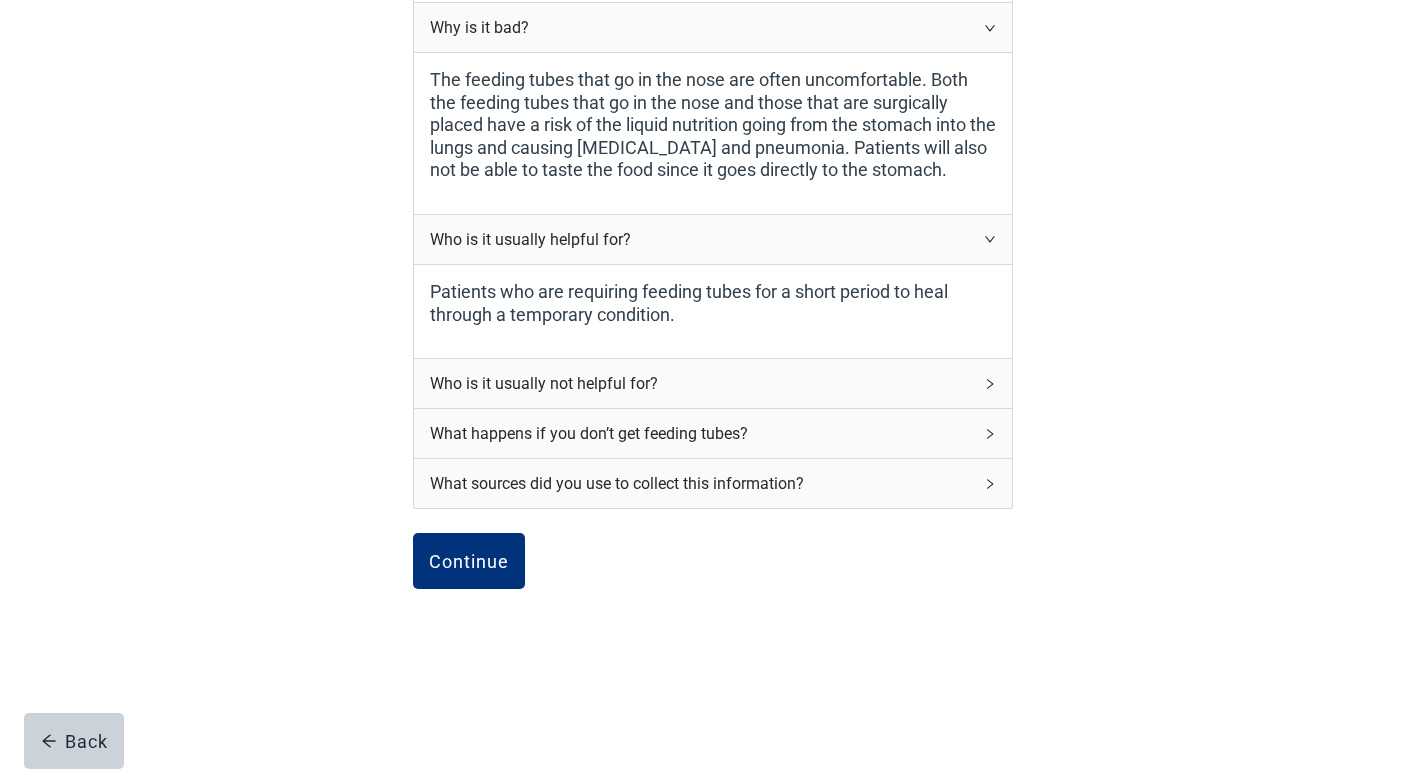 click on "Who is it usually not helpful for?" at bounding box center (713, 383) 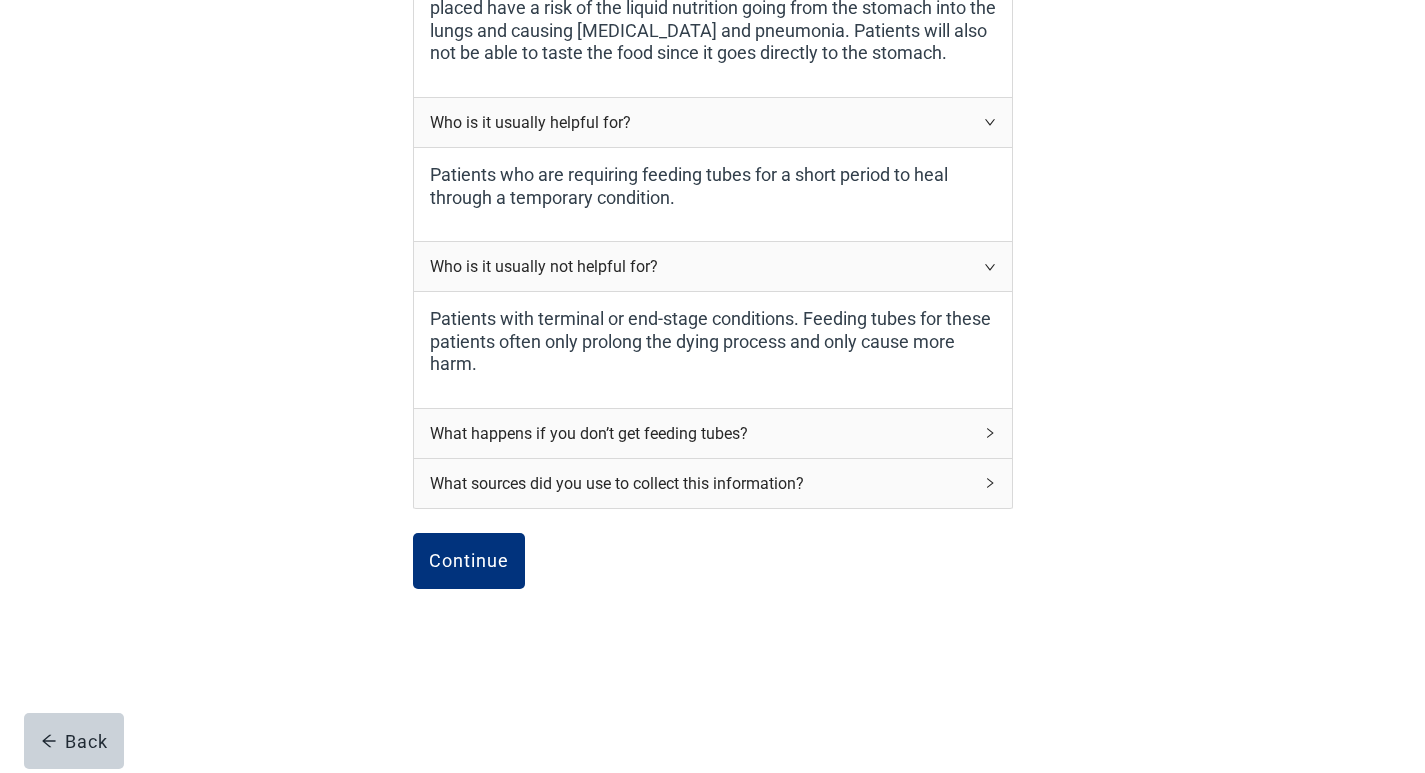 scroll, scrollTop: 909, scrollLeft: 0, axis: vertical 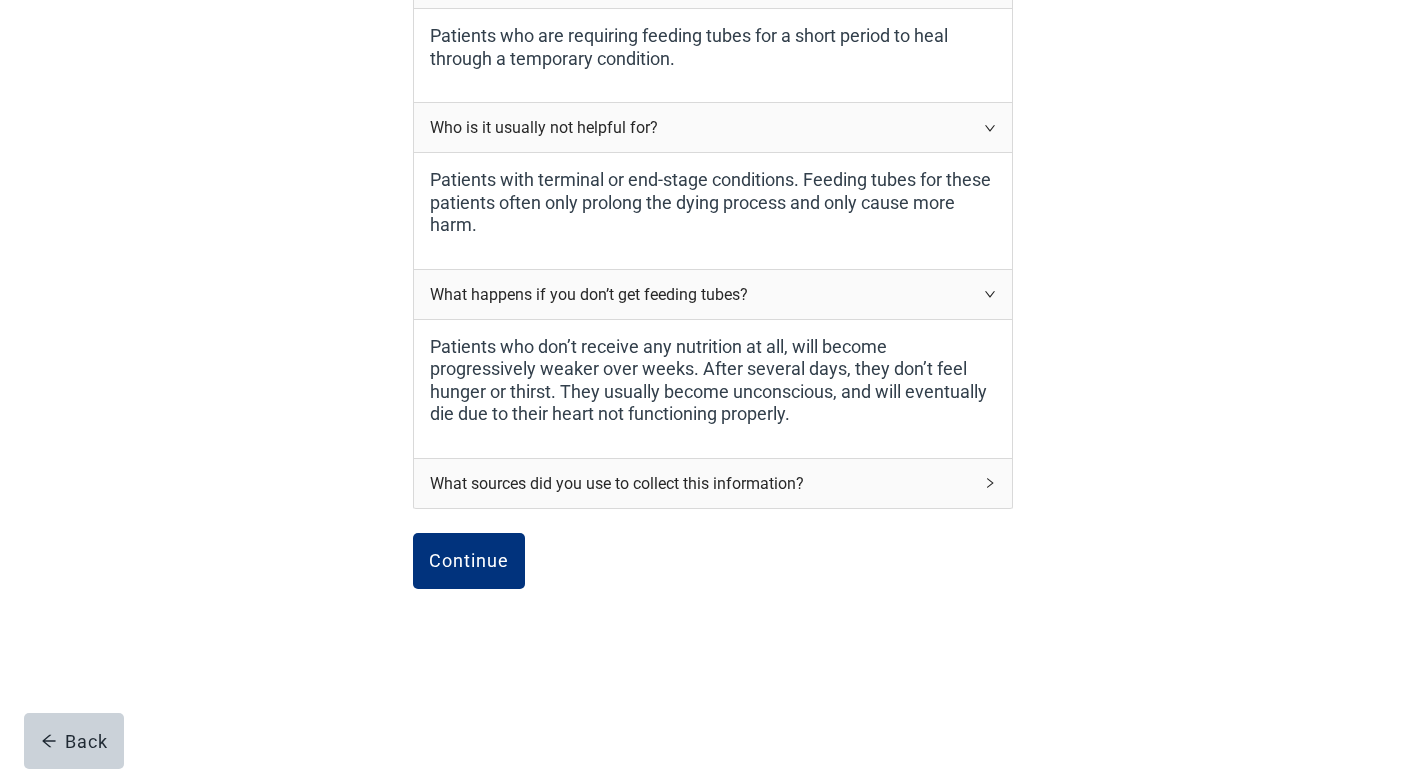 click 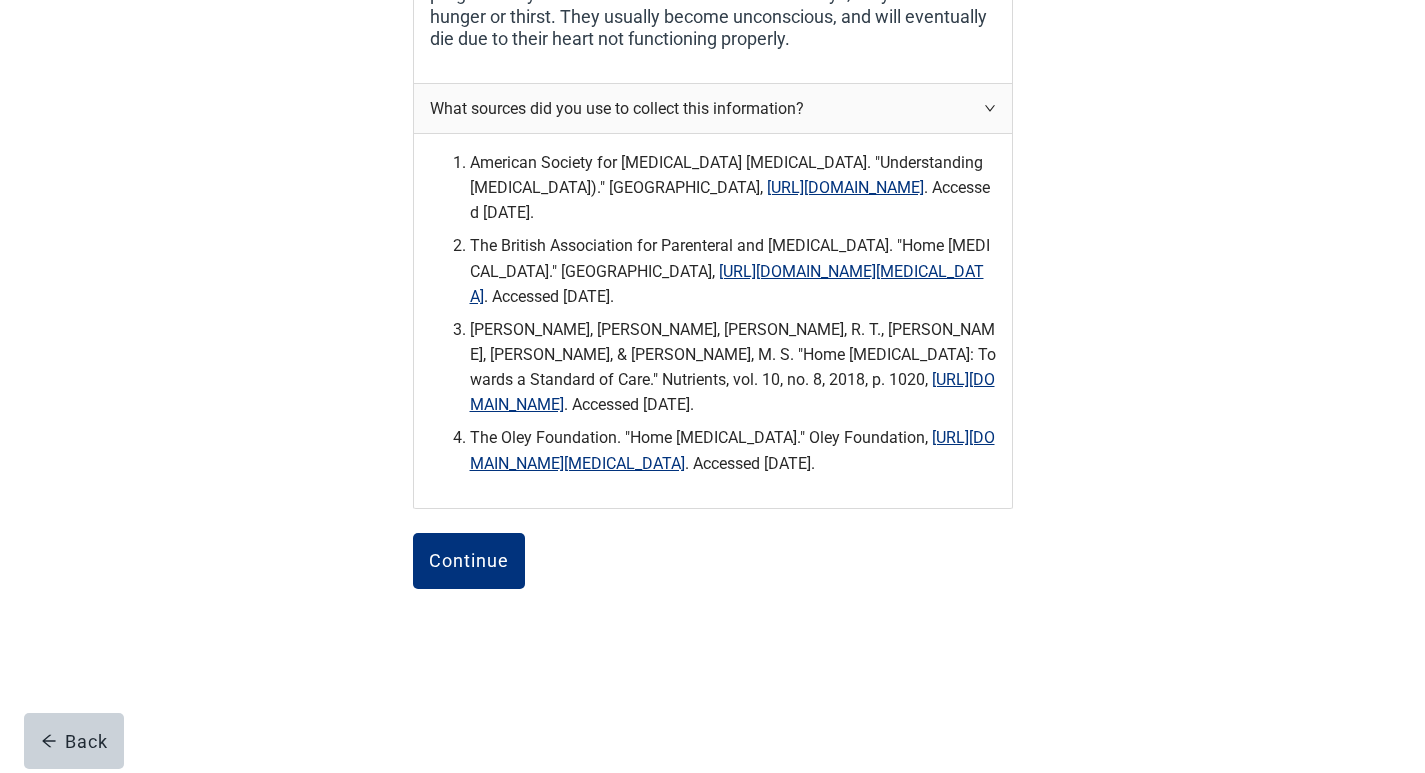 scroll, scrollTop: 1448, scrollLeft: 0, axis: vertical 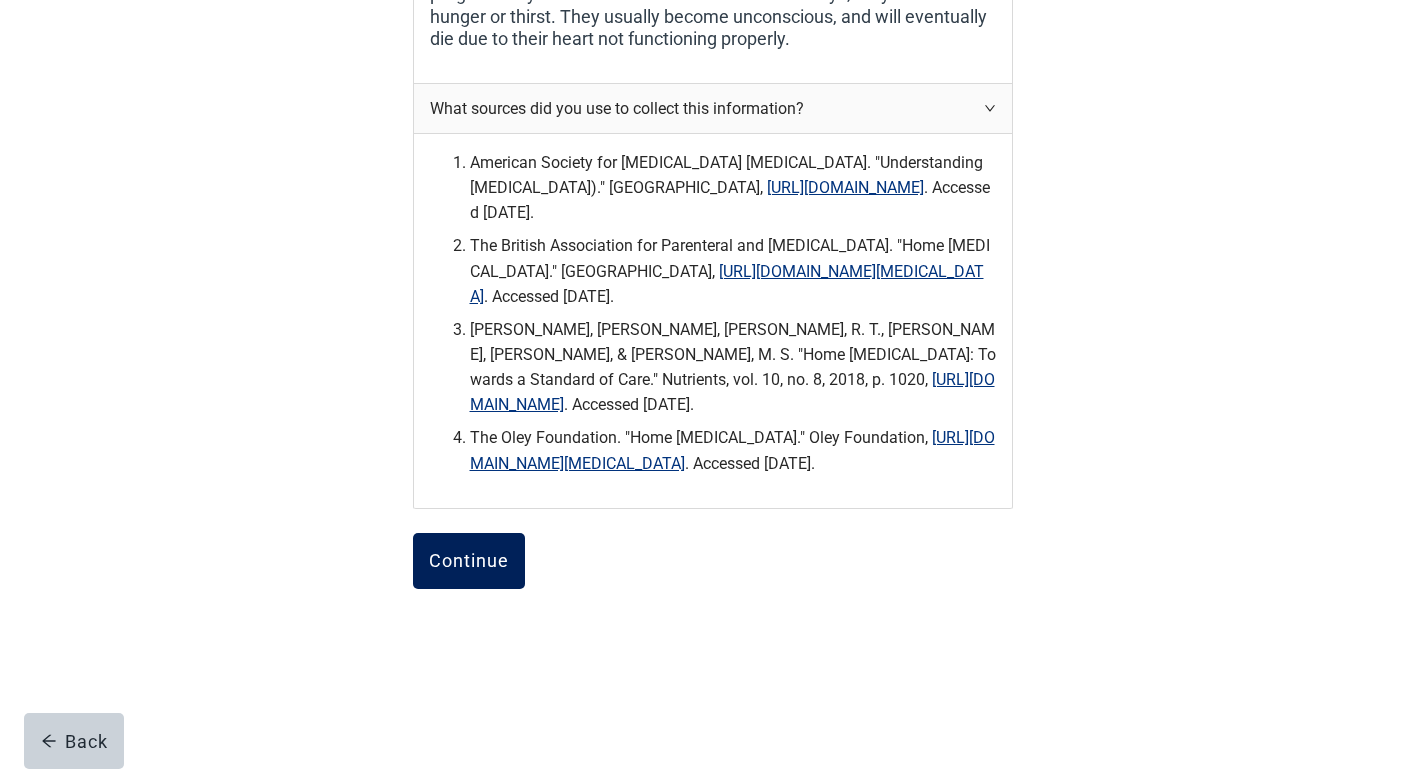 click on "Continue" at bounding box center (469, 561) 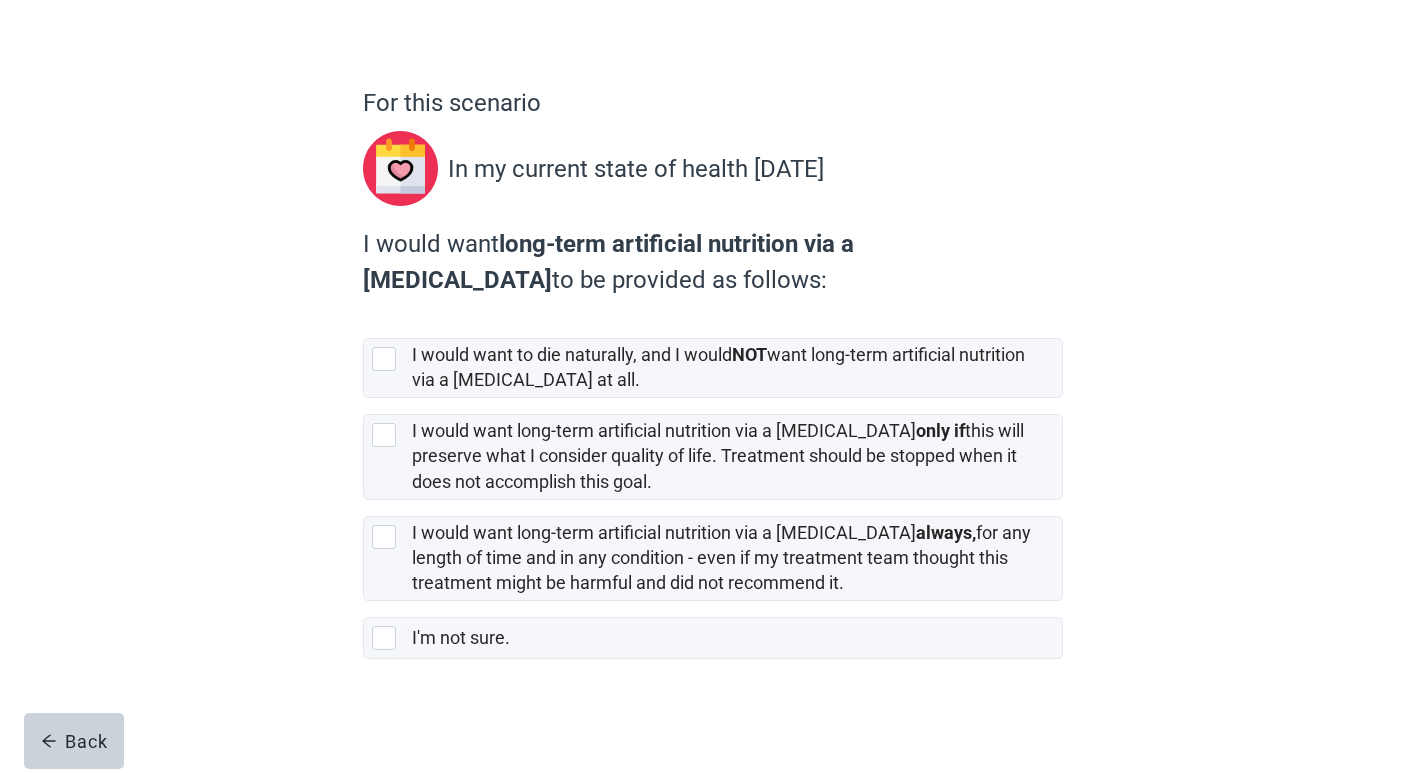 scroll, scrollTop: 109, scrollLeft: 0, axis: vertical 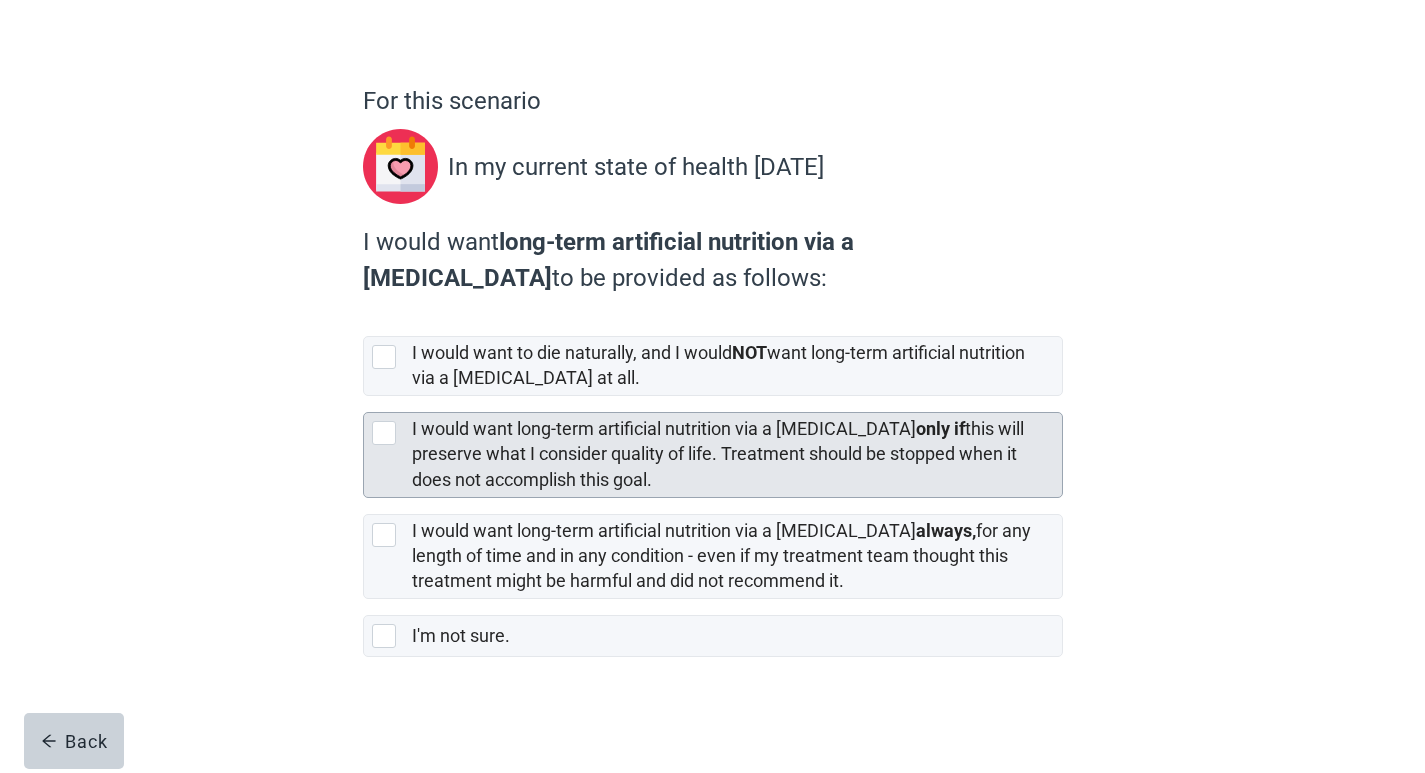 click at bounding box center [384, 433] 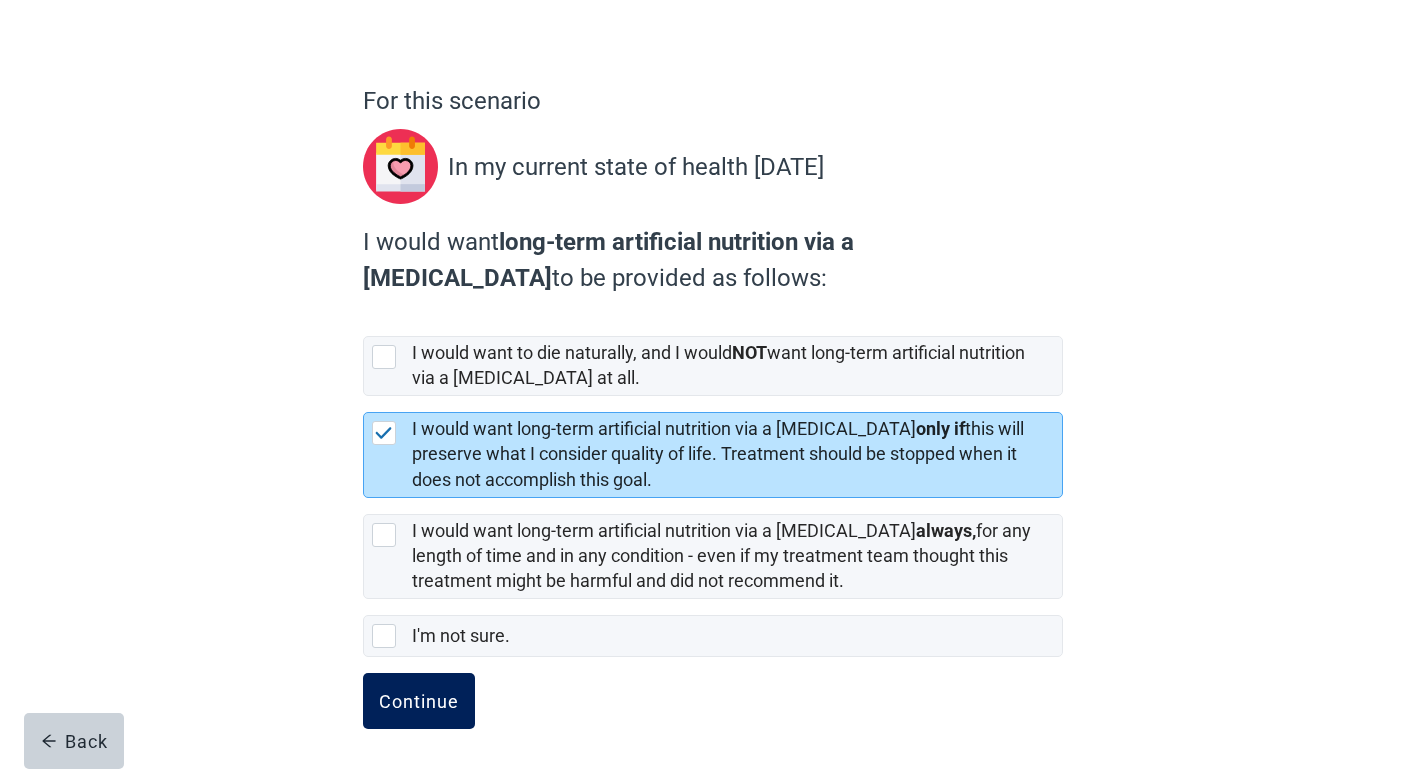 click on "Continue" at bounding box center [419, 701] 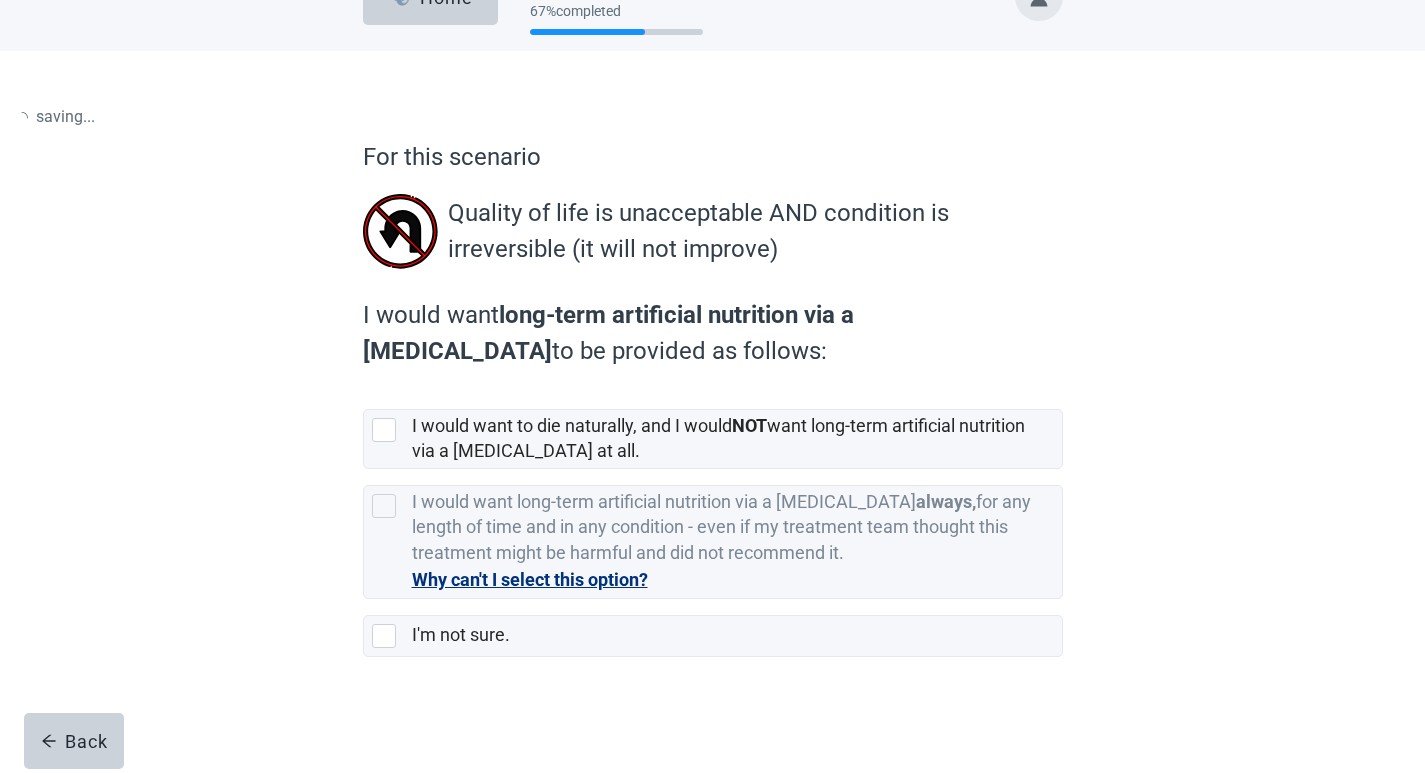 scroll, scrollTop: 0, scrollLeft: 0, axis: both 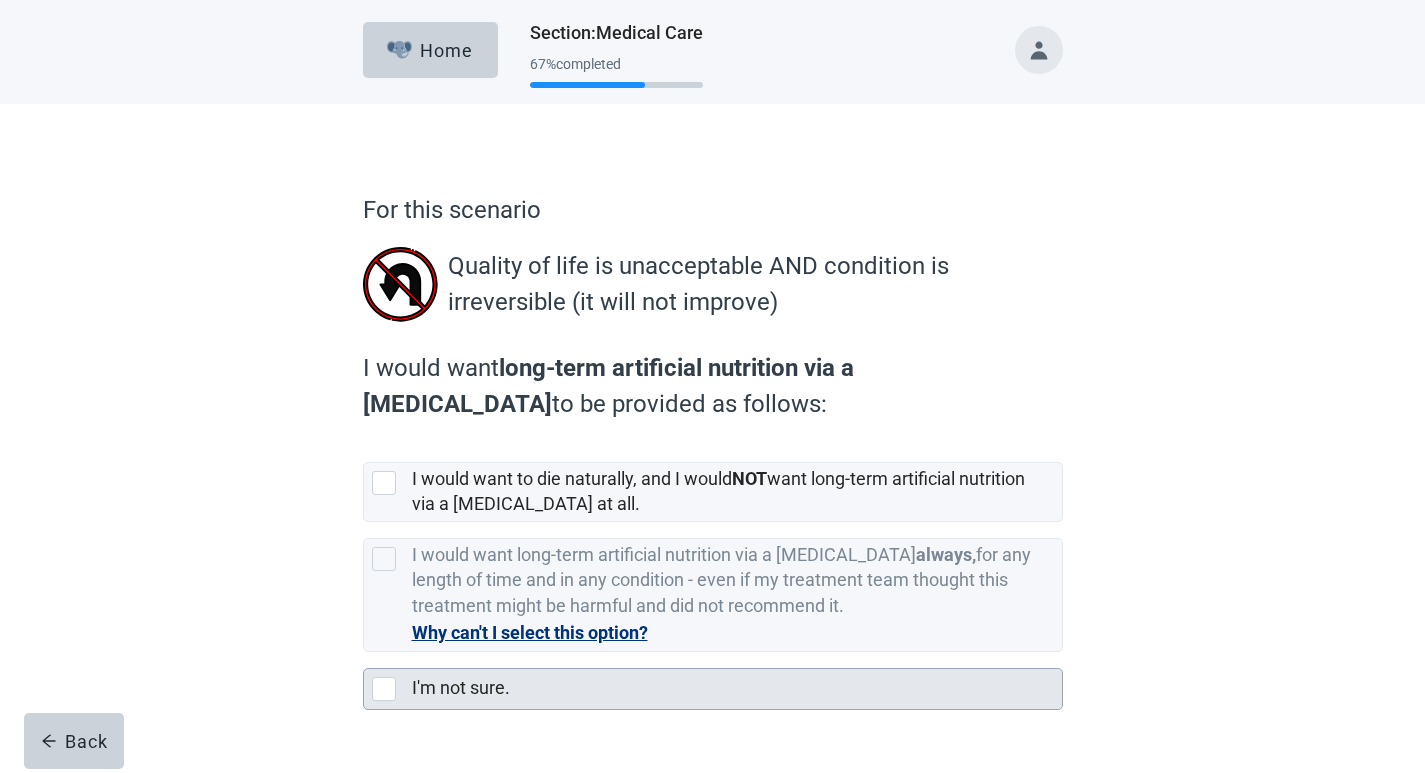 click at bounding box center [384, 689] 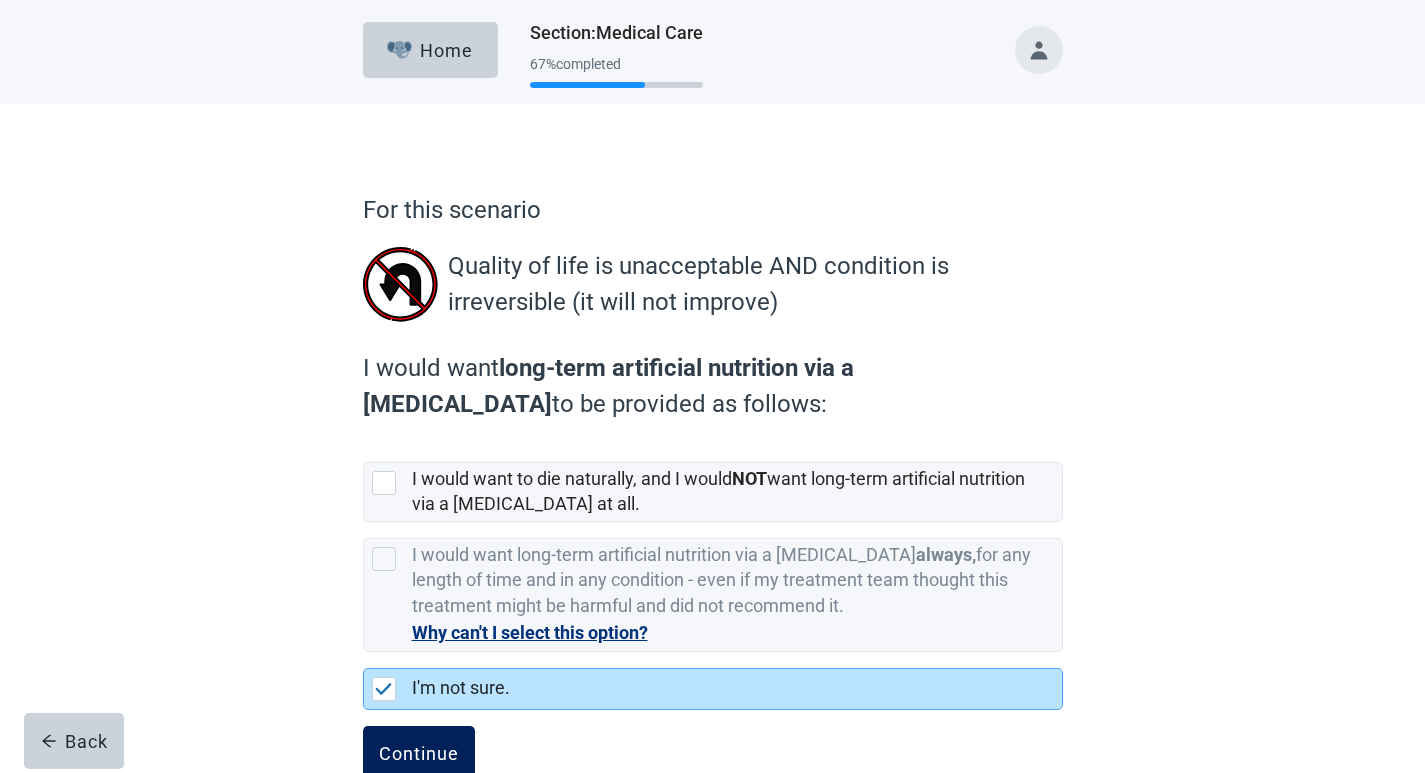 click on "Continue" at bounding box center (419, 754) 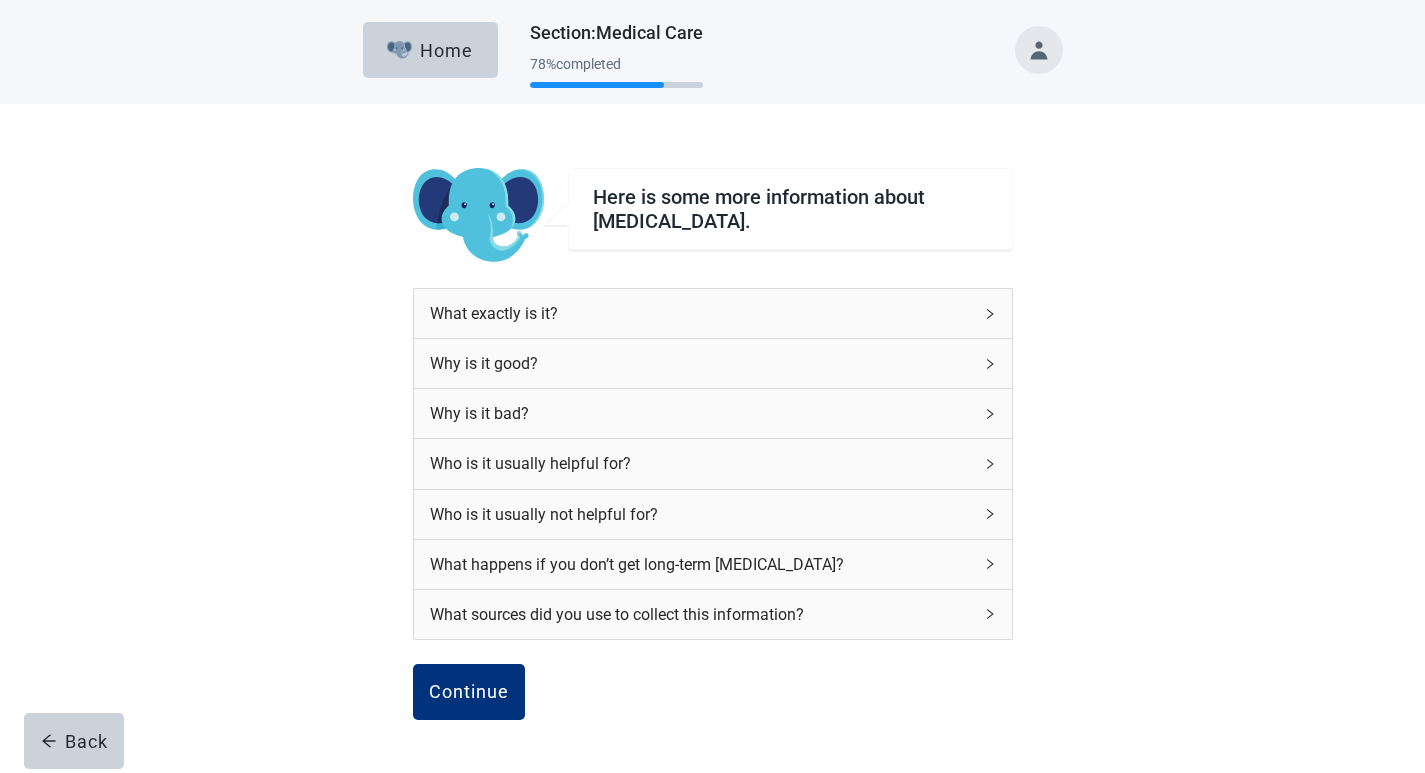 click on "What exactly is it?" at bounding box center [713, 313] 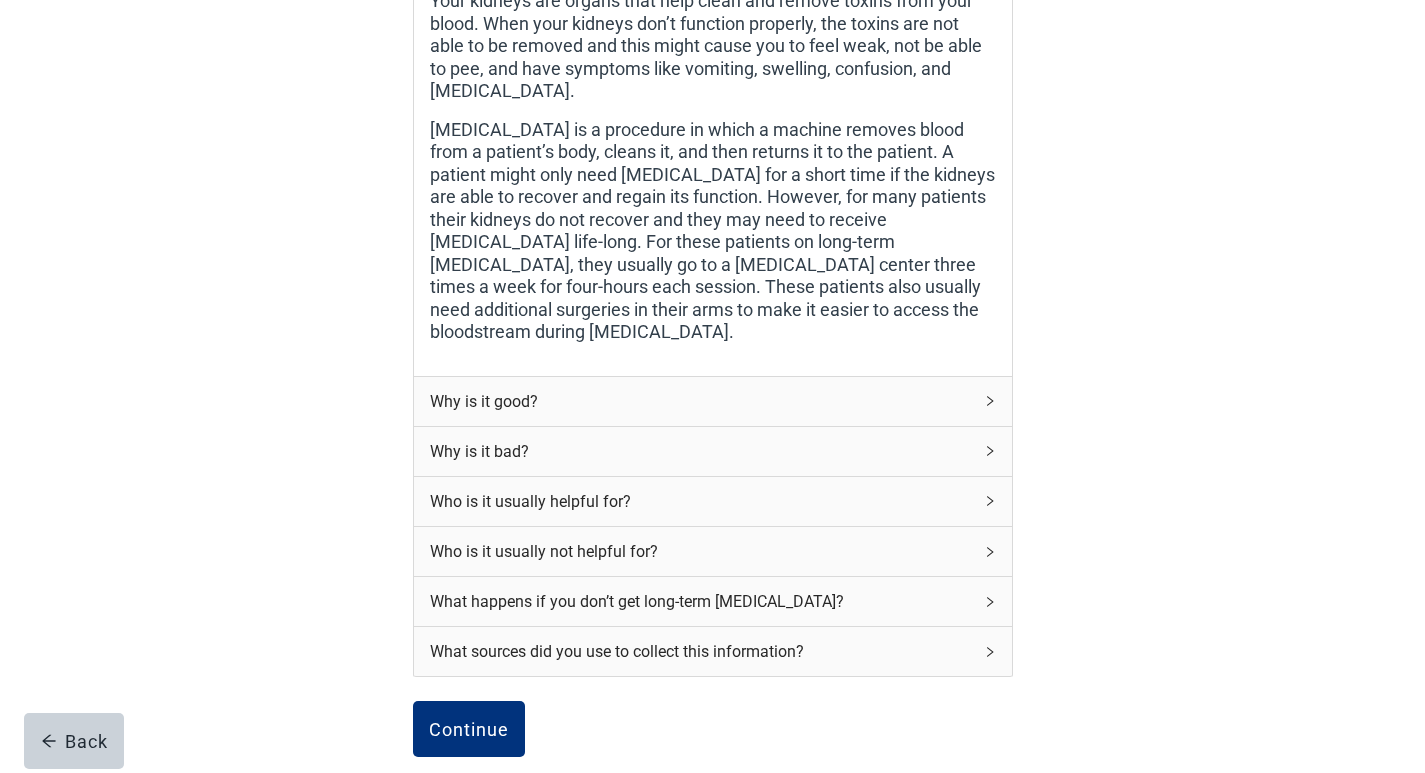 scroll, scrollTop: 400, scrollLeft: 0, axis: vertical 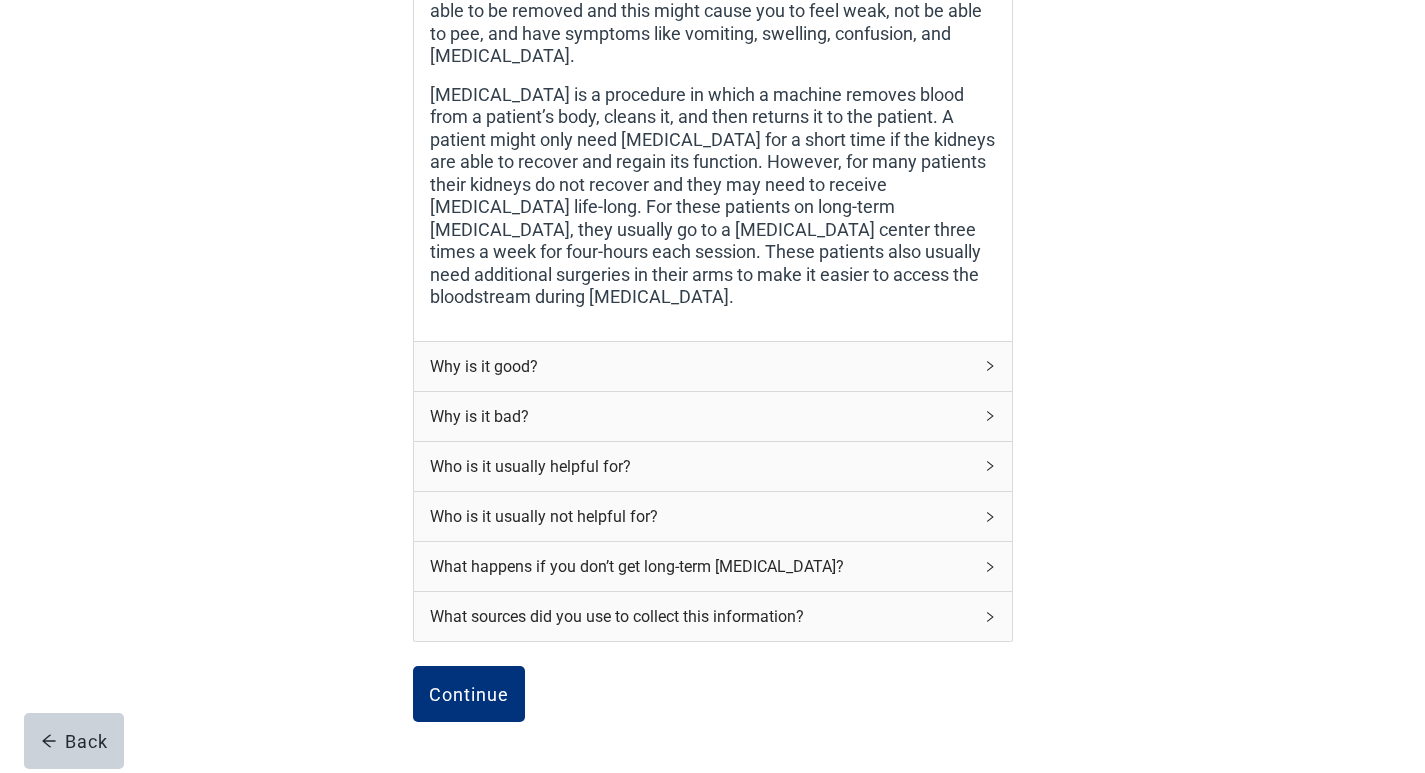 click on "Why is it good?" at bounding box center [713, 366] 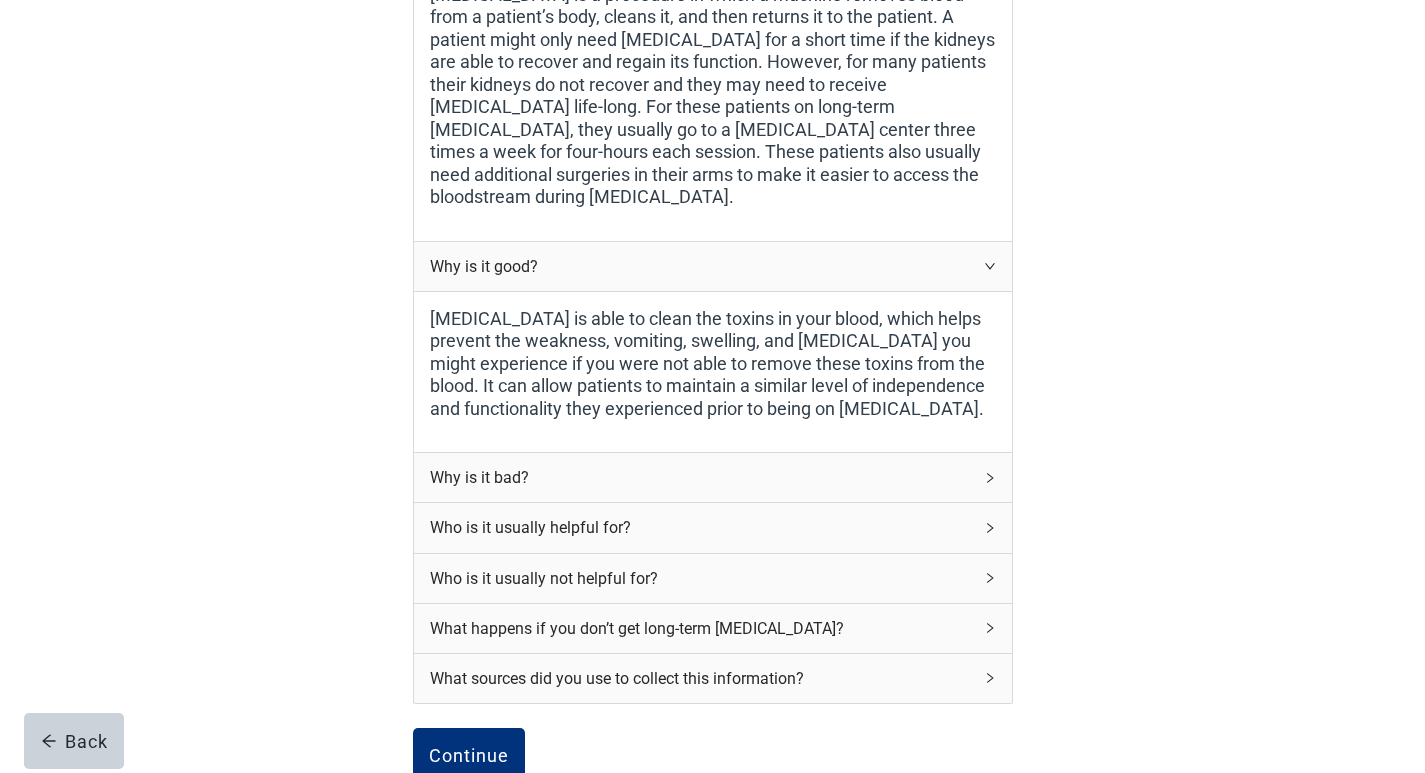scroll, scrollTop: 600, scrollLeft: 0, axis: vertical 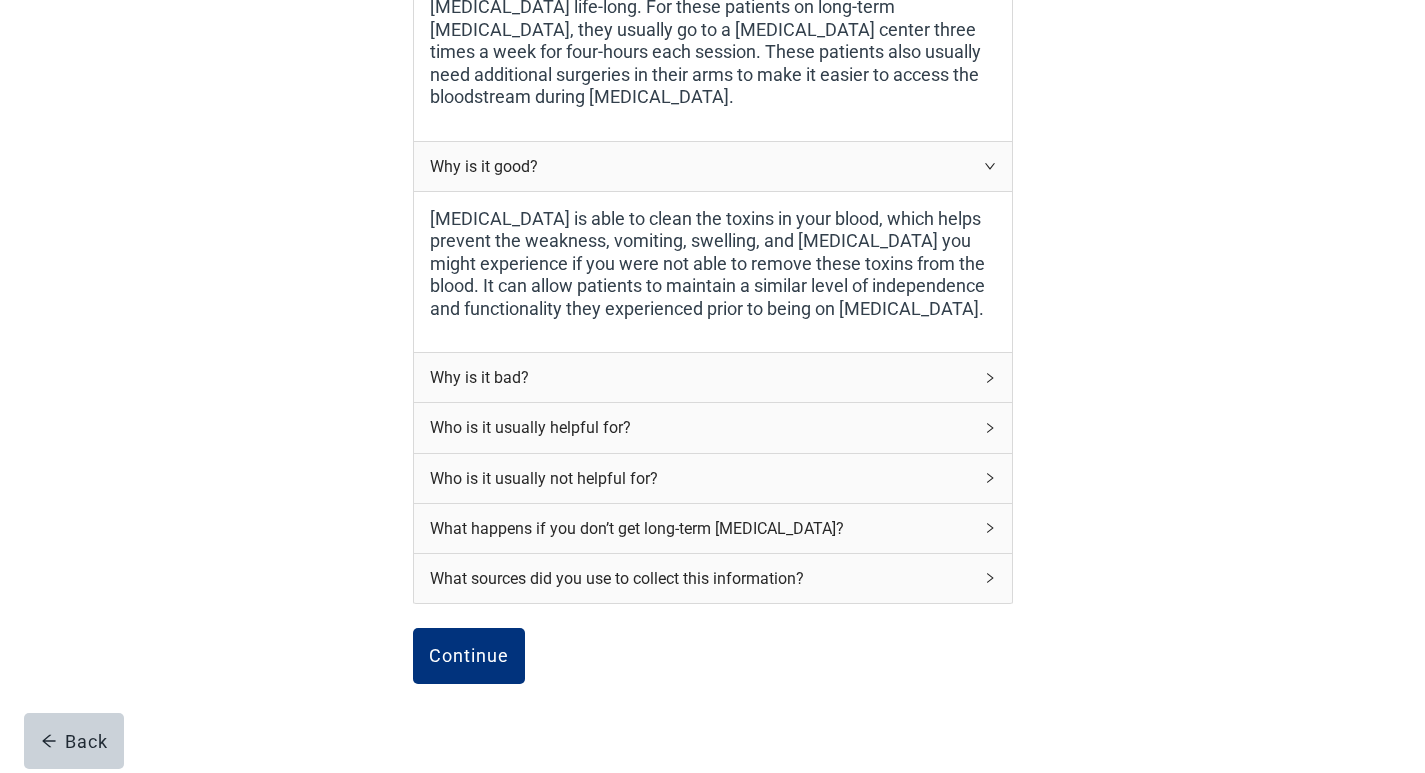 click on "Why is it bad?" at bounding box center (713, 377) 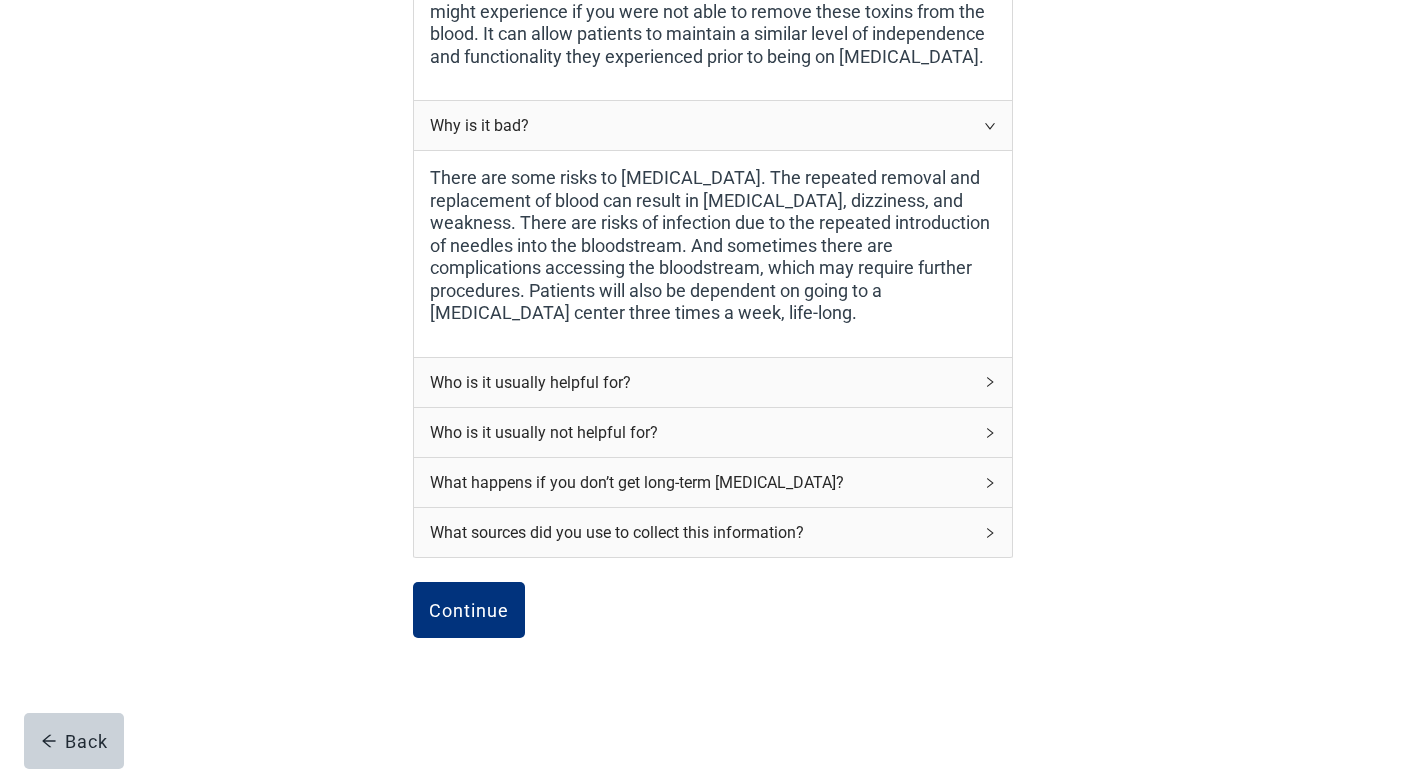 scroll, scrollTop: 879, scrollLeft: 0, axis: vertical 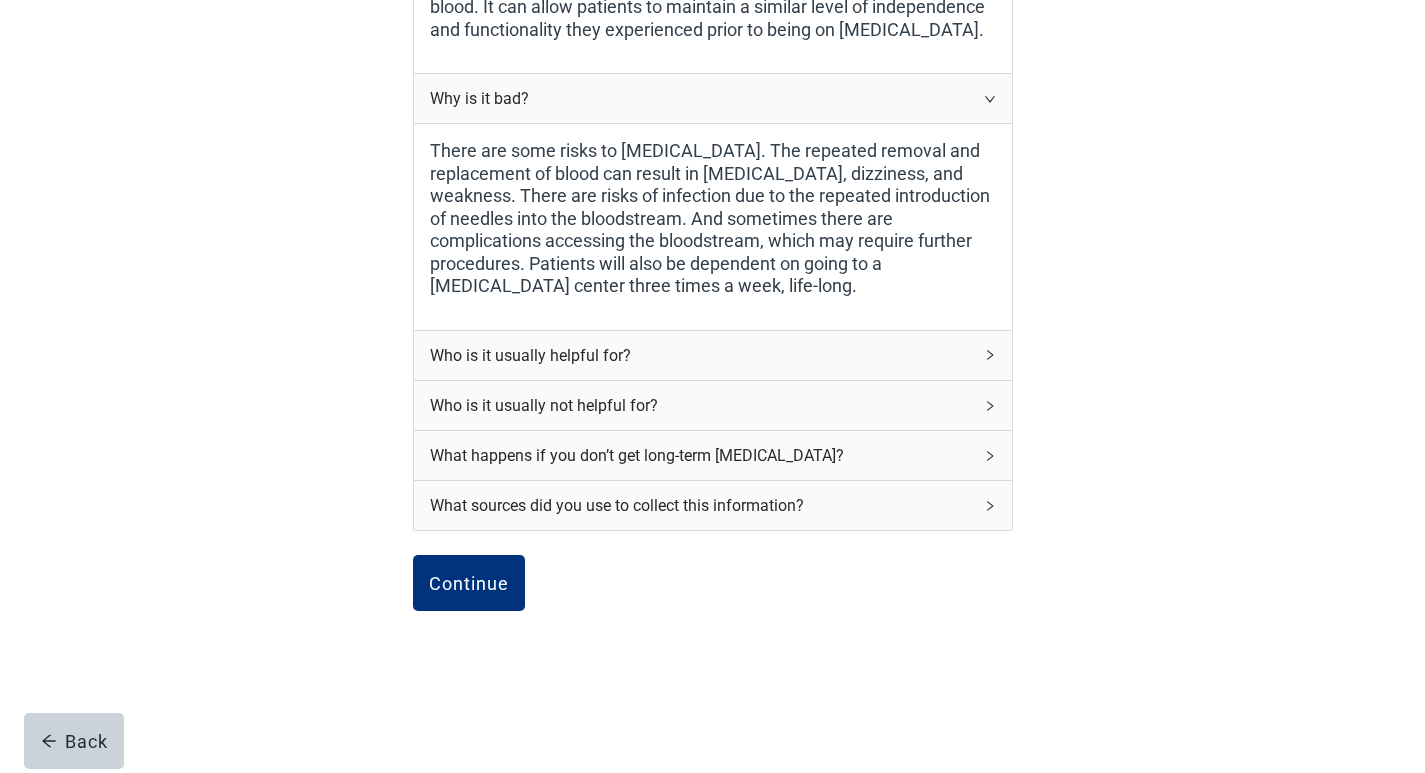 click on "Who is it usually helpful for?" at bounding box center [713, 355] 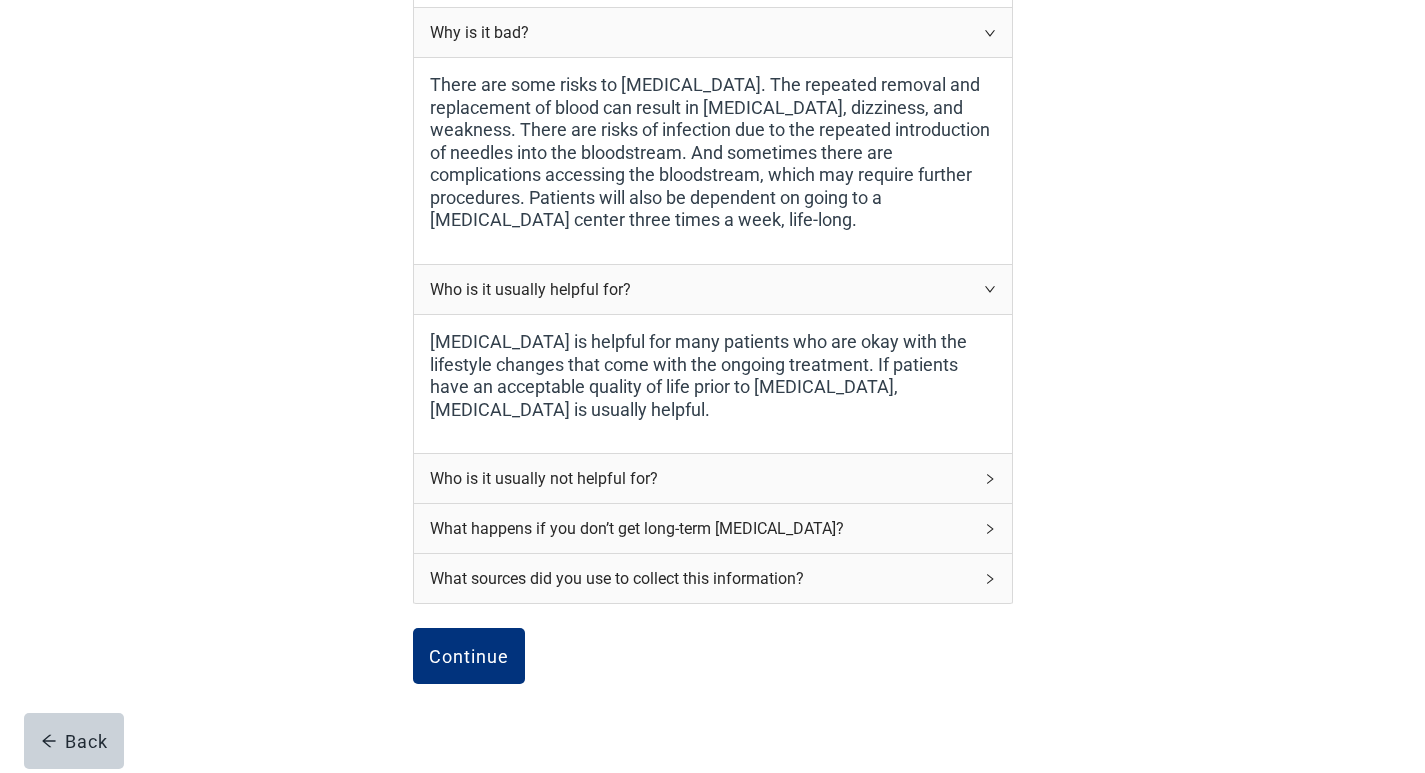 scroll, scrollTop: 979, scrollLeft: 0, axis: vertical 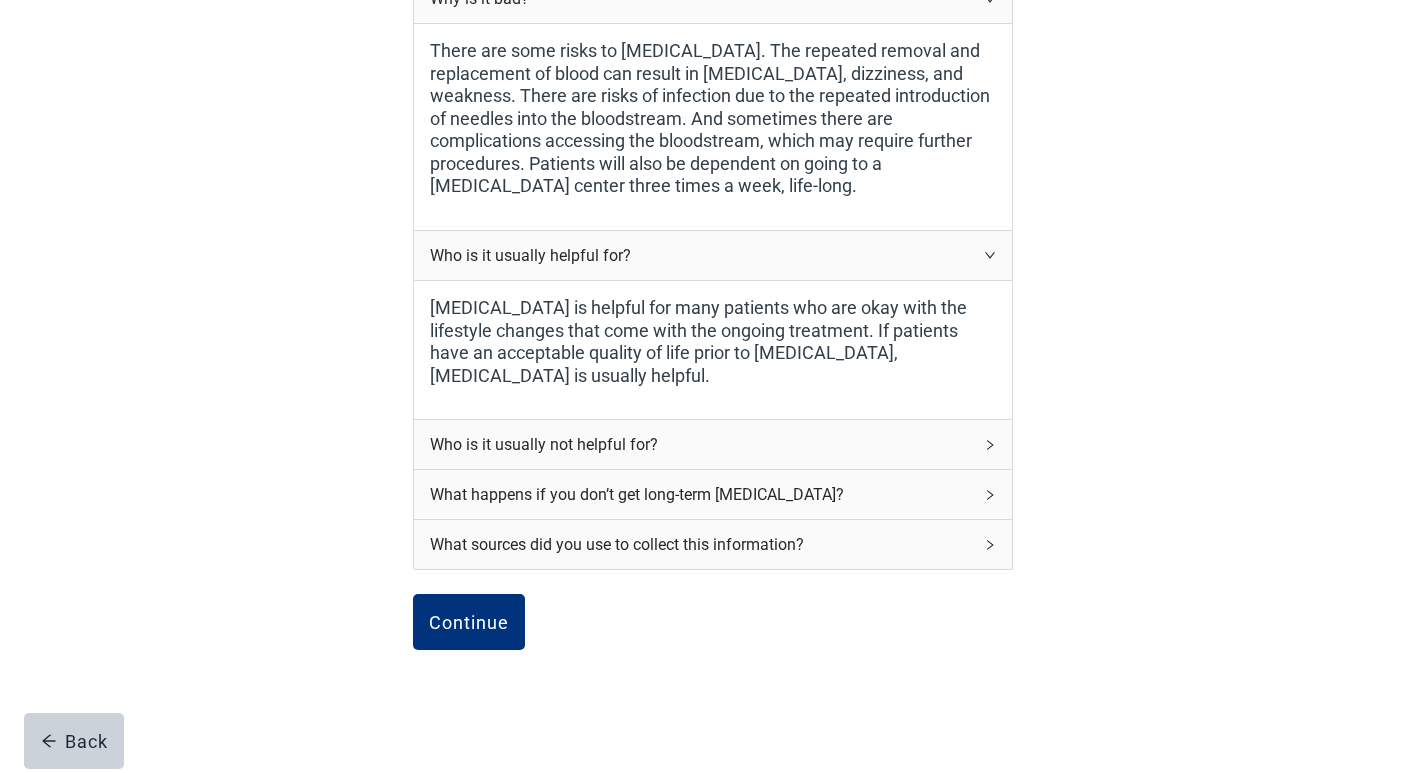 click 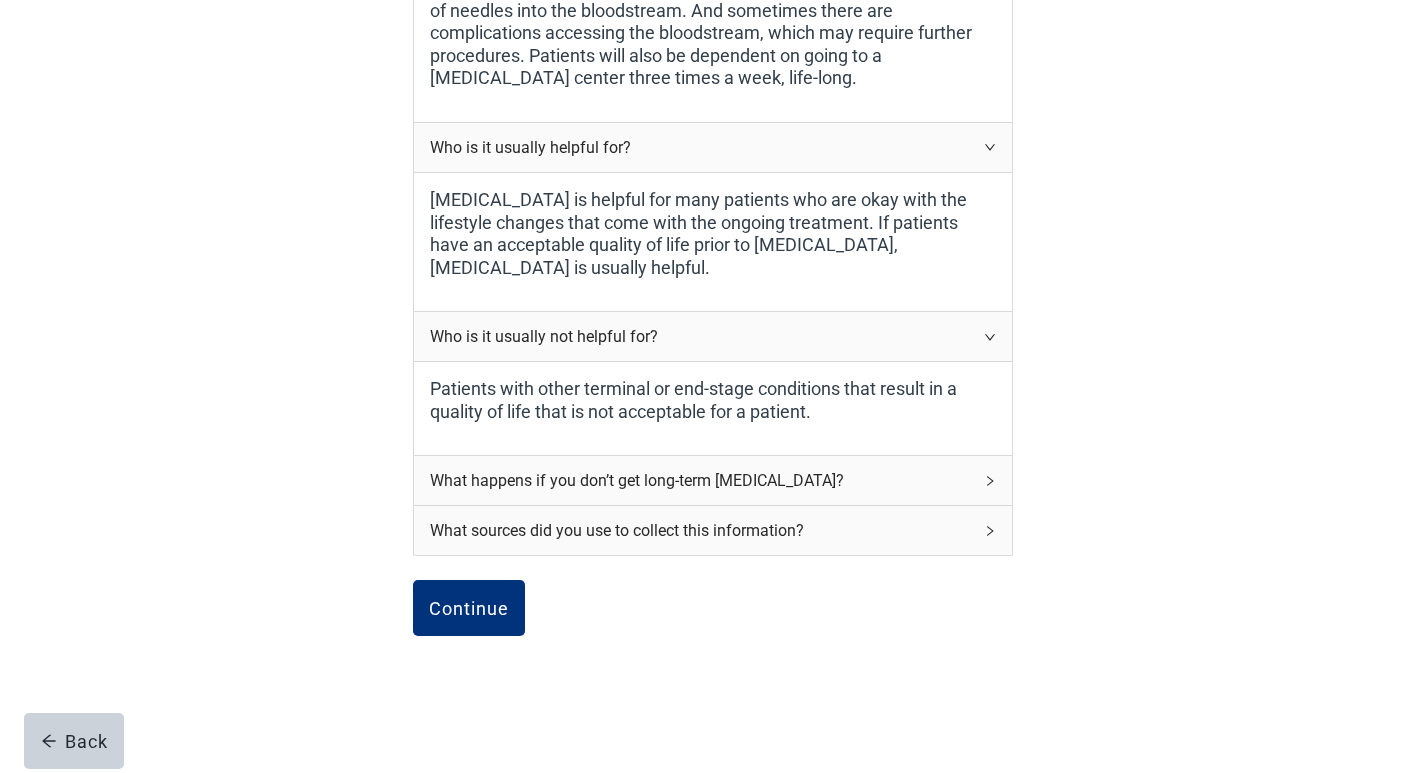 scroll, scrollTop: 1089, scrollLeft: 0, axis: vertical 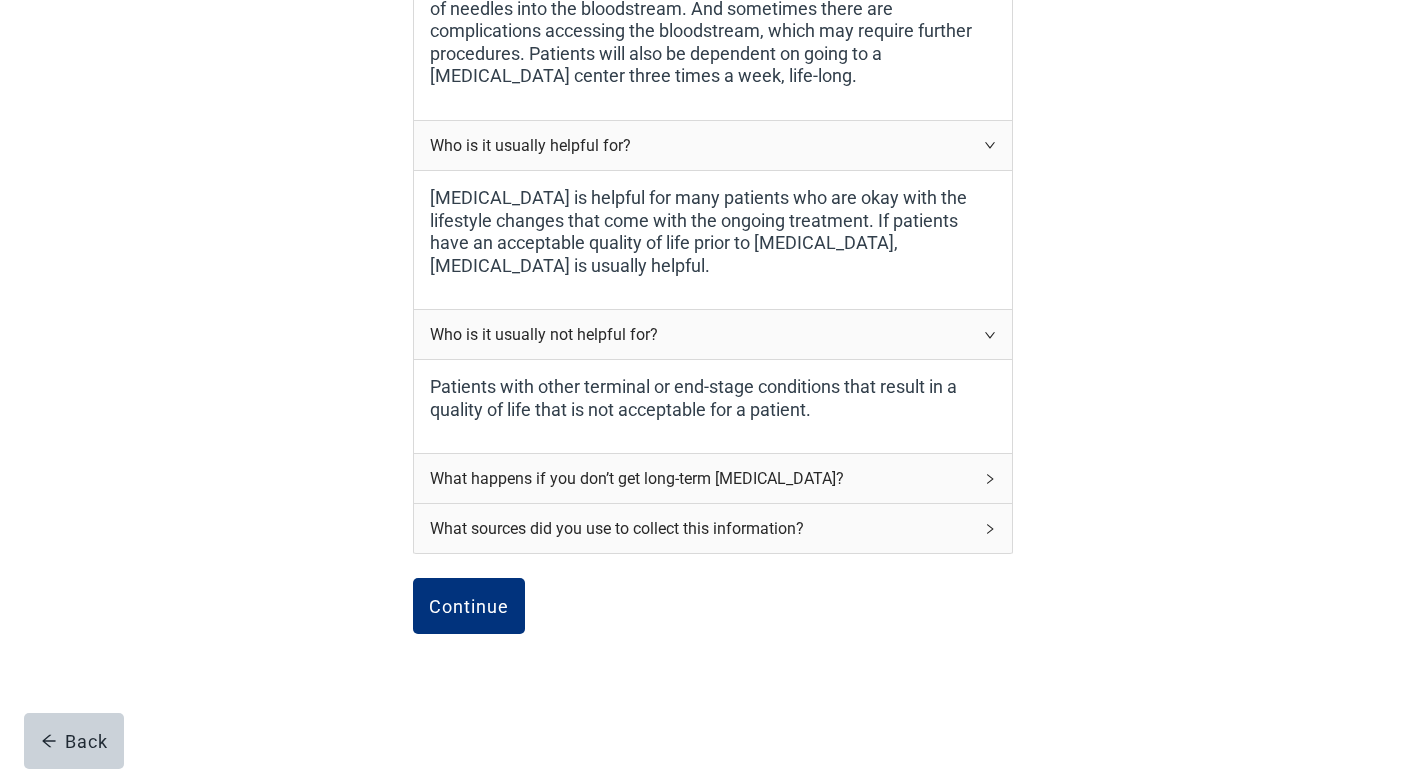 click 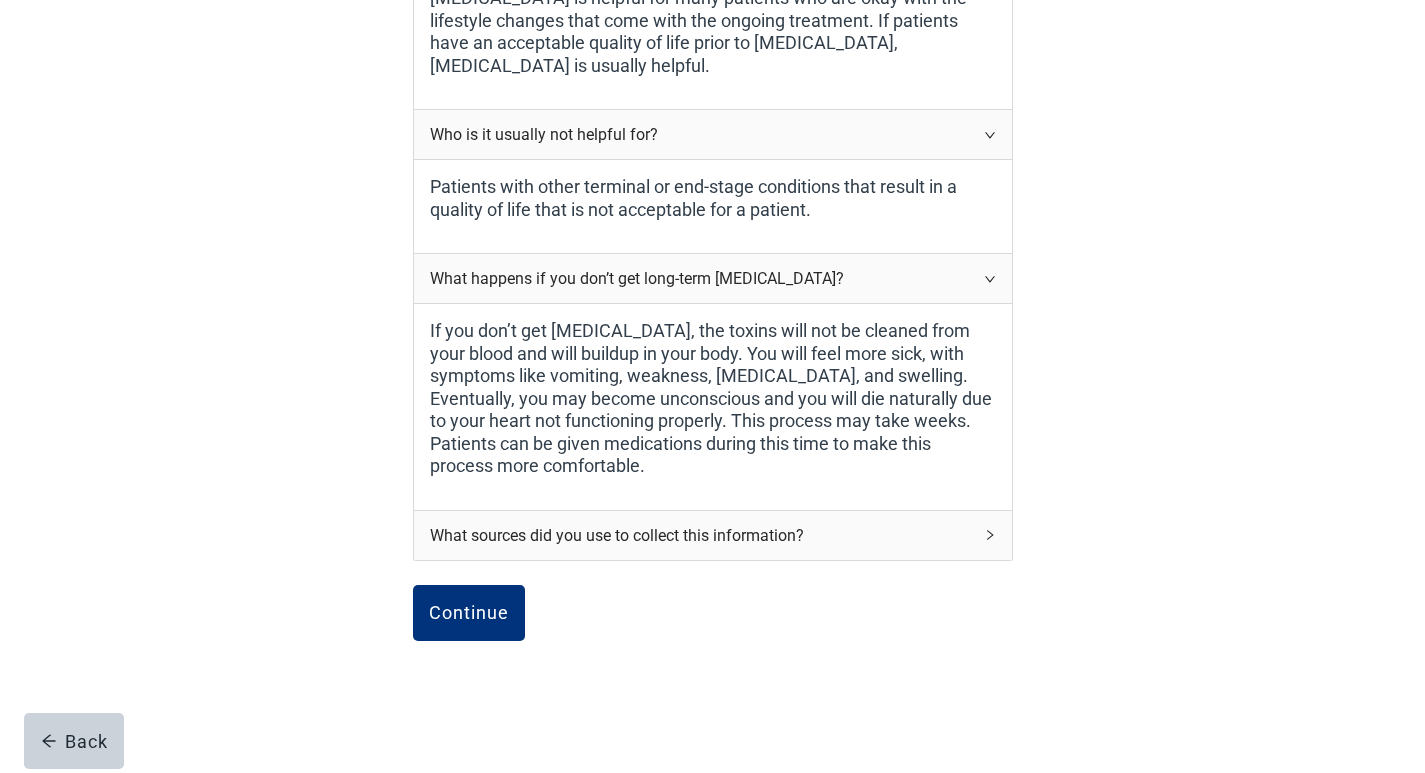 scroll, scrollTop: 1296, scrollLeft: 0, axis: vertical 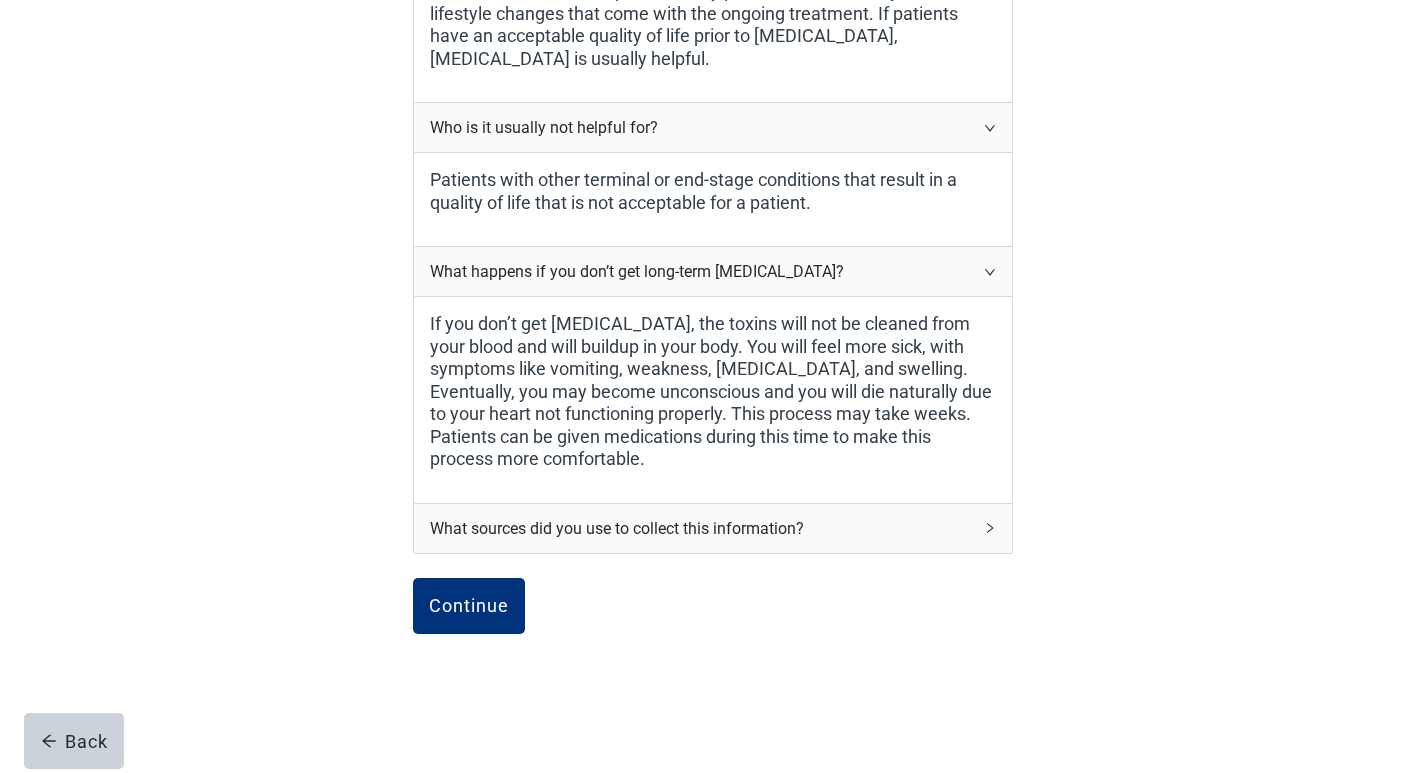 click 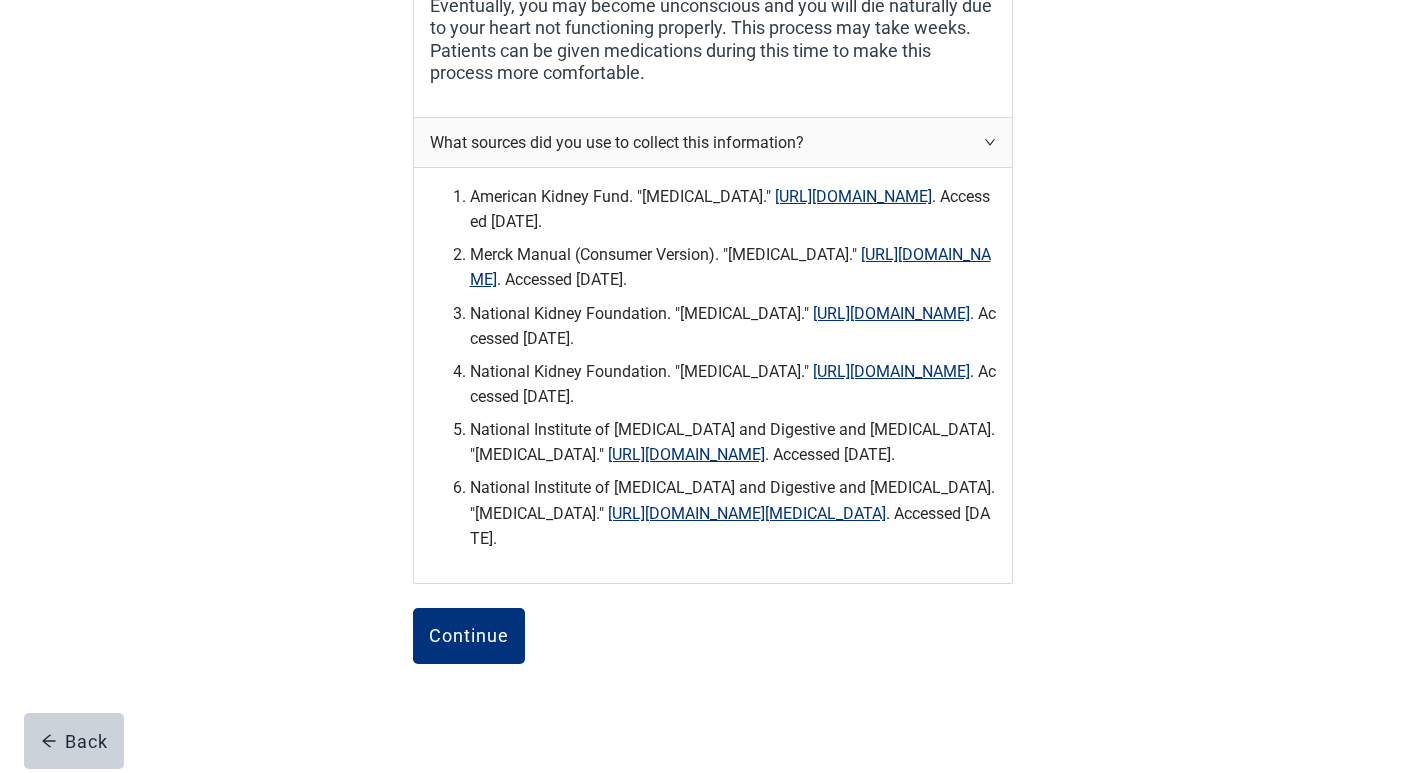 scroll, scrollTop: 1787, scrollLeft: 0, axis: vertical 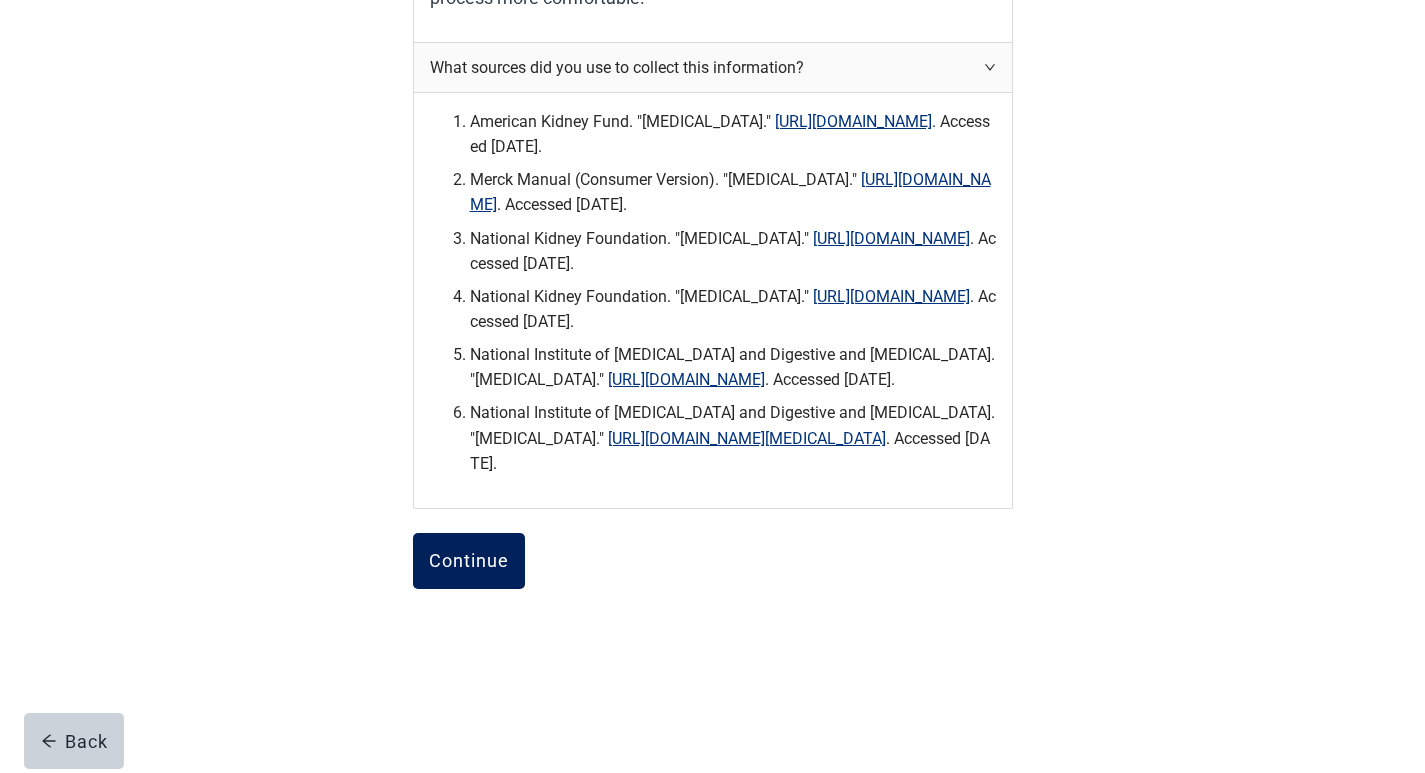 click on "Continue" at bounding box center (469, 561) 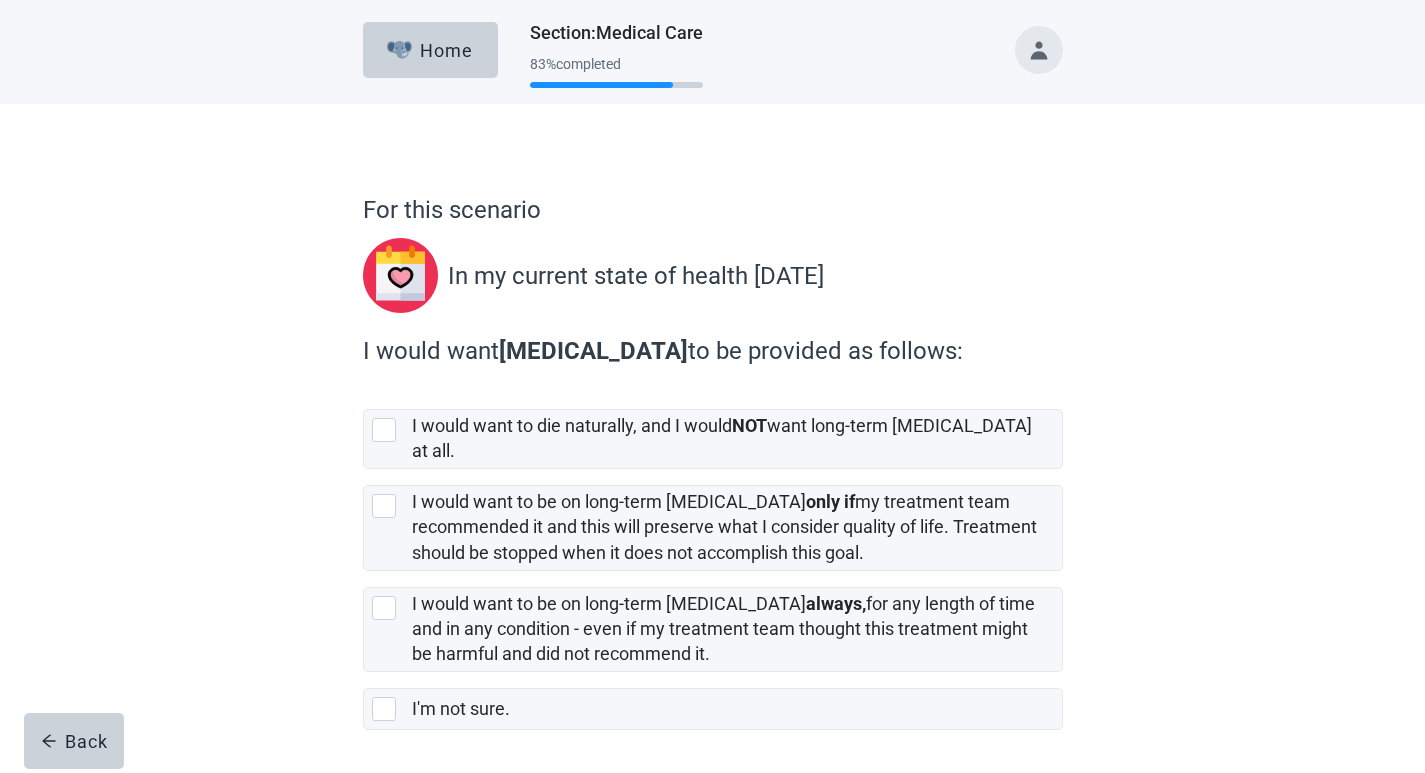 scroll, scrollTop: 55, scrollLeft: 0, axis: vertical 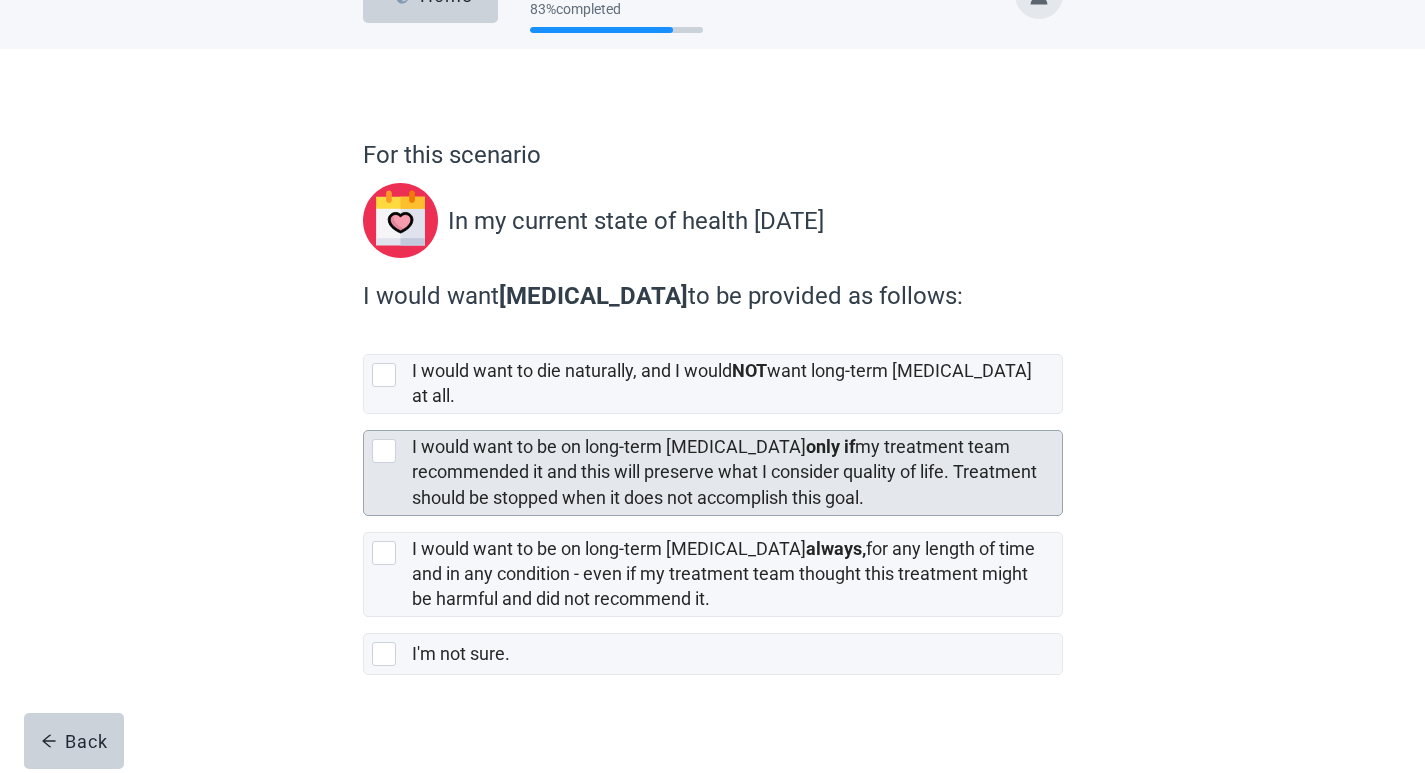click at bounding box center [384, 451] 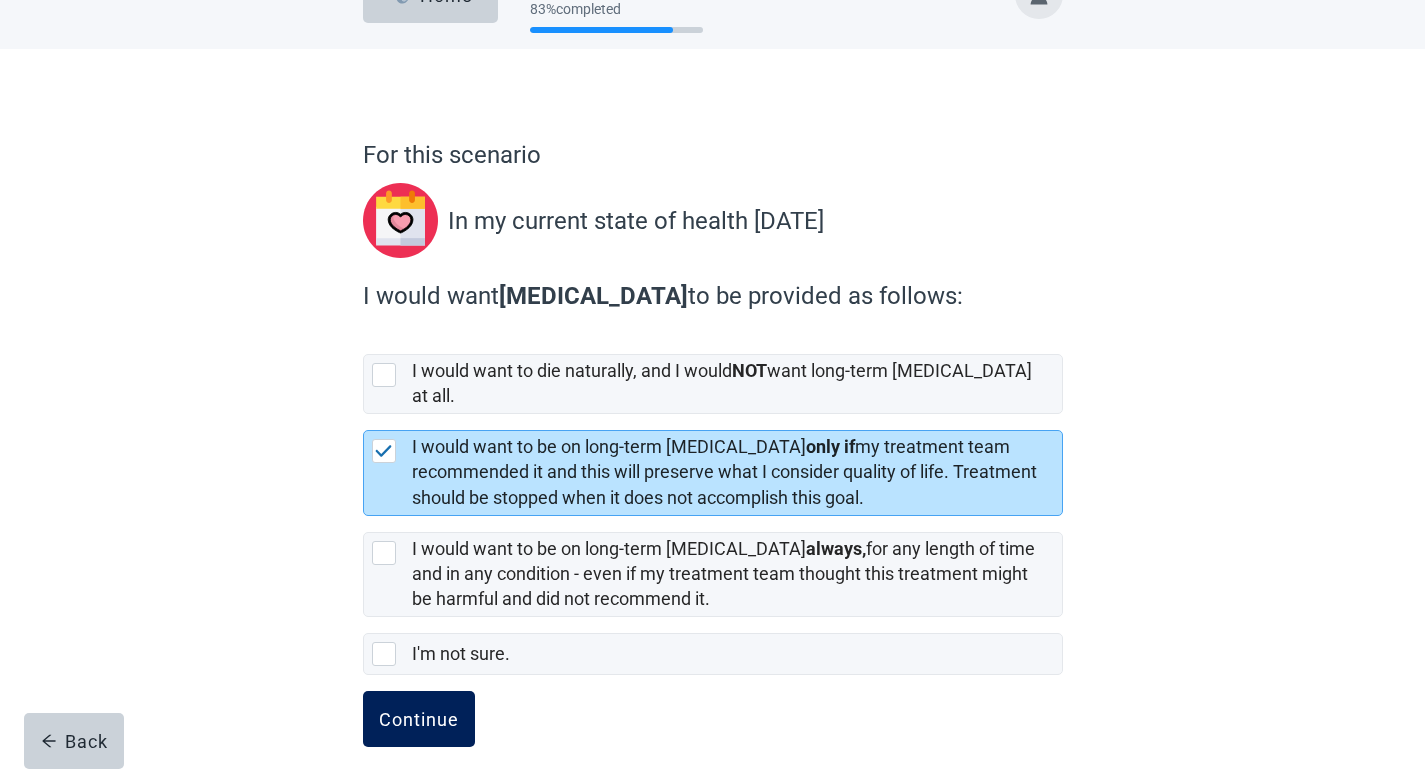 click on "Continue" at bounding box center (419, 719) 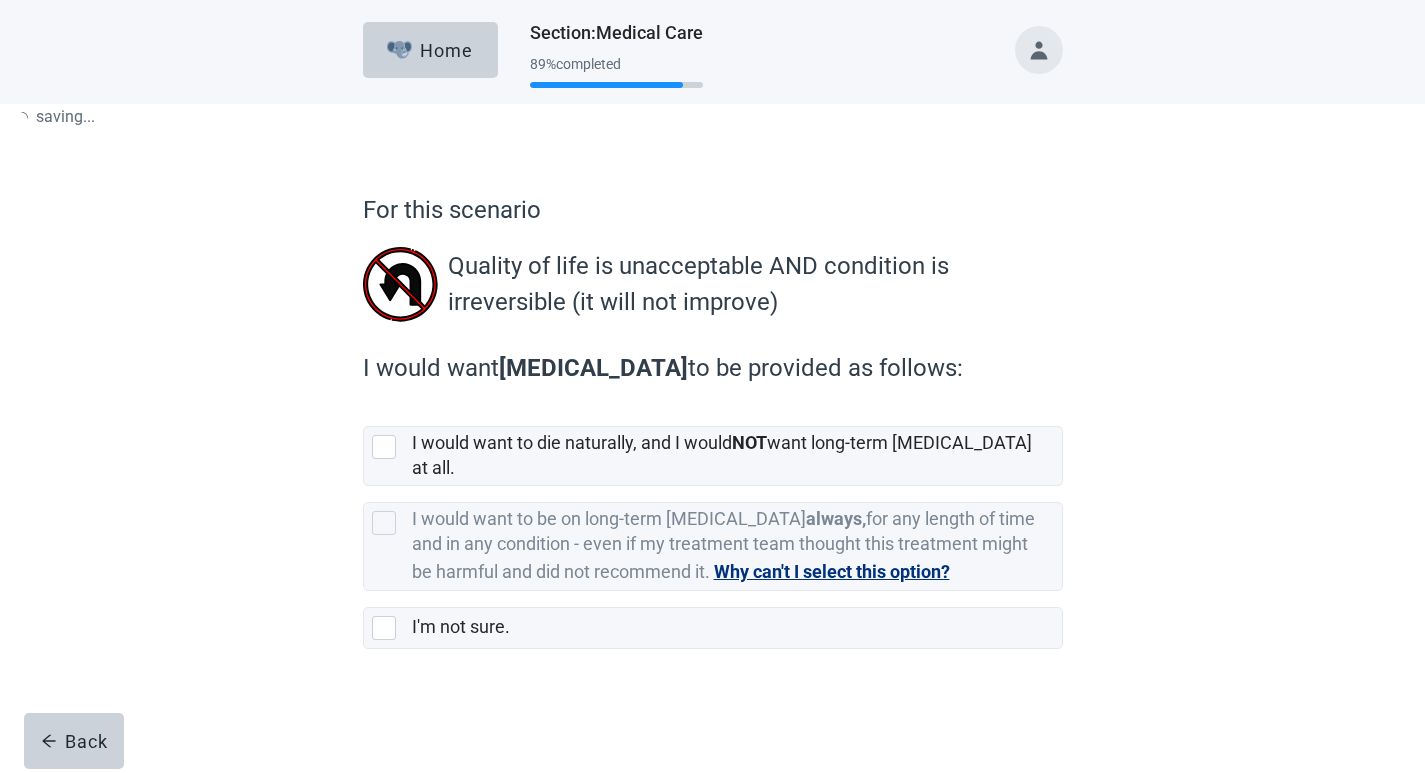 scroll, scrollTop: 0, scrollLeft: 0, axis: both 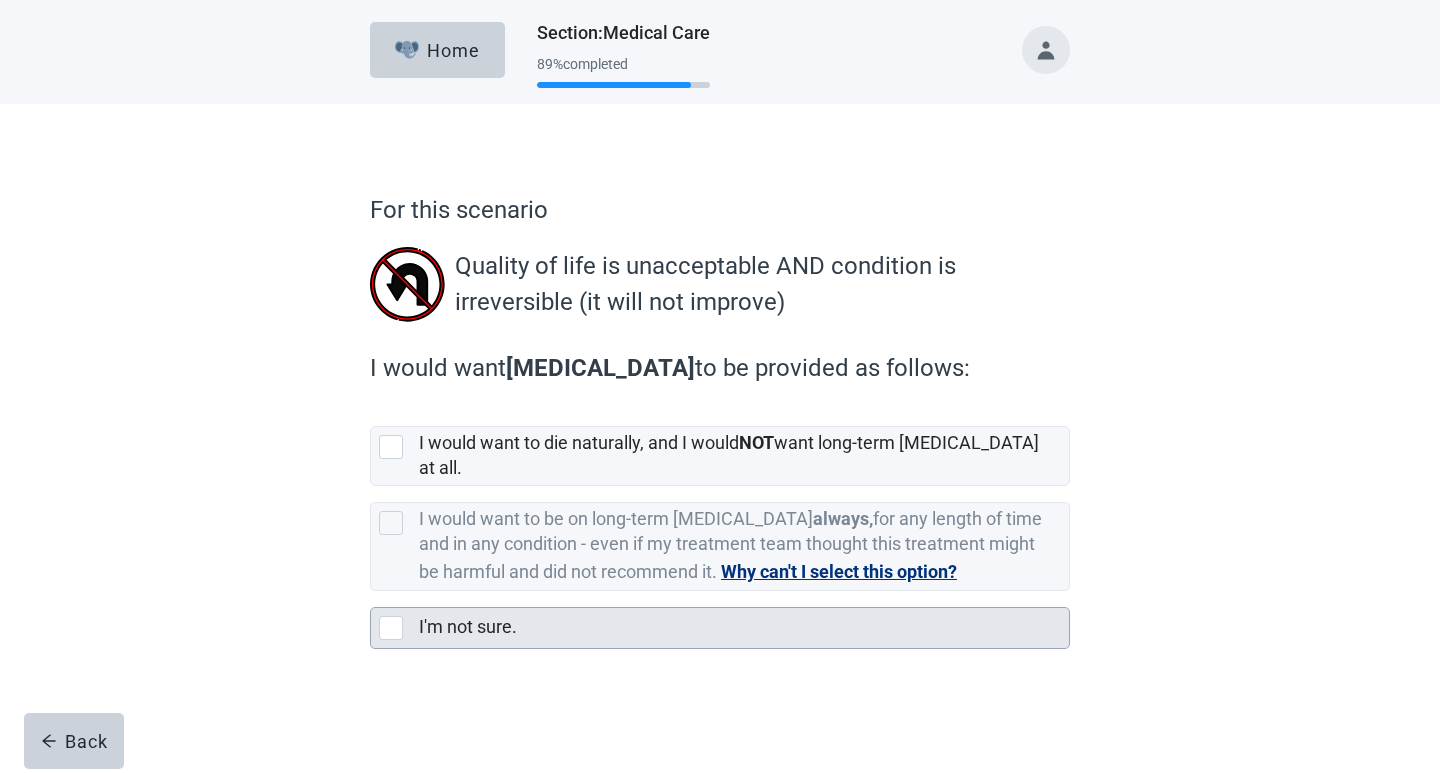 click at bounding box center (391, 628) 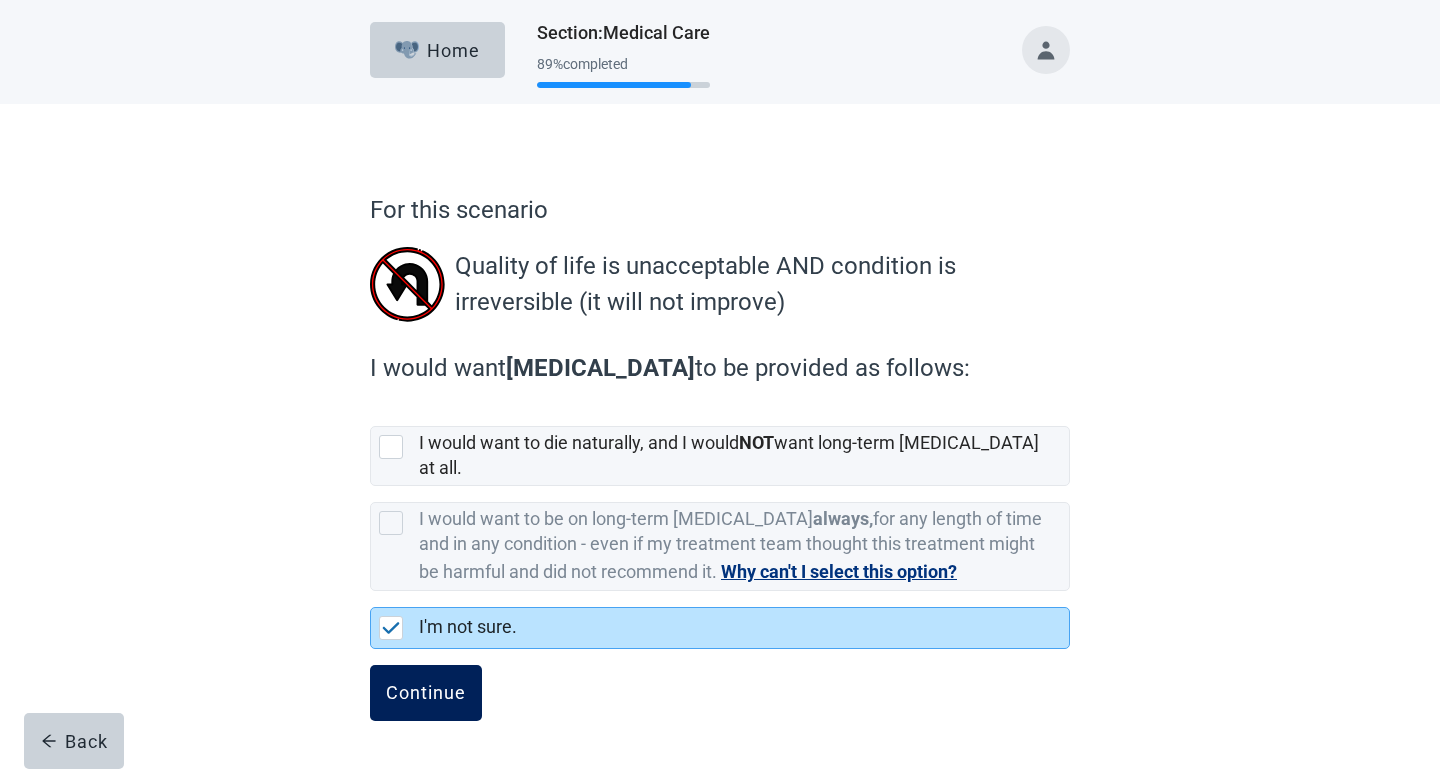 click on "Continue" at bounding box center [426, 693] 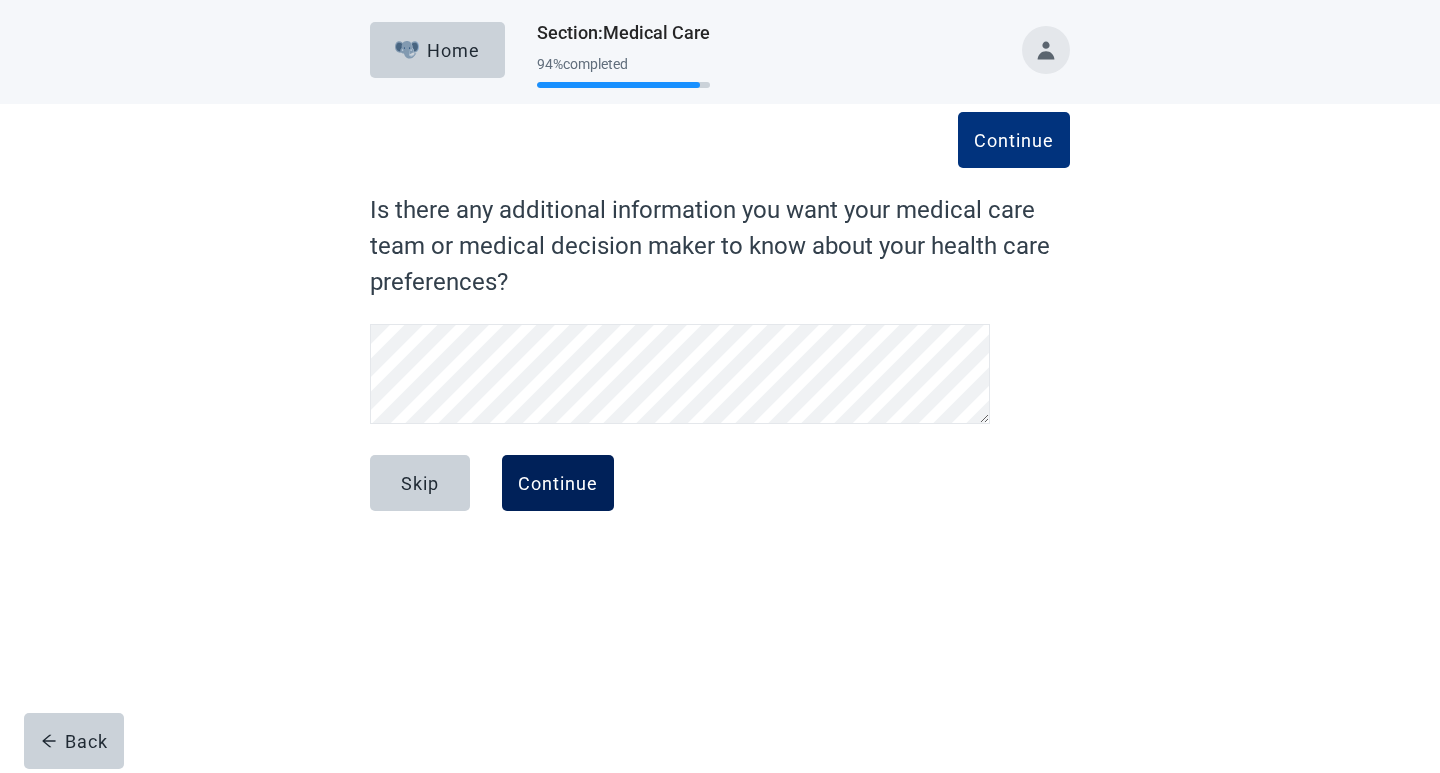 click on "Continue" at bounding box center [558, 483] 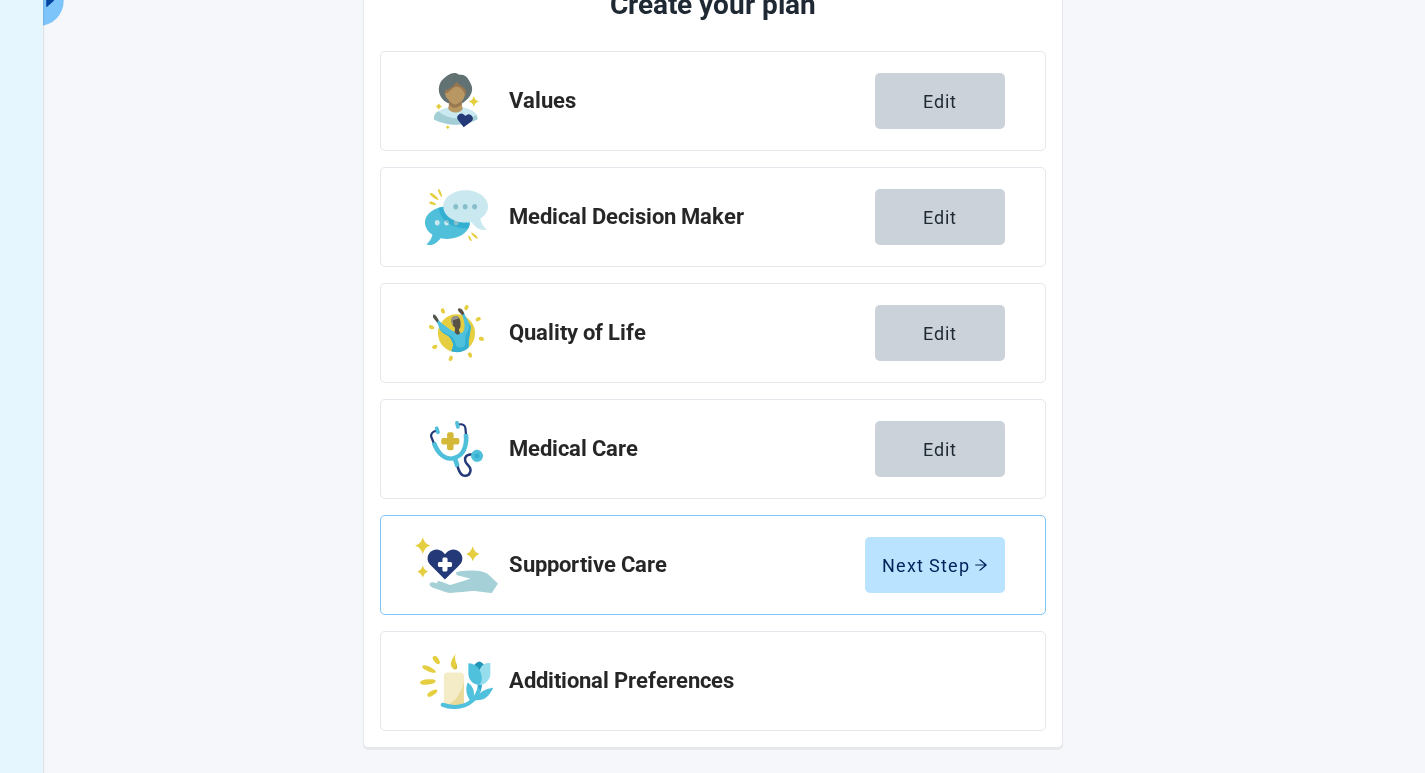 scroll, scrollTop: 290, scrollLeft: 0, axis: vertical 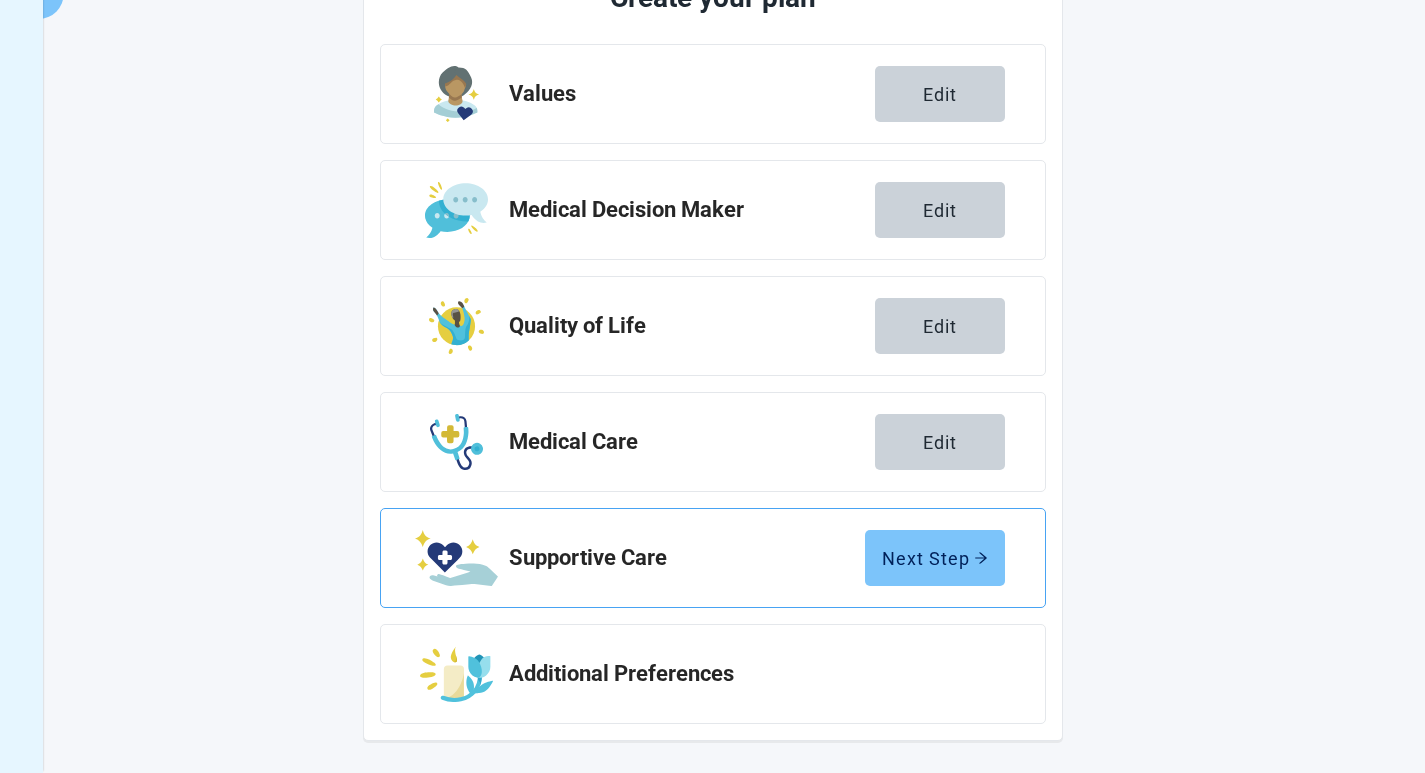 click on "Next Step" at bounding box center [935, 558] 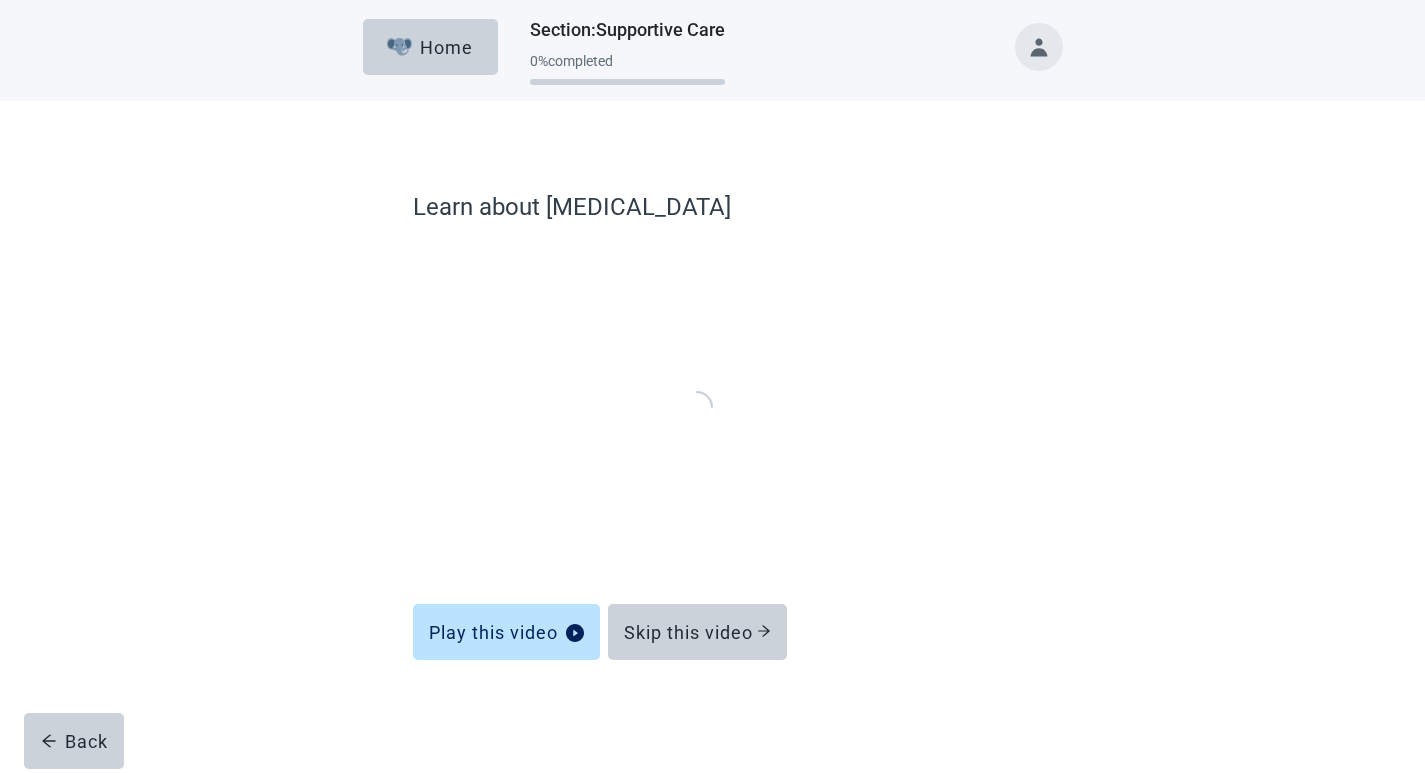scroll, scrollTop: 0, scrollLeft: 0, axis: both 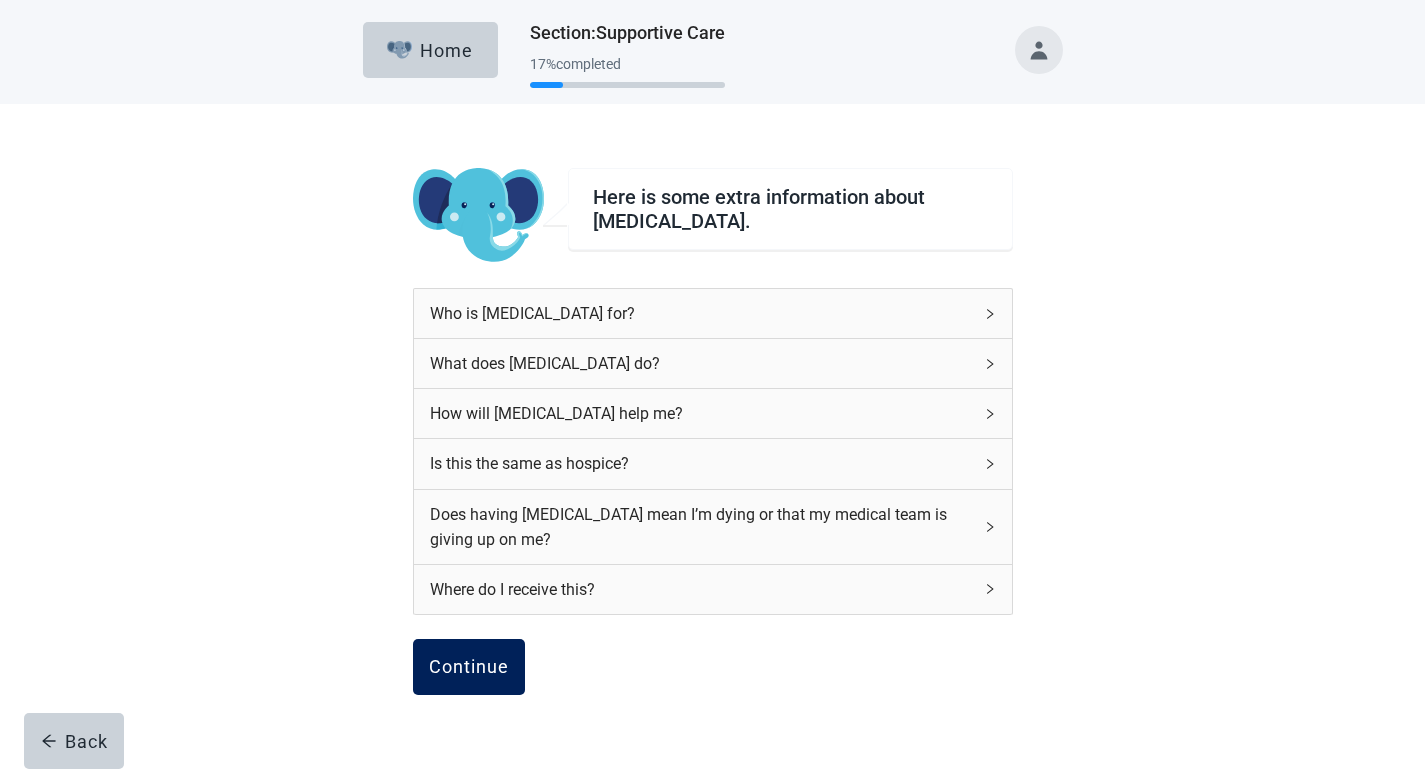 click on "Continue" at bounding box center (469, 667) 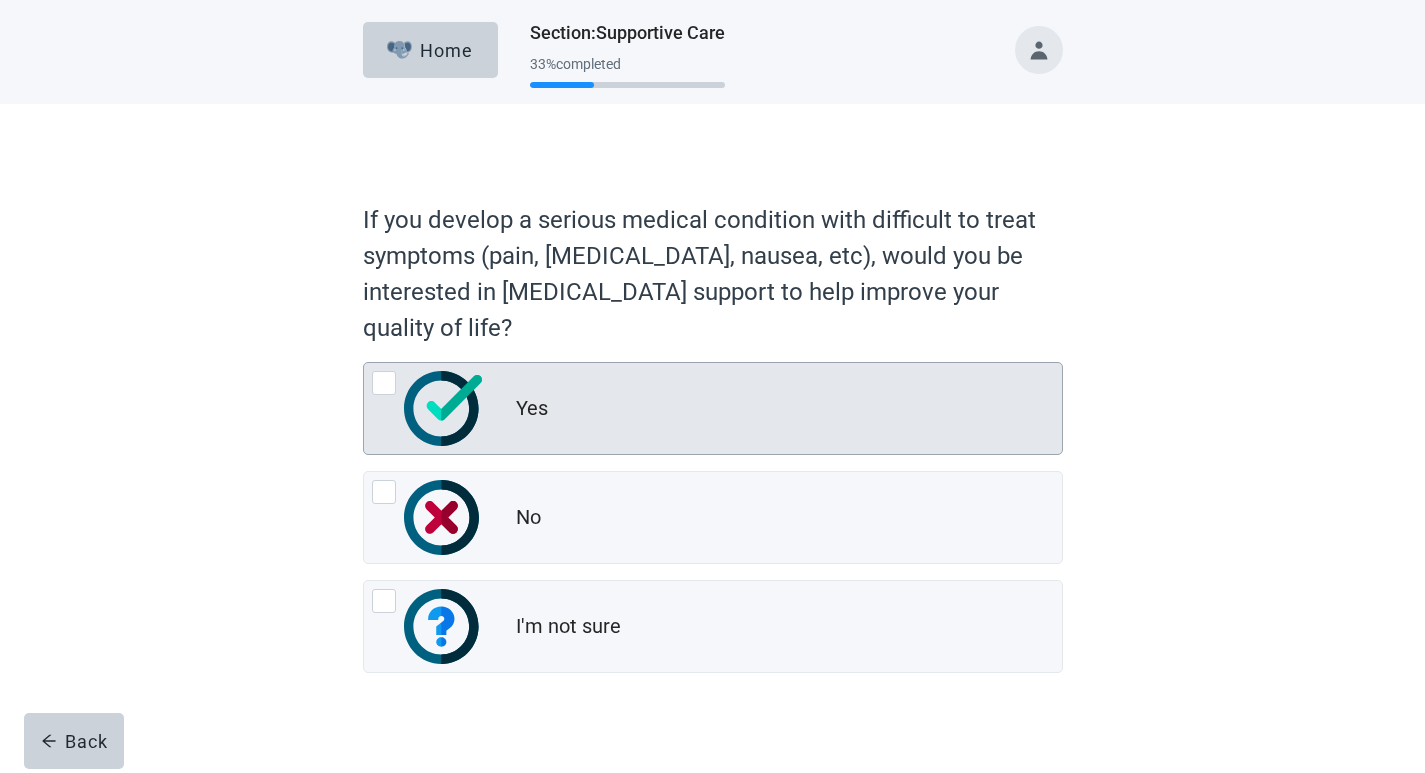 click at bounding box center (384, 383) 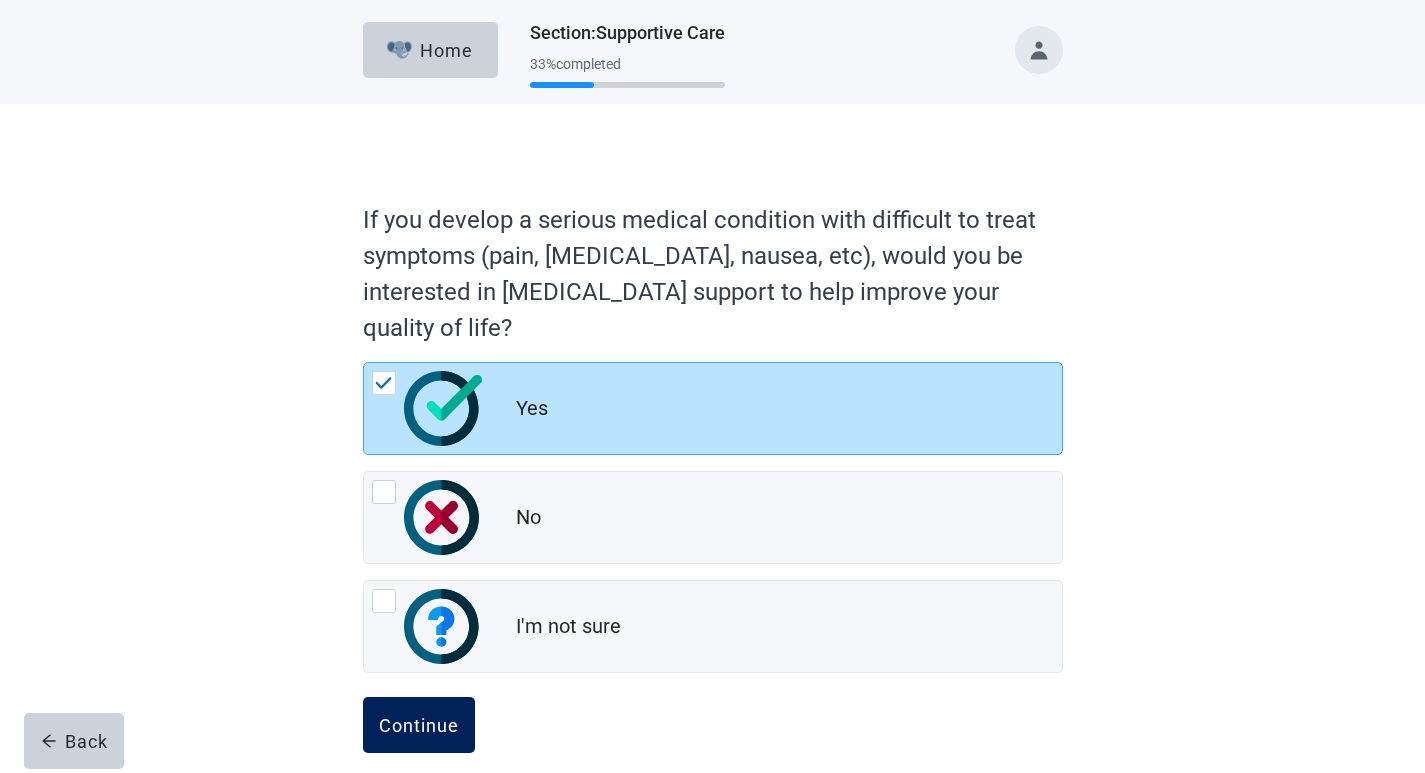 click on "Continue" at bounding box center [419, 725] 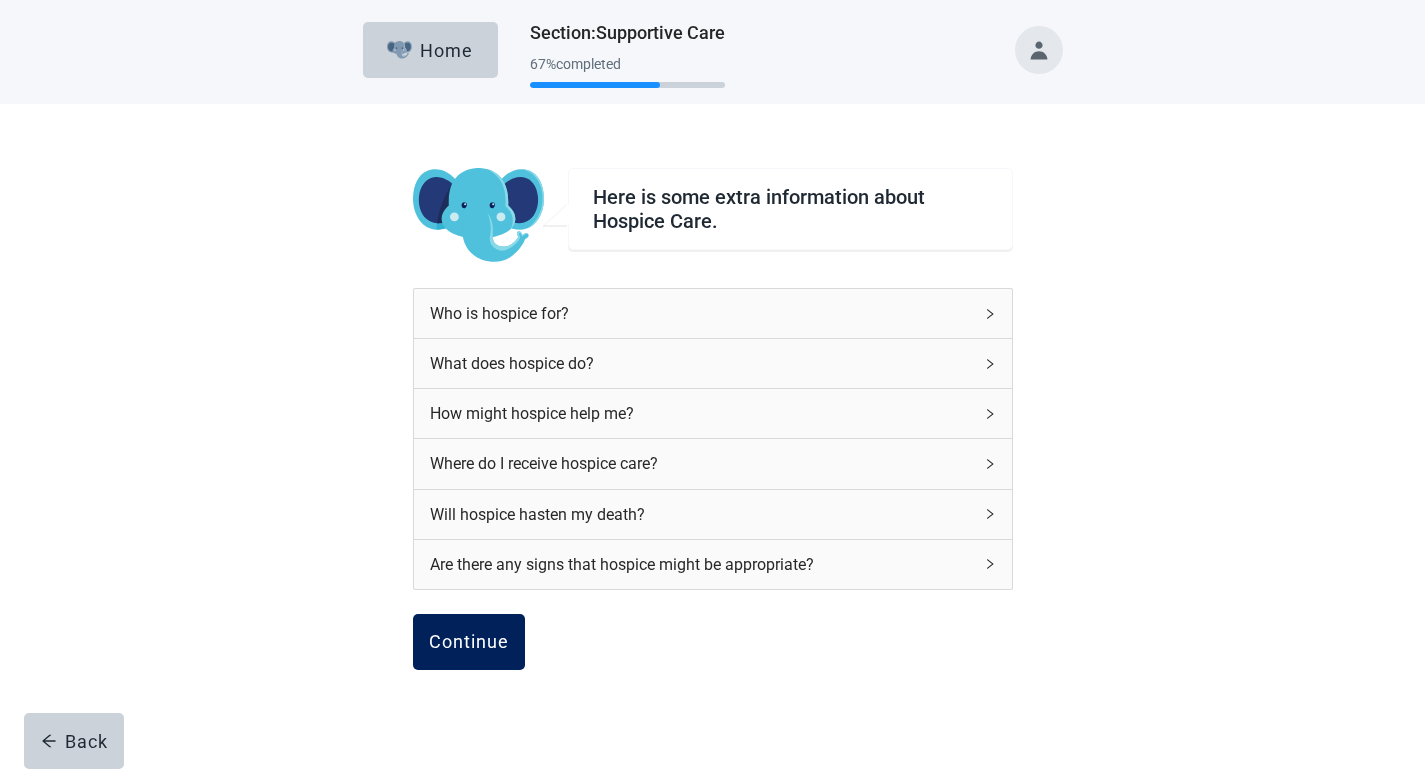 click on "Continue" at bounding box center [469, 642] 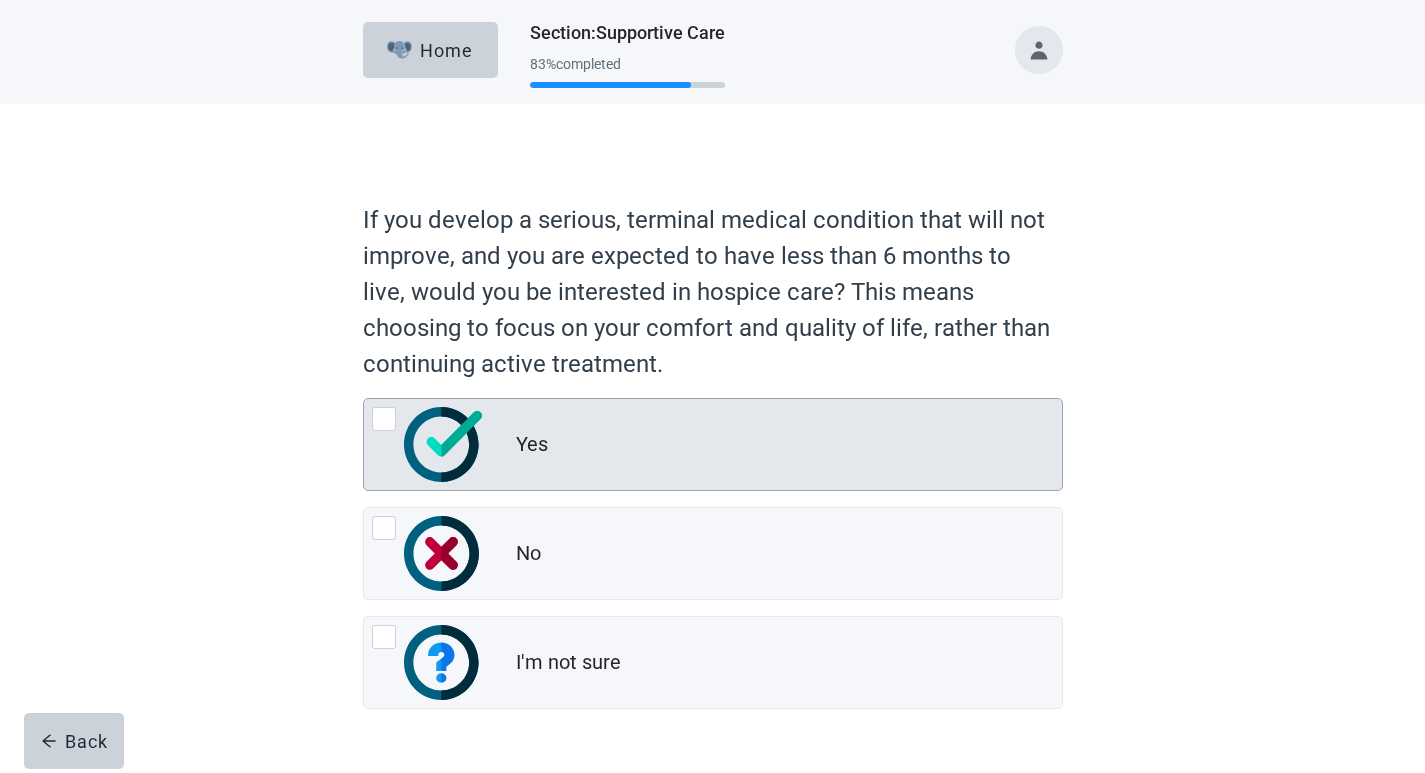 click at bounding box center (384, 419) 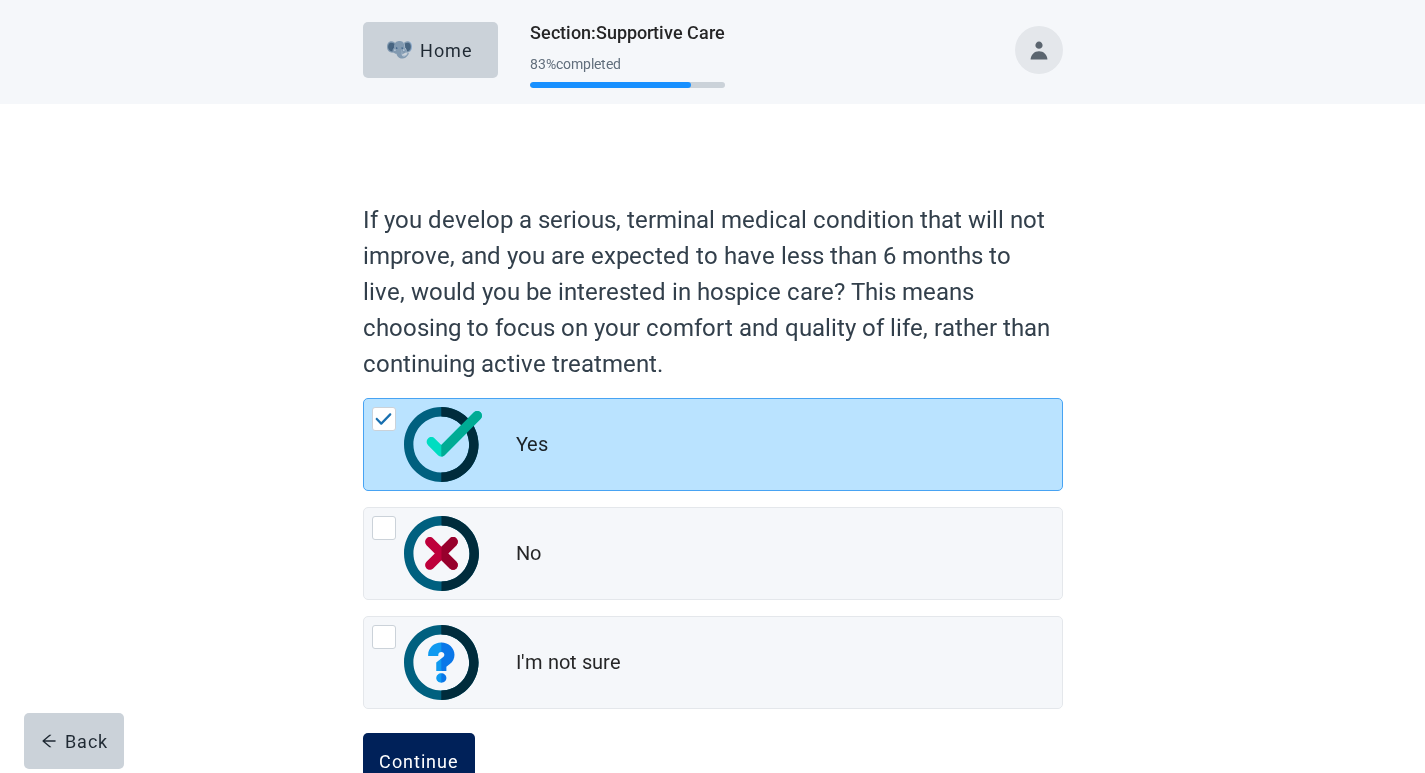 click on "Continue" at bounding box center [419, 761] 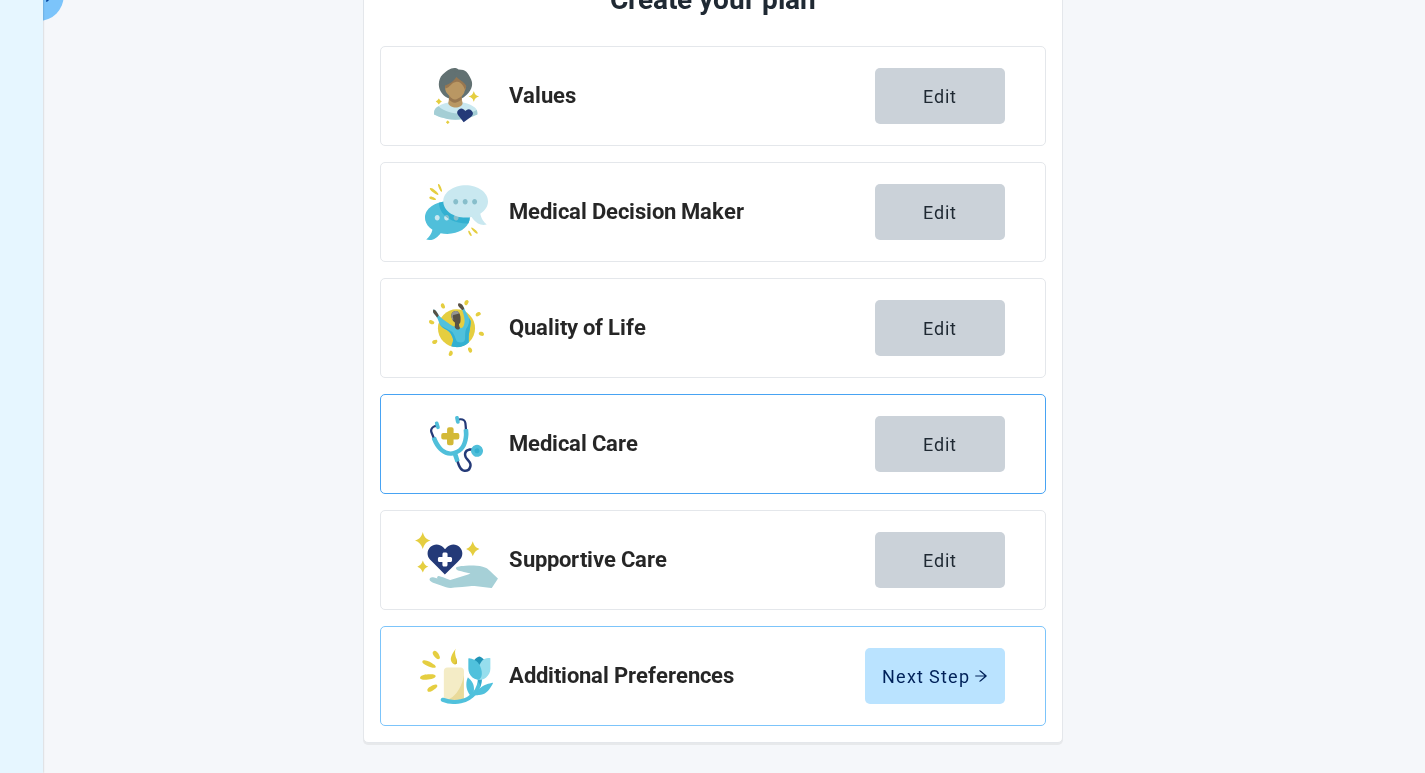 scroll, scrollTop: 290, scrollLeft: 0, axis: vertical 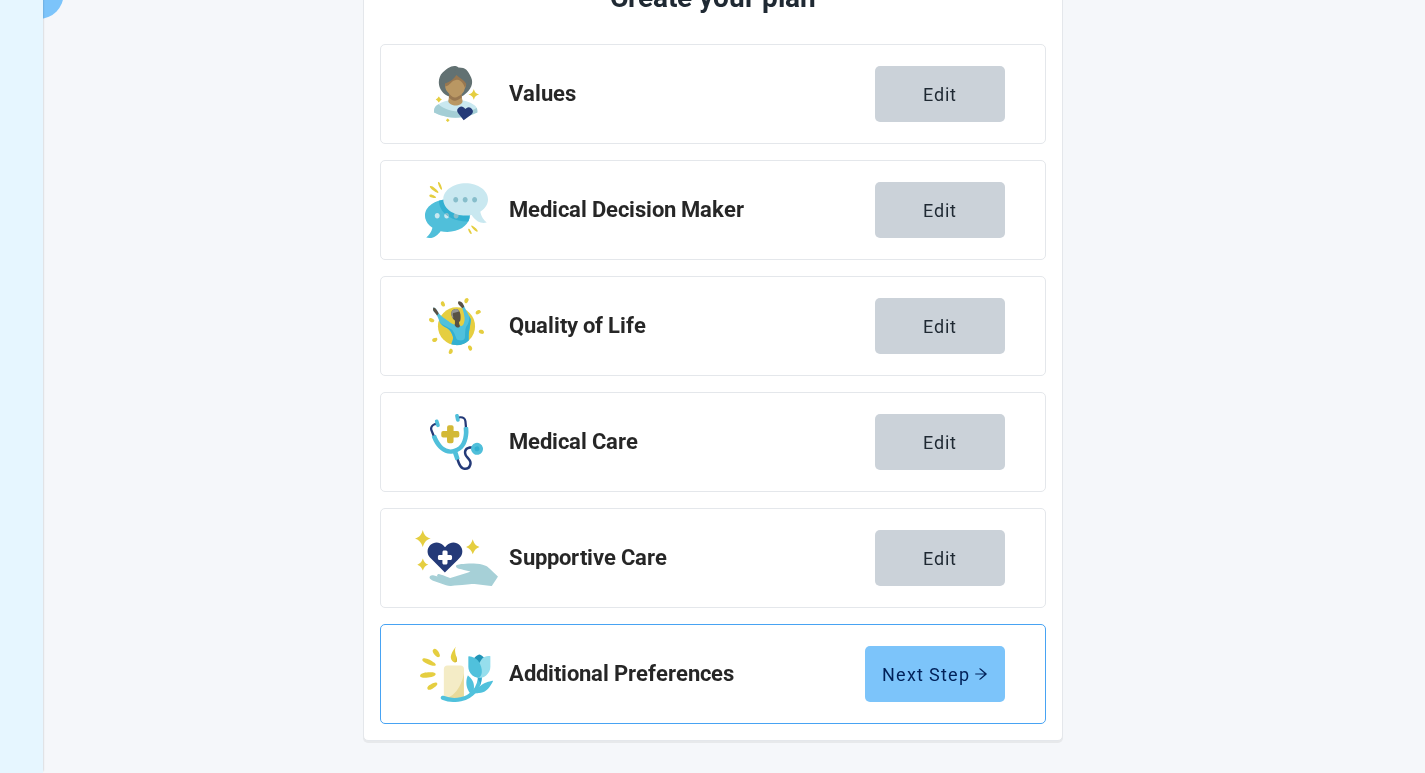 click on "Next Step" at bounding box center [935, 674] 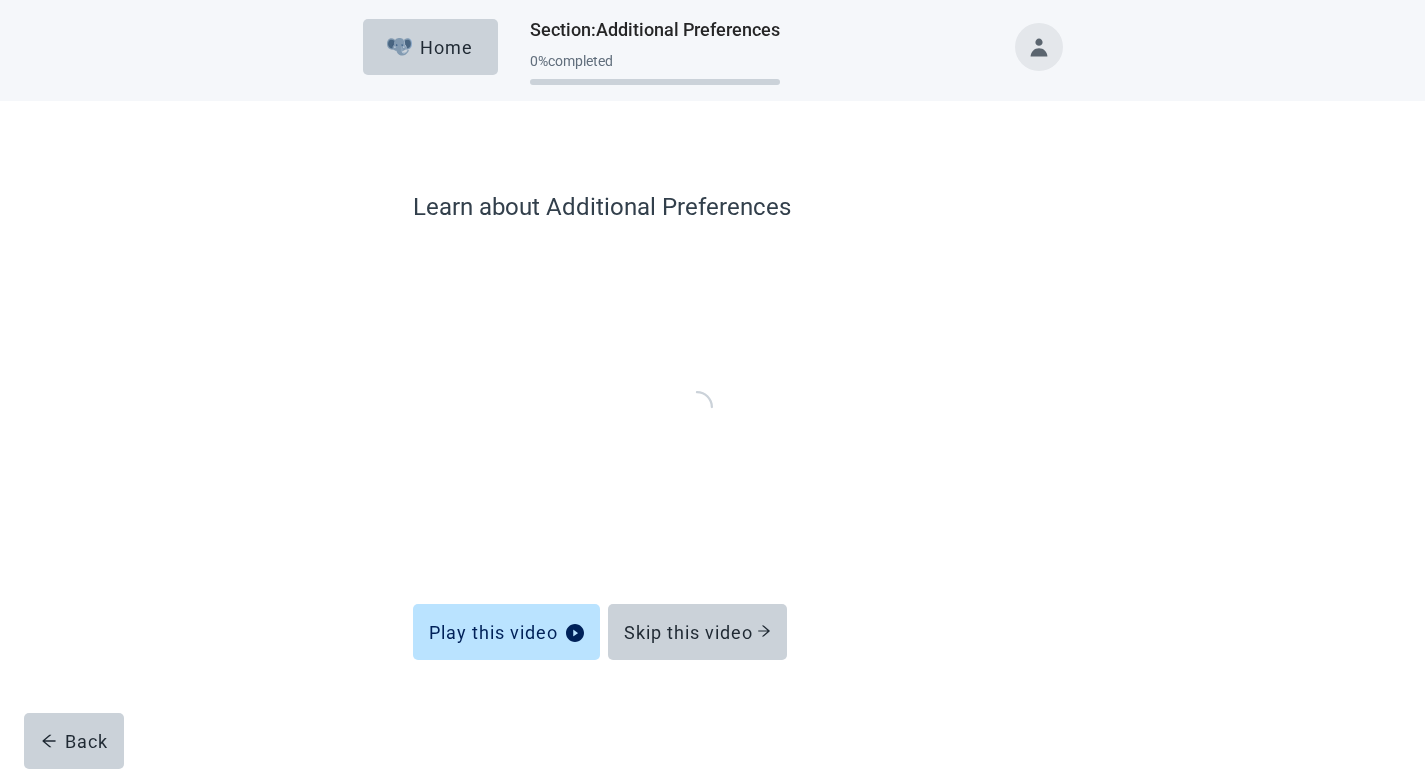 scroll, scrollTop: 0, scrollLeft: 0, axis: both 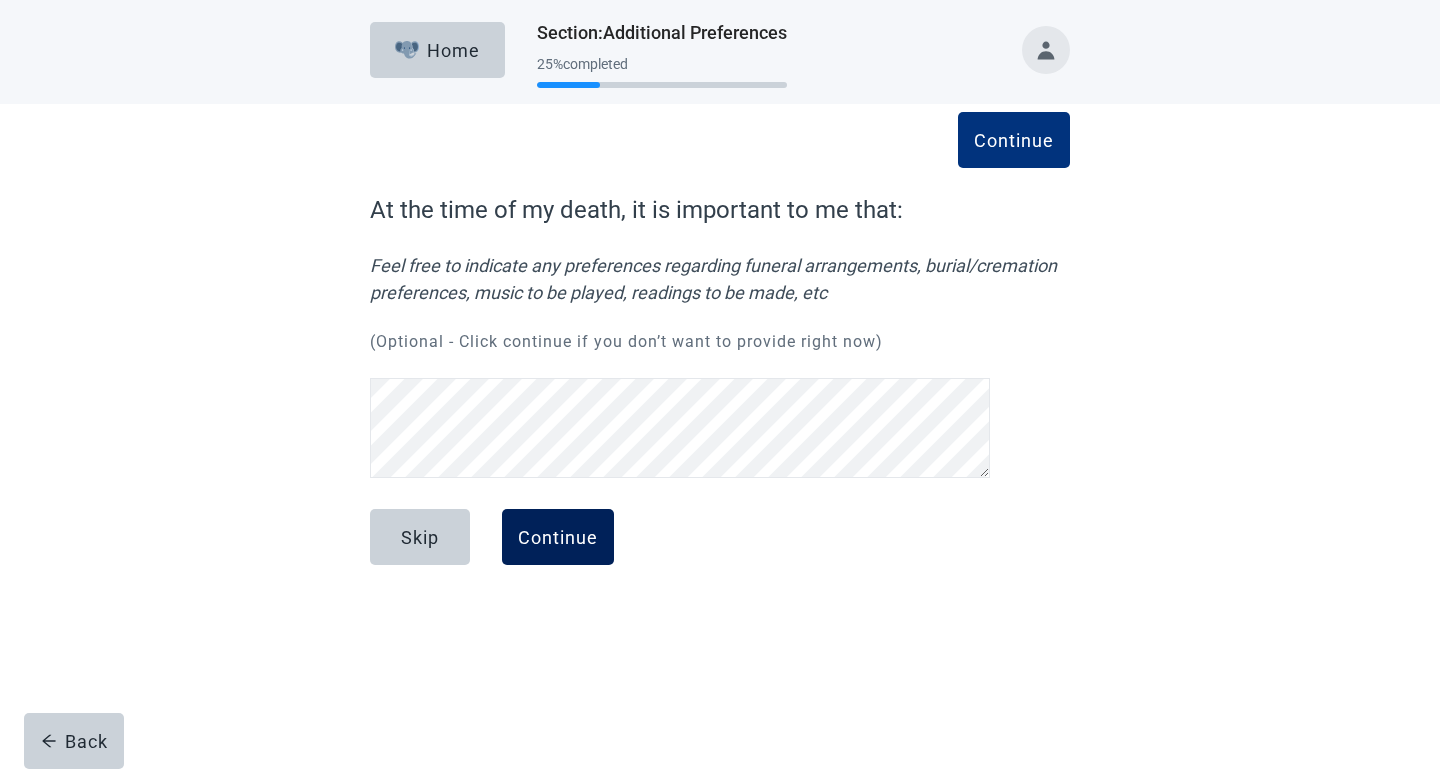 click on "Continue" at bounding box center (558, 537) 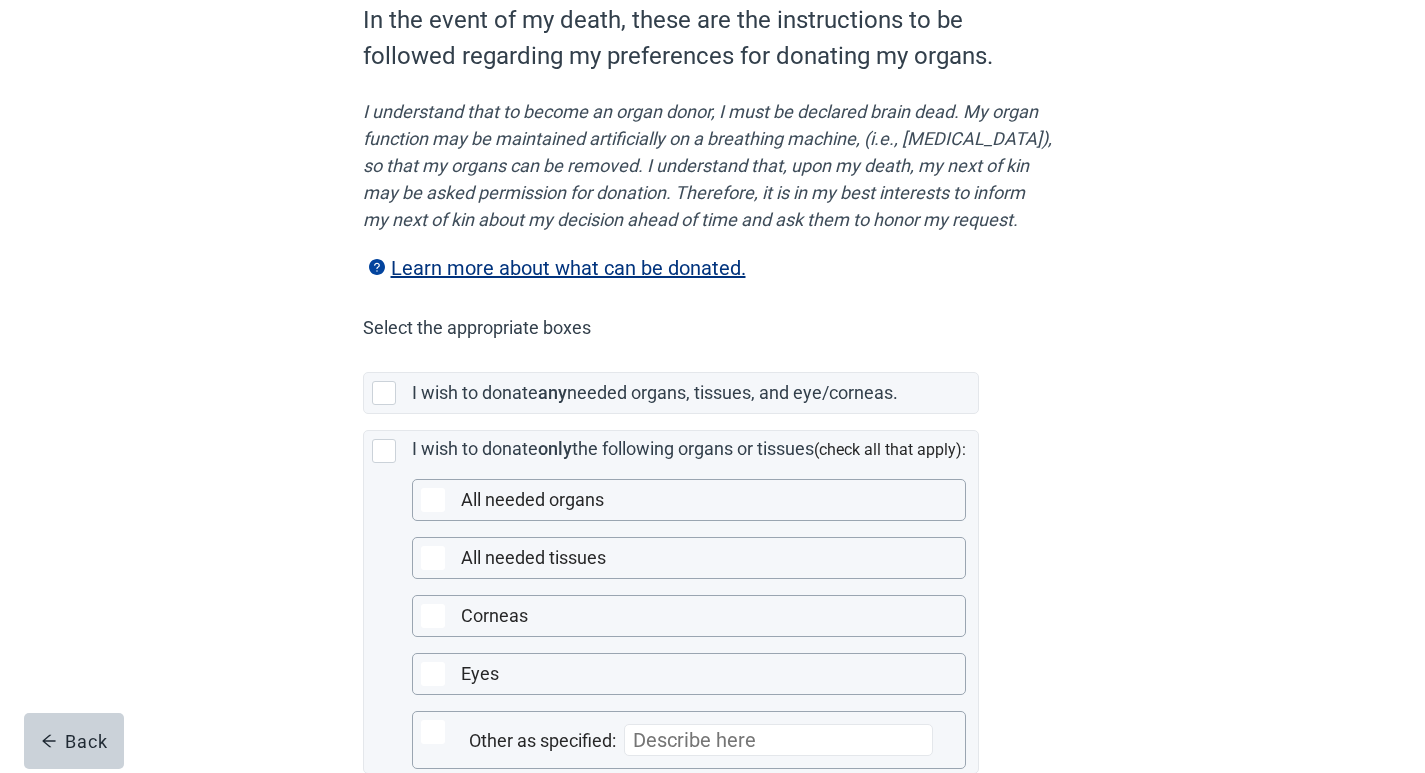 scroll, scrollTop: 300, scrollLeft: 0, axis: vertical 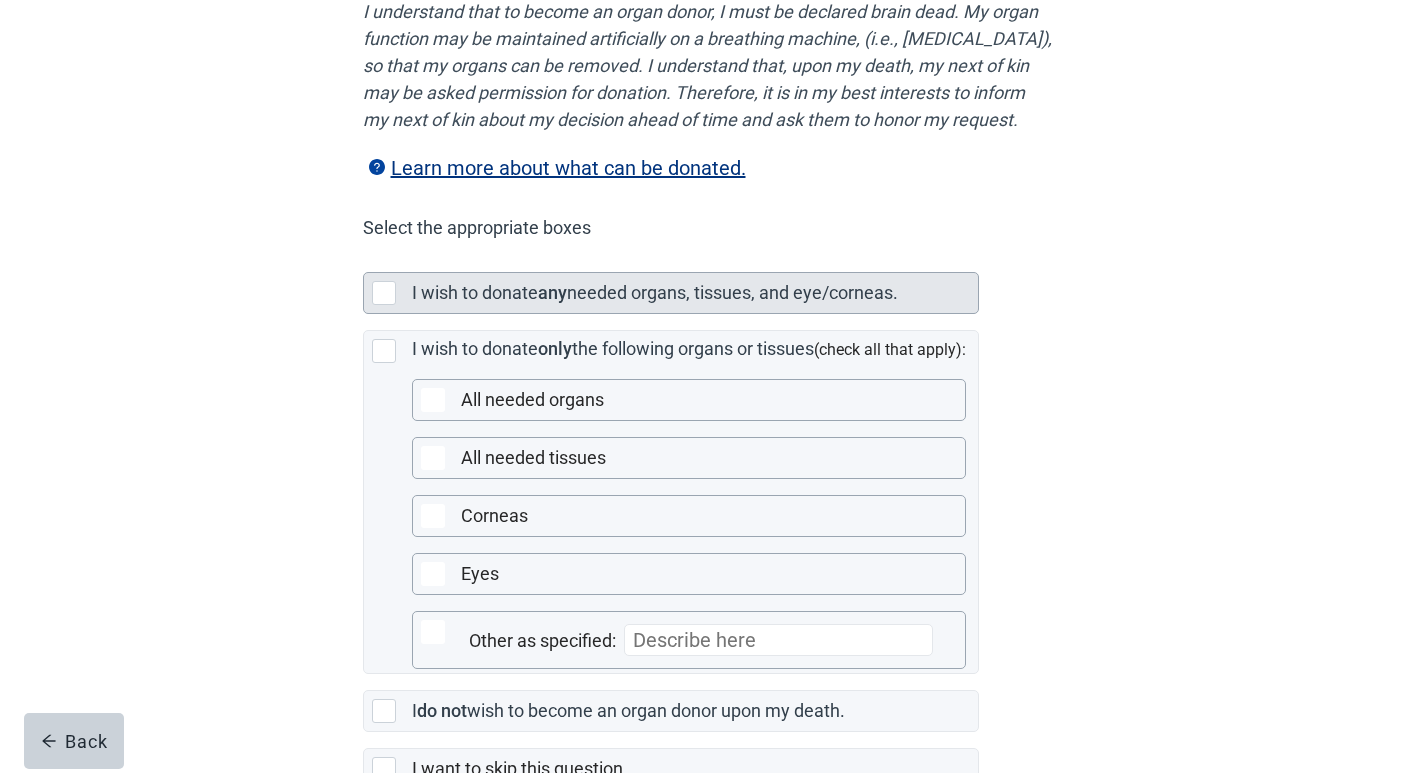 click at bounding box center [384, 293] 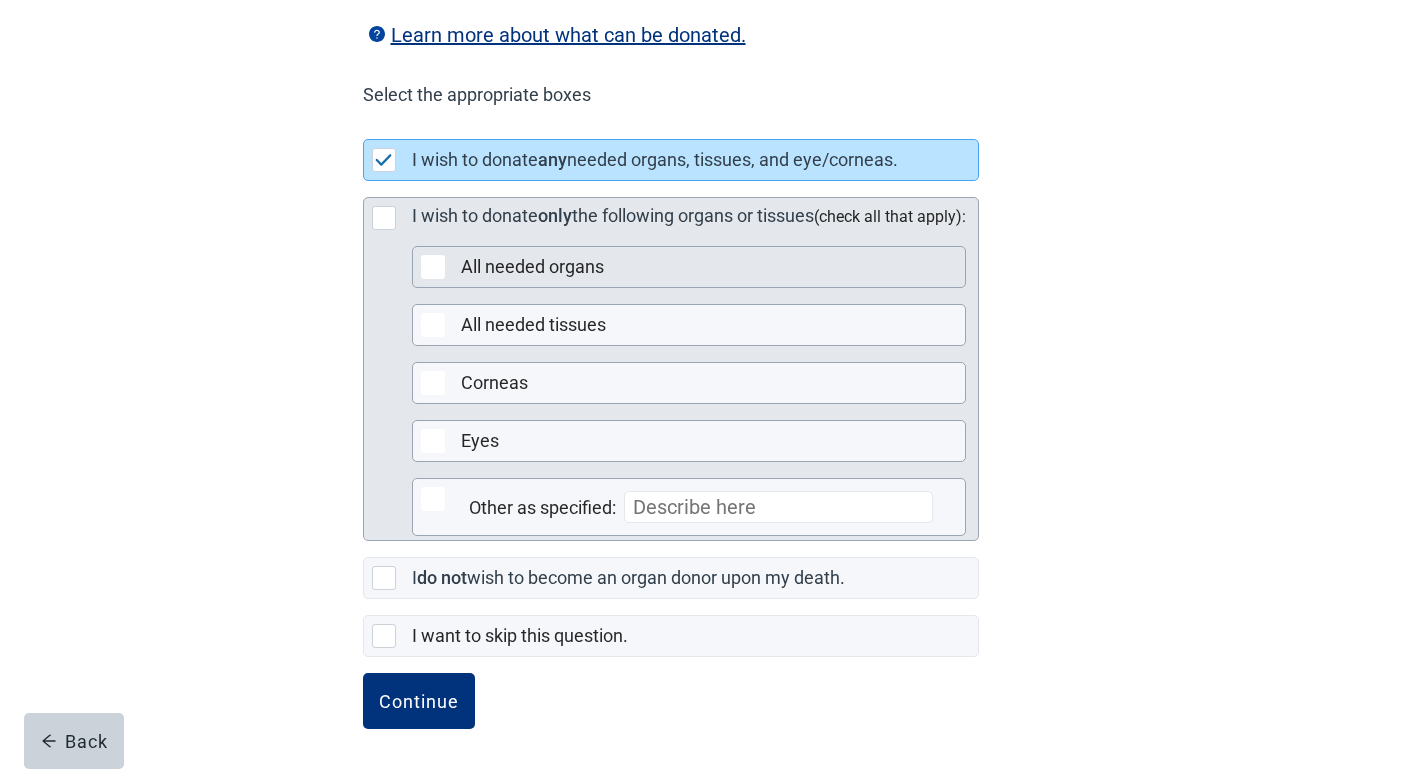 scroll, scrollTop: 460, scrollLeft: 0, axis: vertical 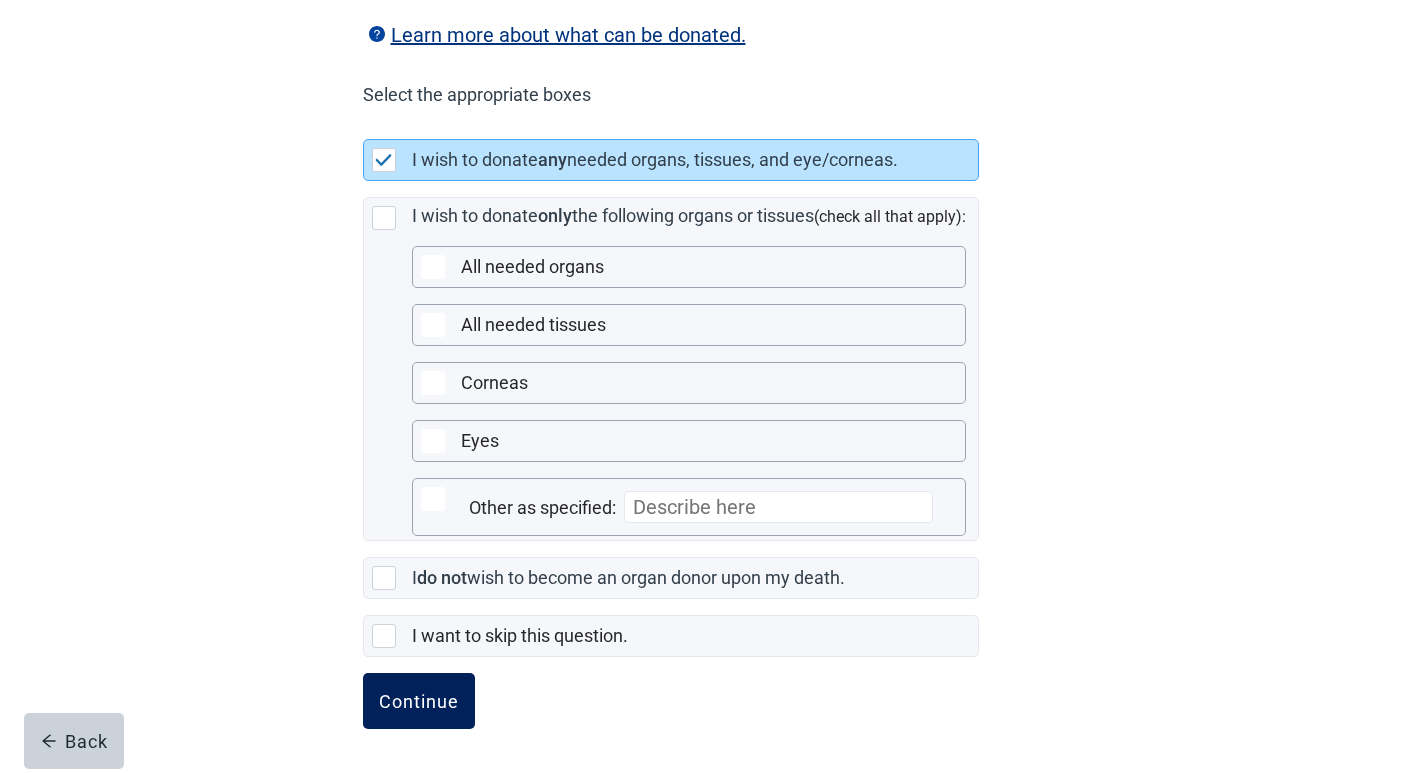 click on "Continue" at bounding box center [419, 701] 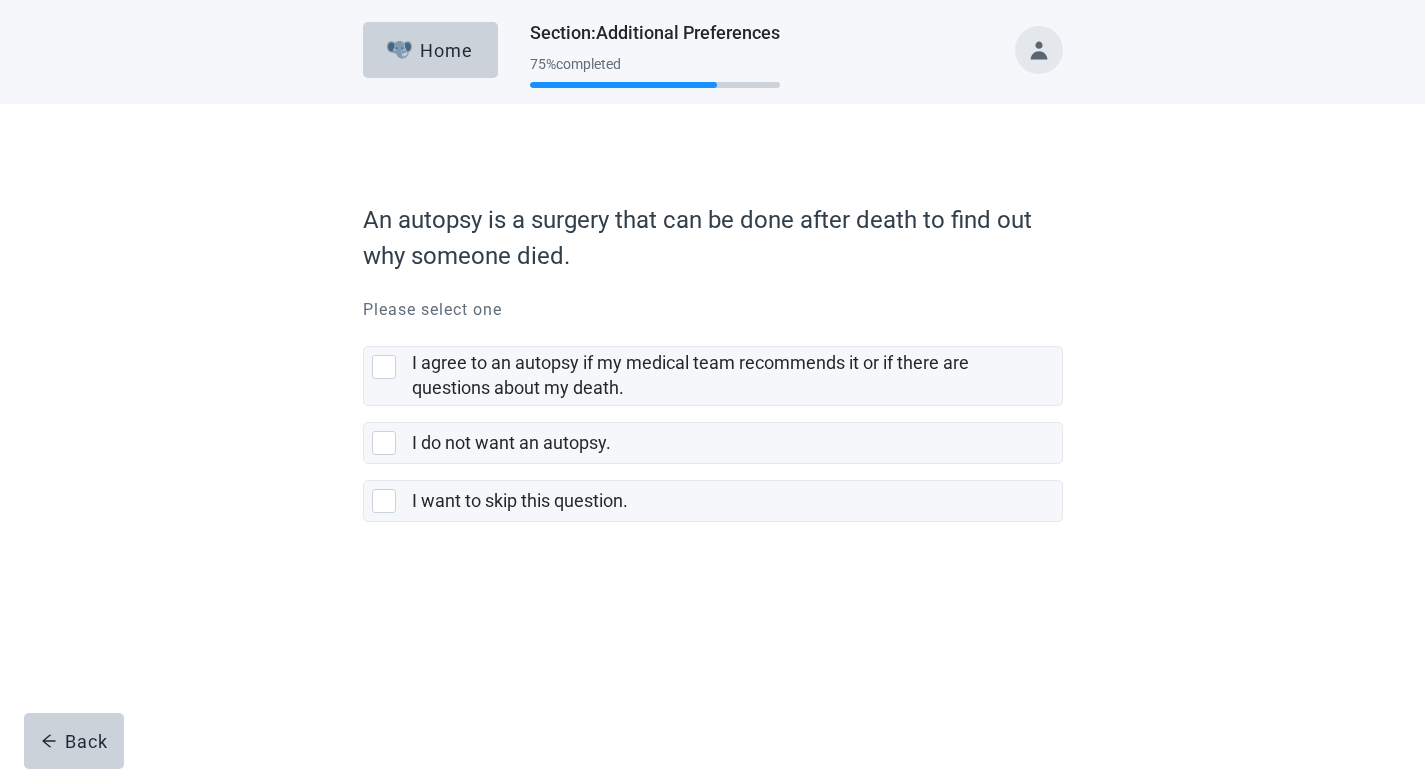 scroll, scrollTop: 0, scrollLeft: 0, axis: both 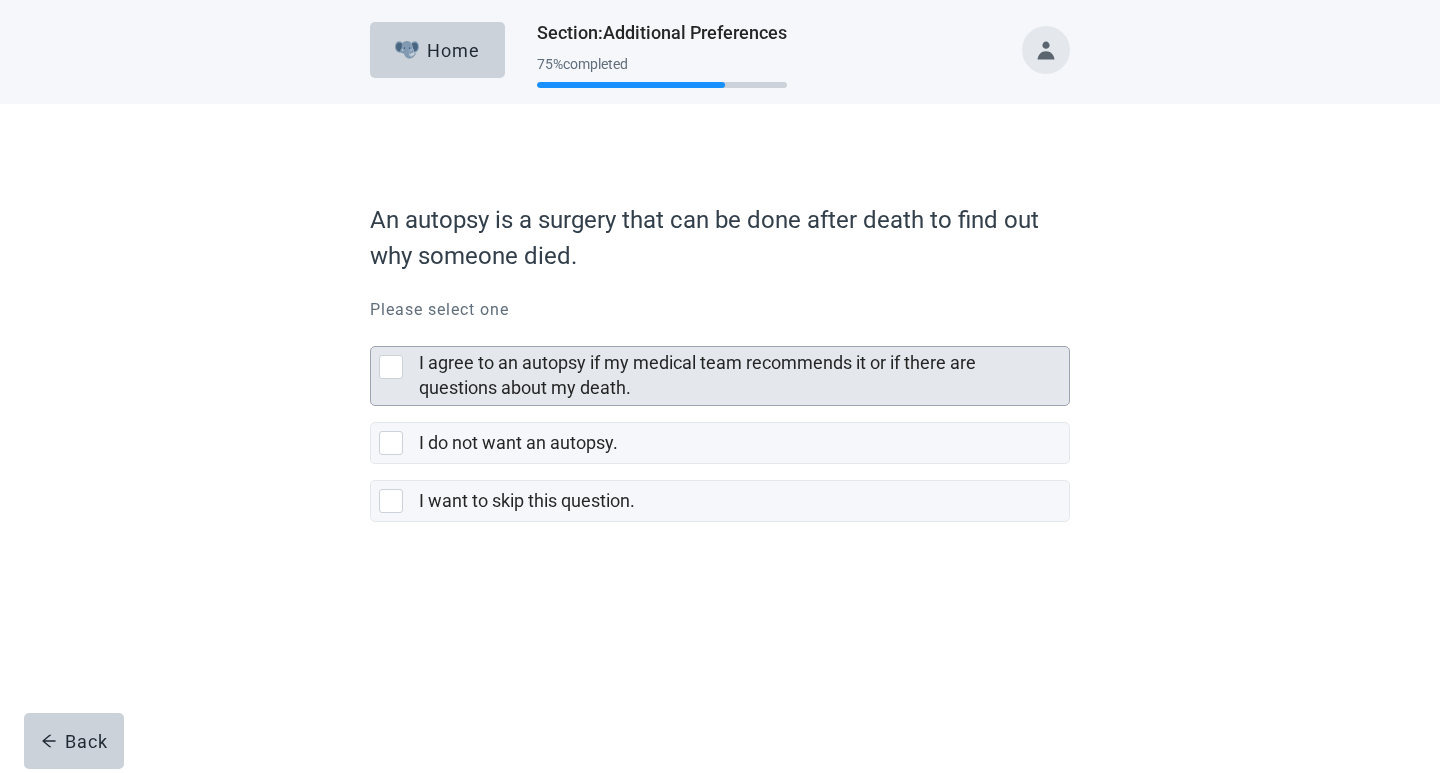 click at bounding box center [391, 367] 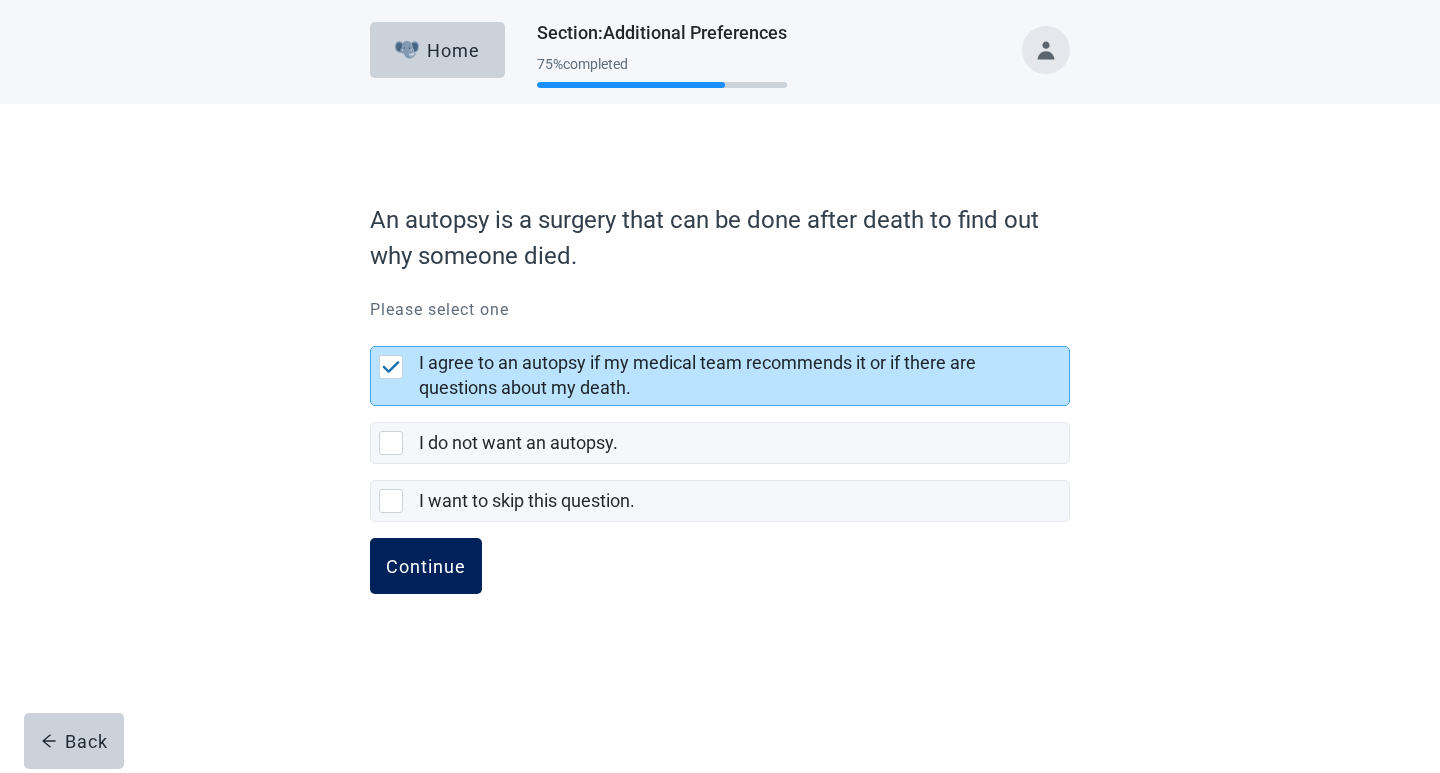 click on "Continue" at bounding box center [426, 566] 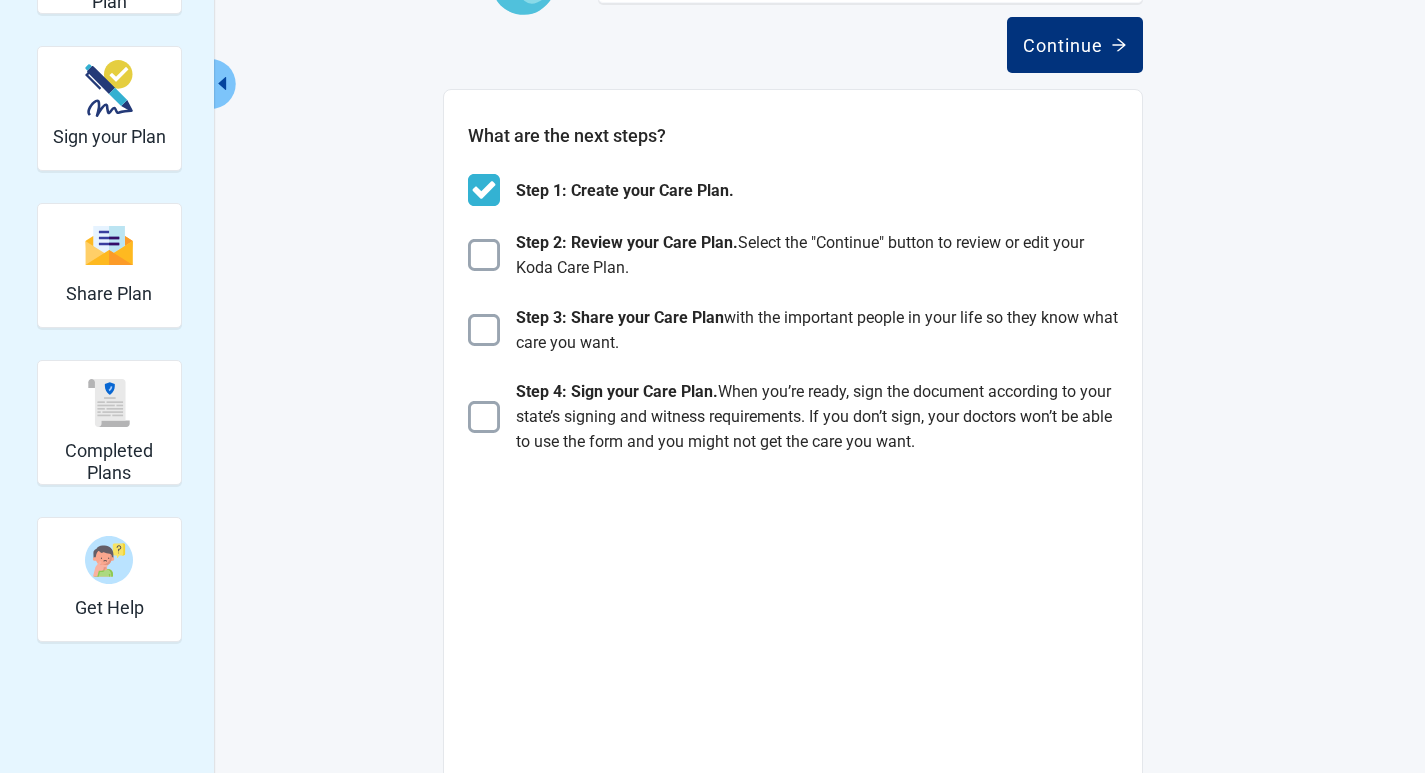 scroll, scrollTop: 0, scrollLeft: 0, axis: both 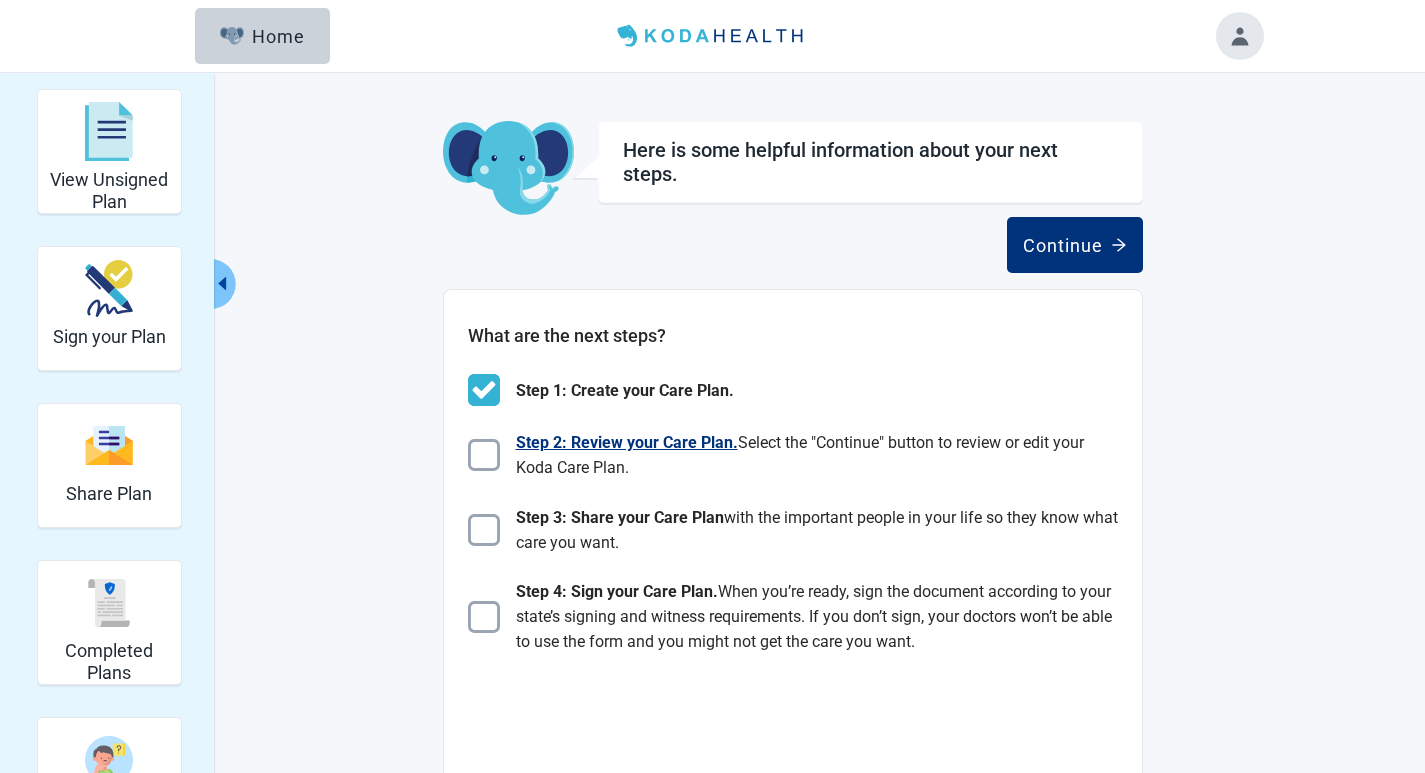 click at bounding box center (484, 455) 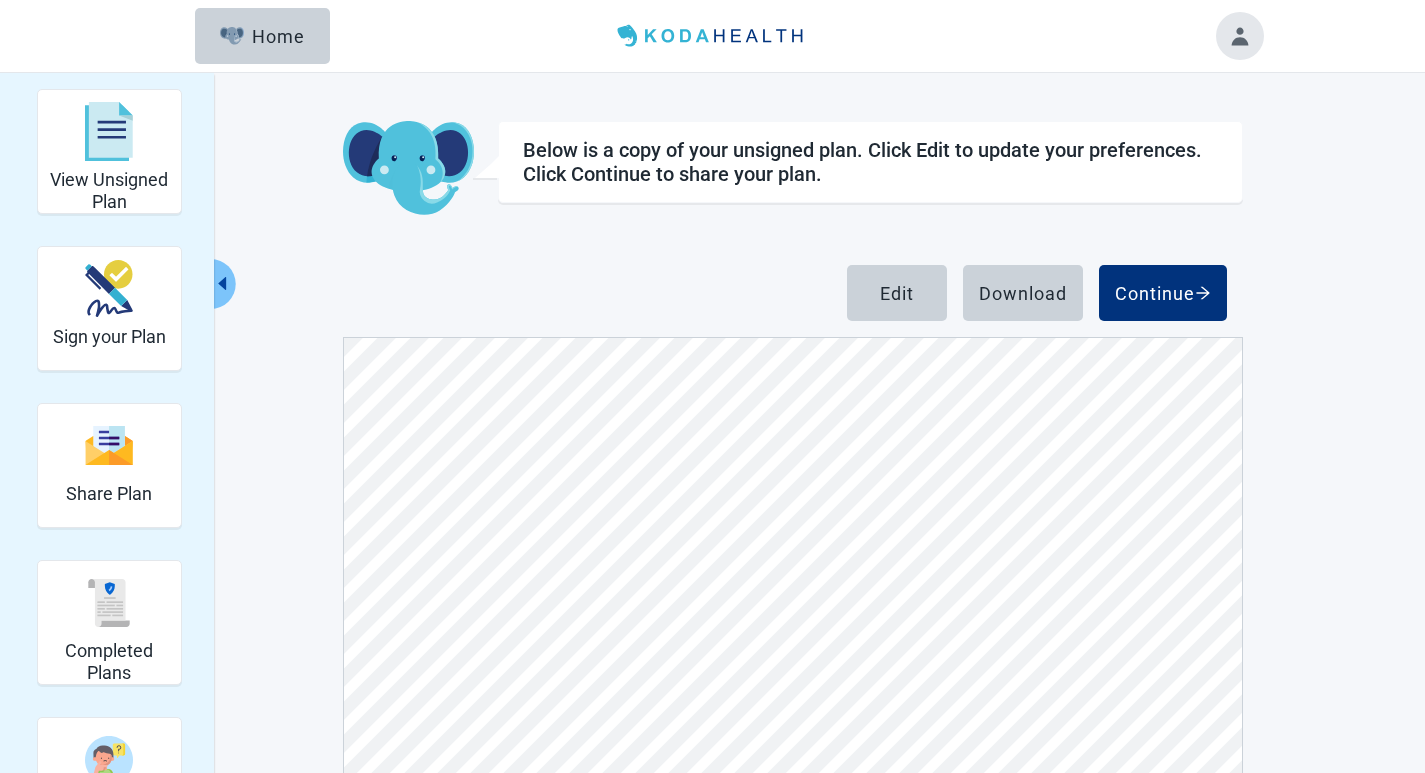 scroll, scrollTop: 10500, scrollLeft: 0, axis: vertical 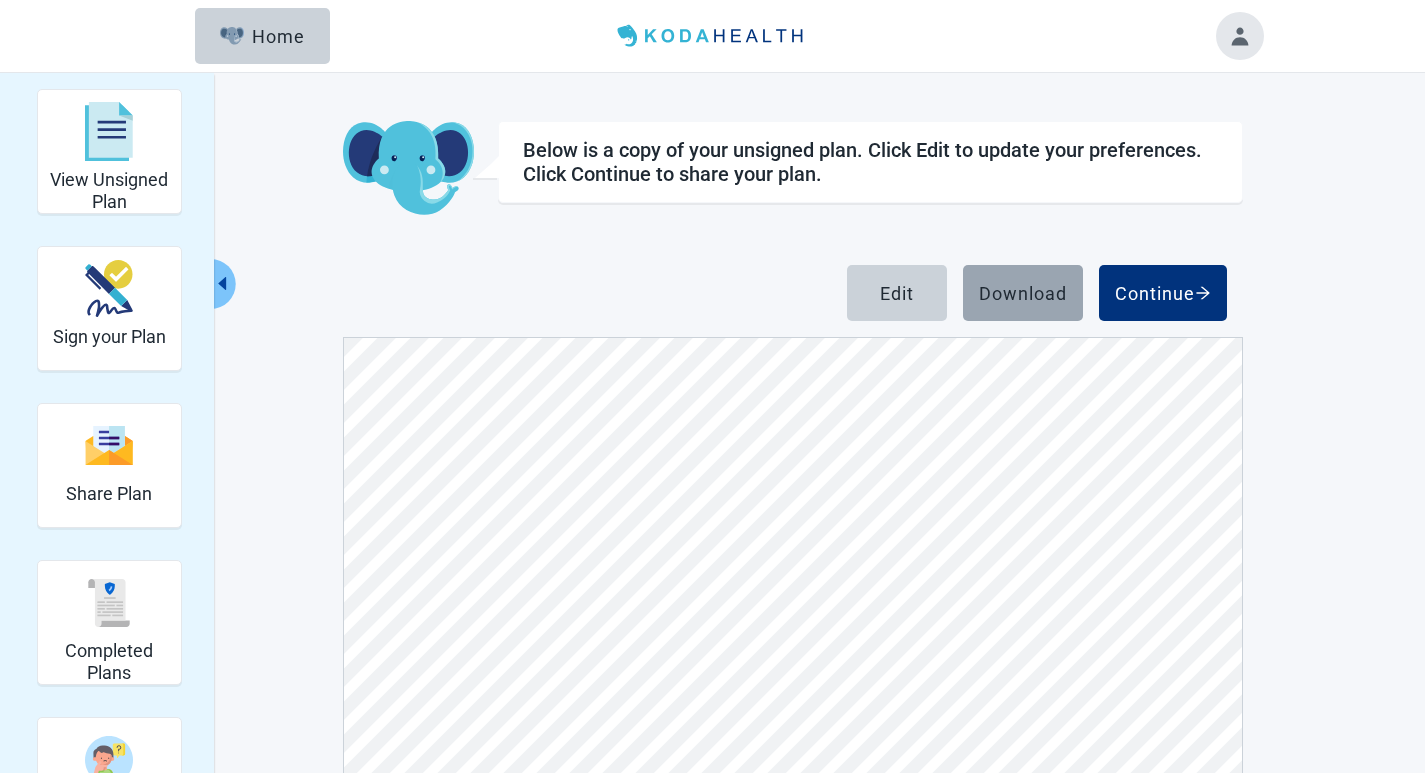 click on "Download" at bounding box center (1023, 293) 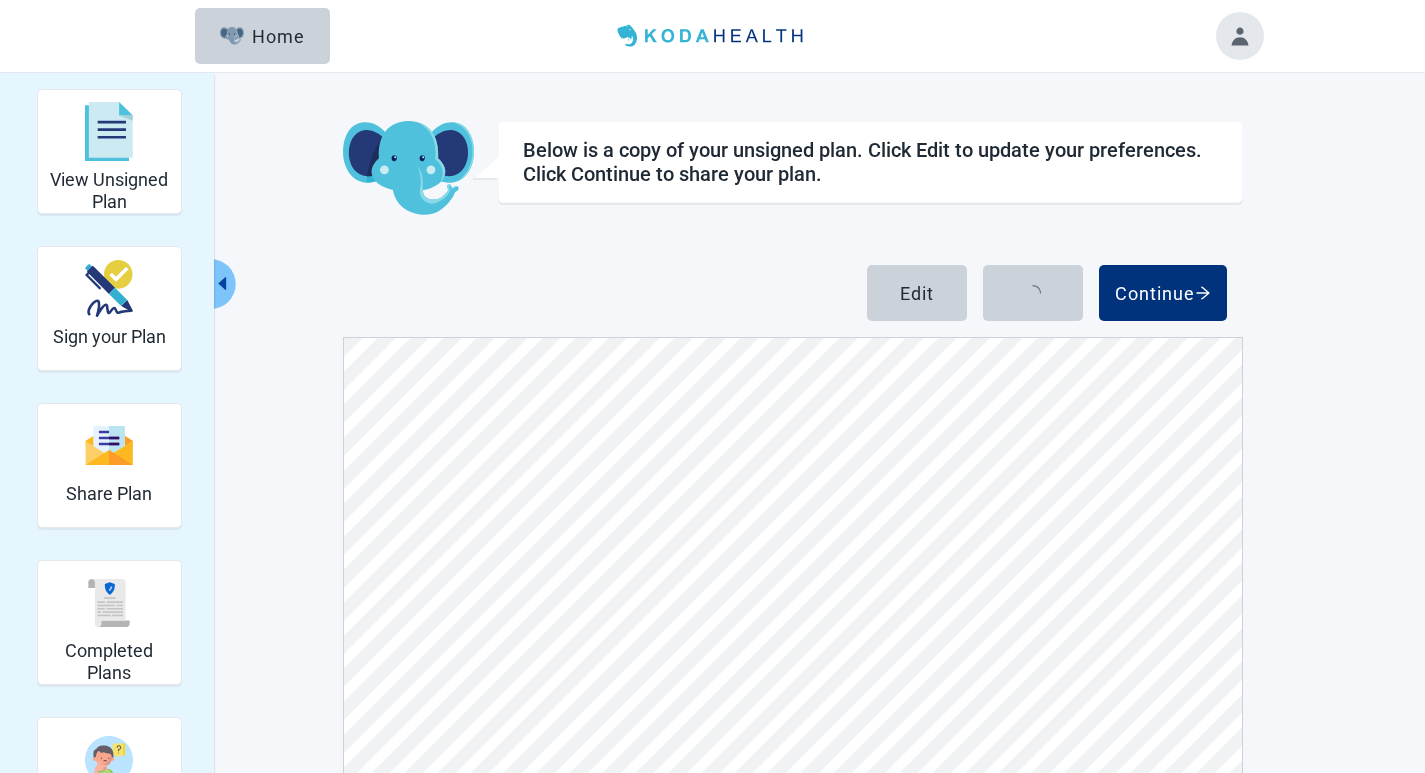 scroll, scrollTop: 0, scrollLeft: 0, axis: both 